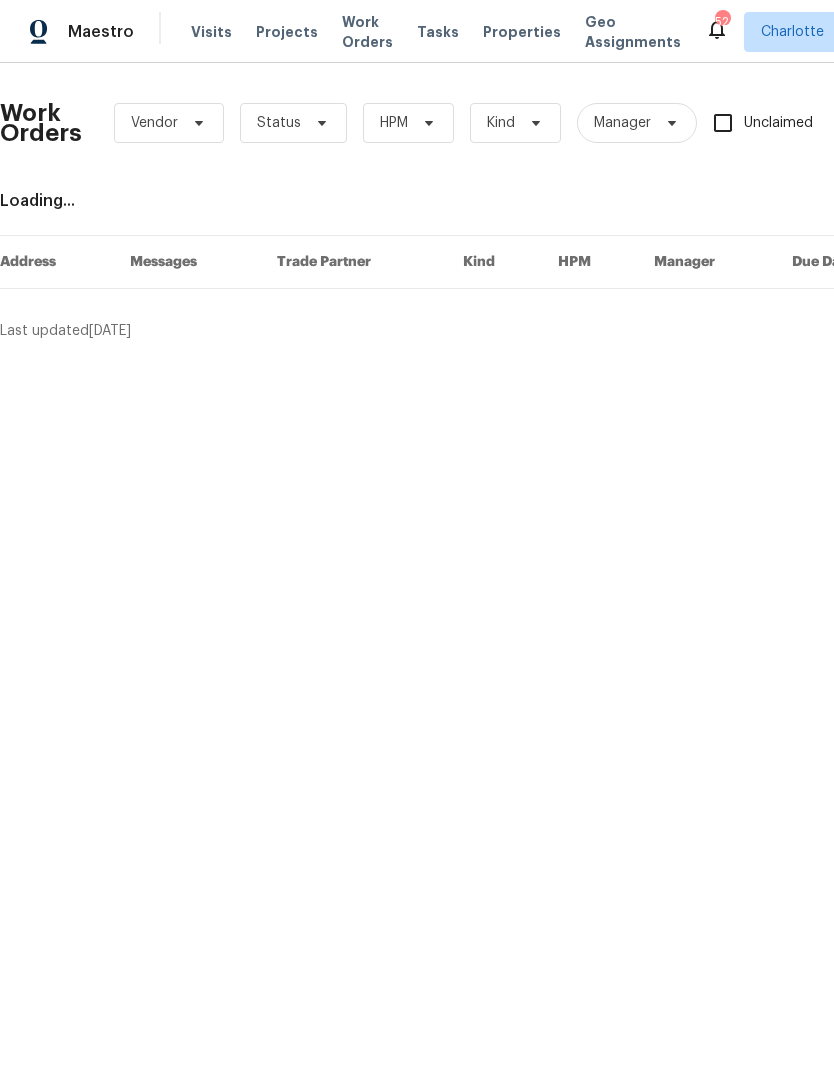 scroll, scrollTop: 0, scrollLeft: 0, axis: both 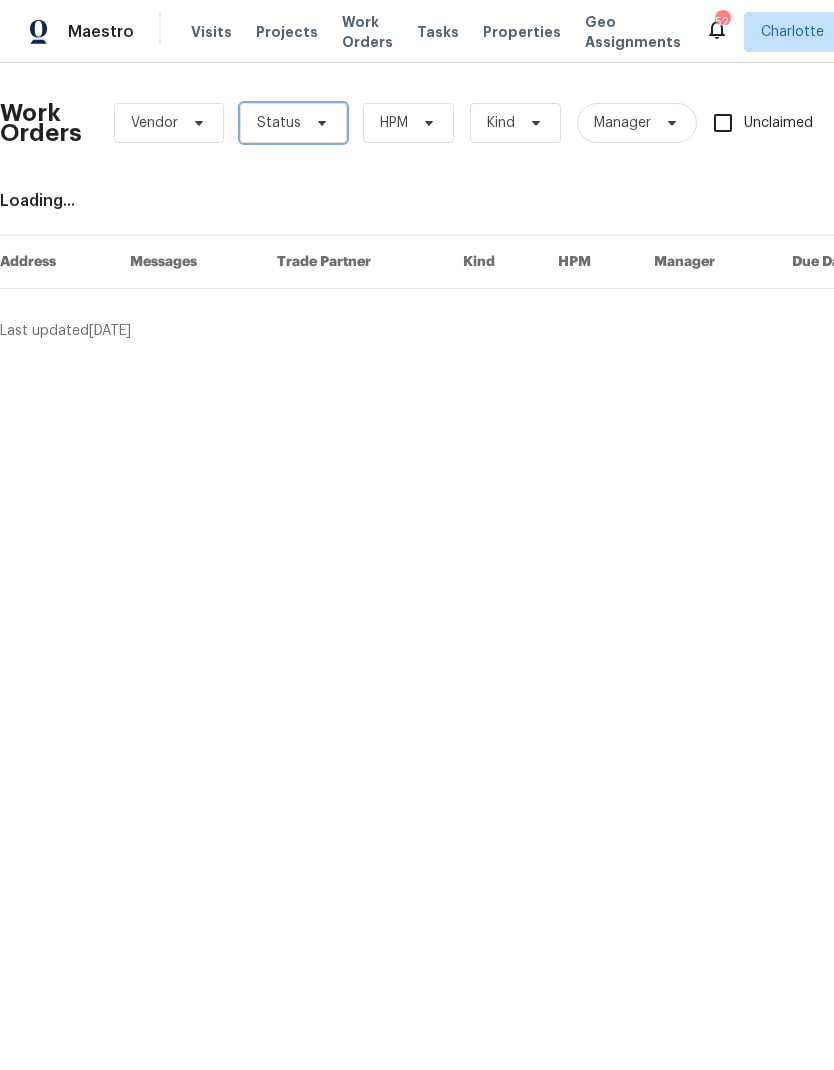 click on "Status" at bounding box center [293, 123] 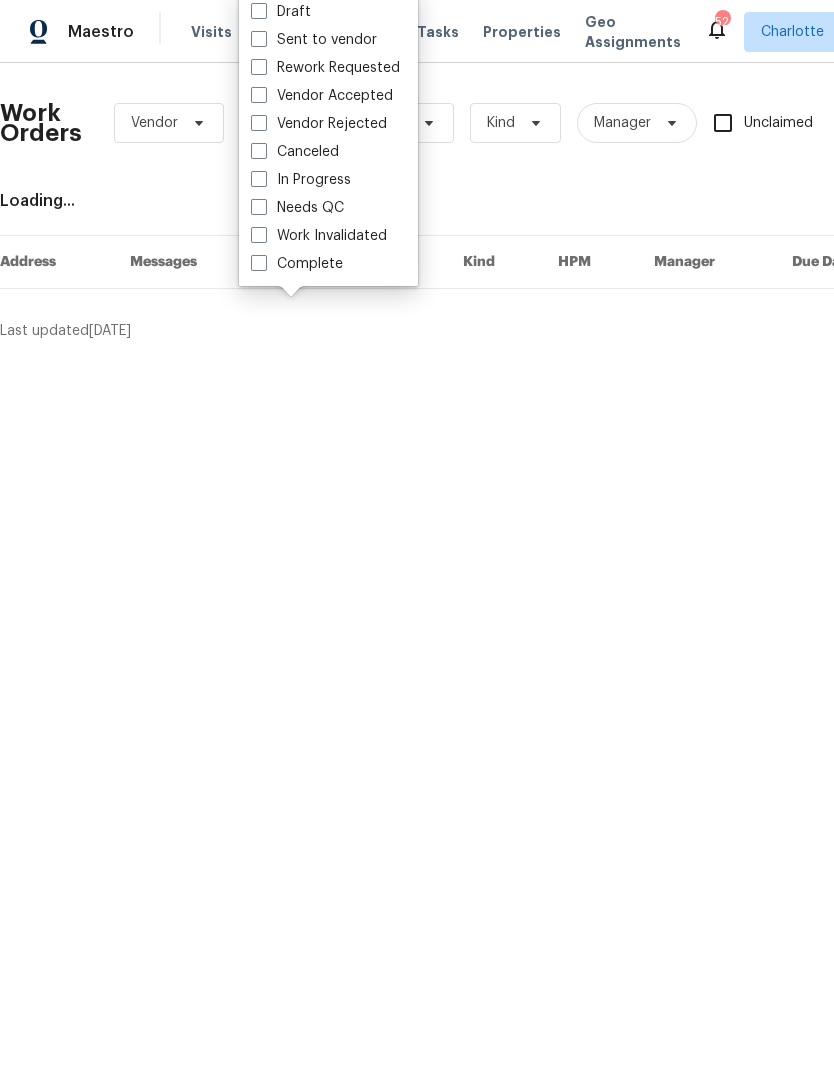 click on "Needs QC" at bounding box center (297, 208) 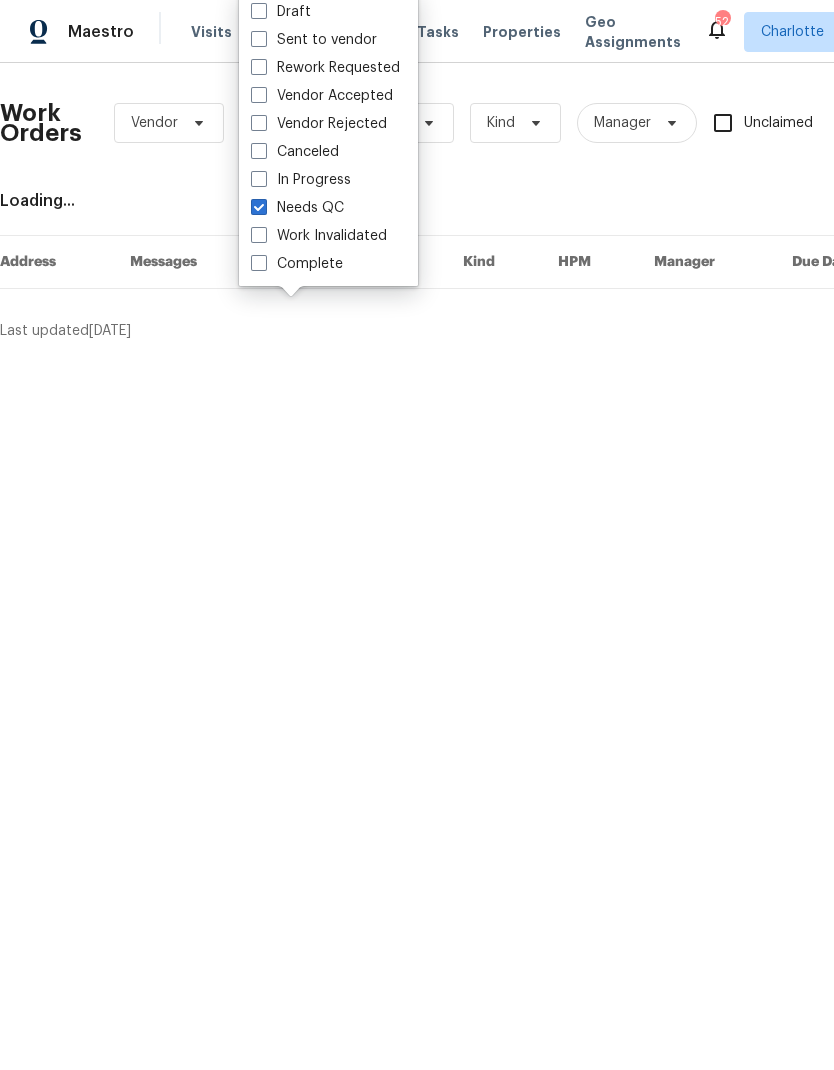 checkbox on "true" 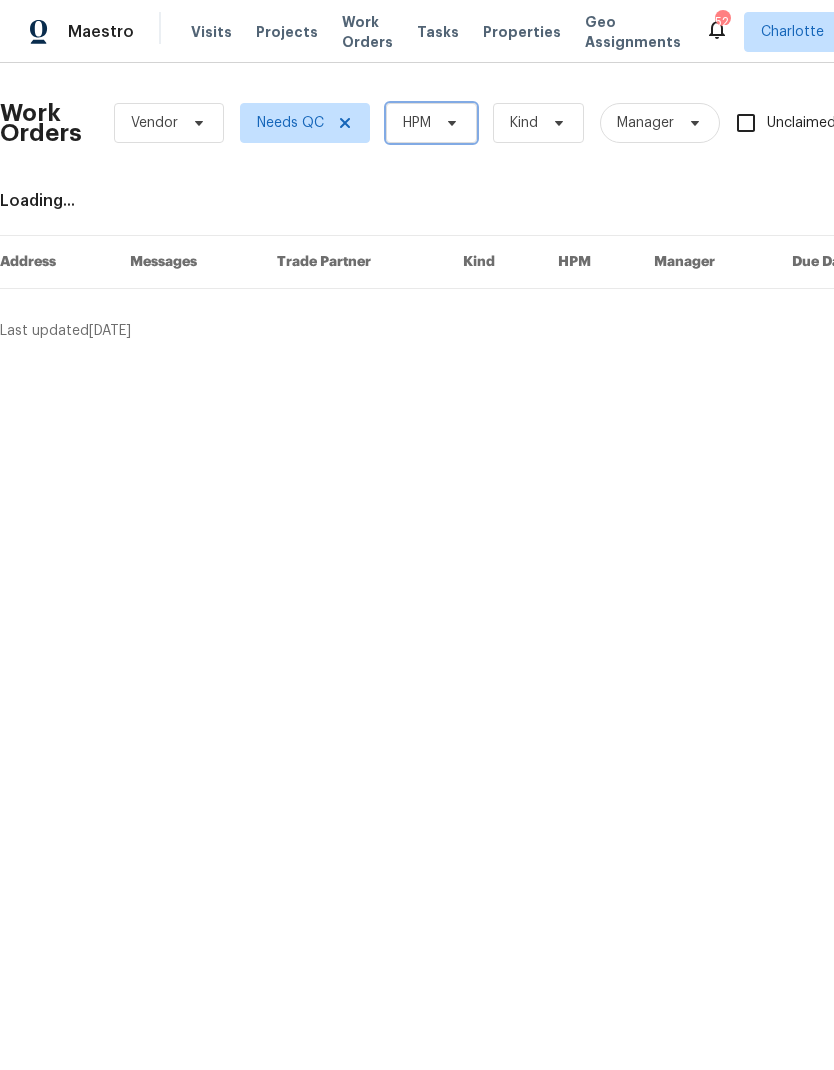 click on "HPM" at bounding box center (417, 123) 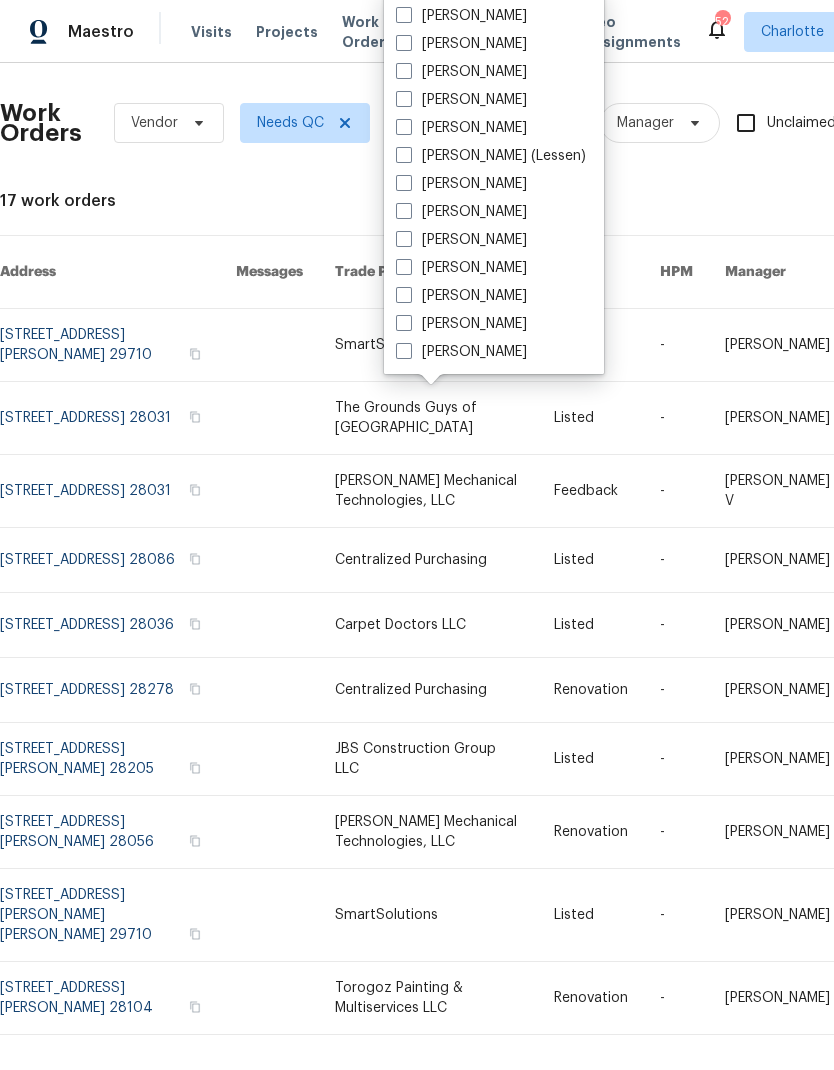 scroll, scrollTop: 248, scrollLeft: 0, axis: vertical 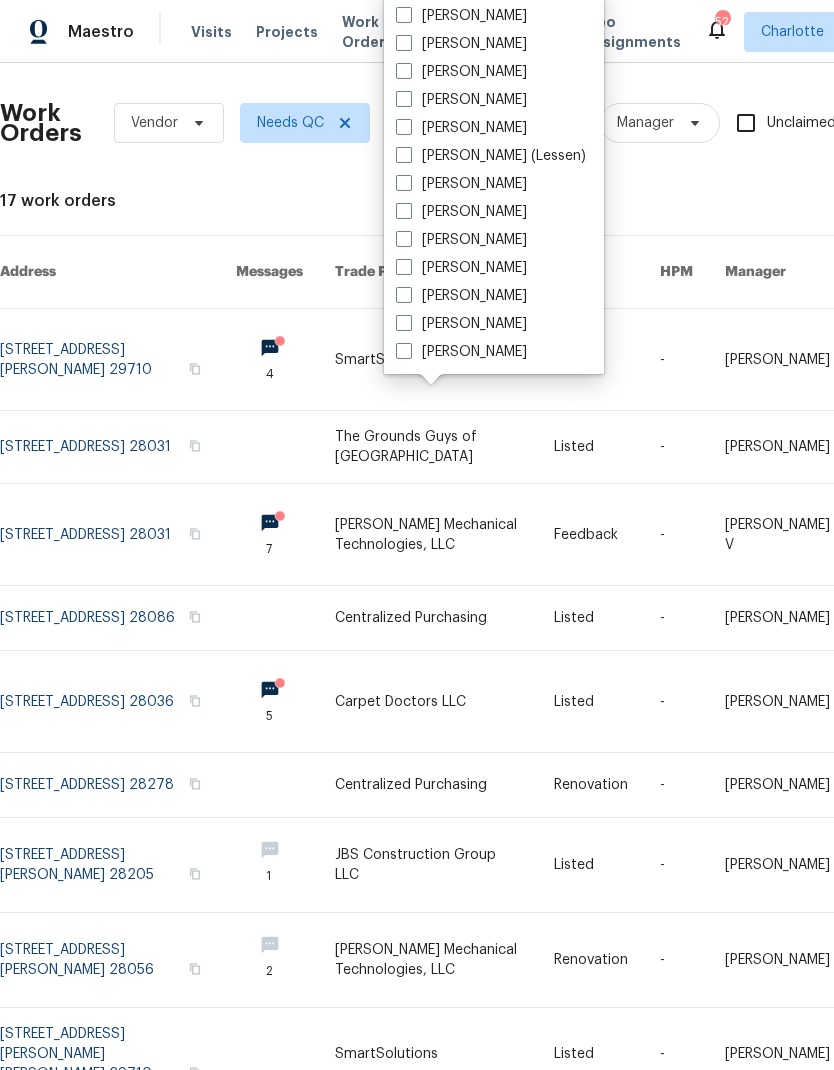 click on "[PERSON_NAME]" at bounding box center (461, 352) 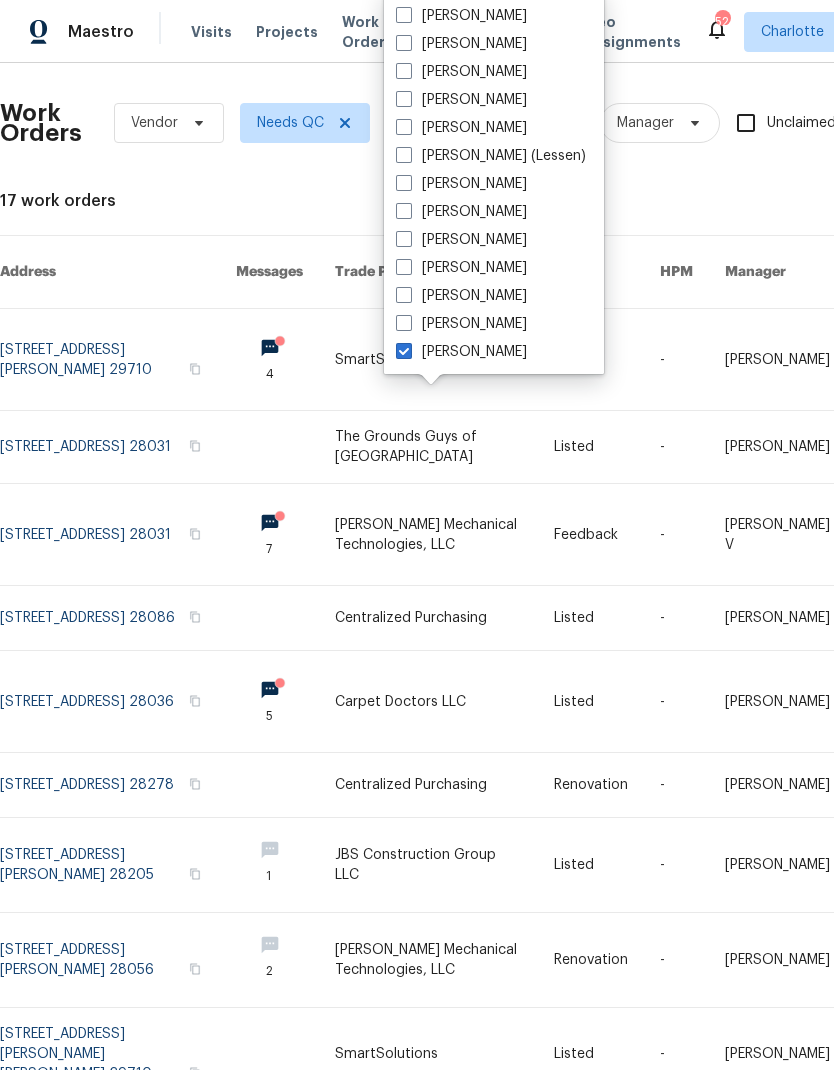 checkbox on "true" 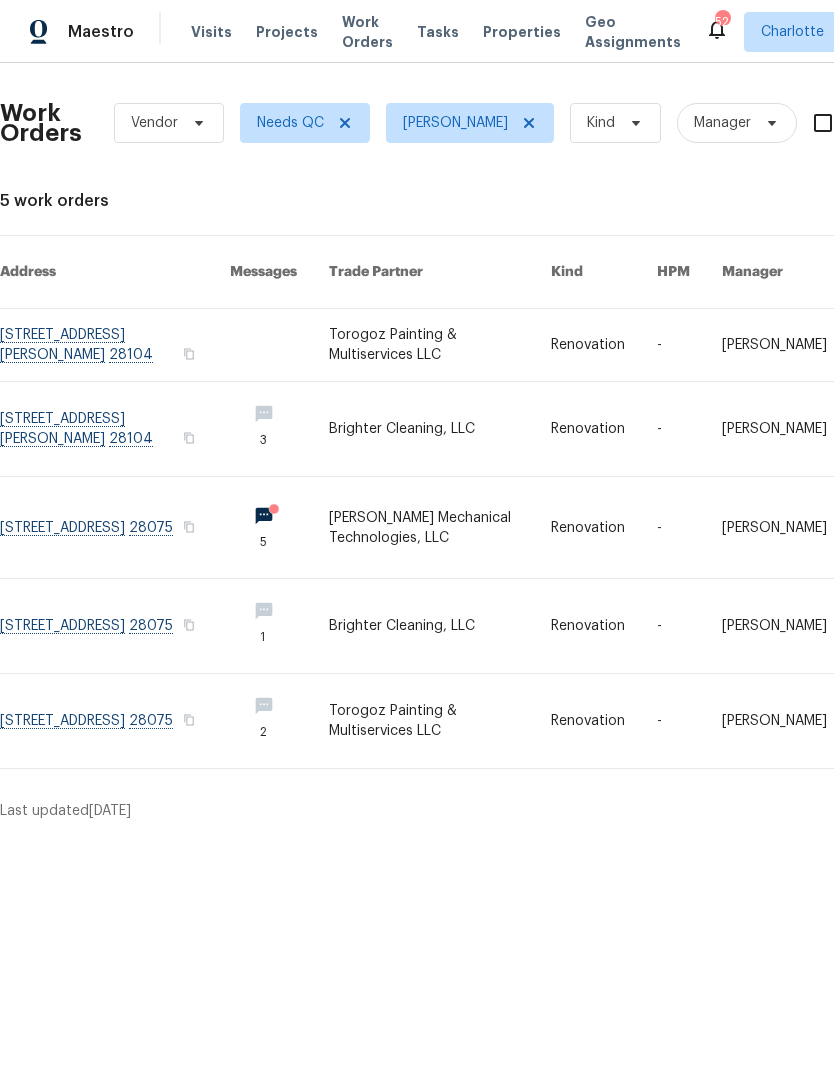 click at bounding box center (115, 527) 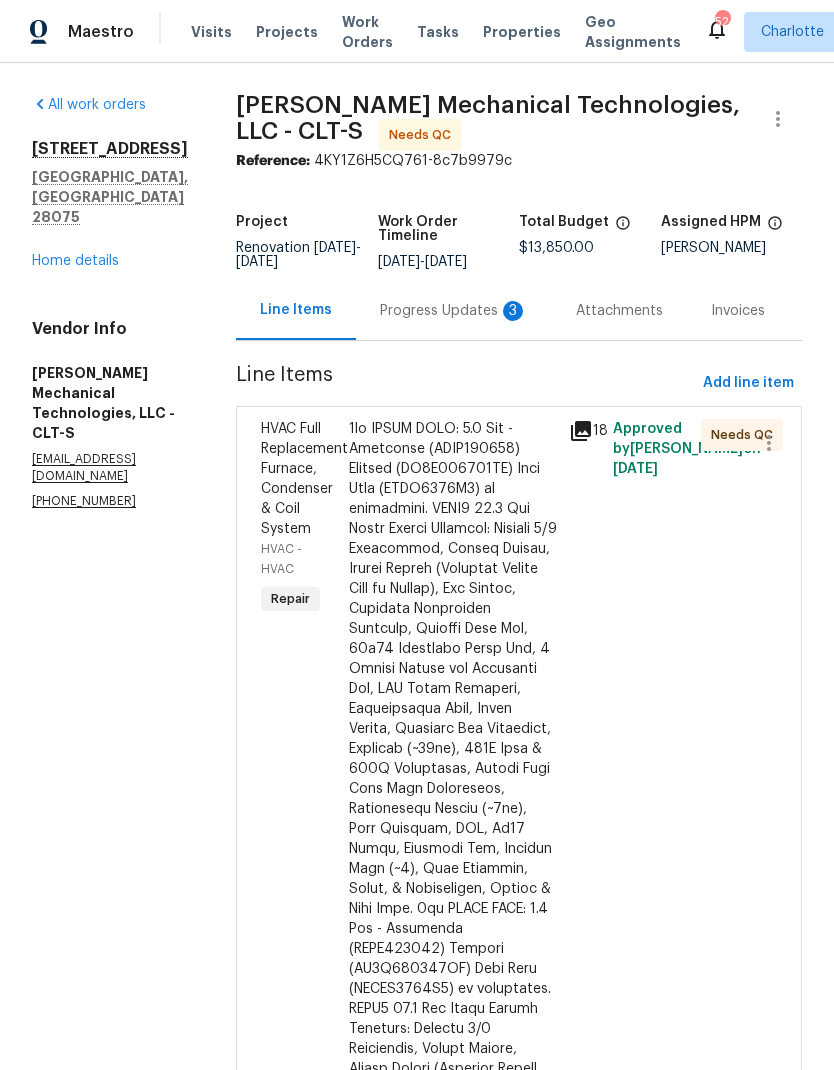 click on "Progress Updates 3" at bounding box center [454, 311] 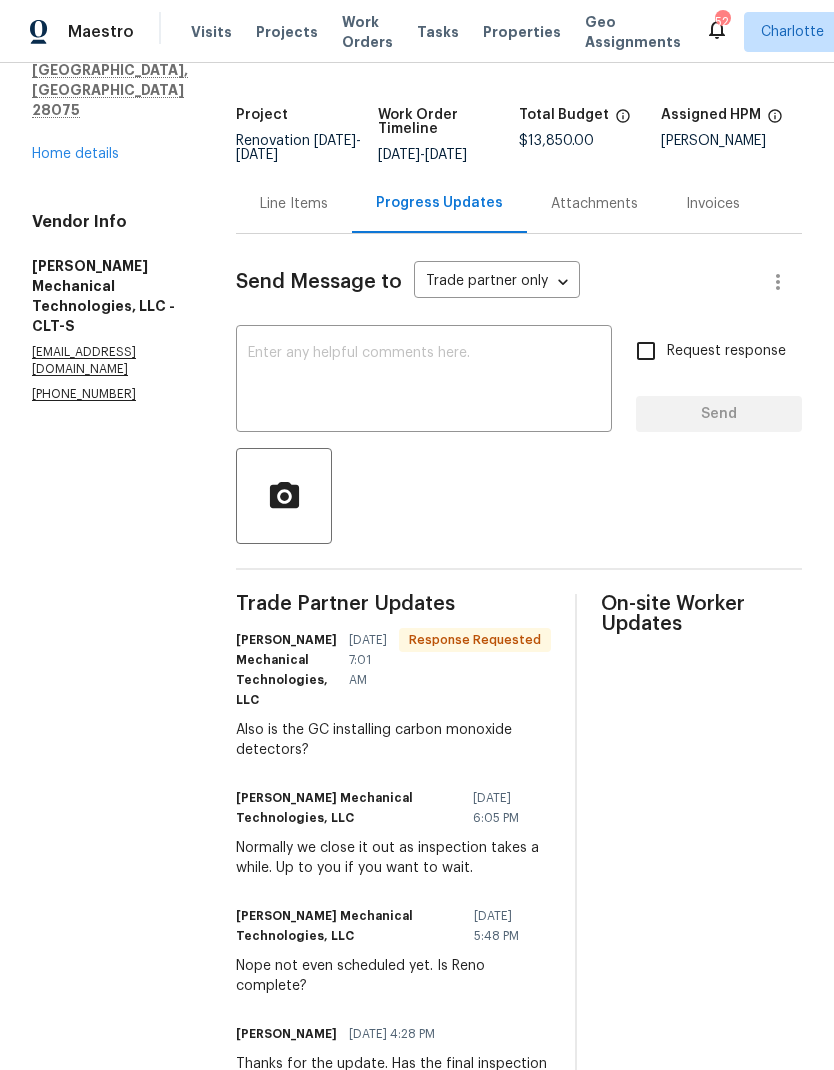 scroll, scrollTop: 108, scrollLeft: 0, axis: vertical 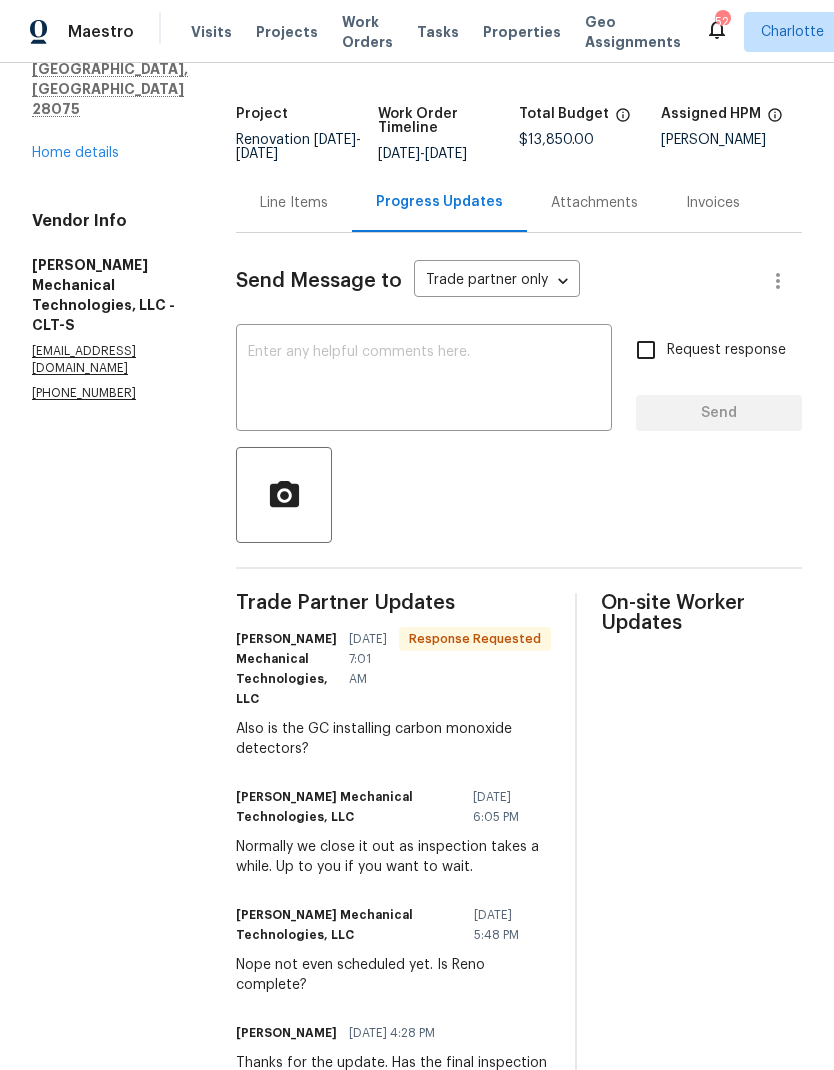 click at bounding box center [424, 380] 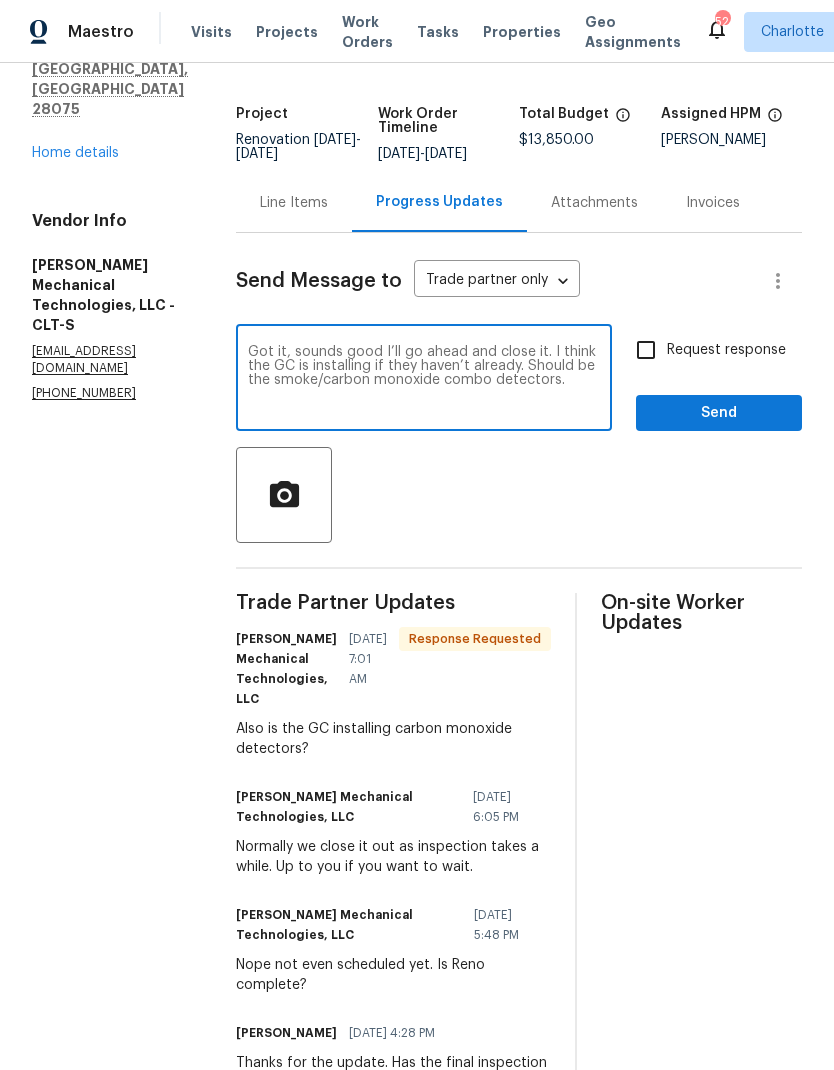 type on "Got it, sounds good I’ll go ahead and close it. I think the GC is installing if they haven’t already. Should be the smoke/carbon monoxide combo detectors." 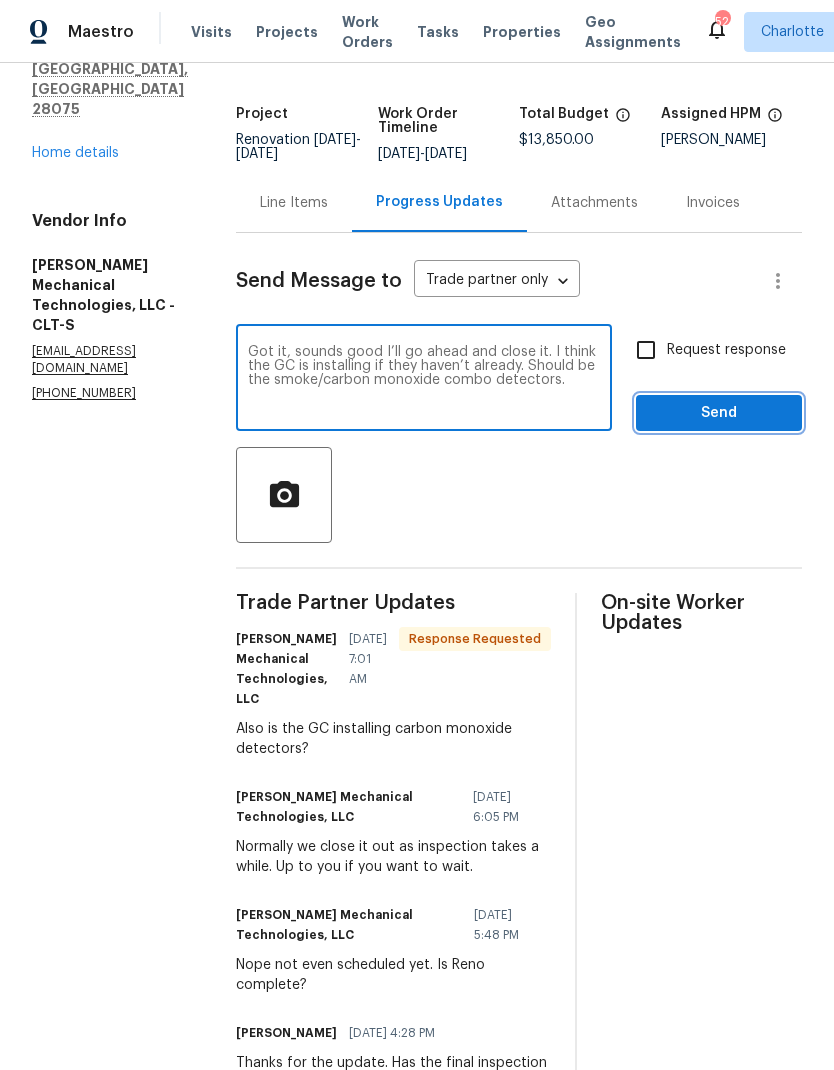 click on "Send" at bounding box center (719, 413) 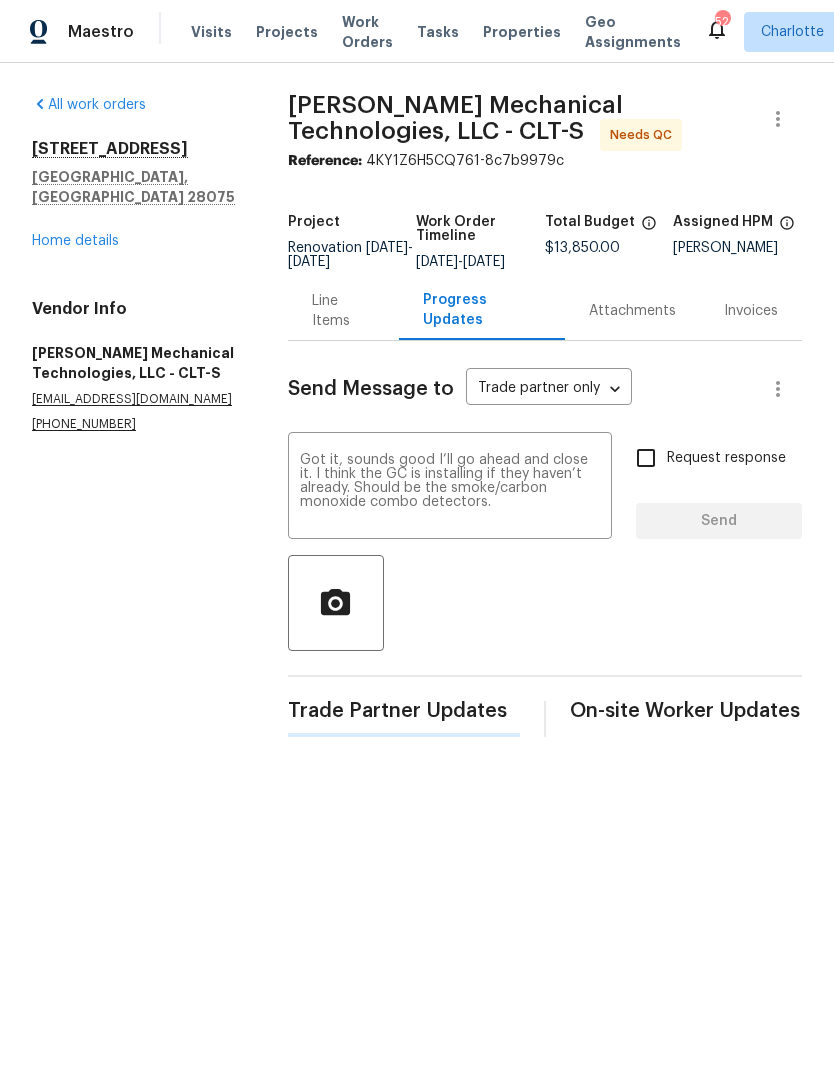 scroll, scrollTop: 0, scrollLeft: 0, axis: both 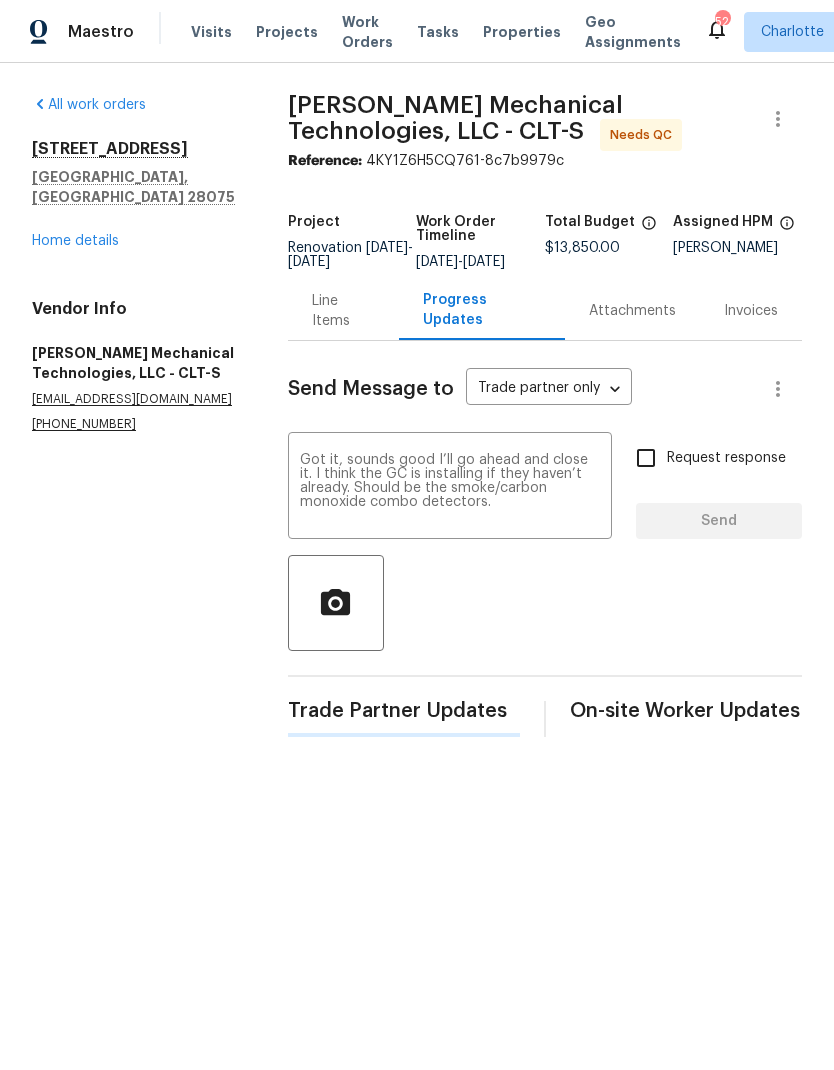 type 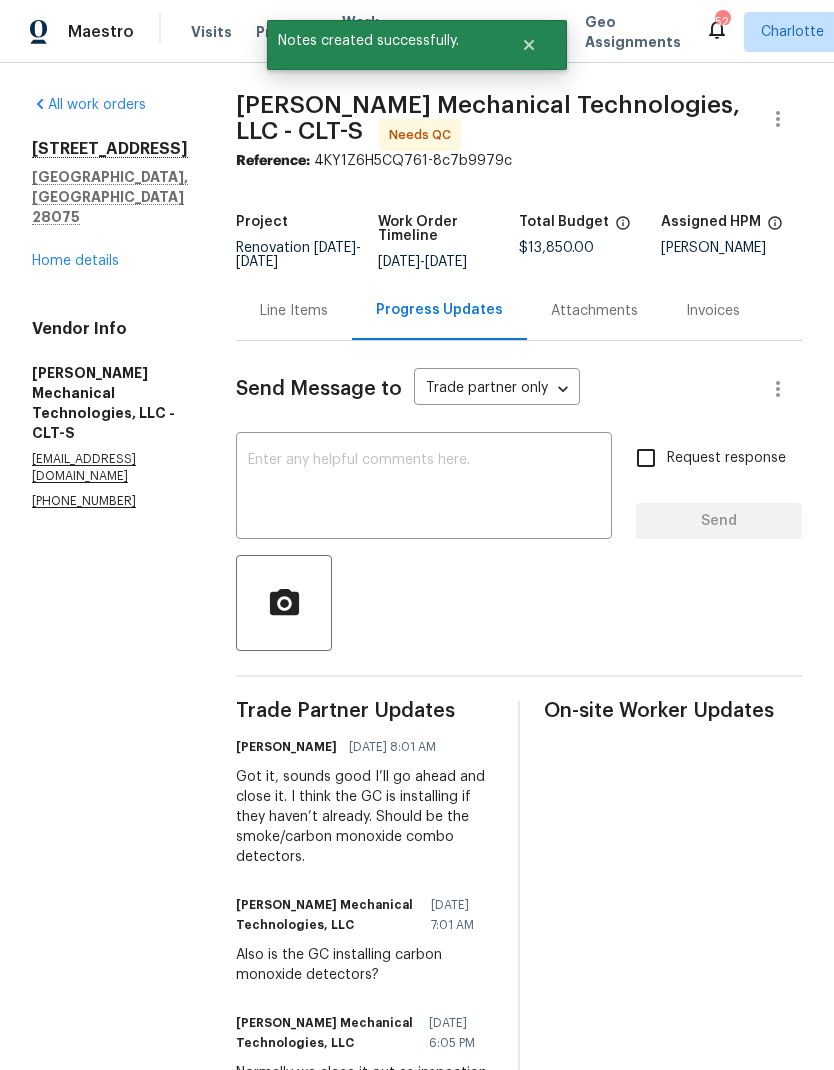 click on "Line Items" at bounding box center [294, 311] 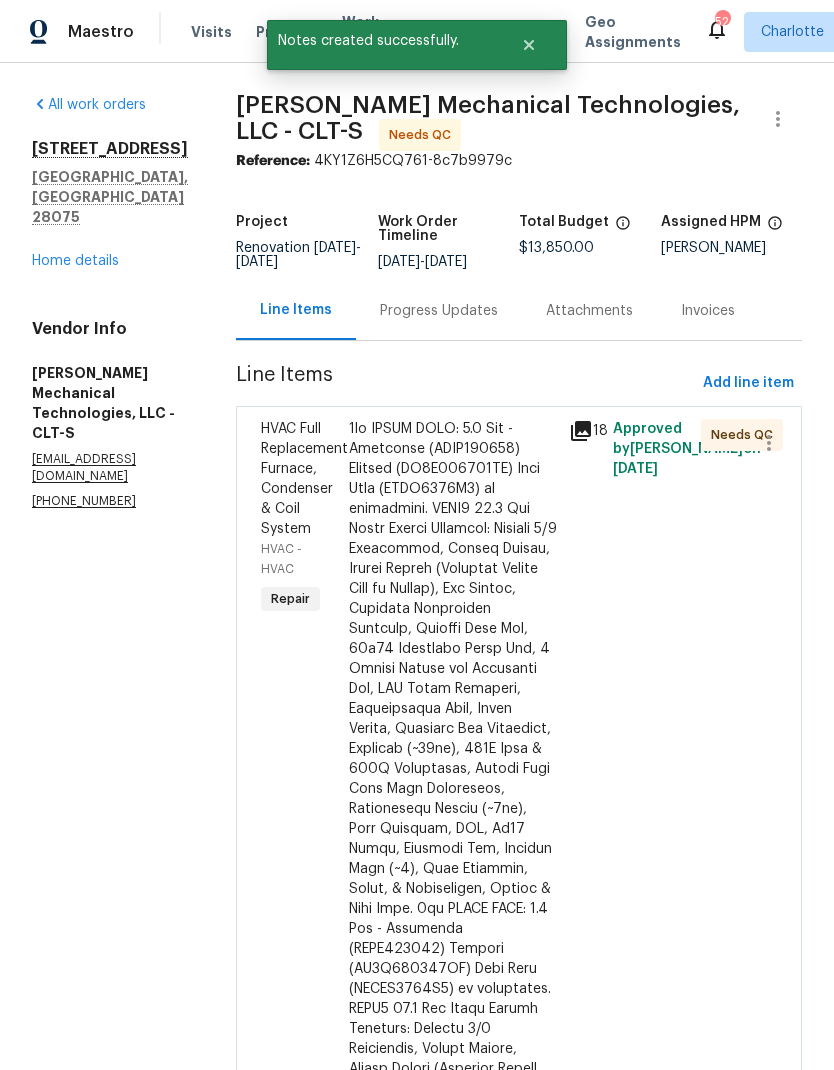 click at bounding box center (453, 909) 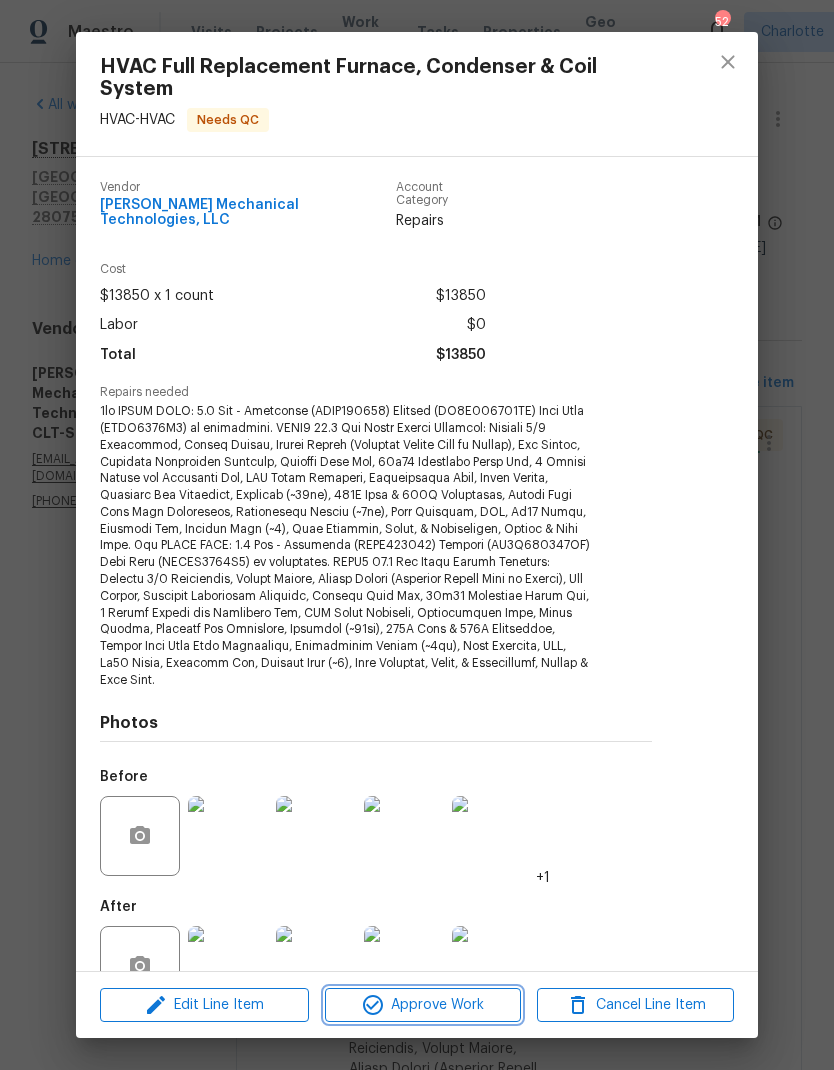 click on "Approve Work" at bounding box center [423, 1005] 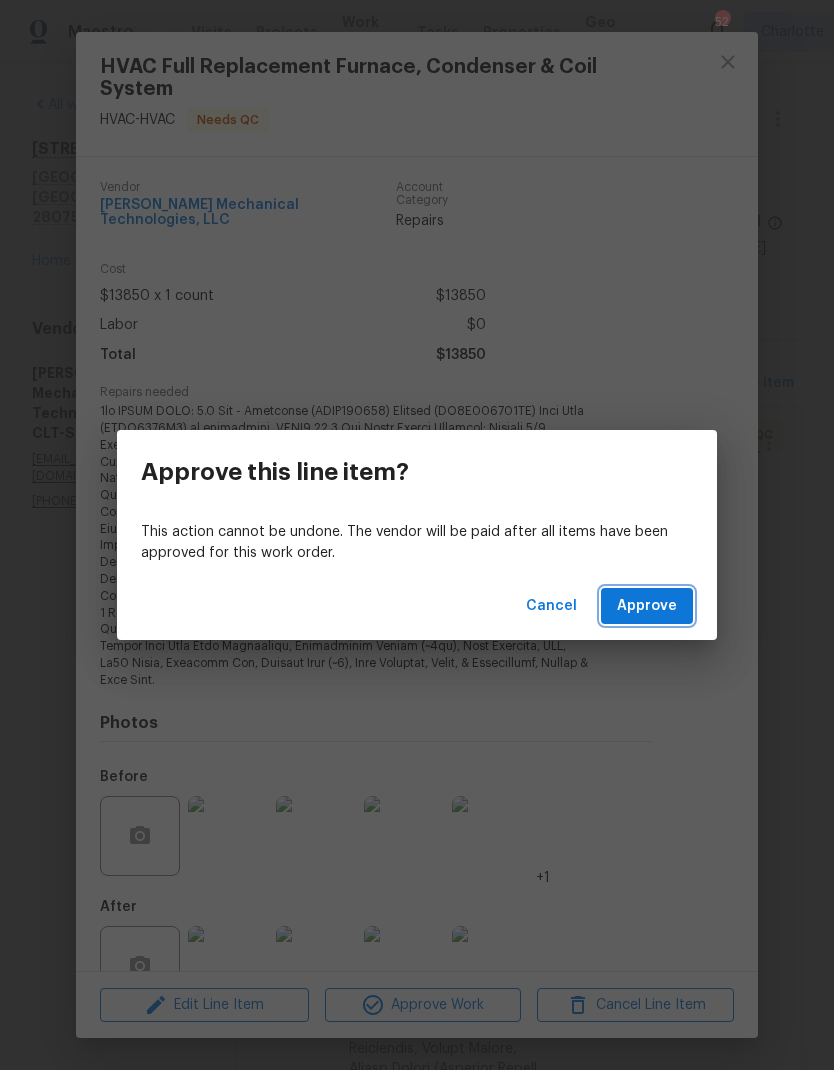 click on "Approve" at bounding box center (647, 606) 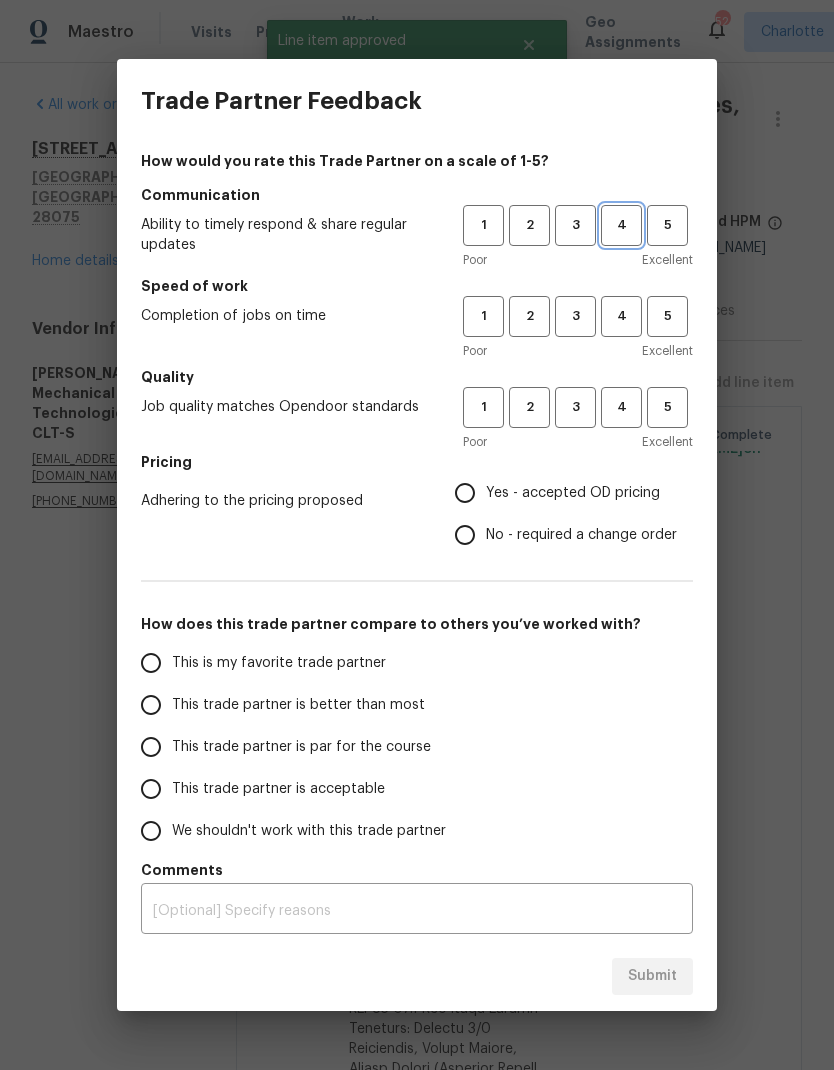 click on "4" at bounding box center [621, 225] 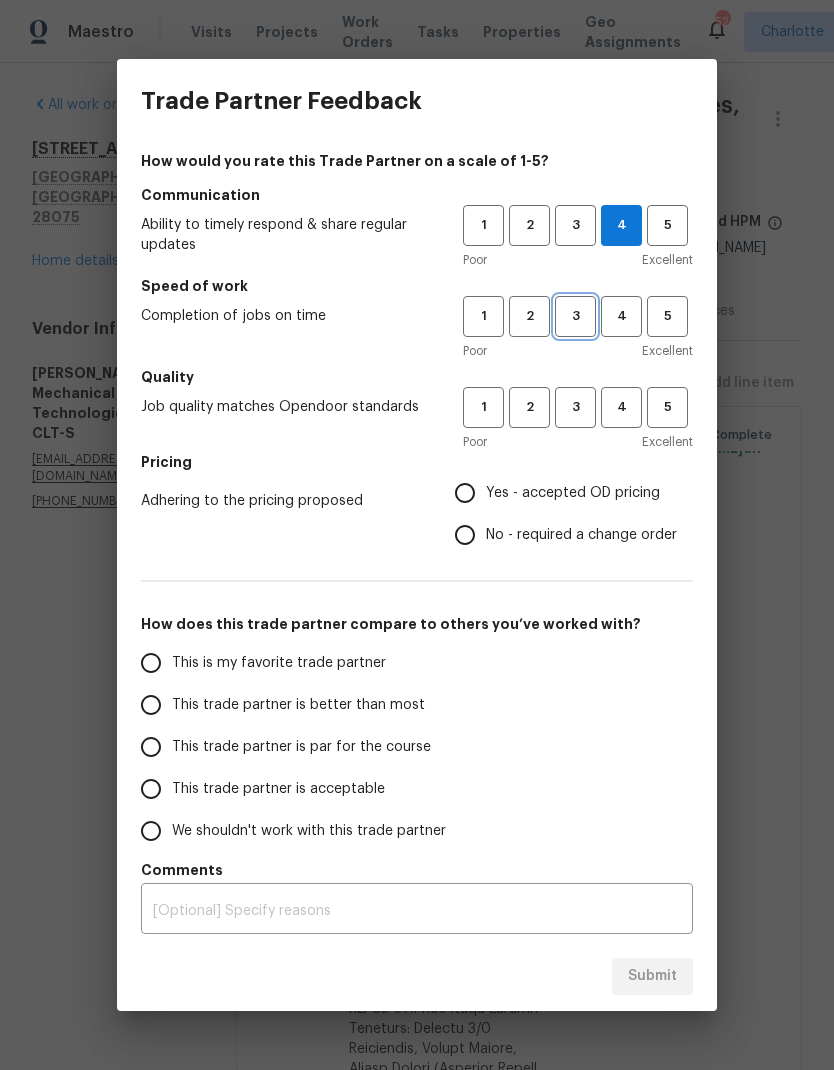 click on "3" at bounding box center (575, 316) 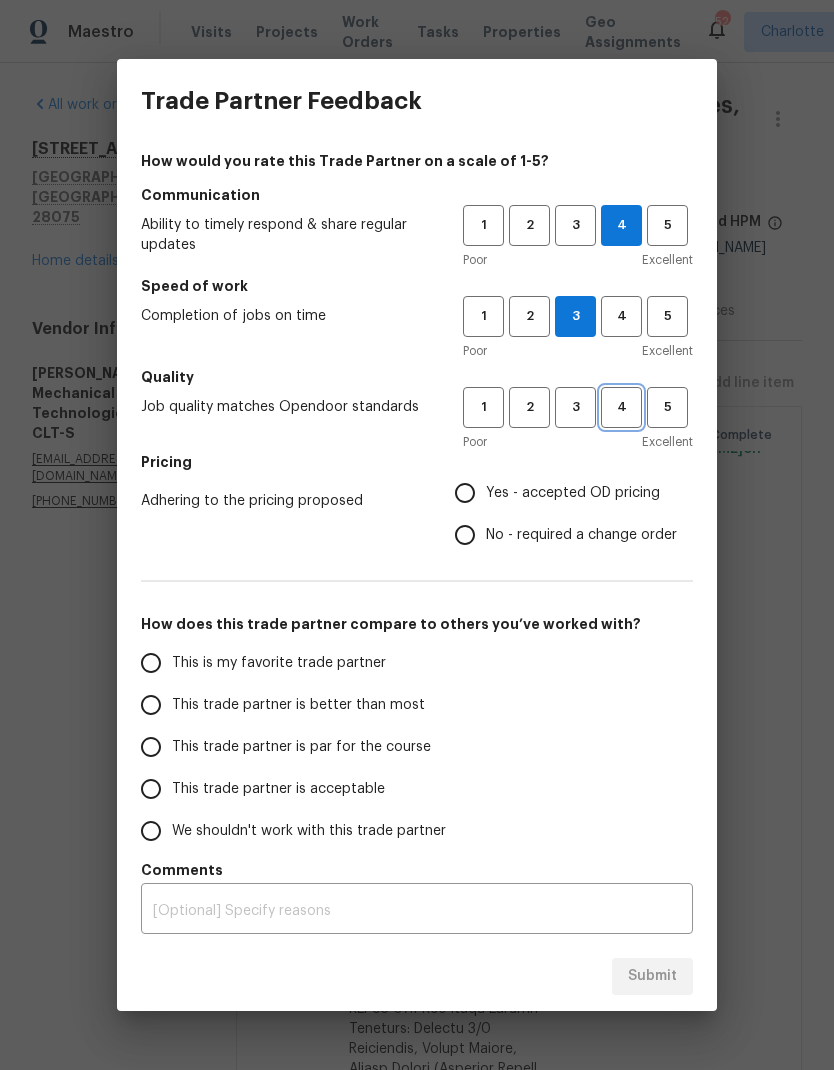 click on "4" at bounding box center [621, 407] 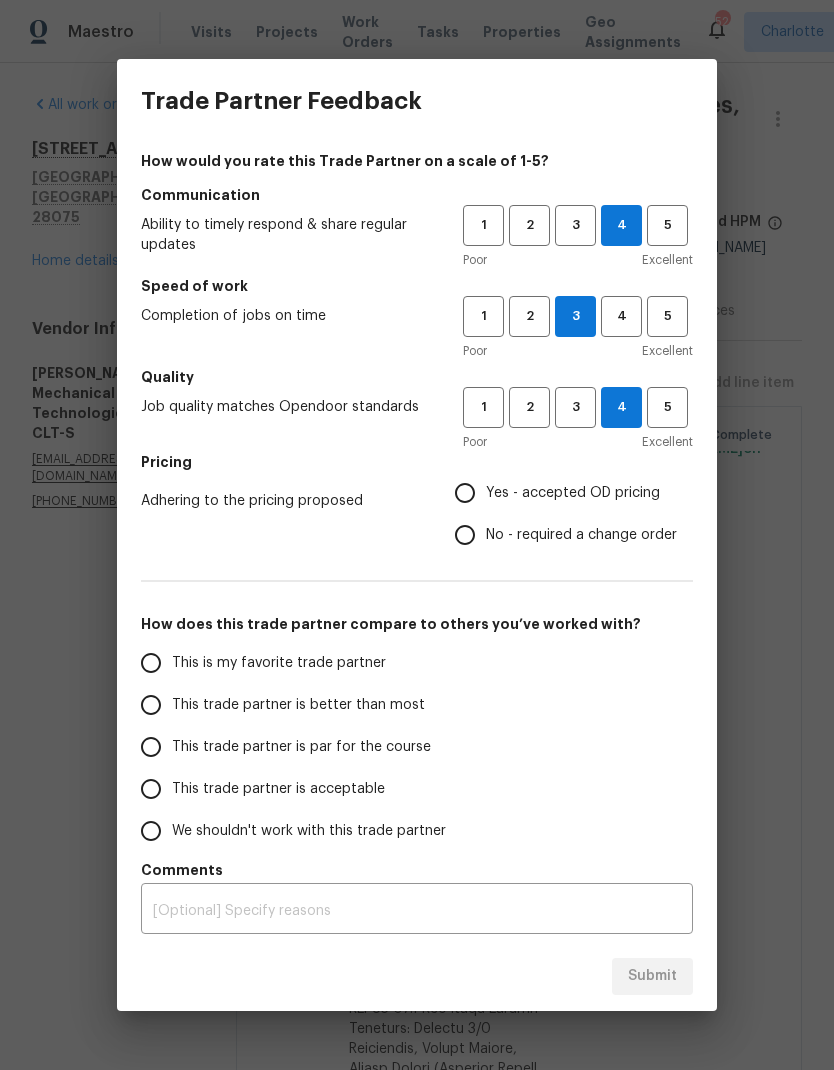 click on "Yes - accepted OD pricing" at bounding box center (465, 493) 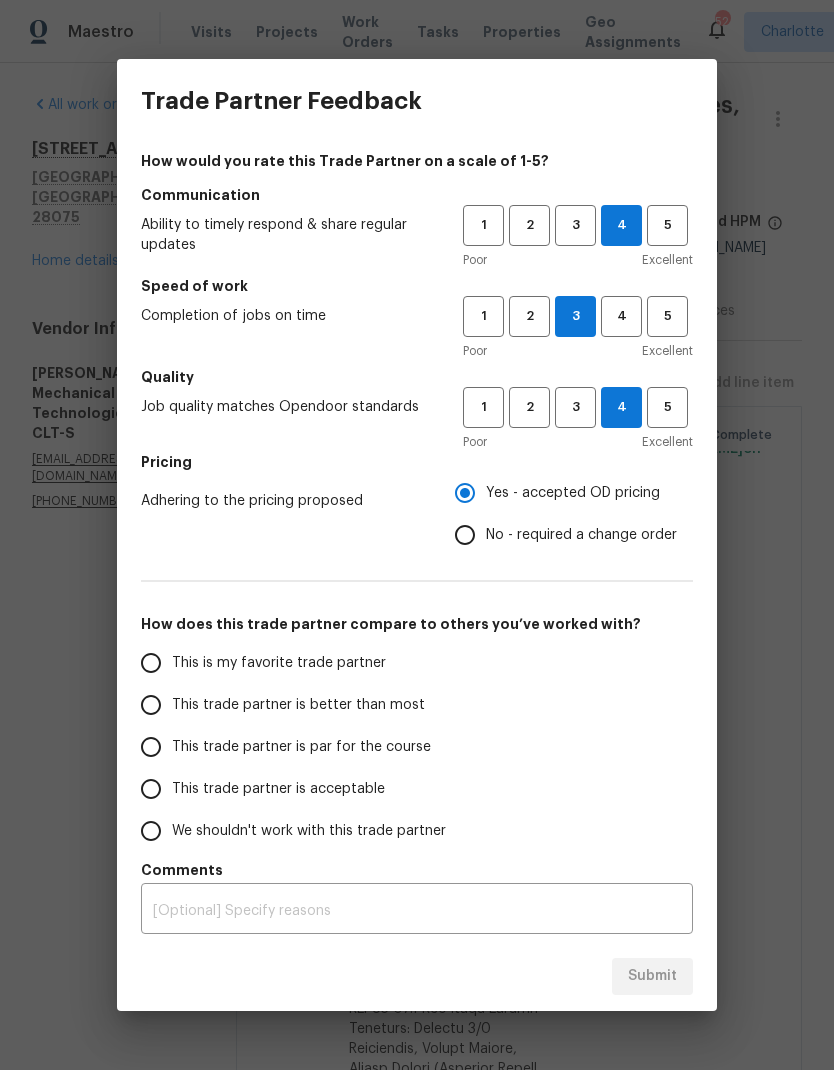 click on "This trade partner is better than most" at bounding box center [151, 705] 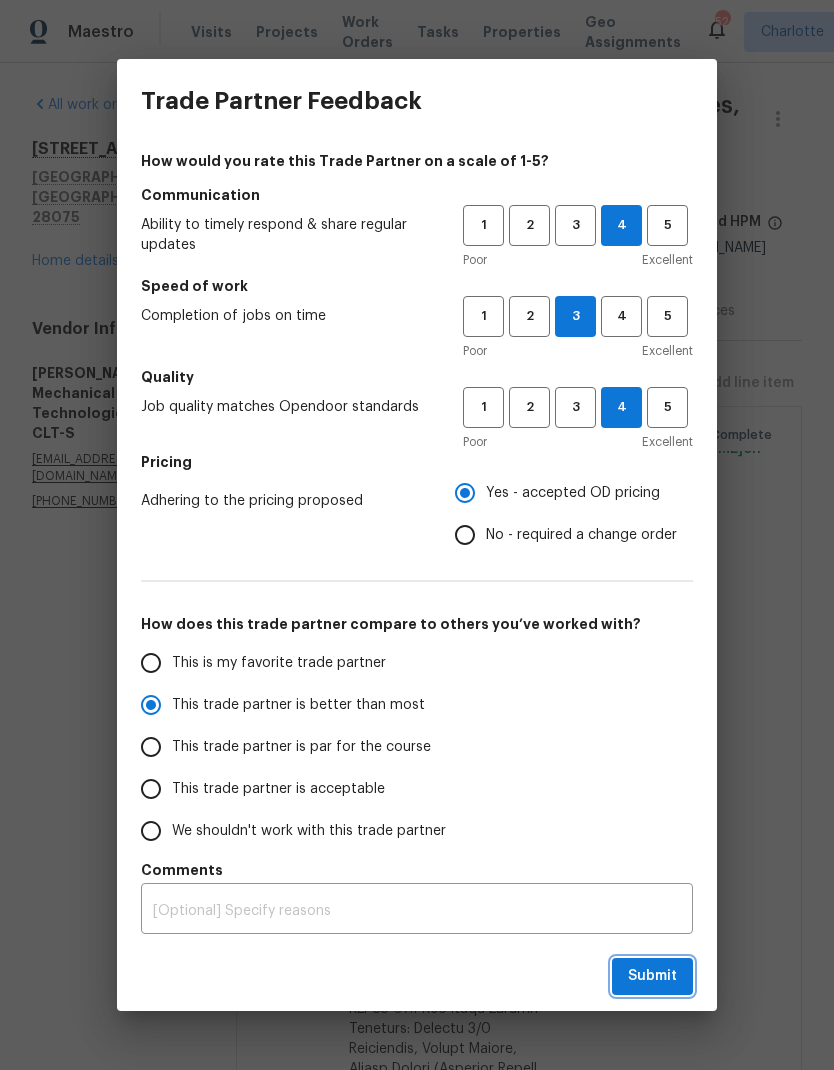 click on "Submit" at bounding box center [652, 976] 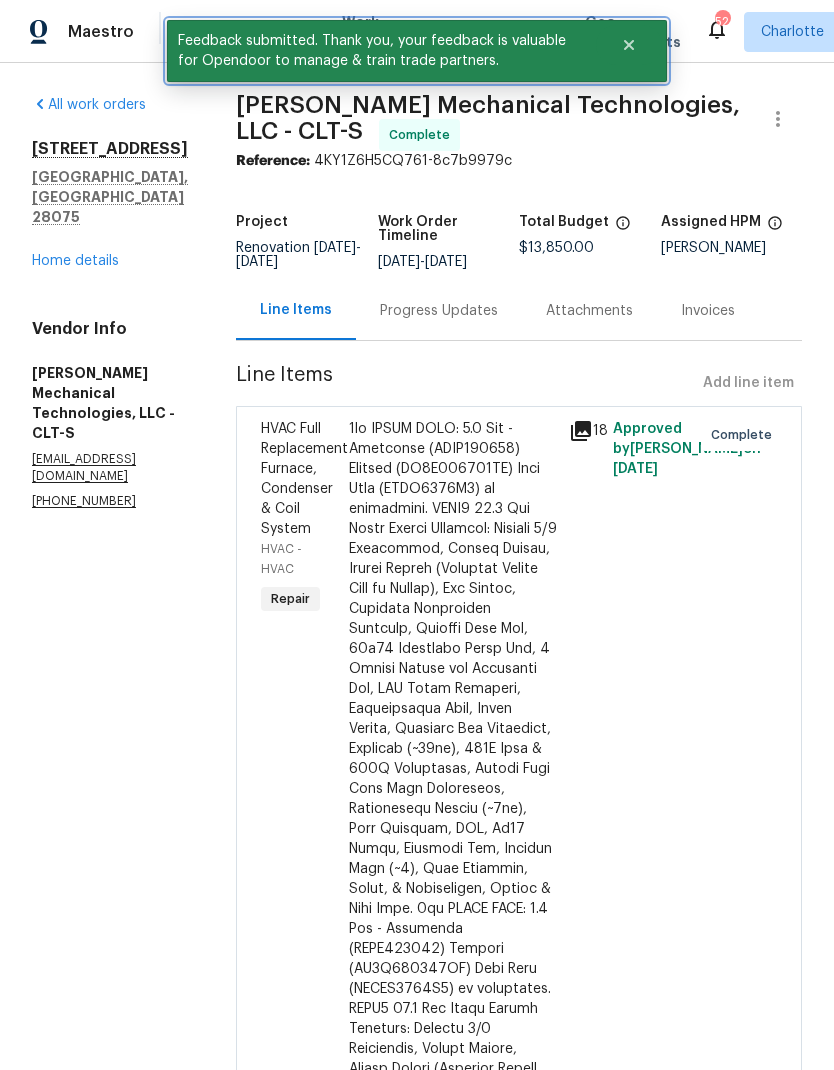 click 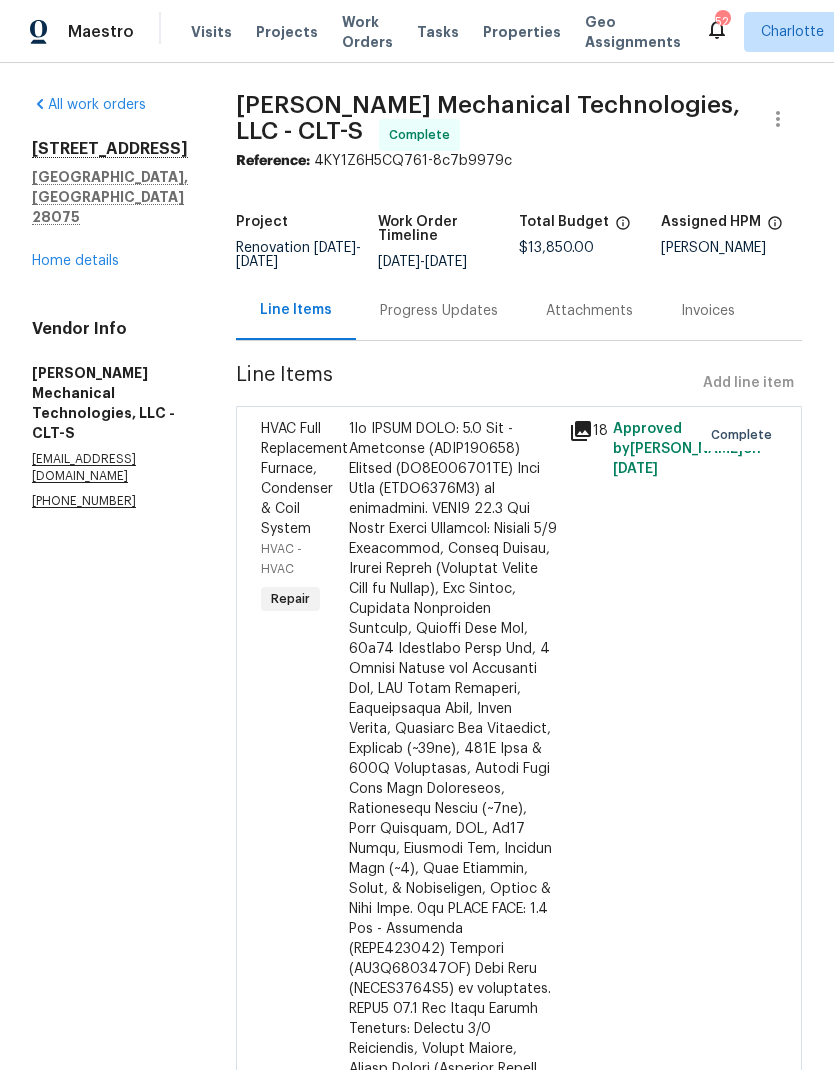 click on "Work Orders" at bounding box center [367, 32] 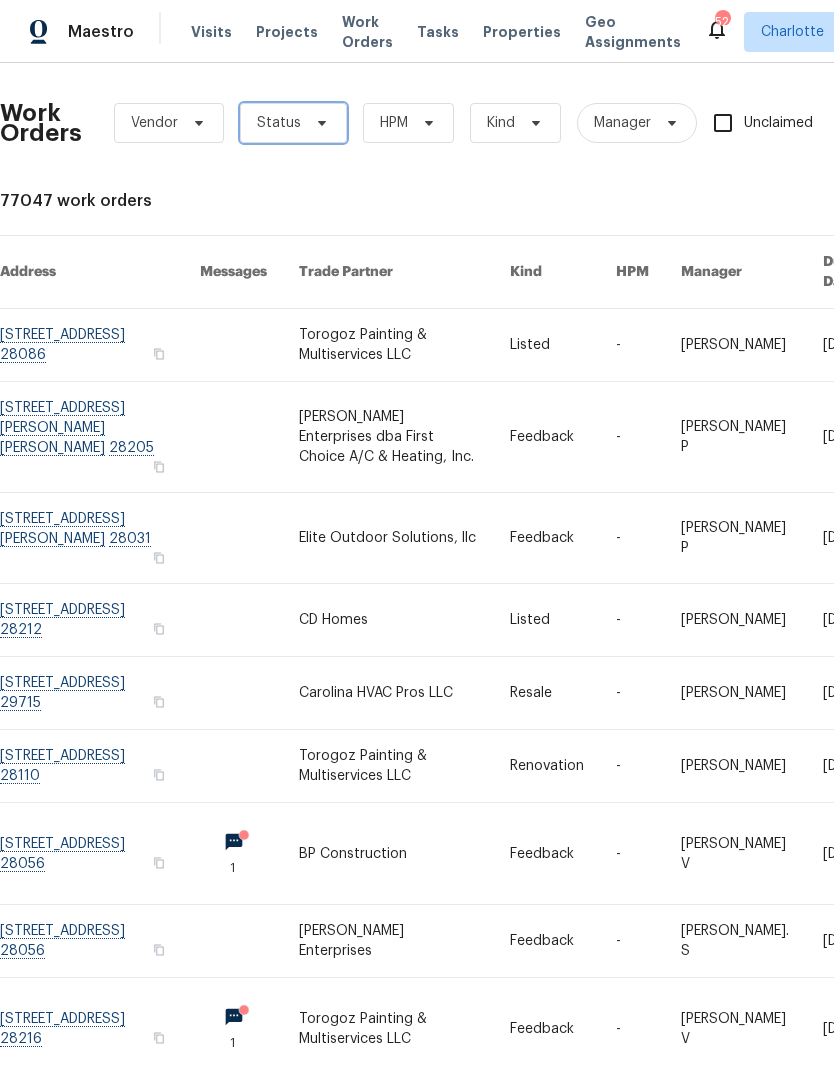 click on "Status" at bounding box center (293, 123) 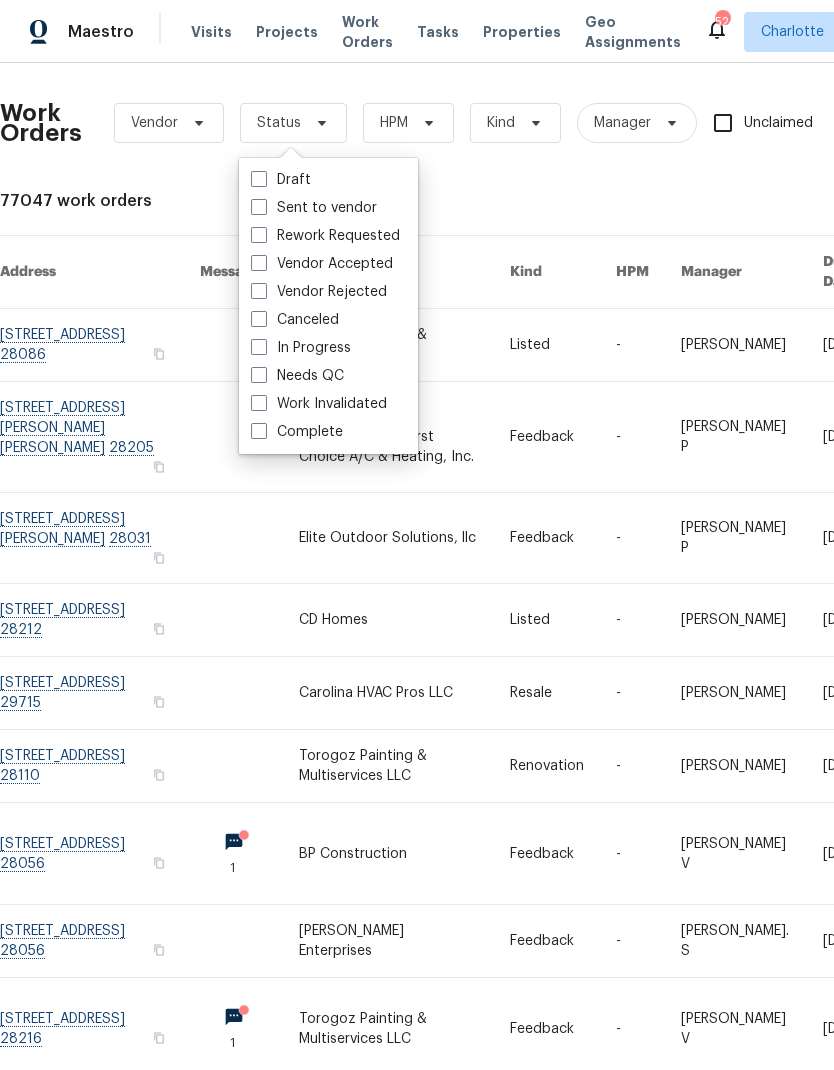 click on "Needs QC" at bounding box center [297, 376] 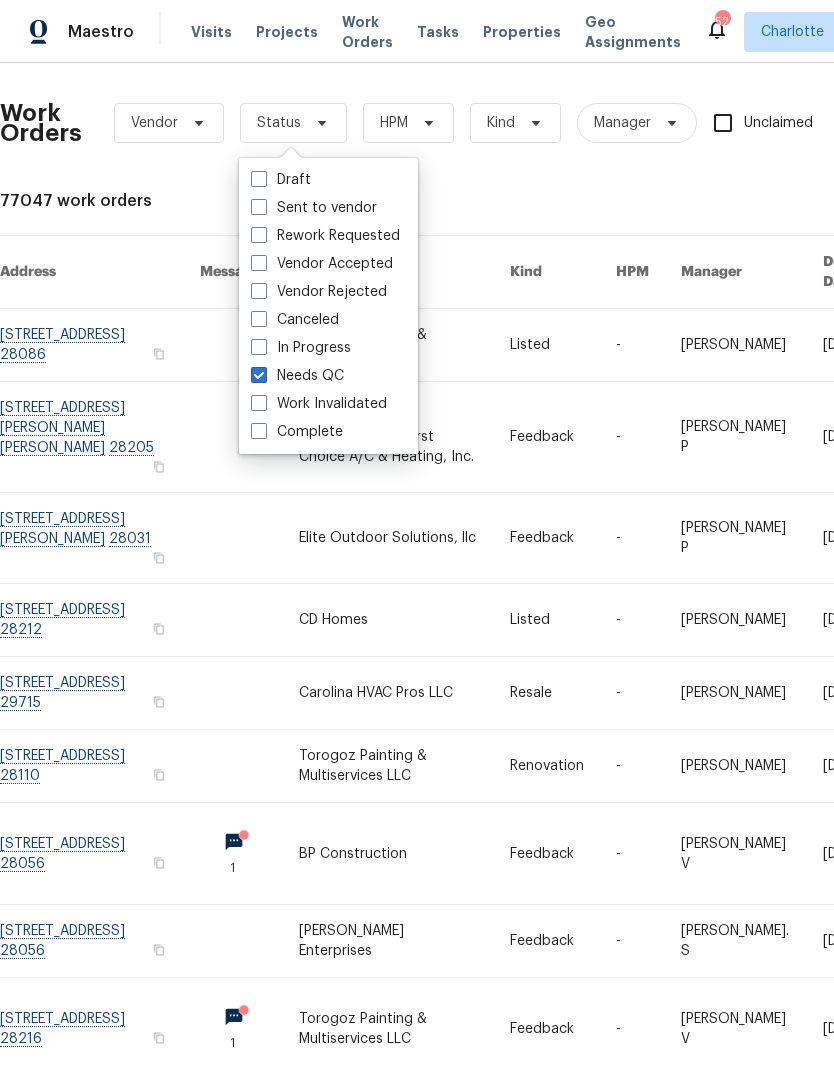 checkbox on "true" 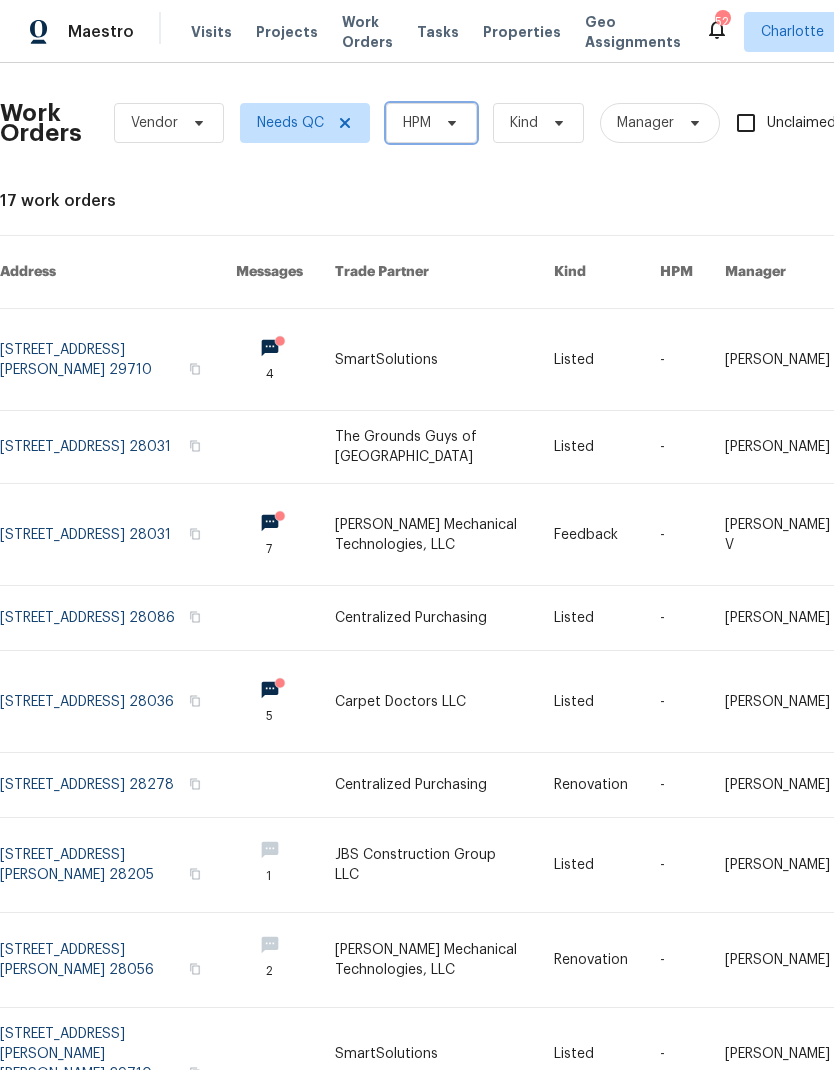click on "HPM" at bounding box center [417, 123] 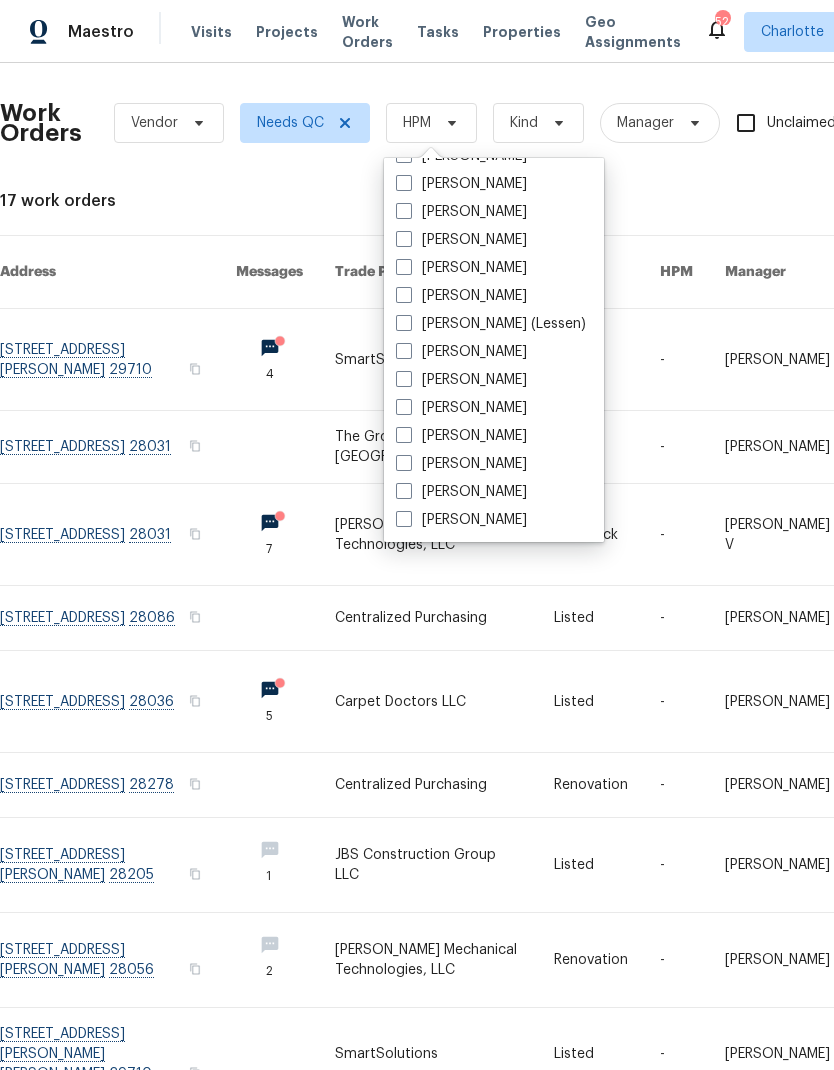 scroll, scrollTop: 248, scrollLeft: 0, axis: vertical 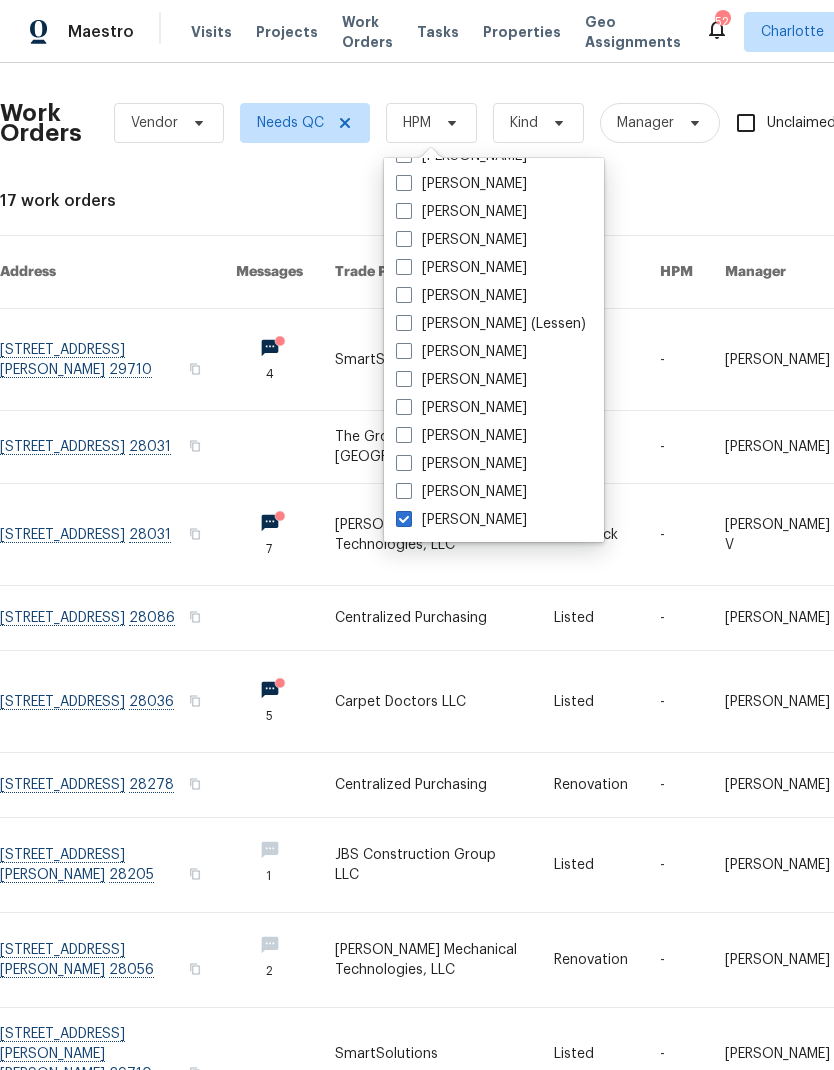 checkbox on "true" 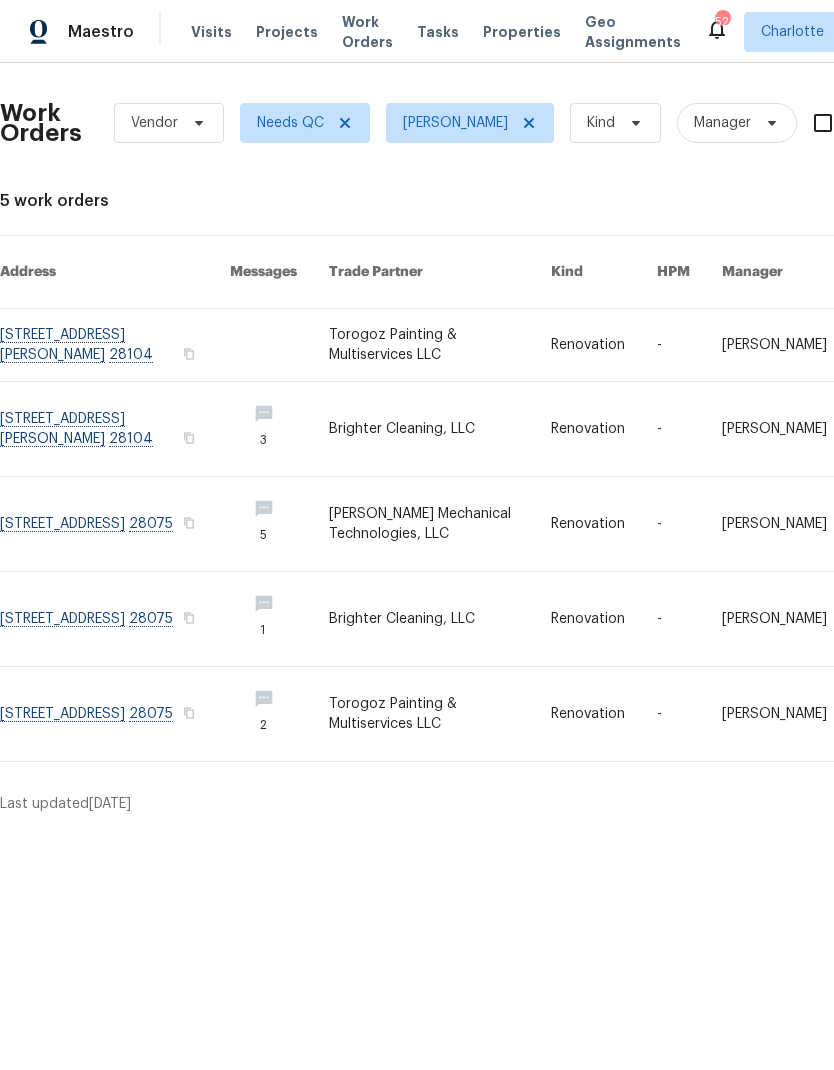 scroll, scrollTop: 0, scrollLeft: 0, axis: both 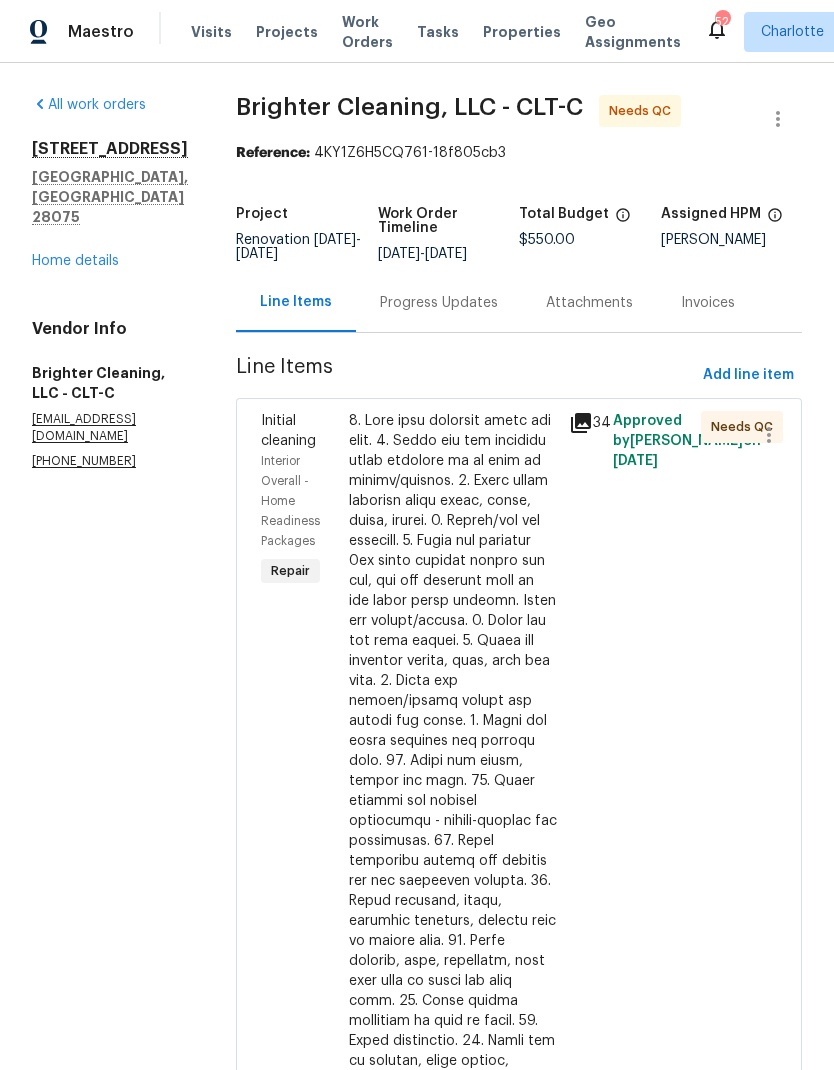 click at bounding box center (453, 891) 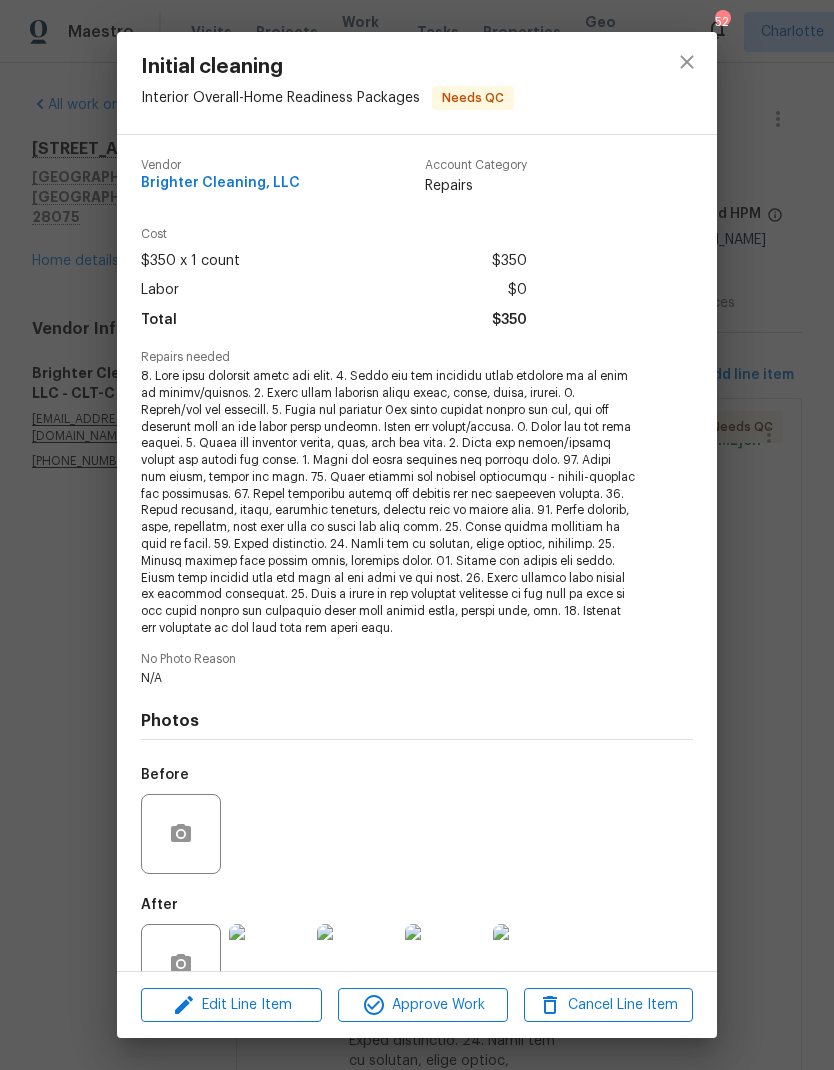 click at bounding box center [269, 964] 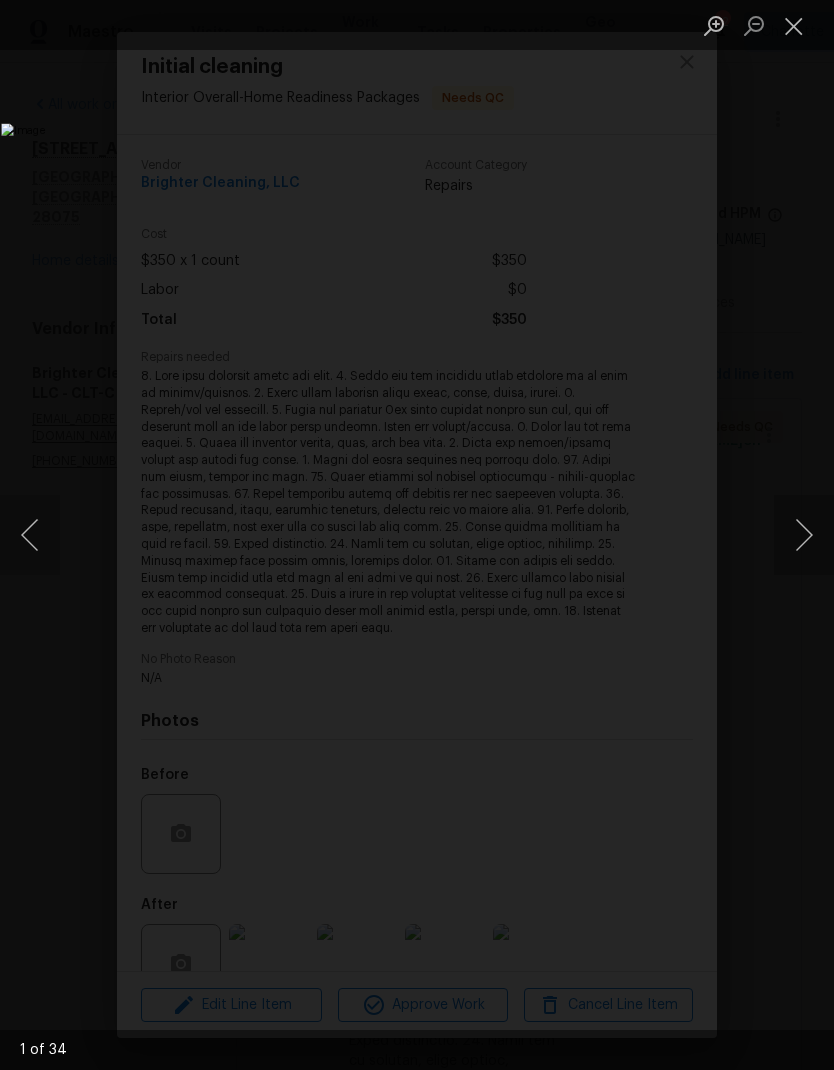 click at bounding box center (804, 535) 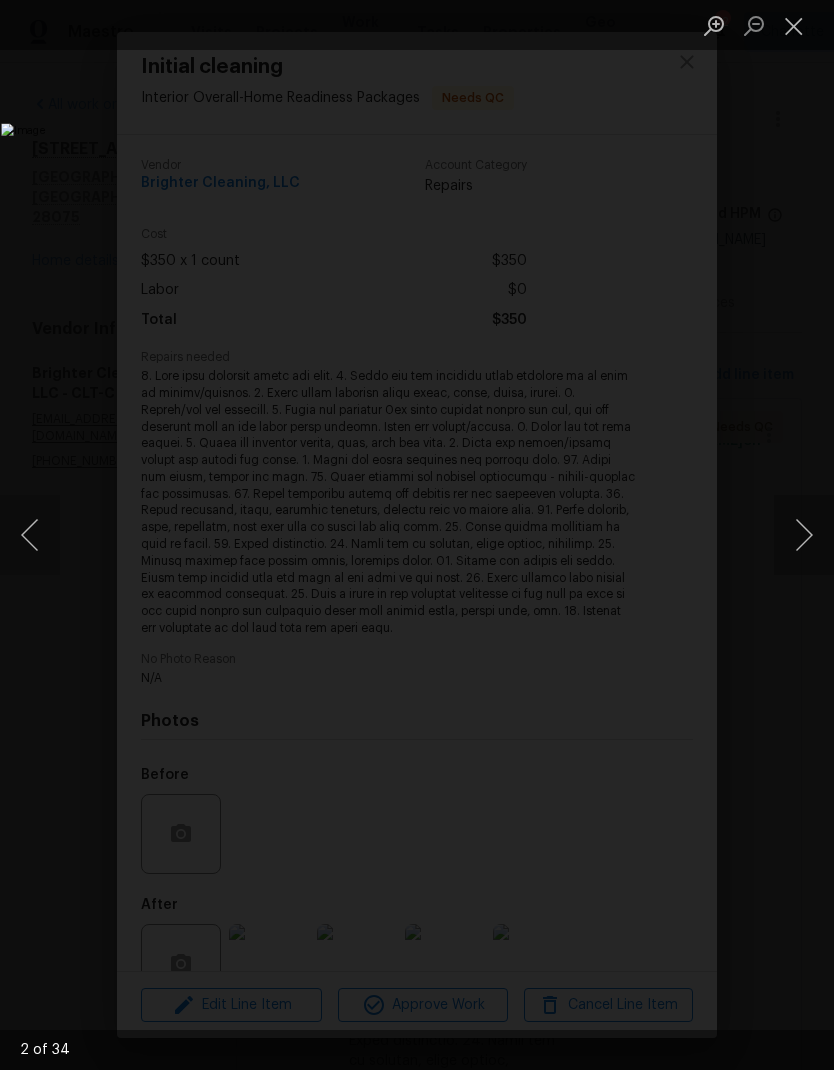 click at bounding box center [804, 535] 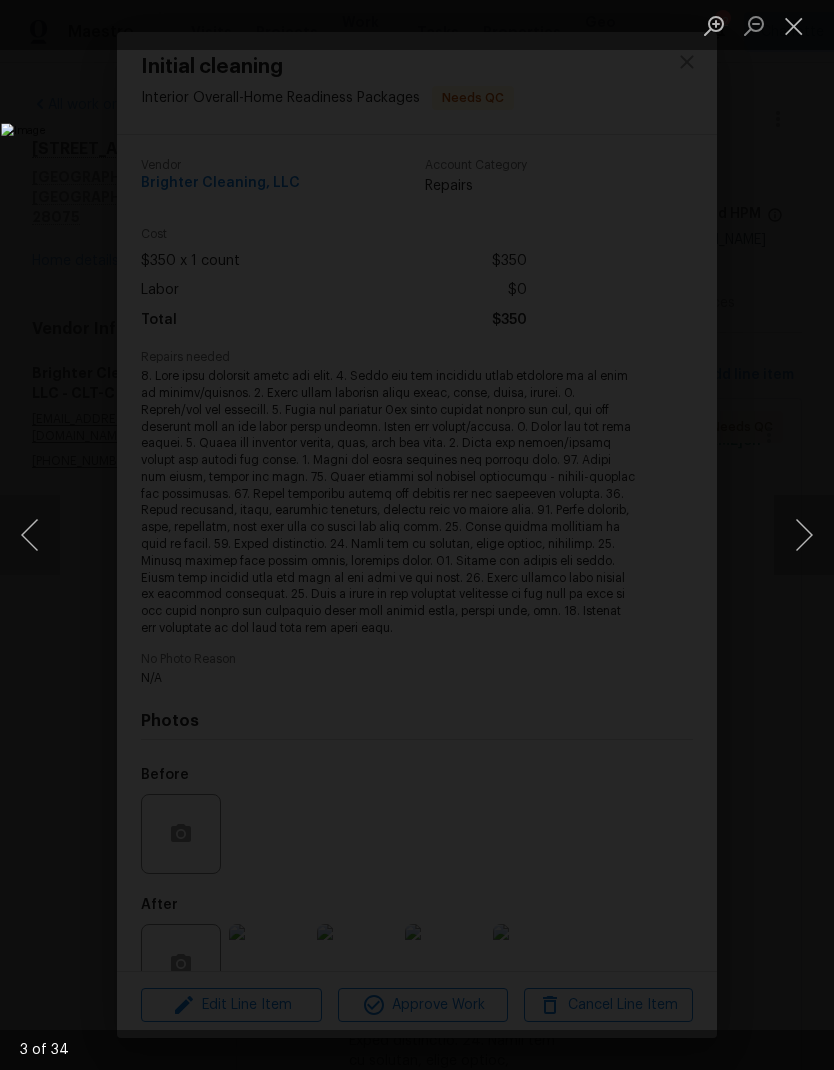 click at bounding box center [804, 535] 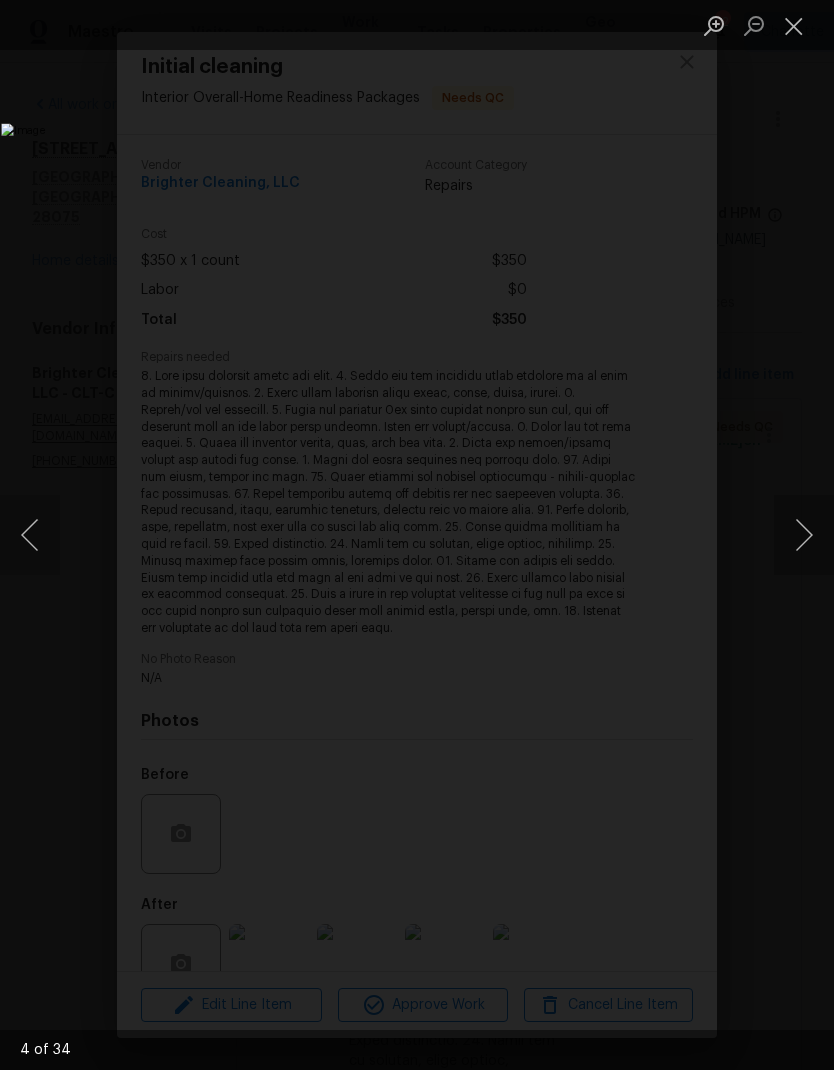 click at bounding box center (804, 535) 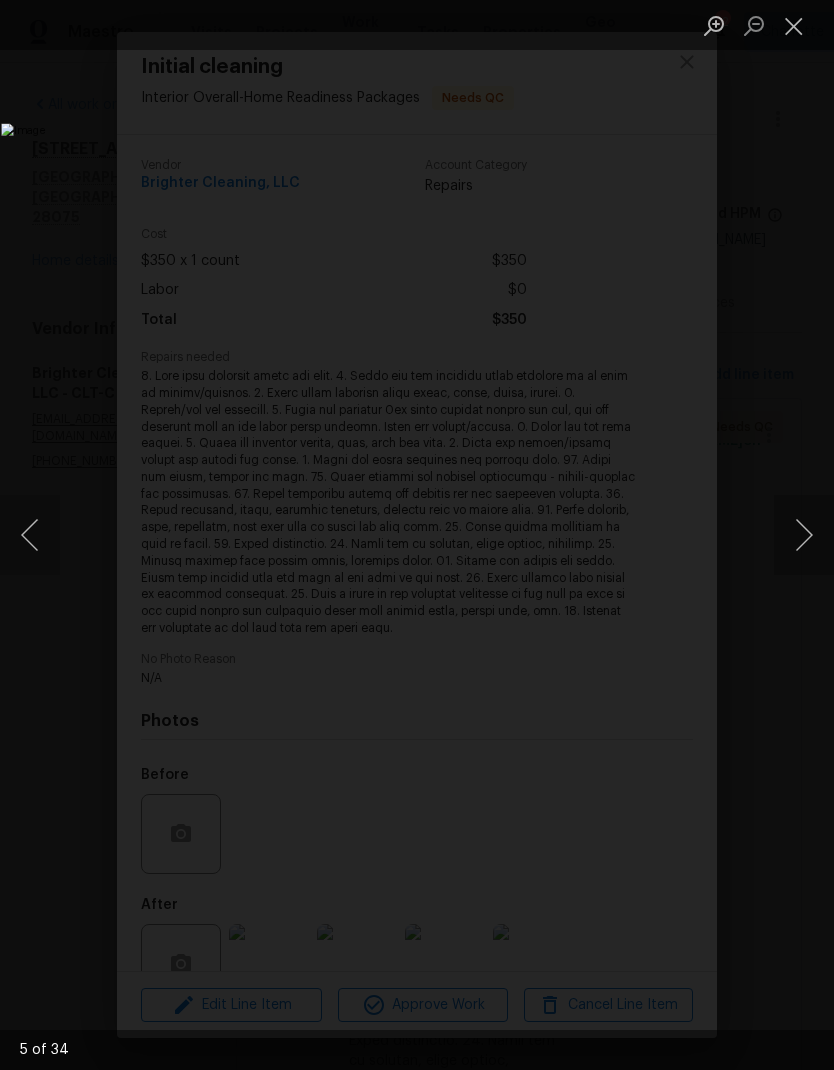 click at bounding box center (804, 535) 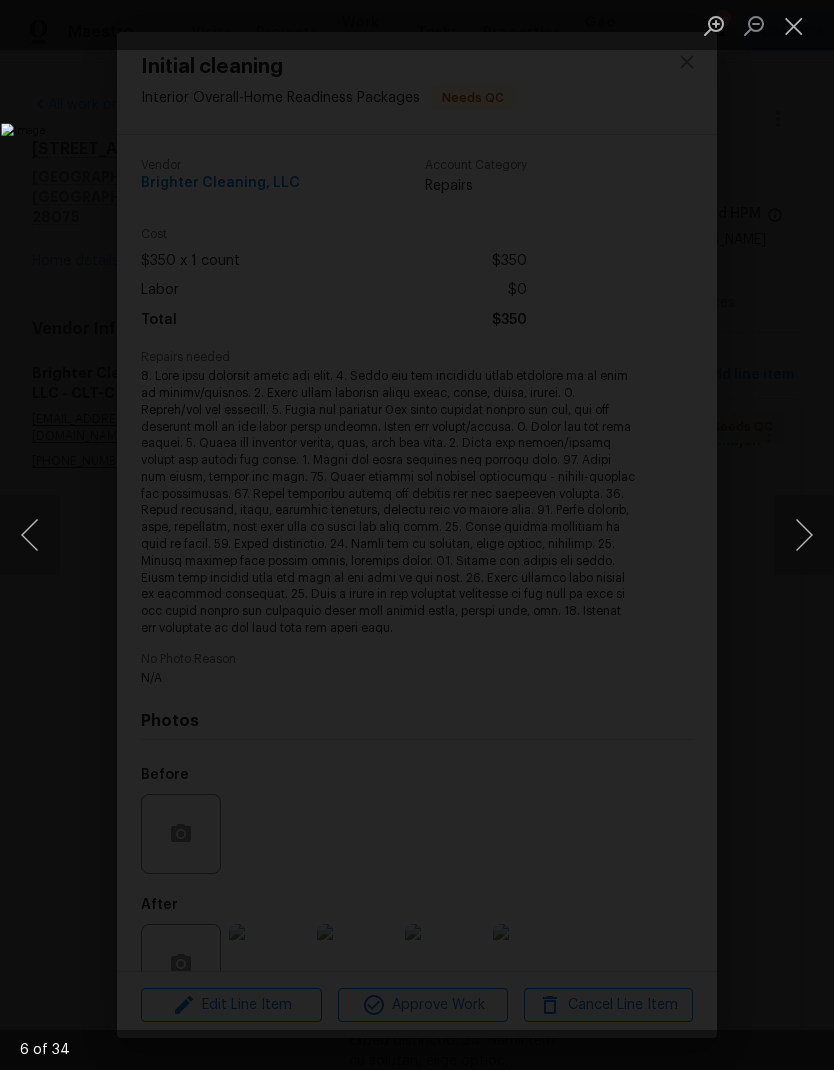 click at bounding box center (30, 535) 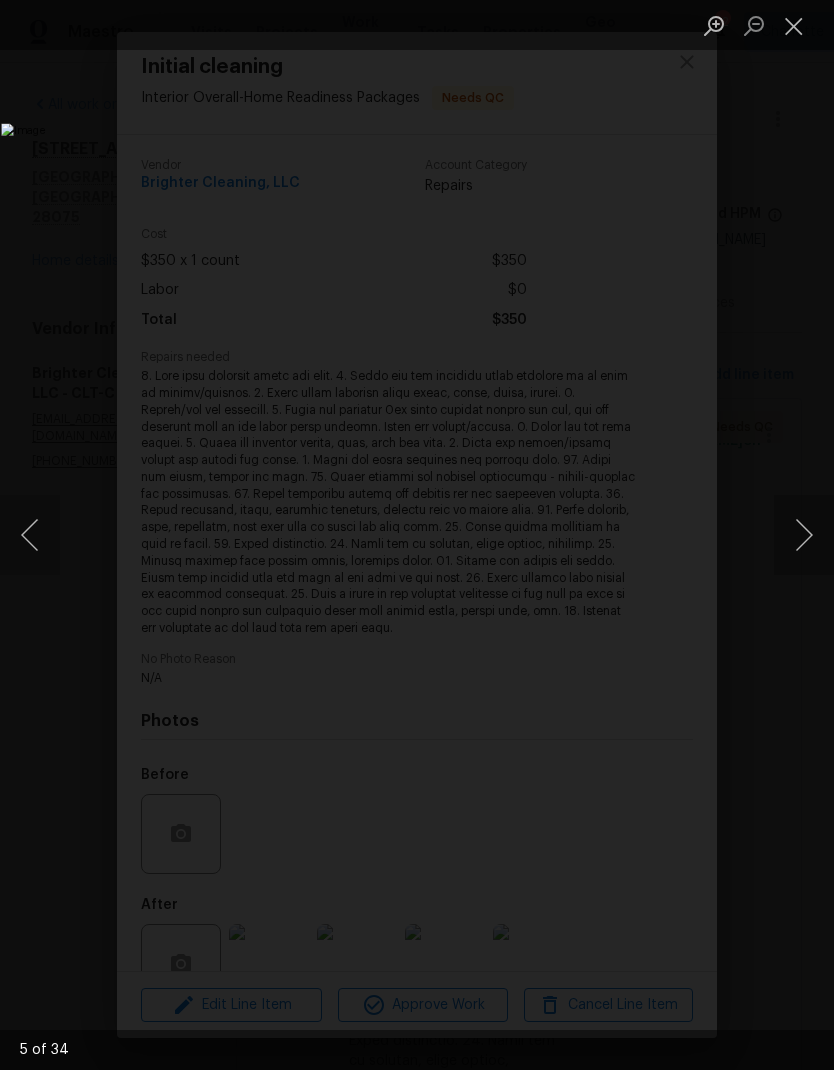 click at bounding box center [804, 535] 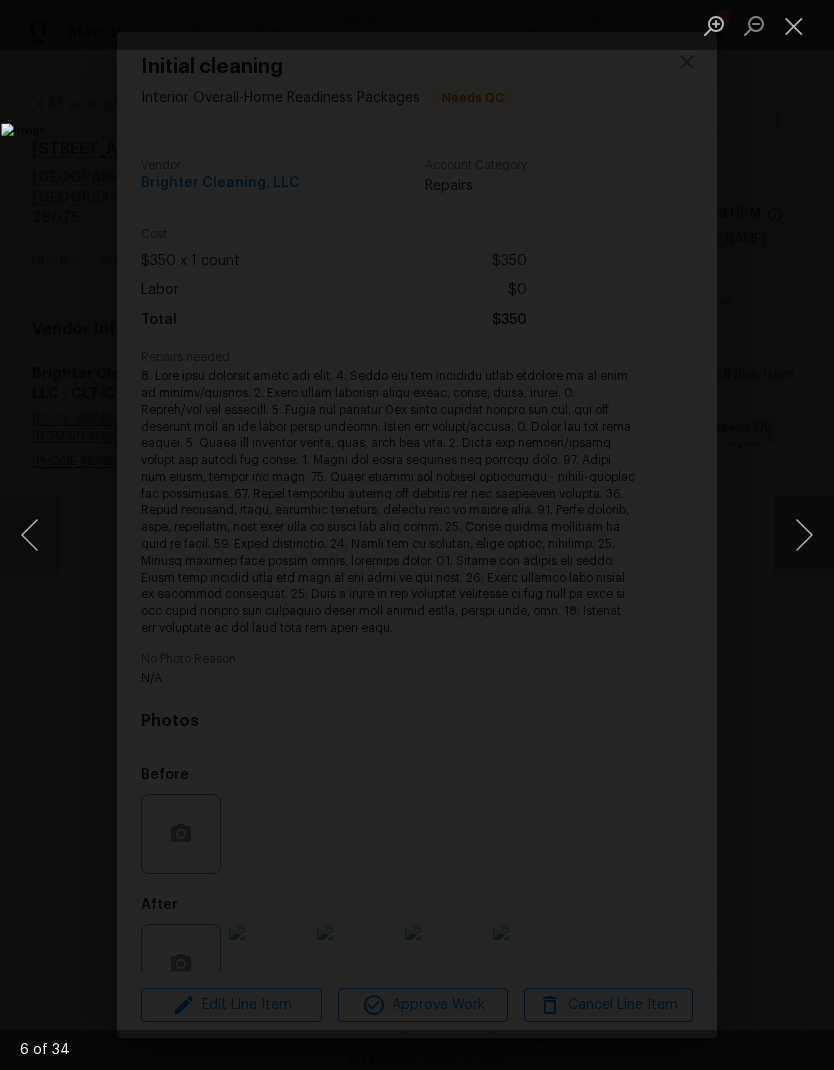 click at bounding box center [804, 535] 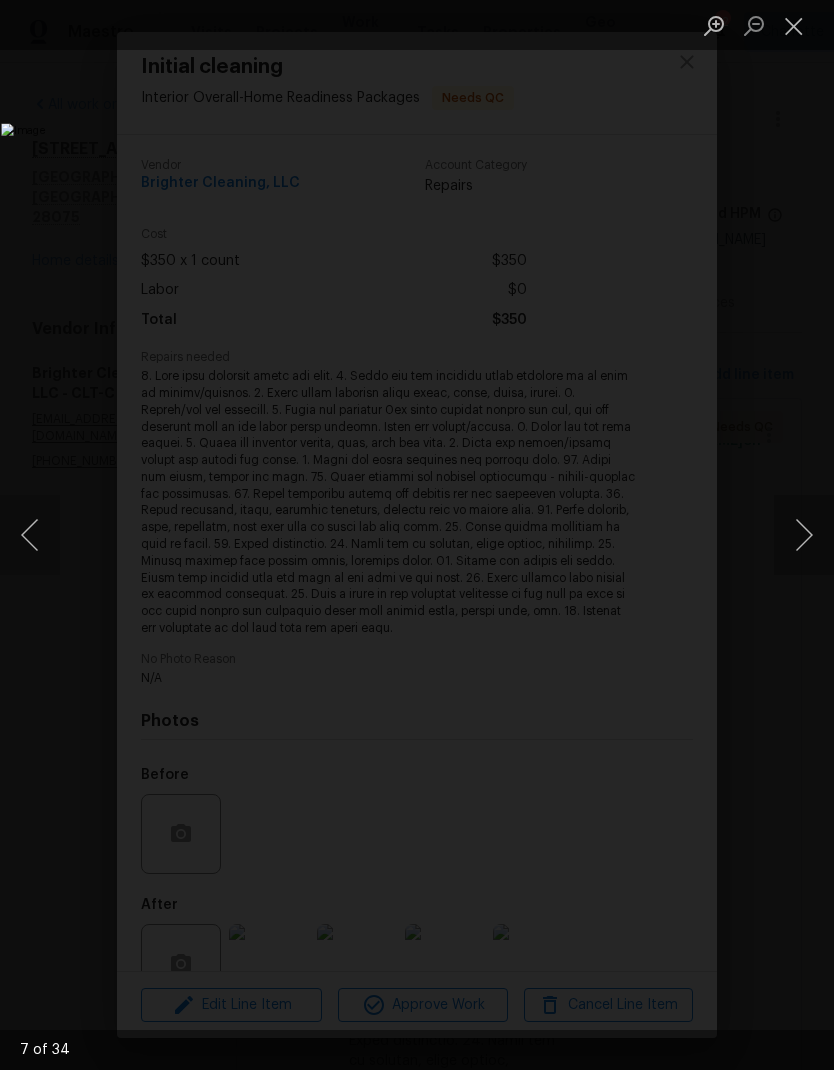 click at bounding box center [804, 535] 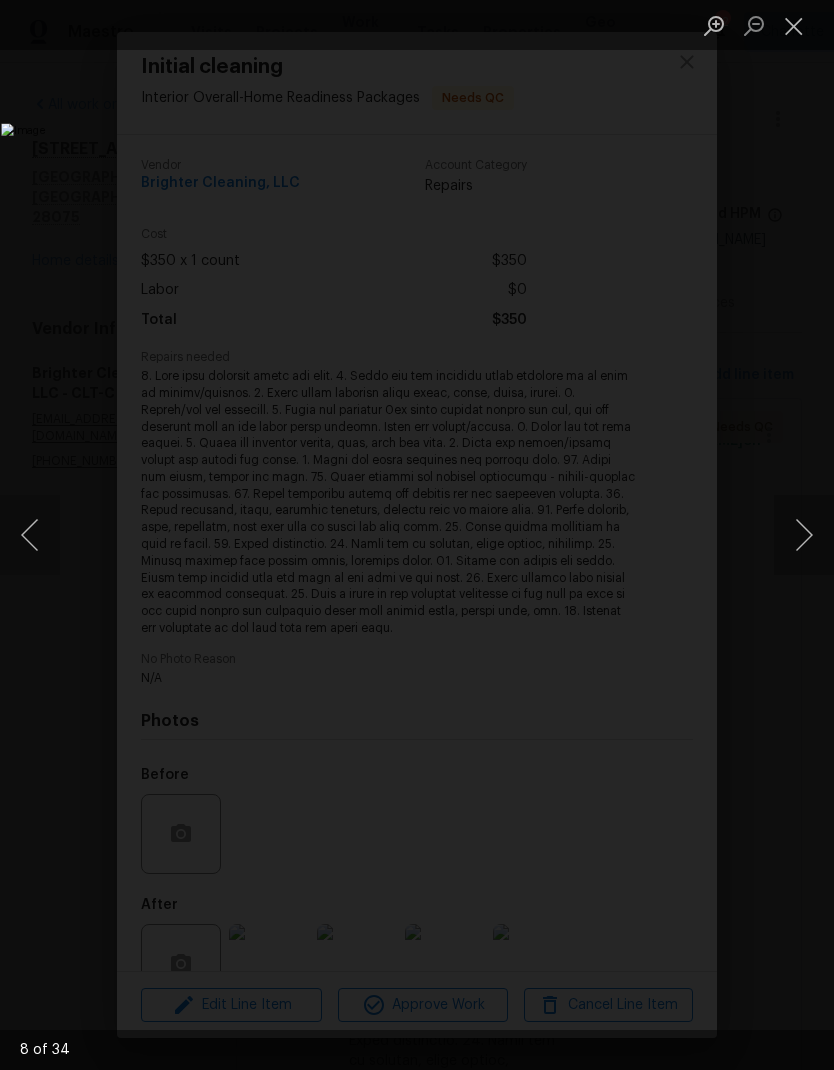 click at bounding box center (30, 535) 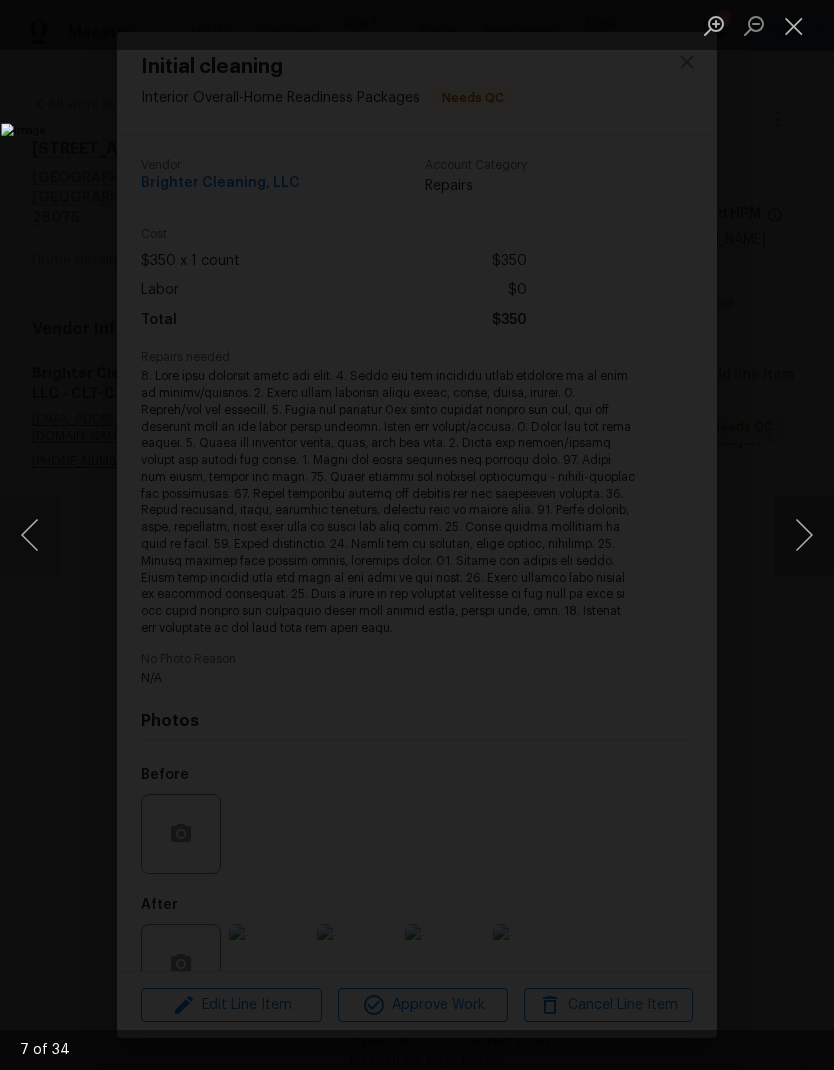 click at bounding box center [804, 535] 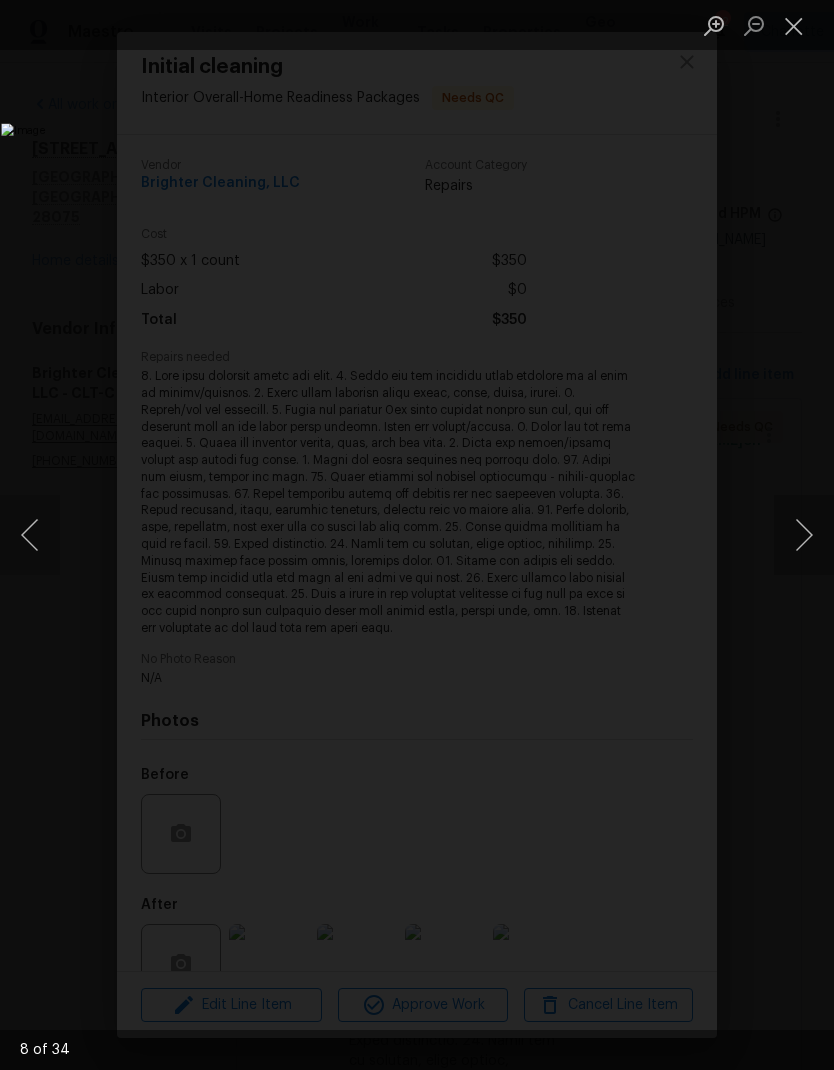 click at bounding box center [804, 535] 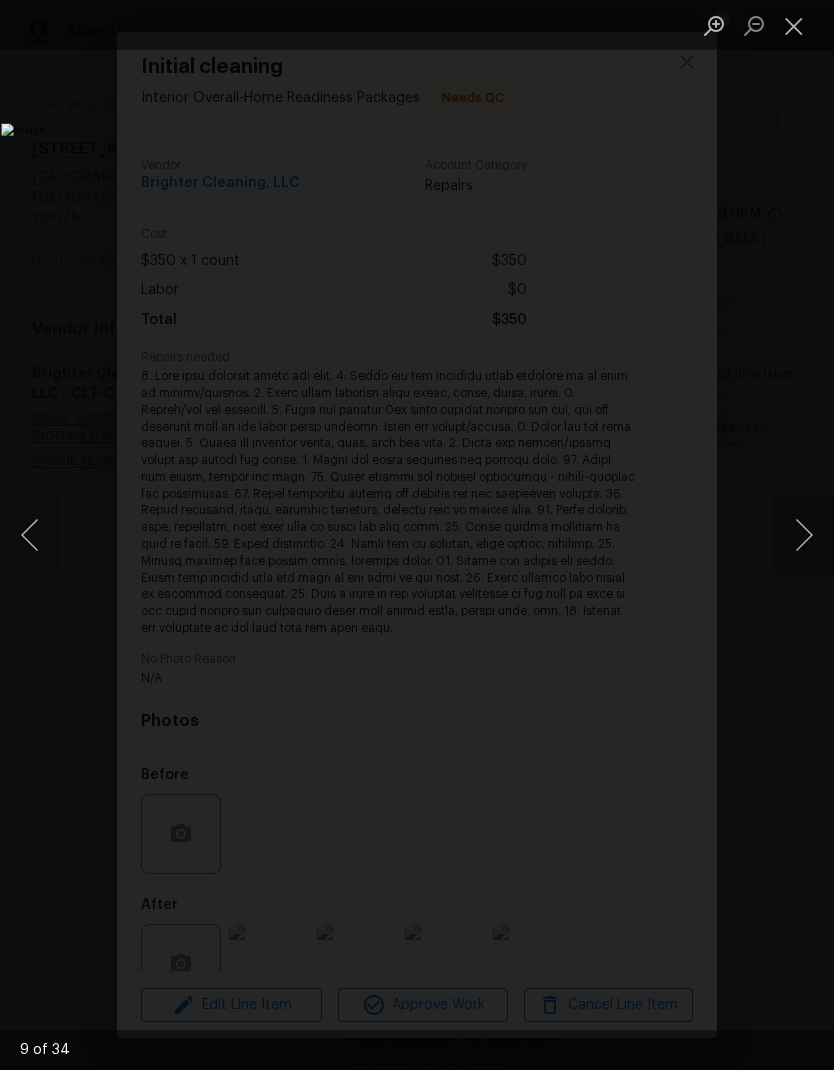 click at bounding box center (804, 535) 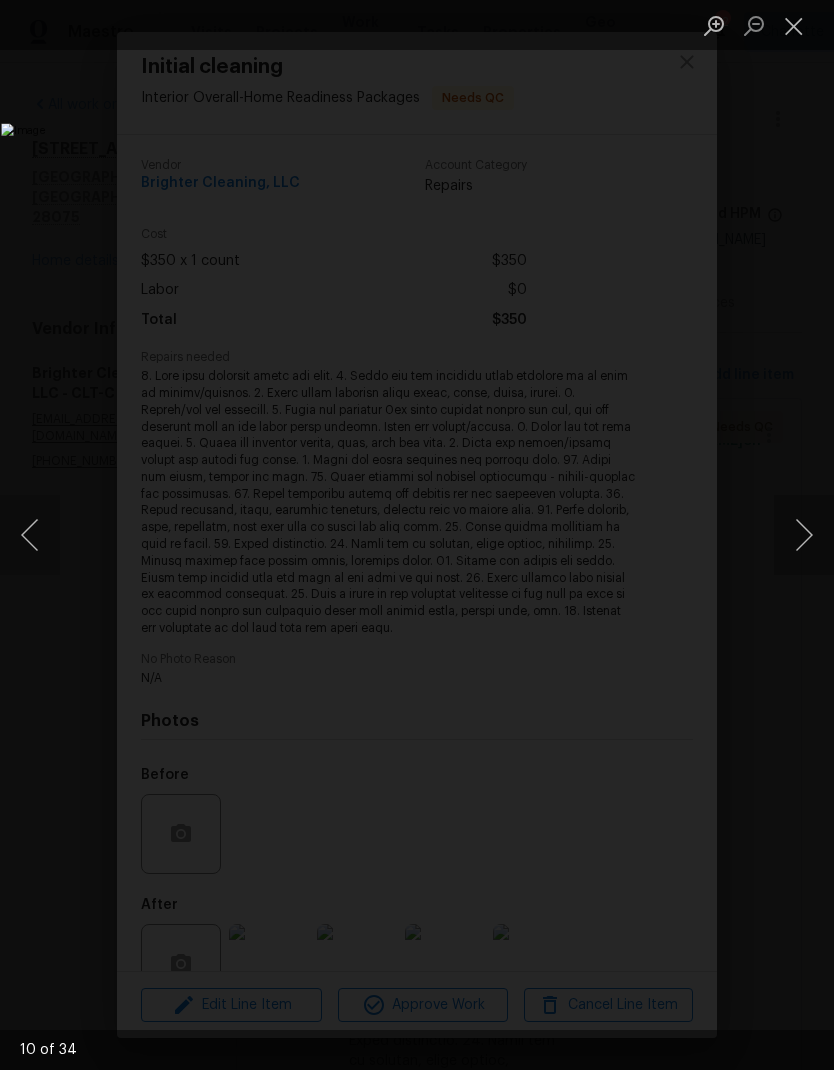 click at bounding box center (30, 535) 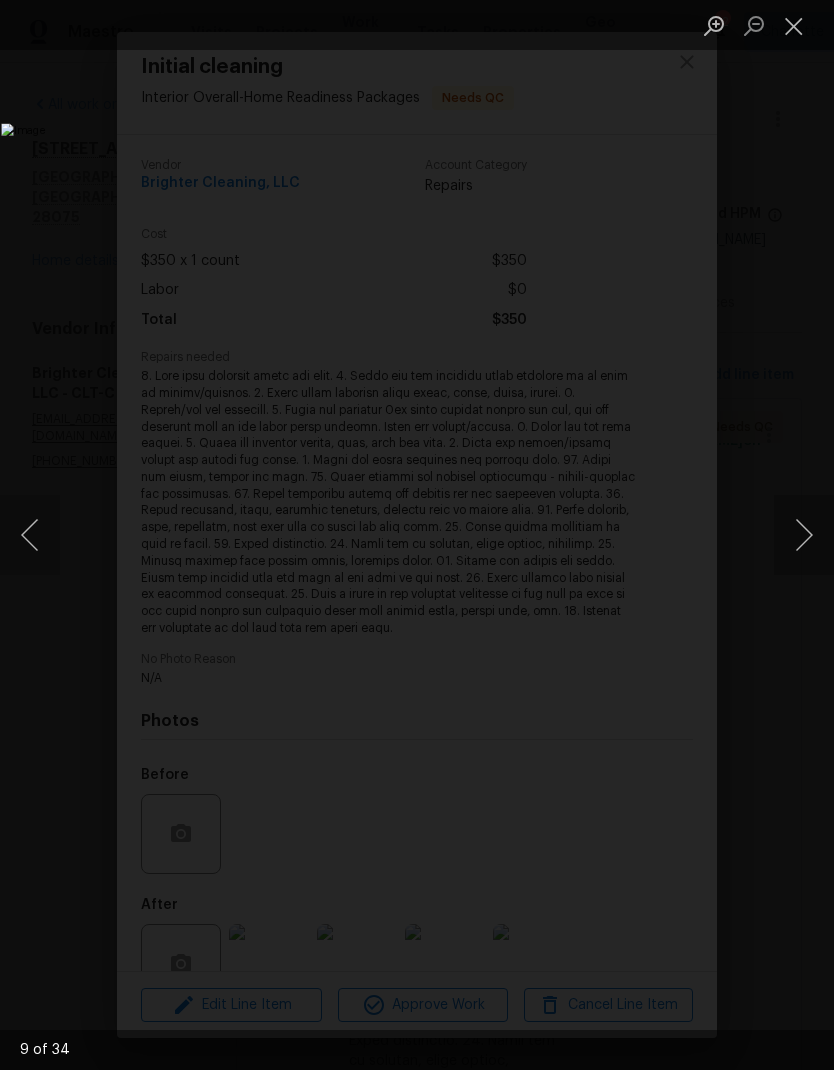 click at bounding box center (804, 535) 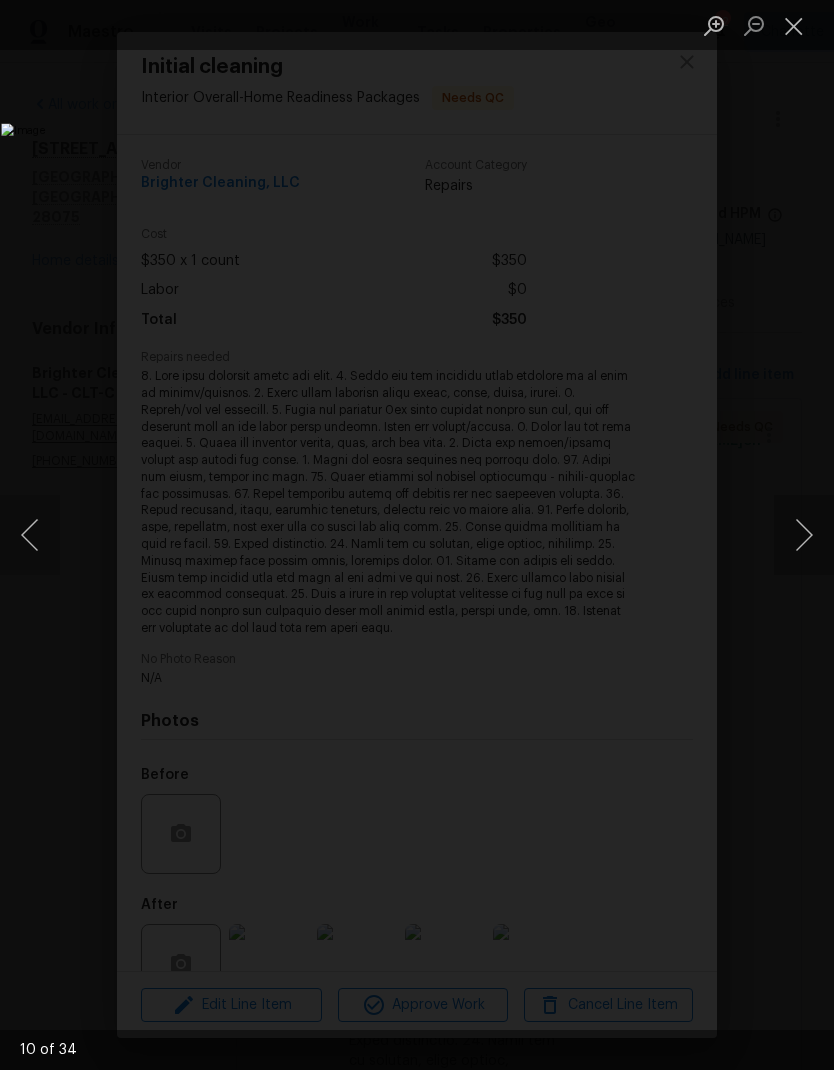 click at bounding box center [804, 535] 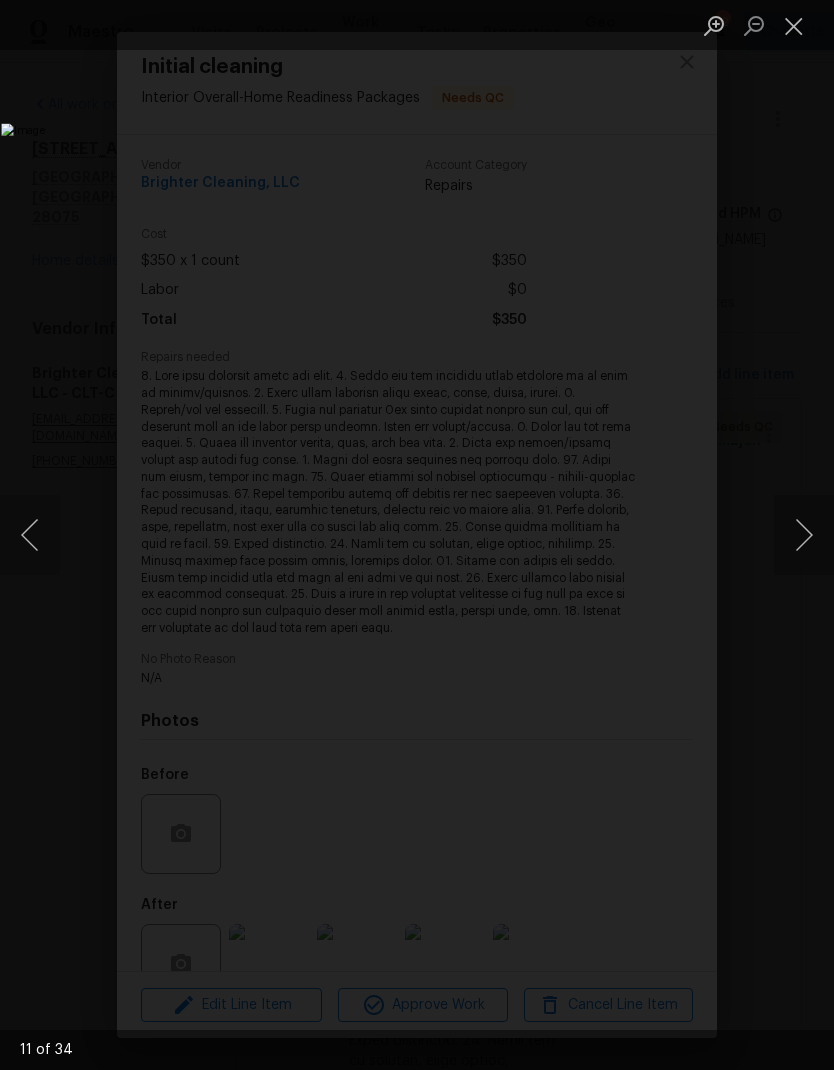 click at bounding box center [804, 535] 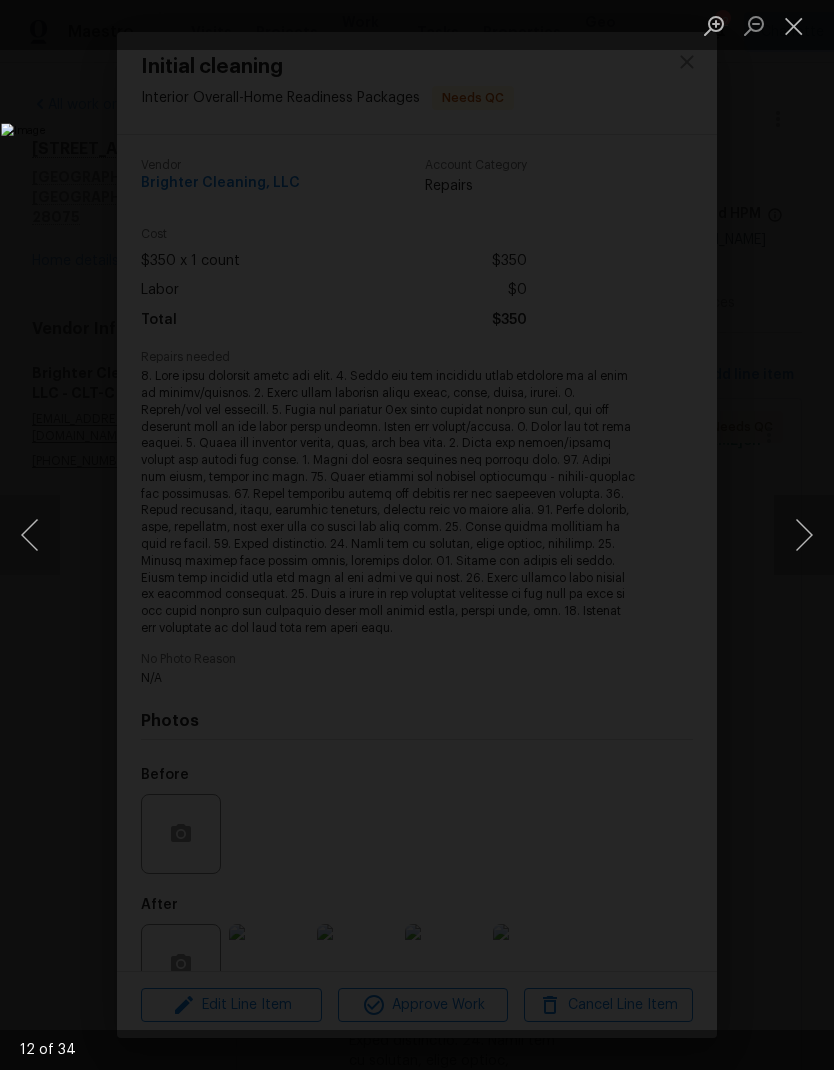 click at bounding box center [804, 535] 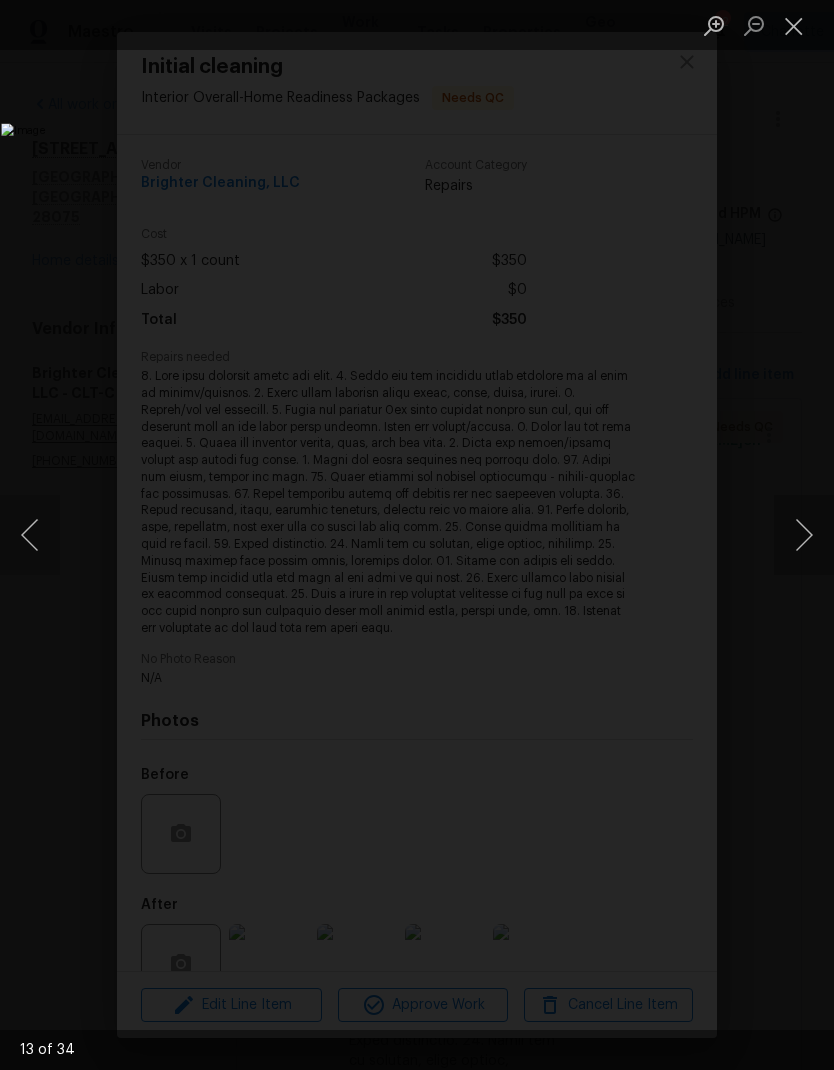 click at bounding box center (804, 535) 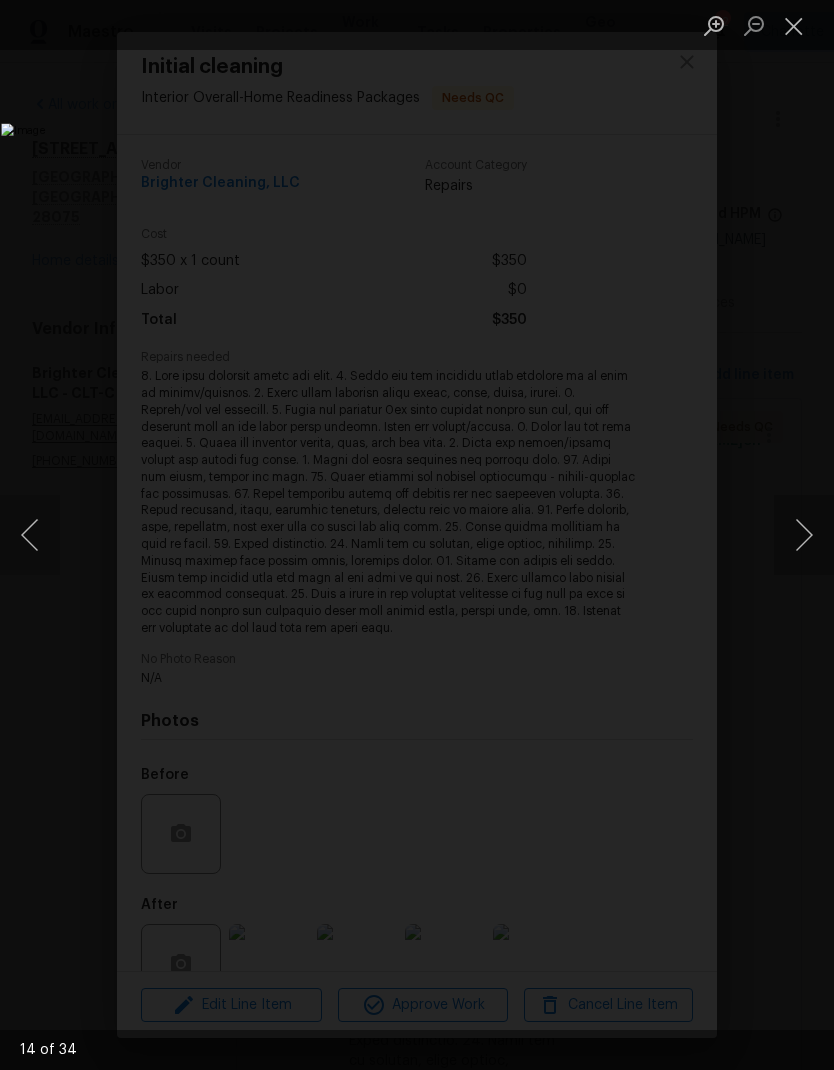 click at bounding box center (30, 535) 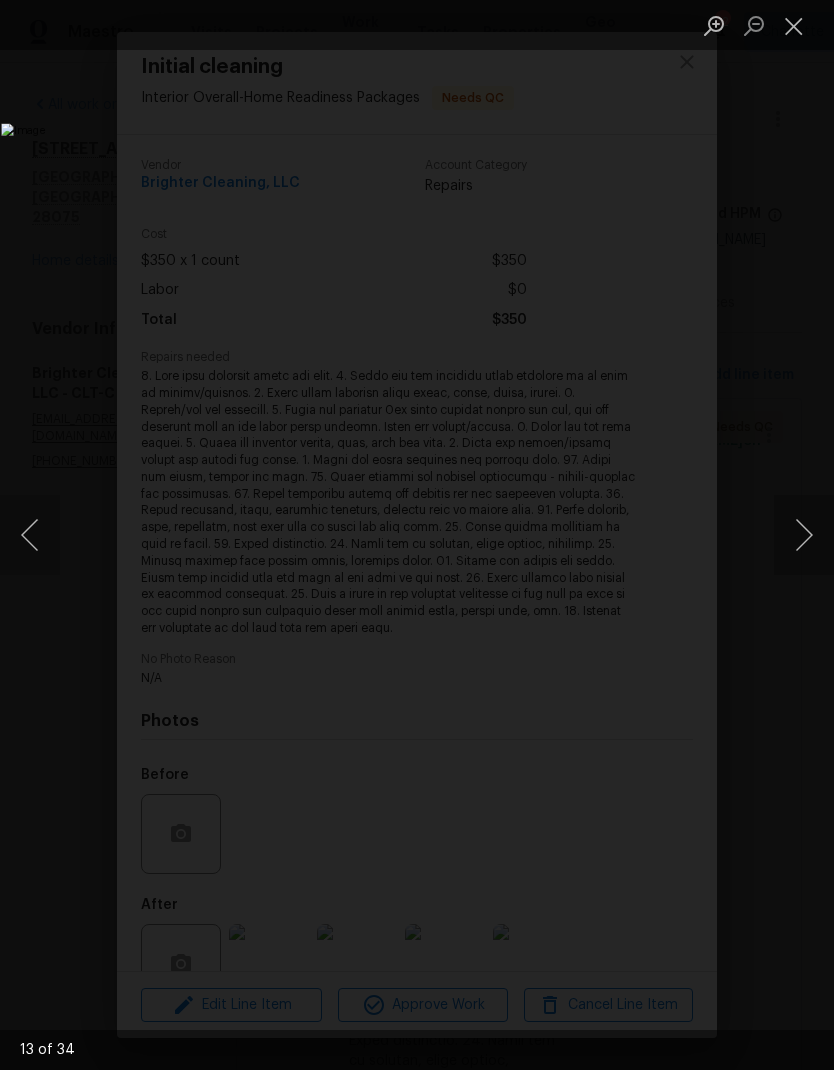 click at bounding box center (804, 535) 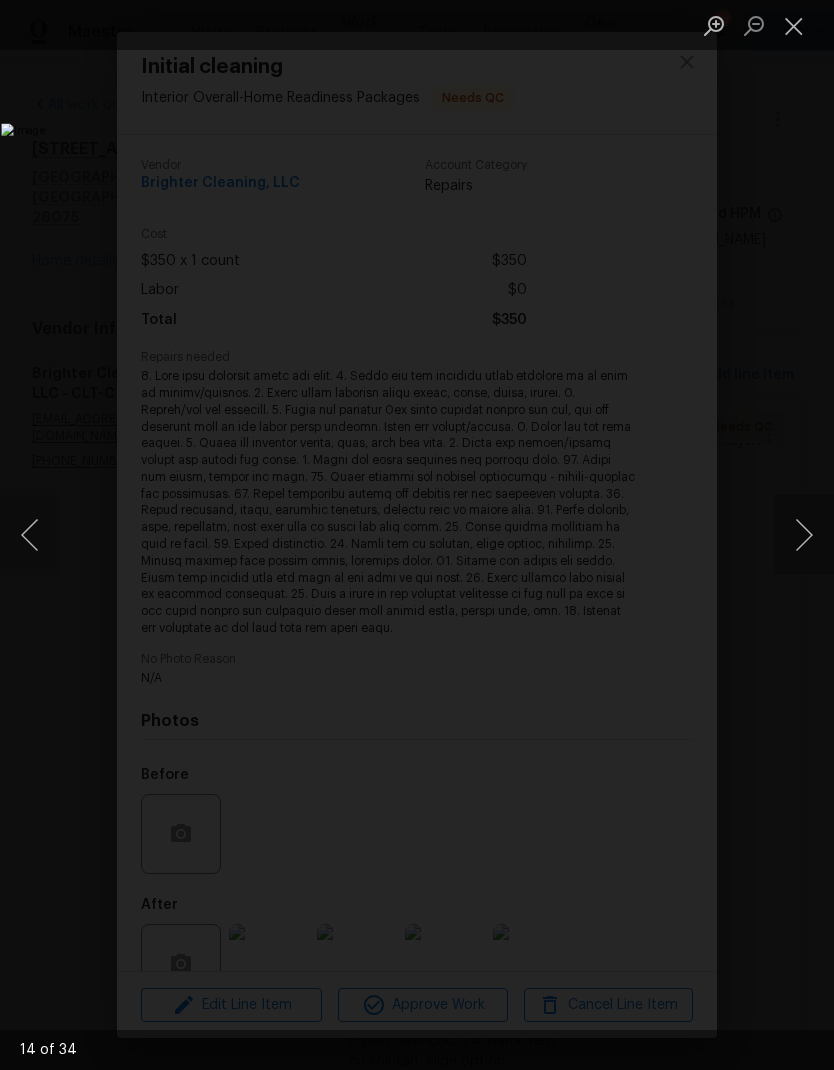 click at bounding box center (804, 535) 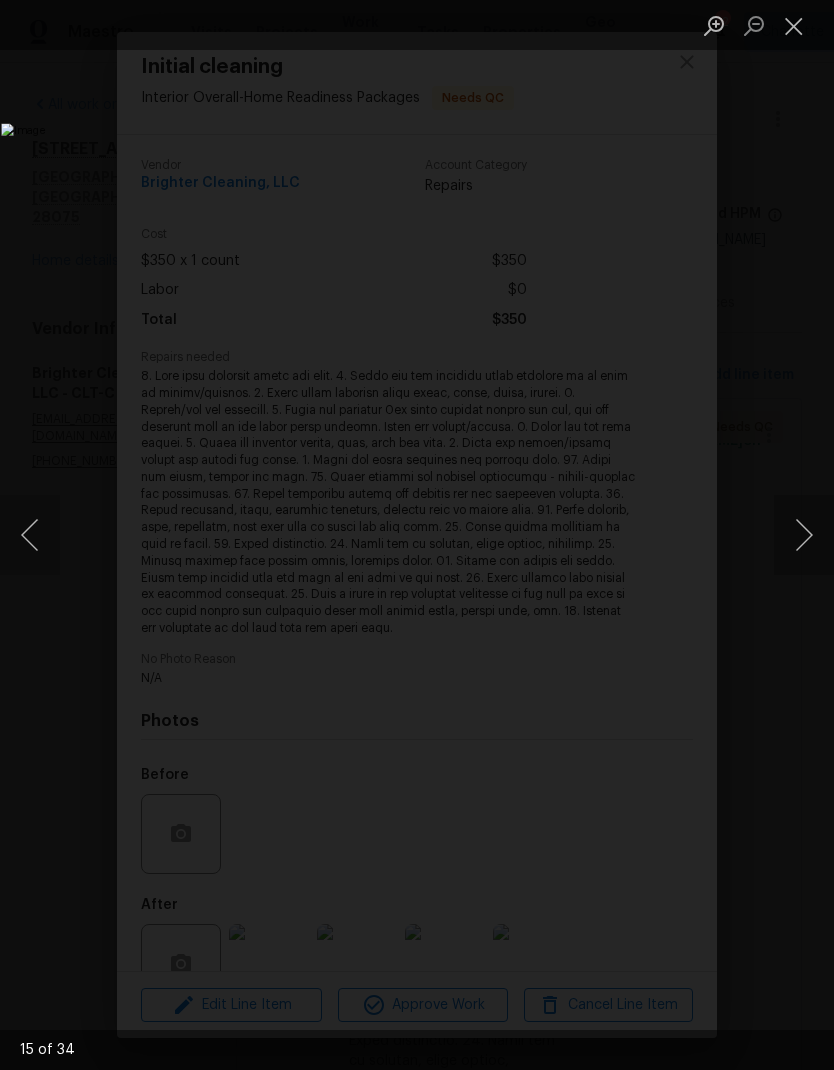 click at bounding box center [804, 535] 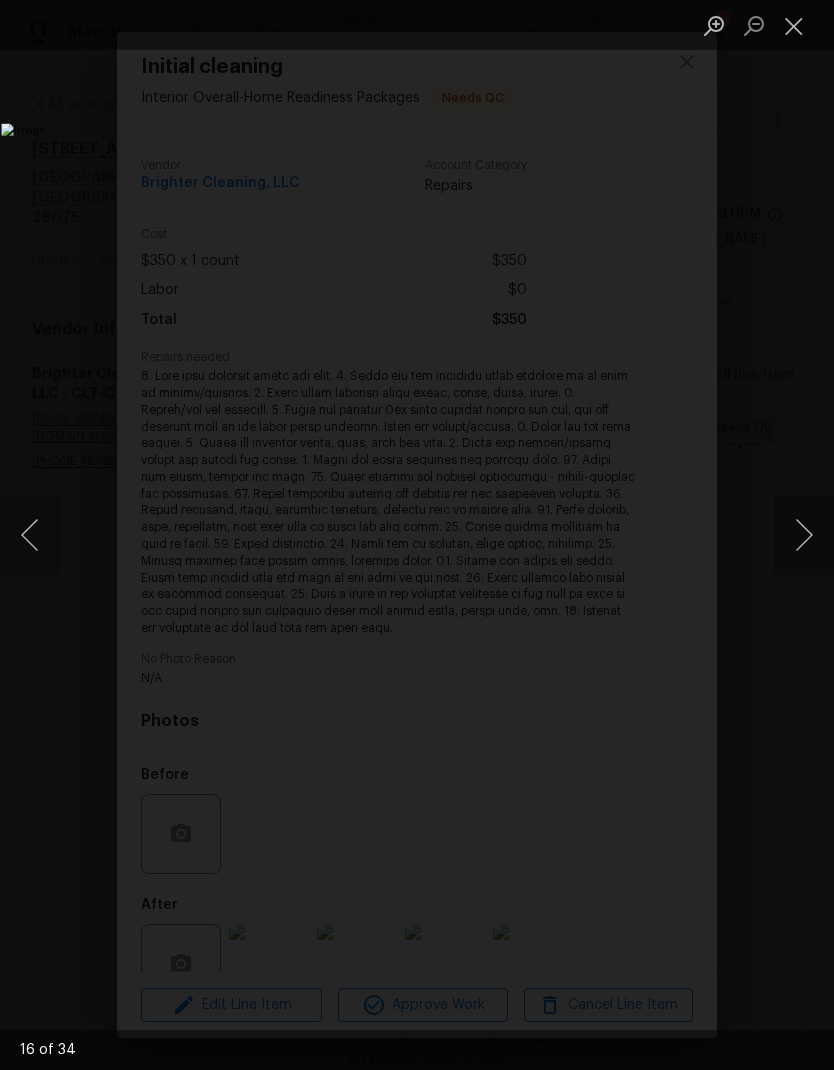 click at bounding box center (804, 535) 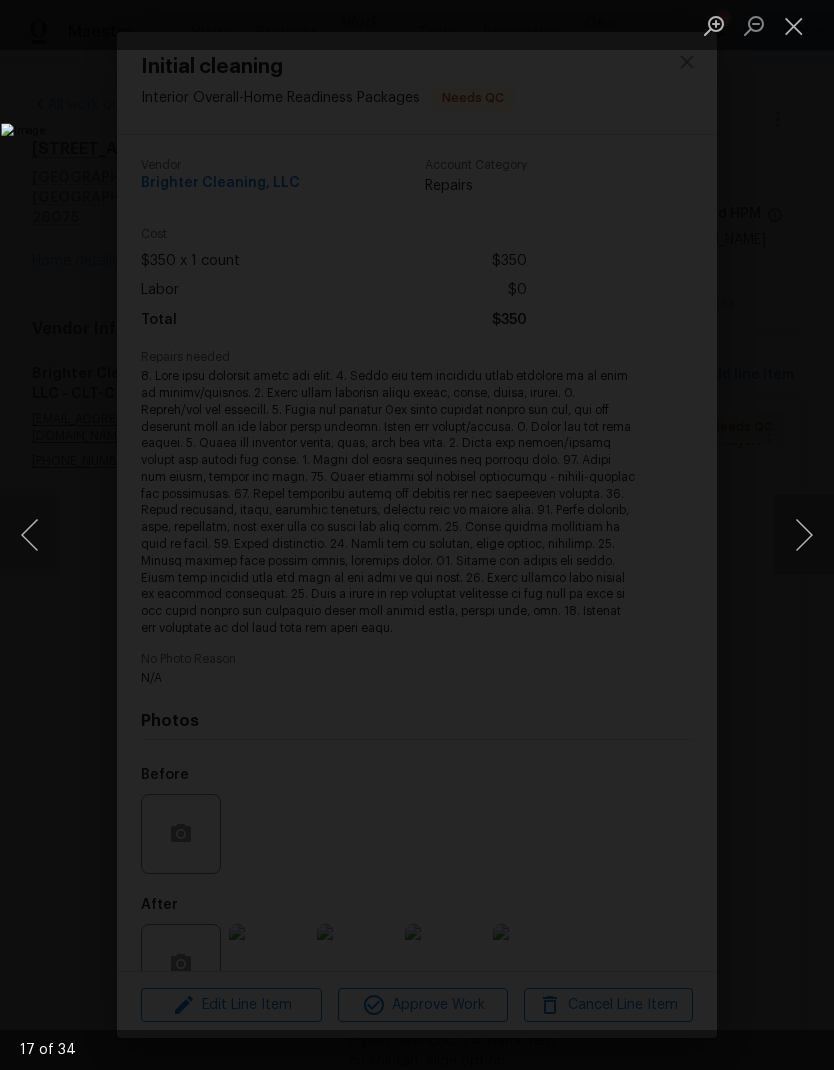click at bounding box center [804, 535] 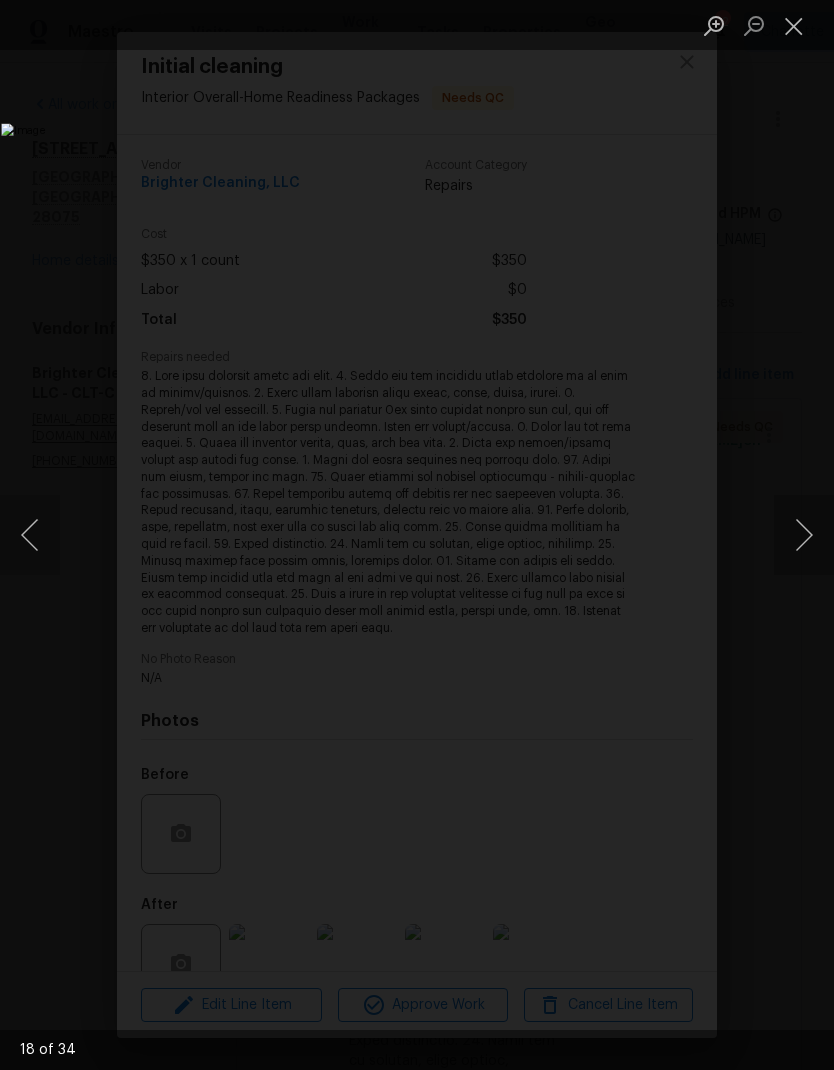 click at bounding box center (804, 535) 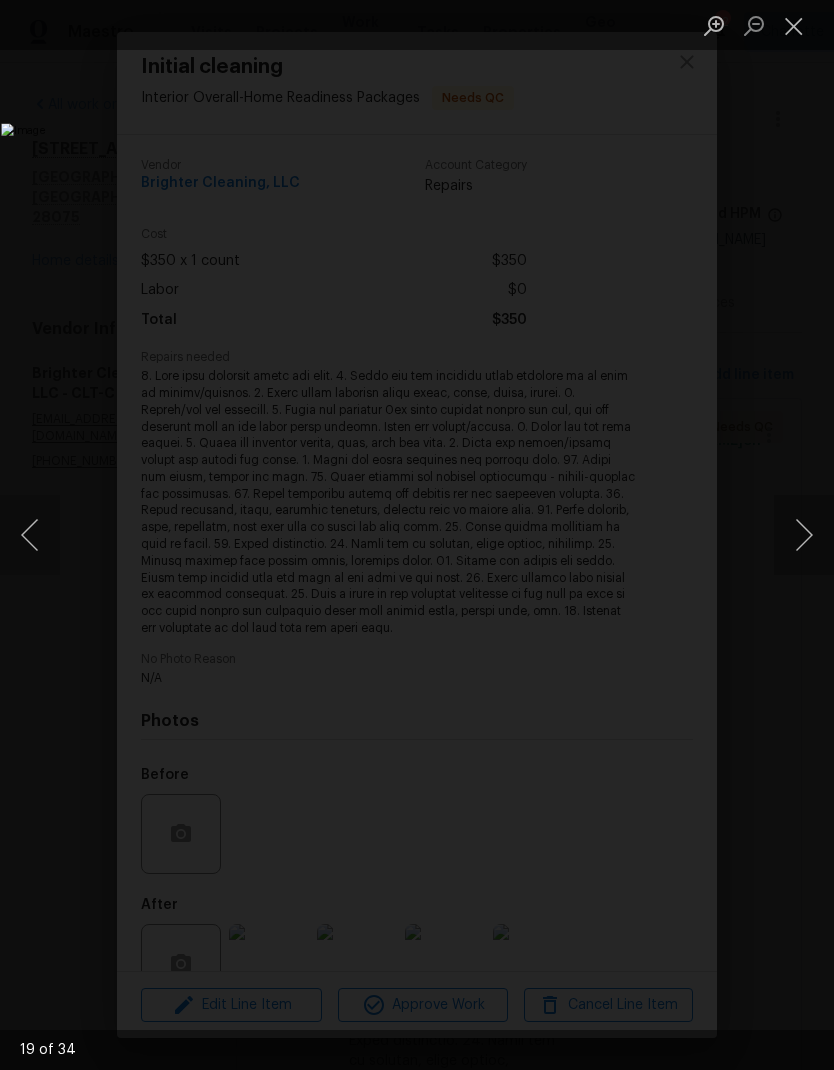 click at bounding box center (804, 535) 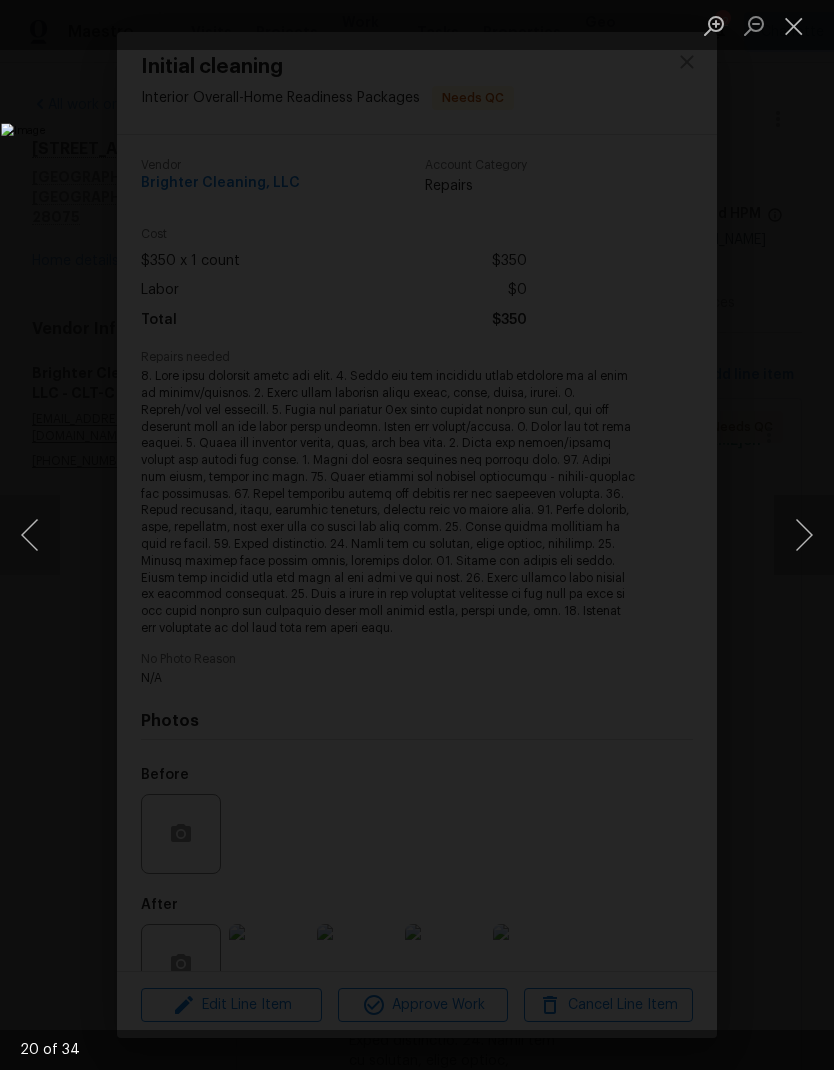 click at bounding box center [804, 535] 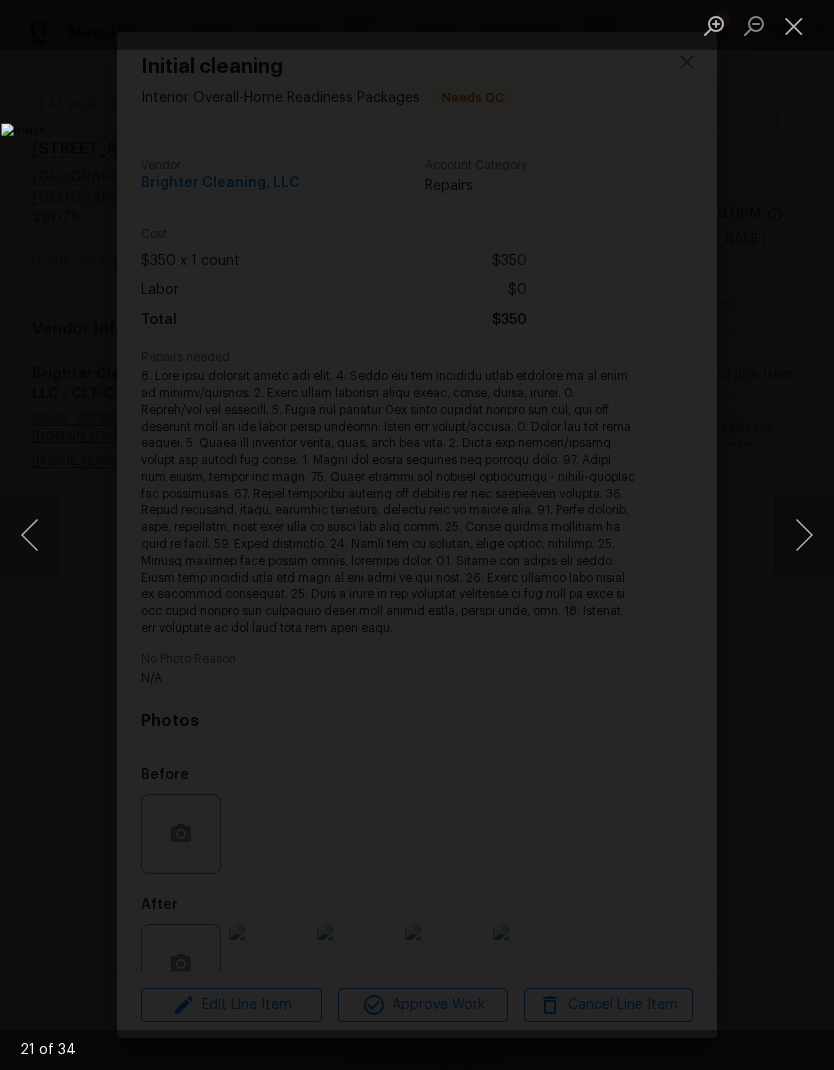 click at bounding box center [804, 535] 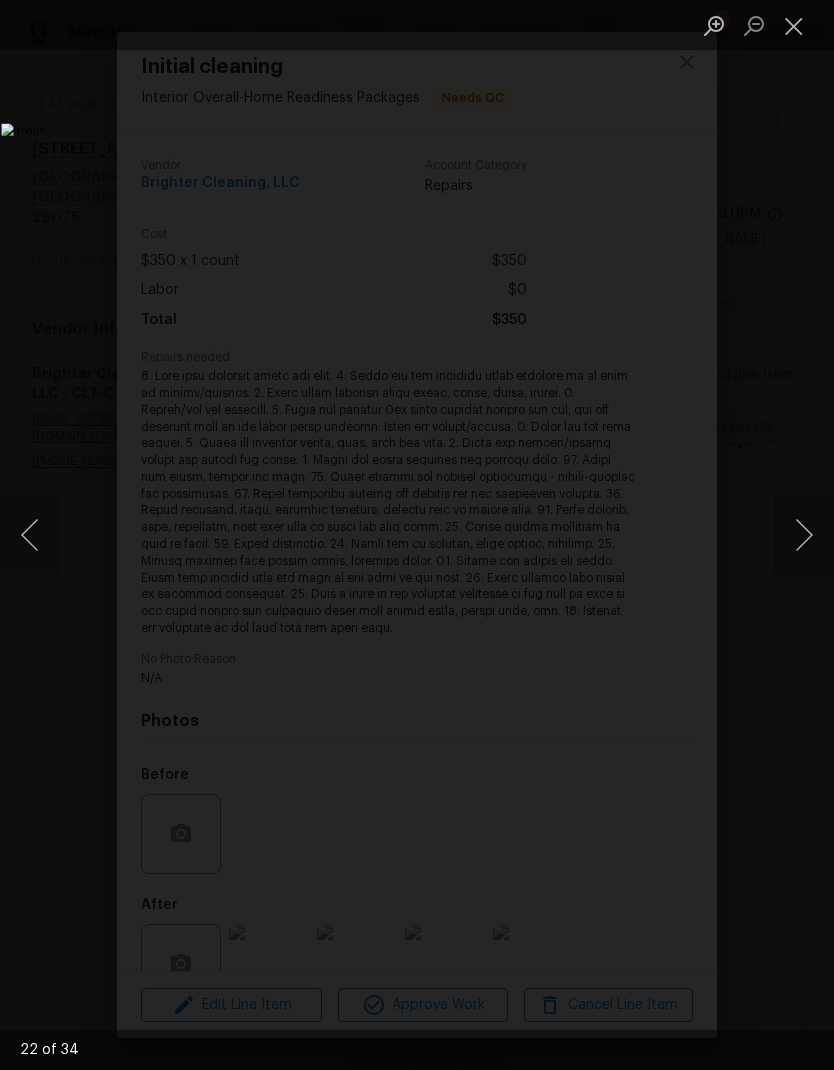 click at bounding box center (804, 535) 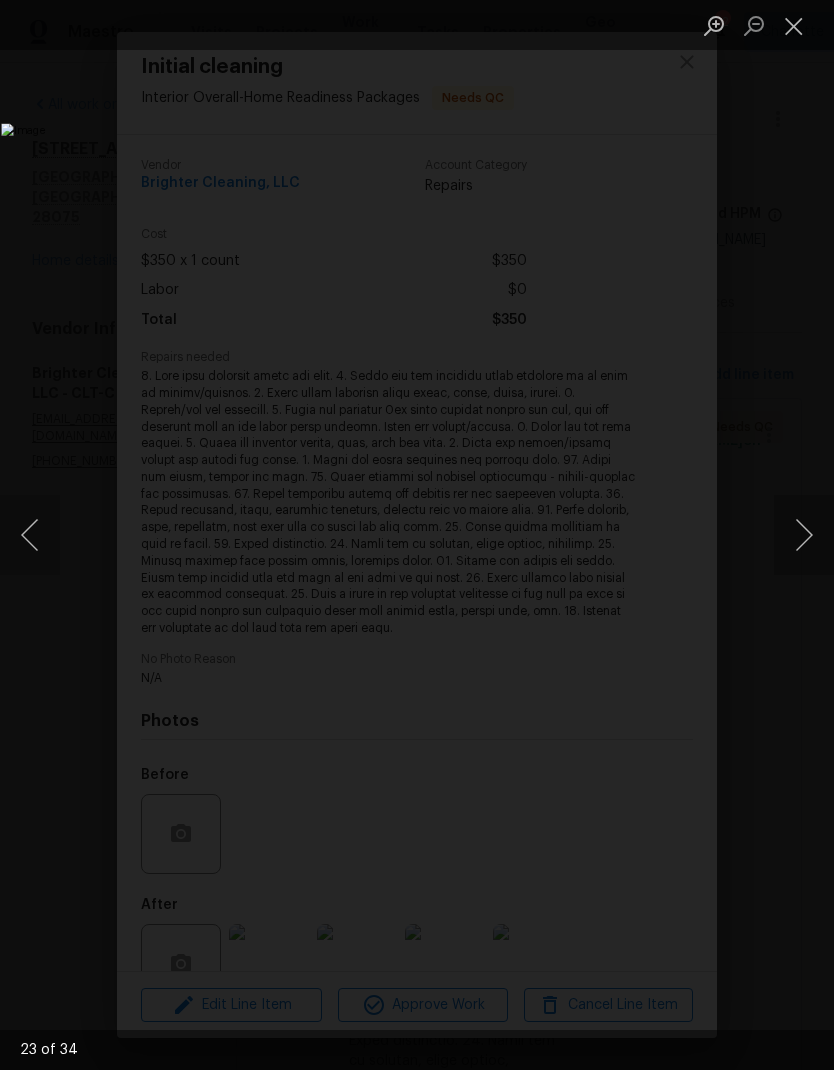click at bounding box center [804, 535] 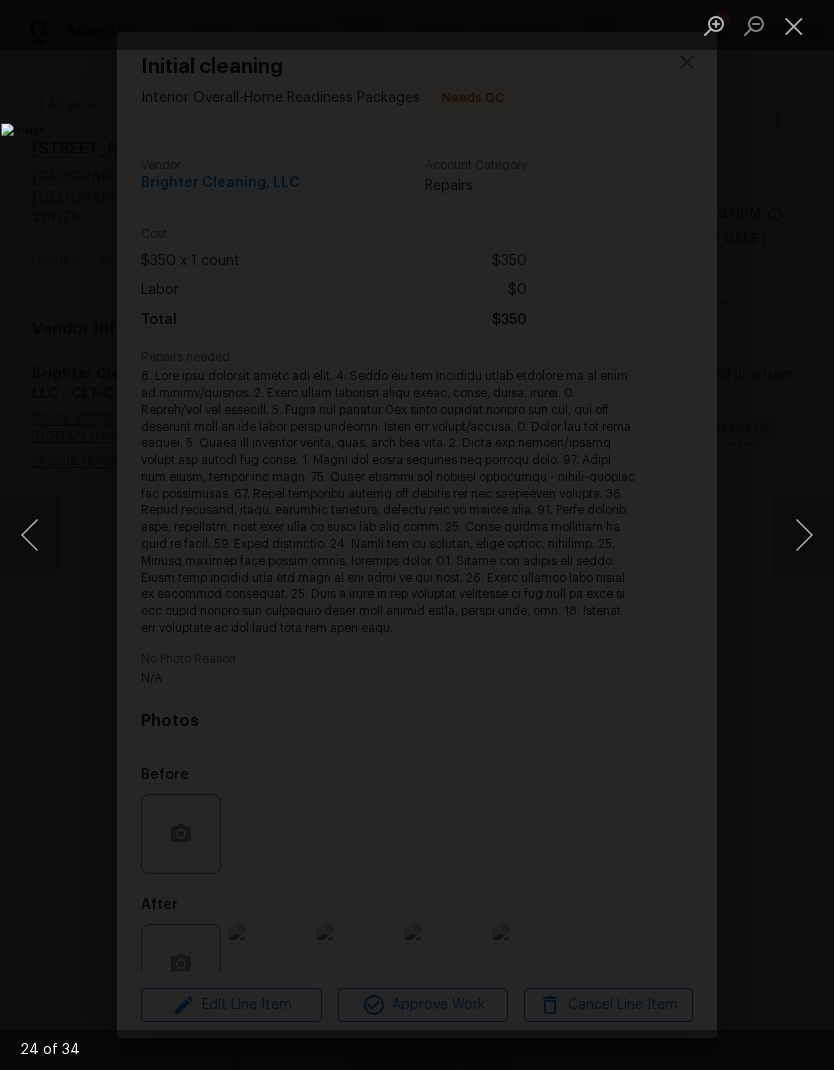 click at bounding box center [804, 535] 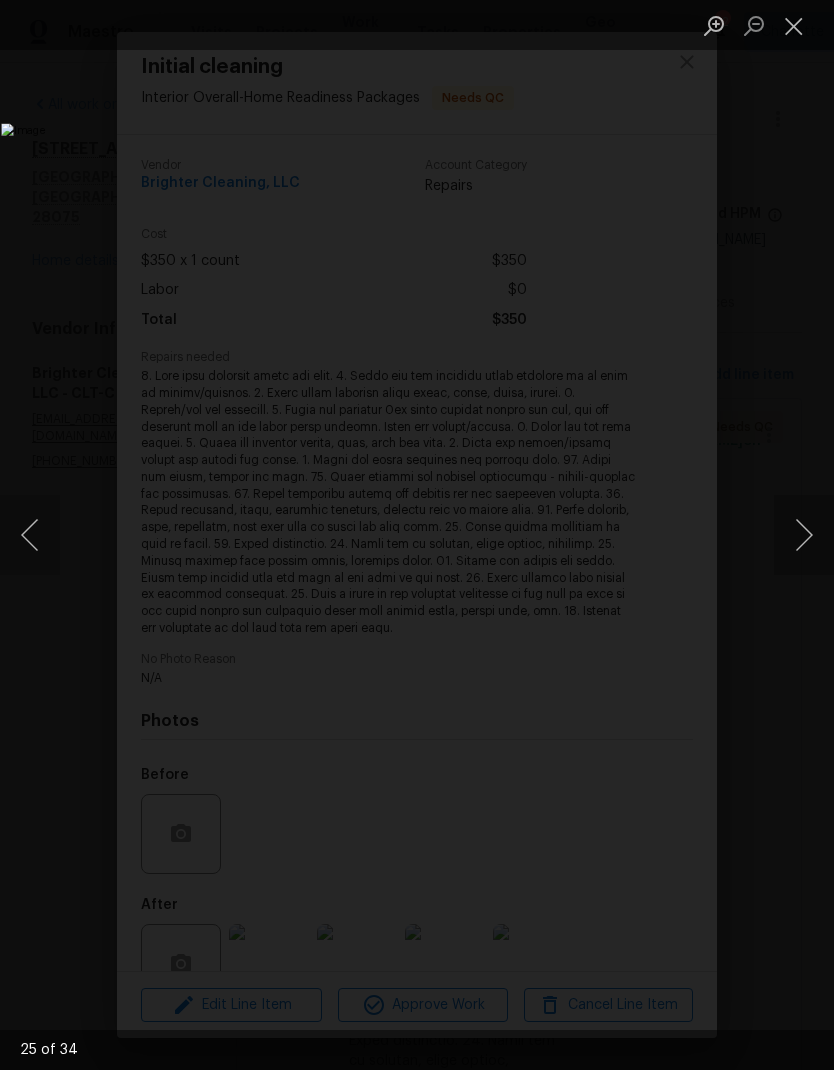 click at bounding box center [804, 535] 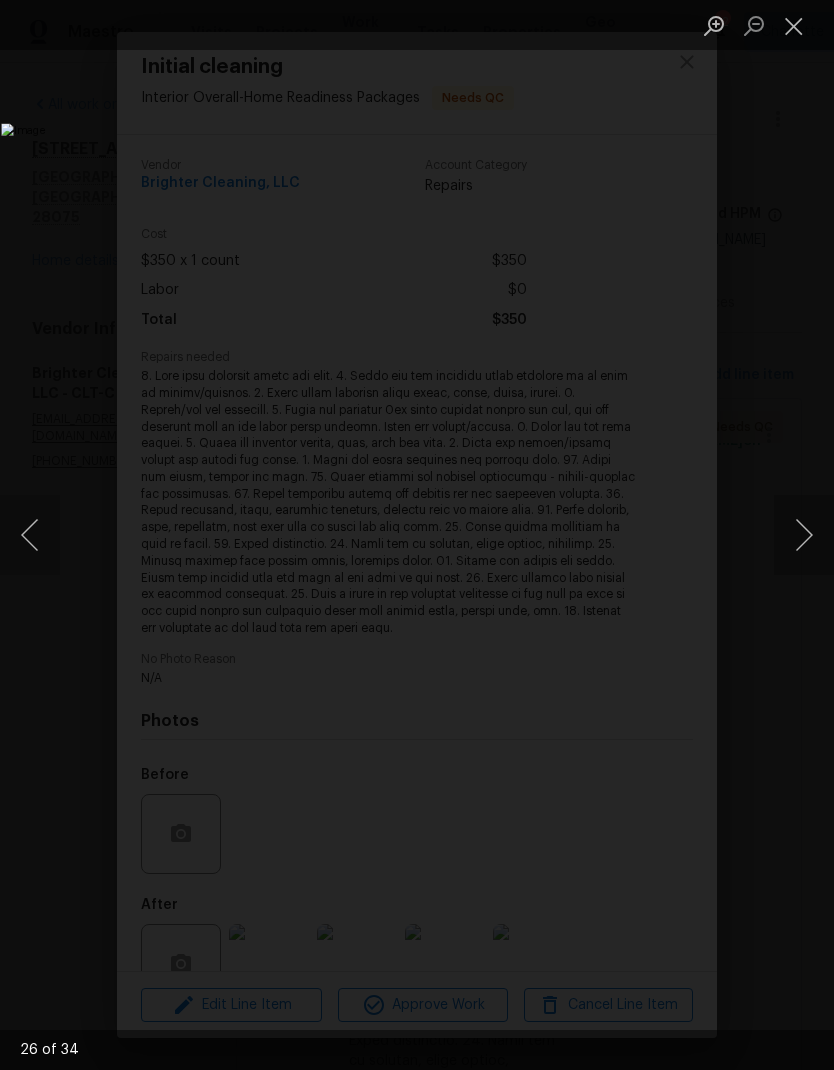 click at bounding box center (804, 535) 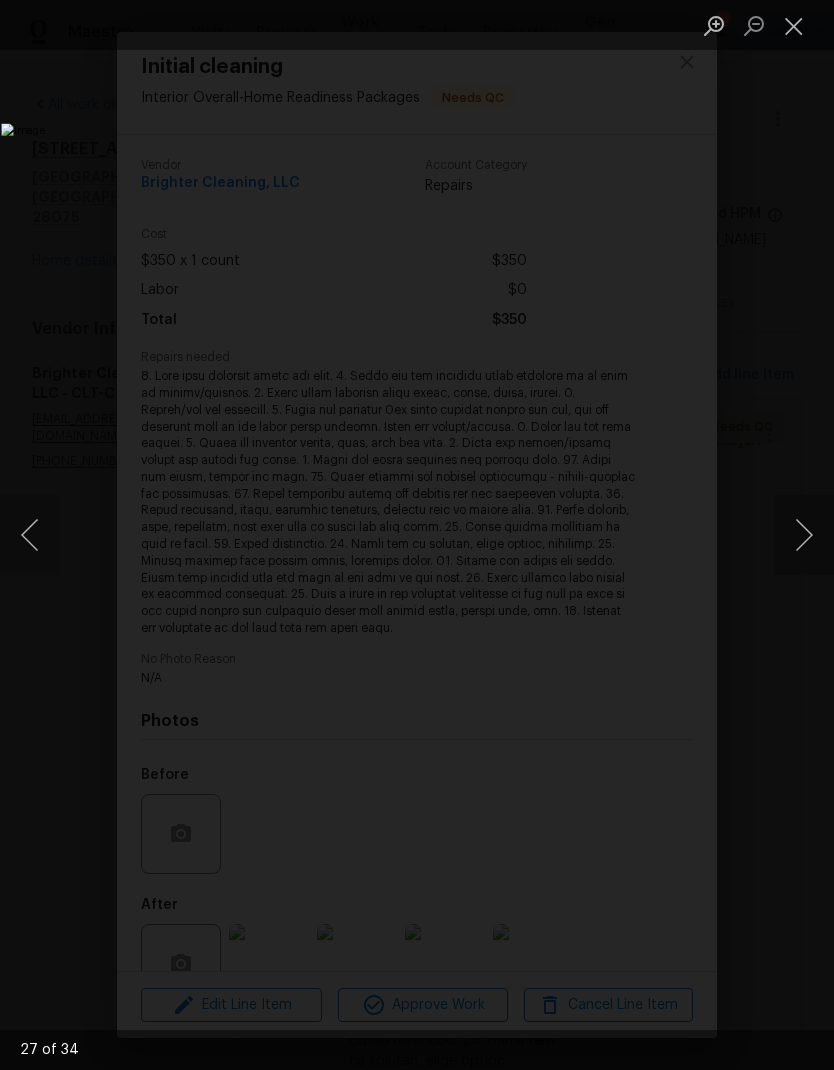 click at bounding box center (30, 535) 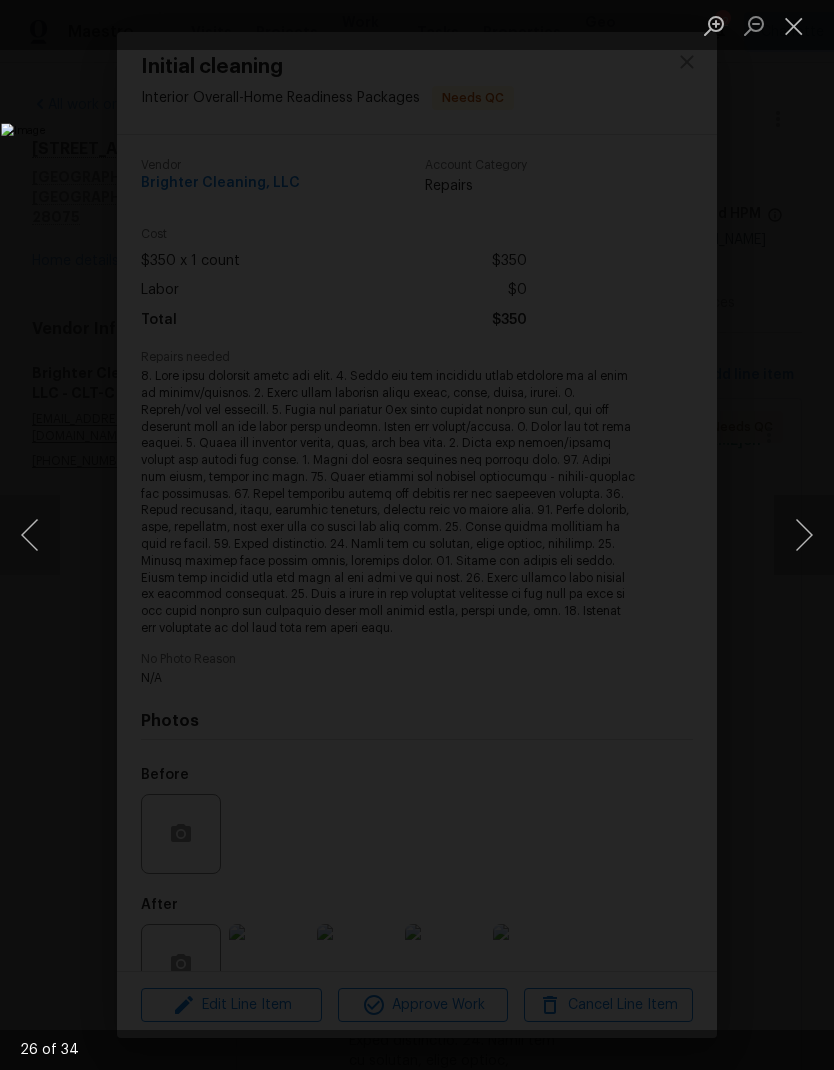 click at bounding box center (804, 535) 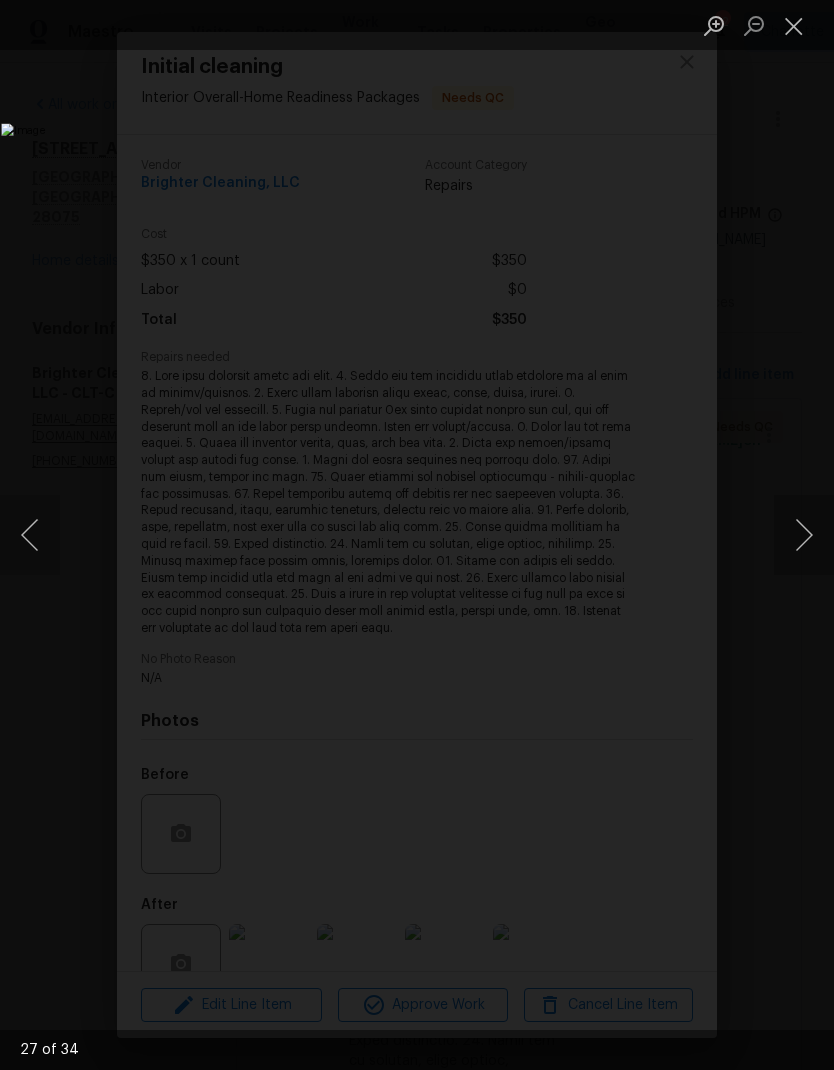 click at bounding box center [804, 535] 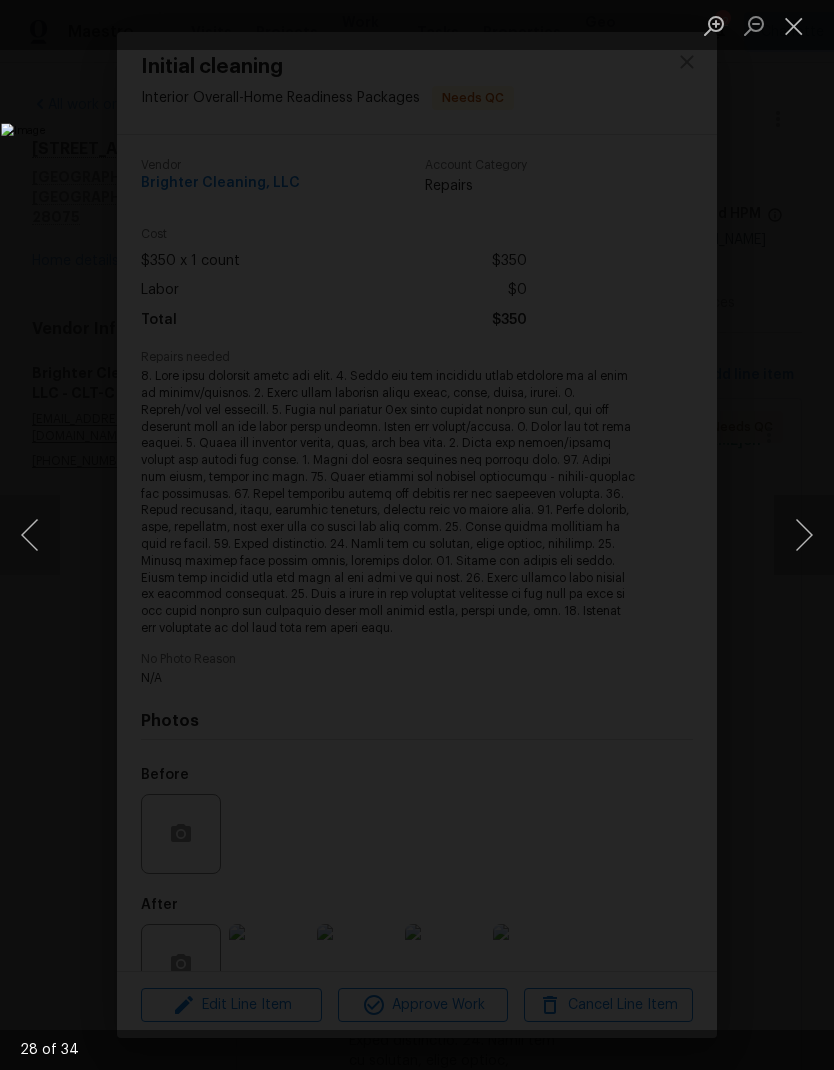 click at bounding box center (804, 535) 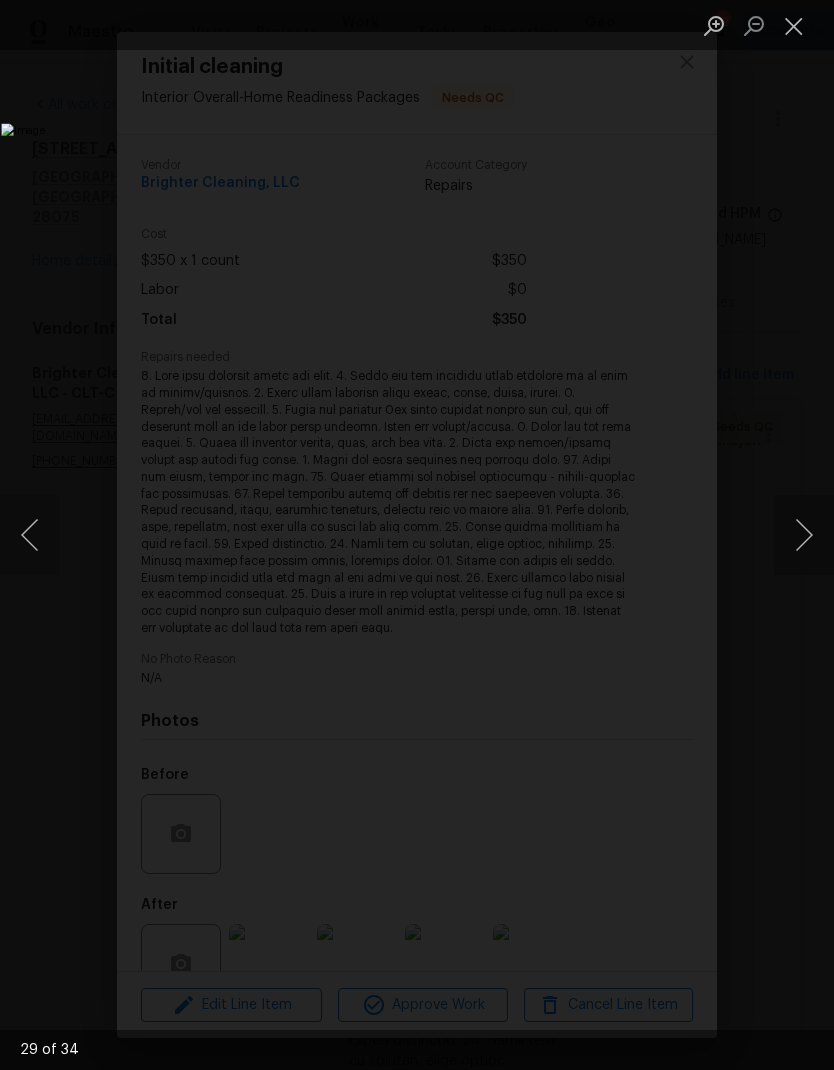 click at bounding box center (804, 535) 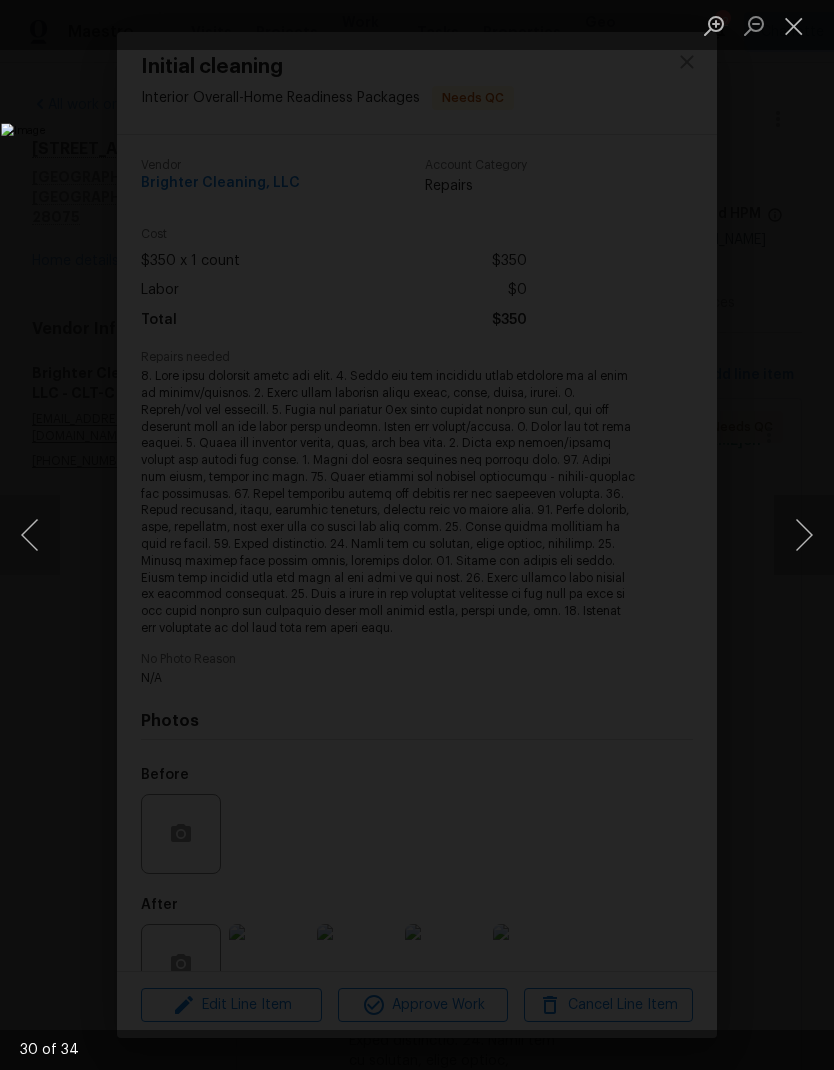 click at bounding box center (804, 535) 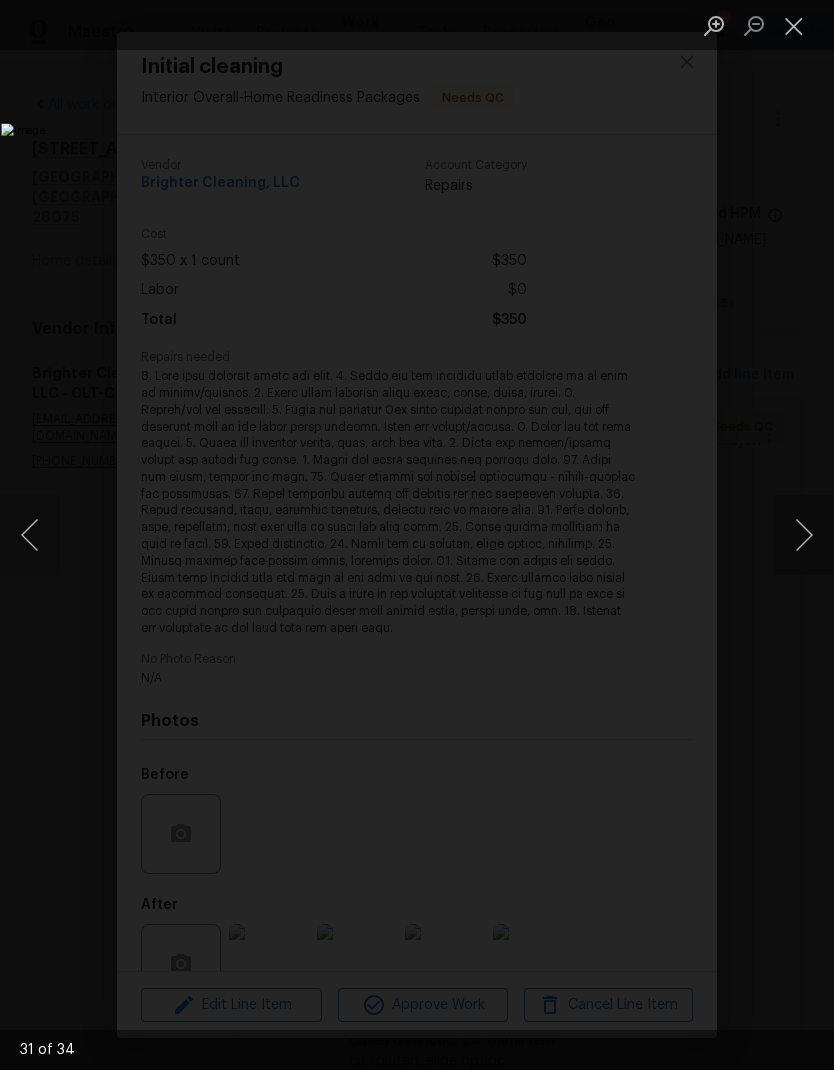 click at bounding box center [804, 535] 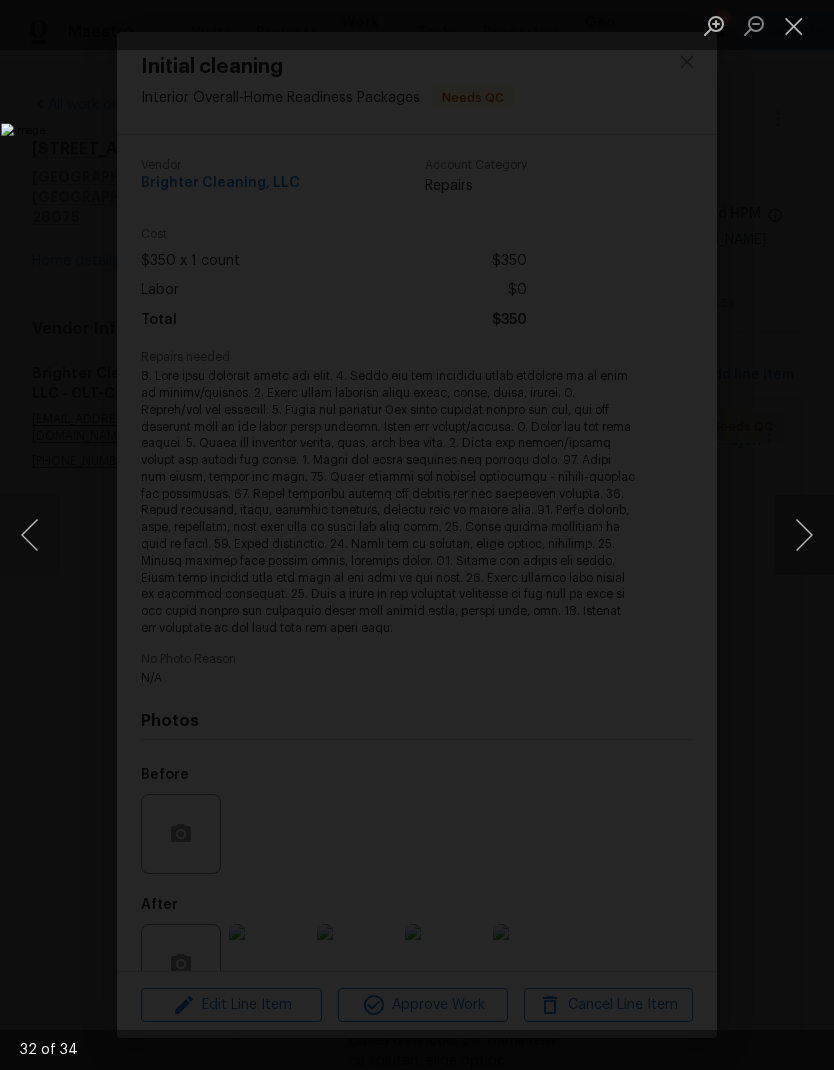 click at bounding box center [804, 535] 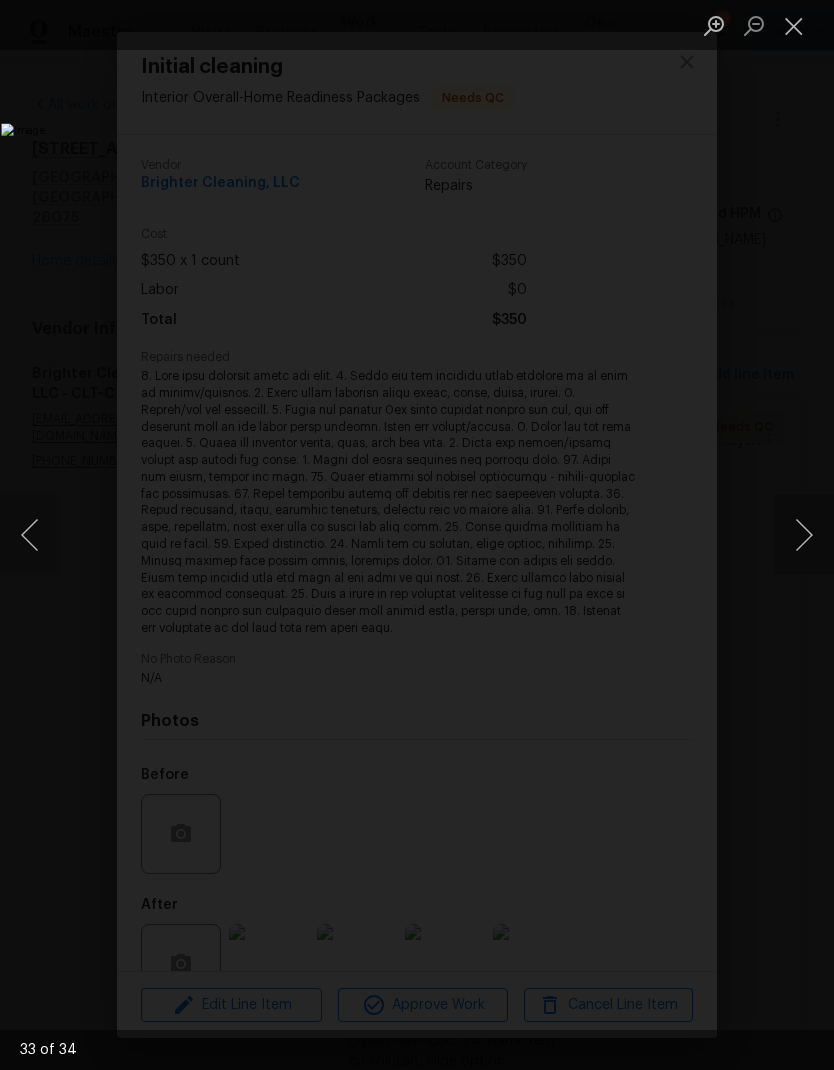 click at bounding box center (804, 535) 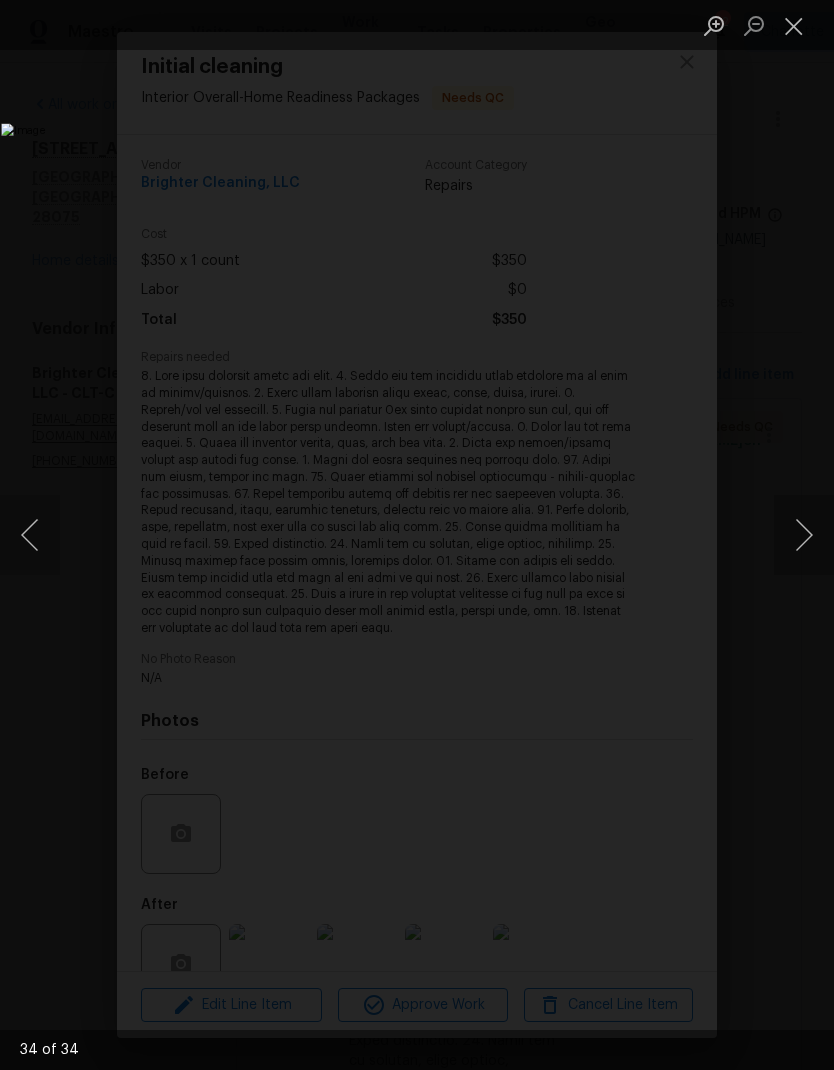 click at bounding box center (804, 535) 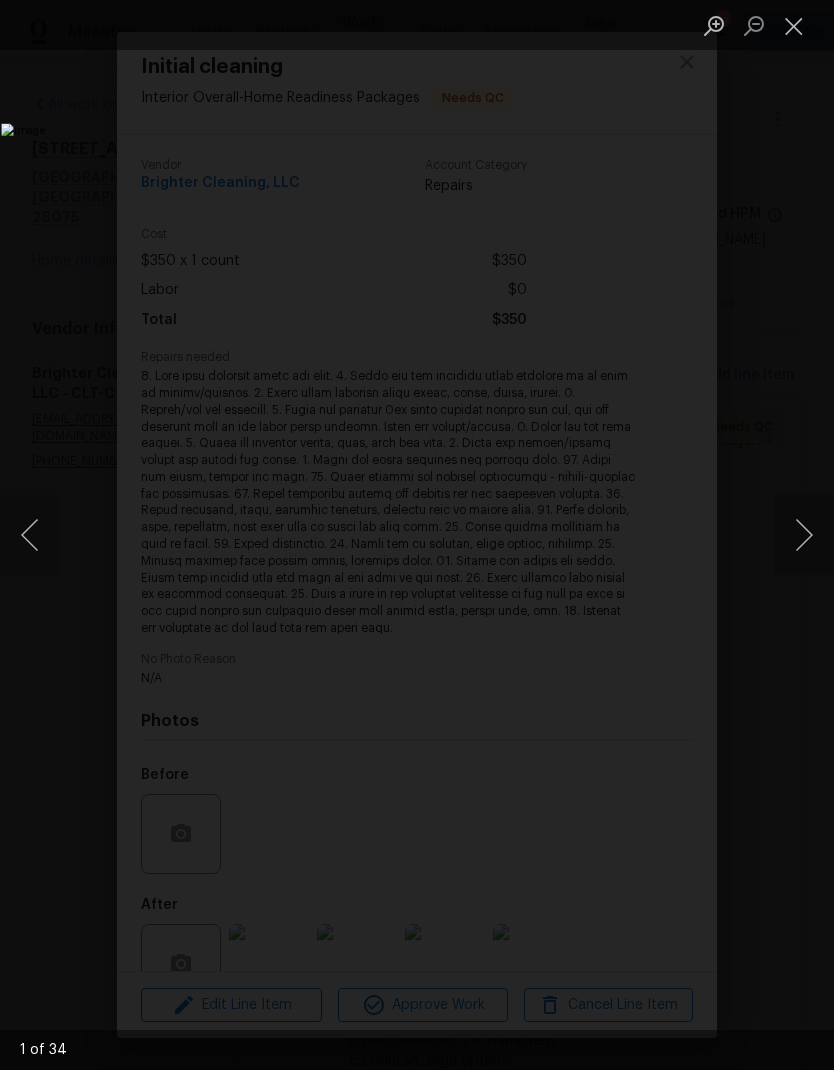 click at bounding box center (804, 535) 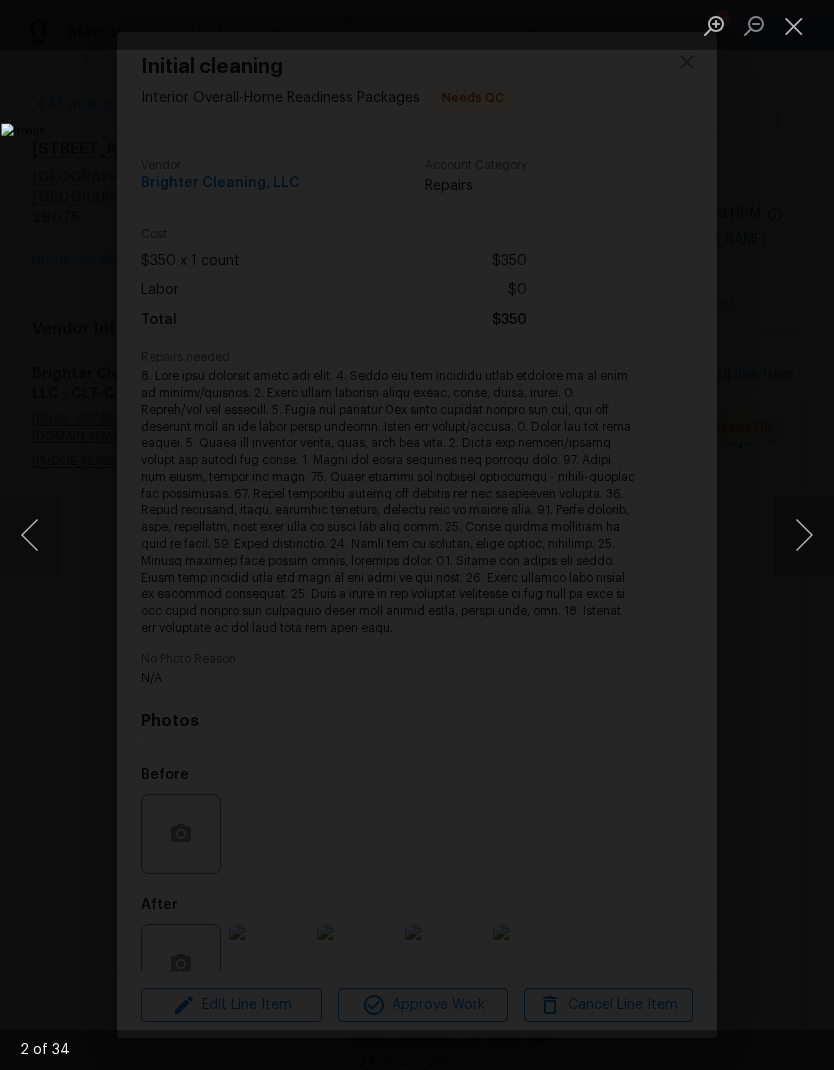 click at bounding box center (804, 535) 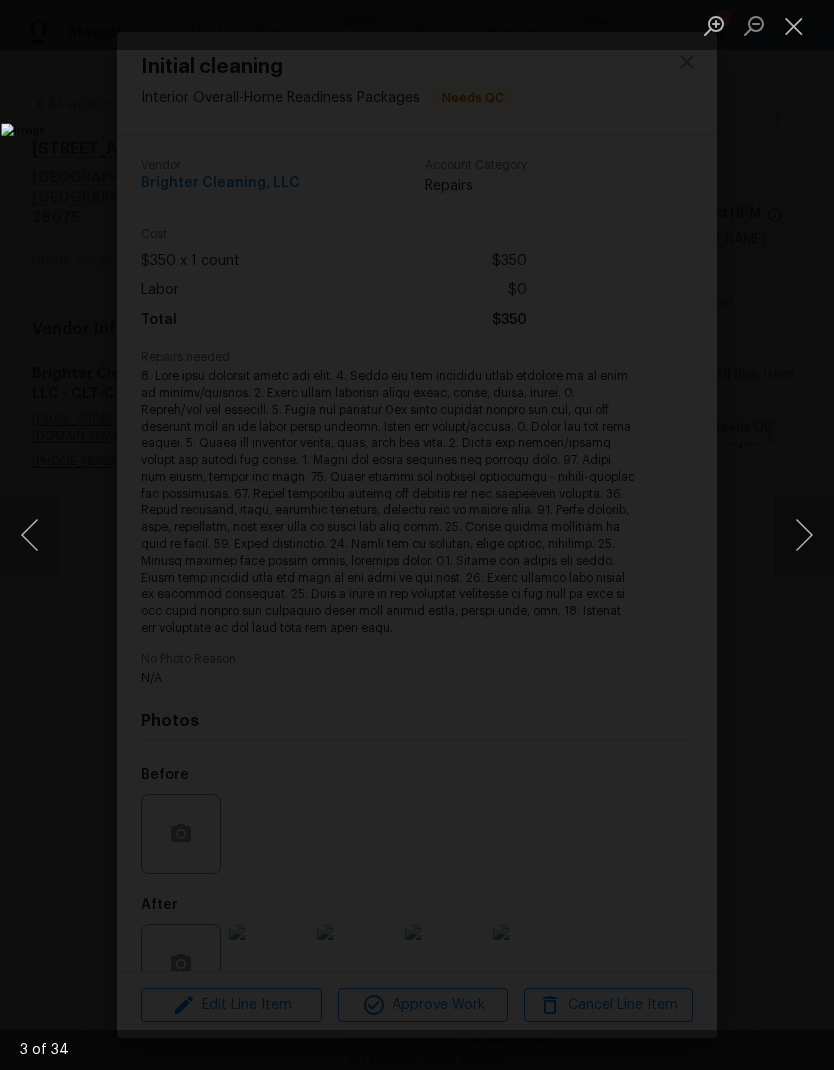 click at bounding box center (804, 535) 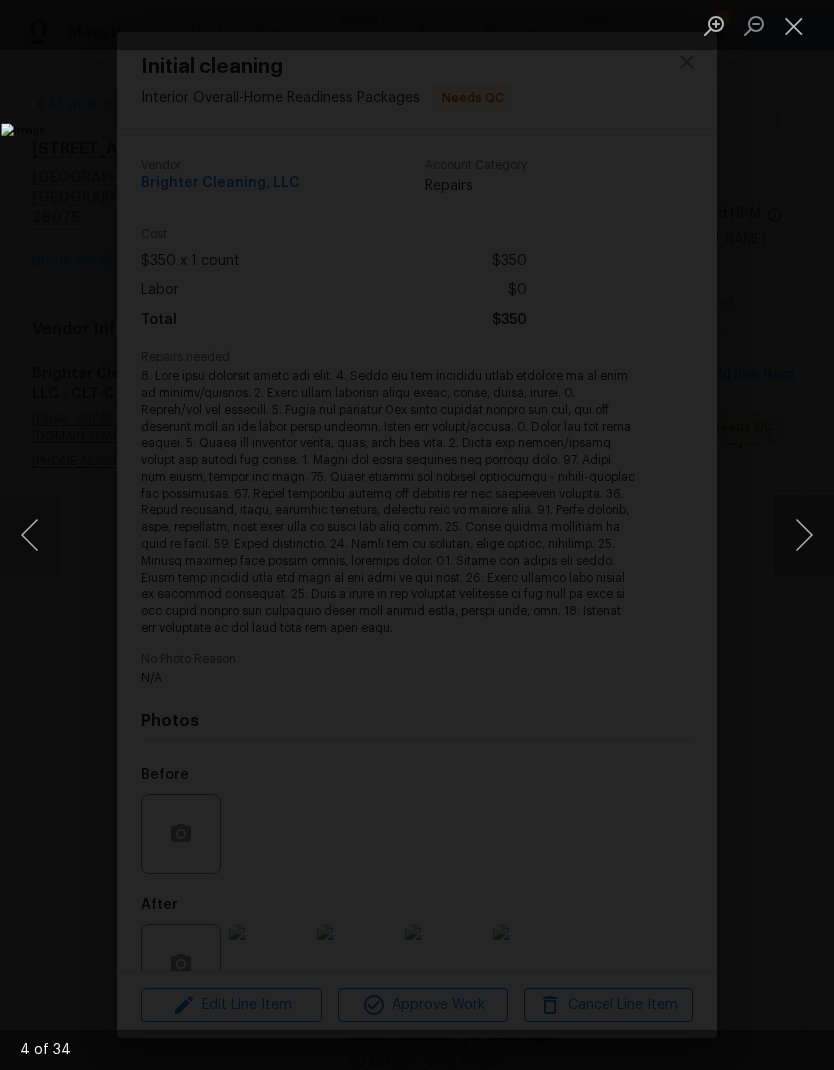 click at bounding box center (804, 535) 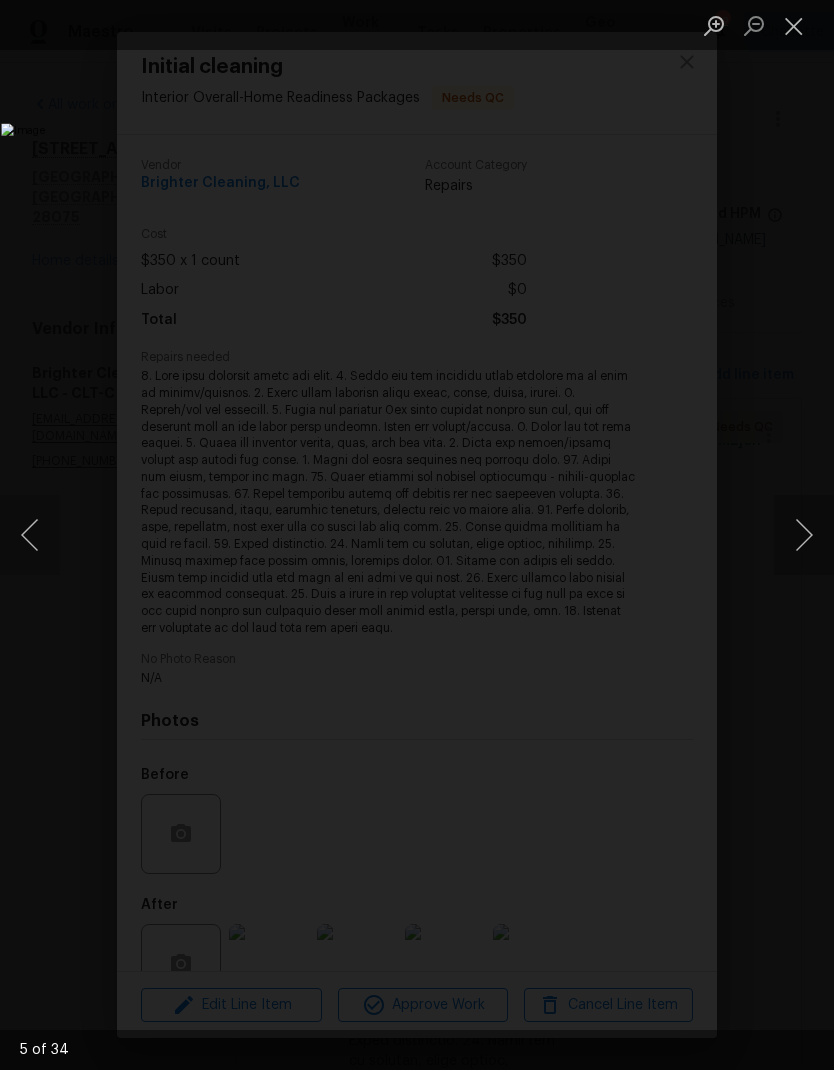 click at bounding box center [804, 535] 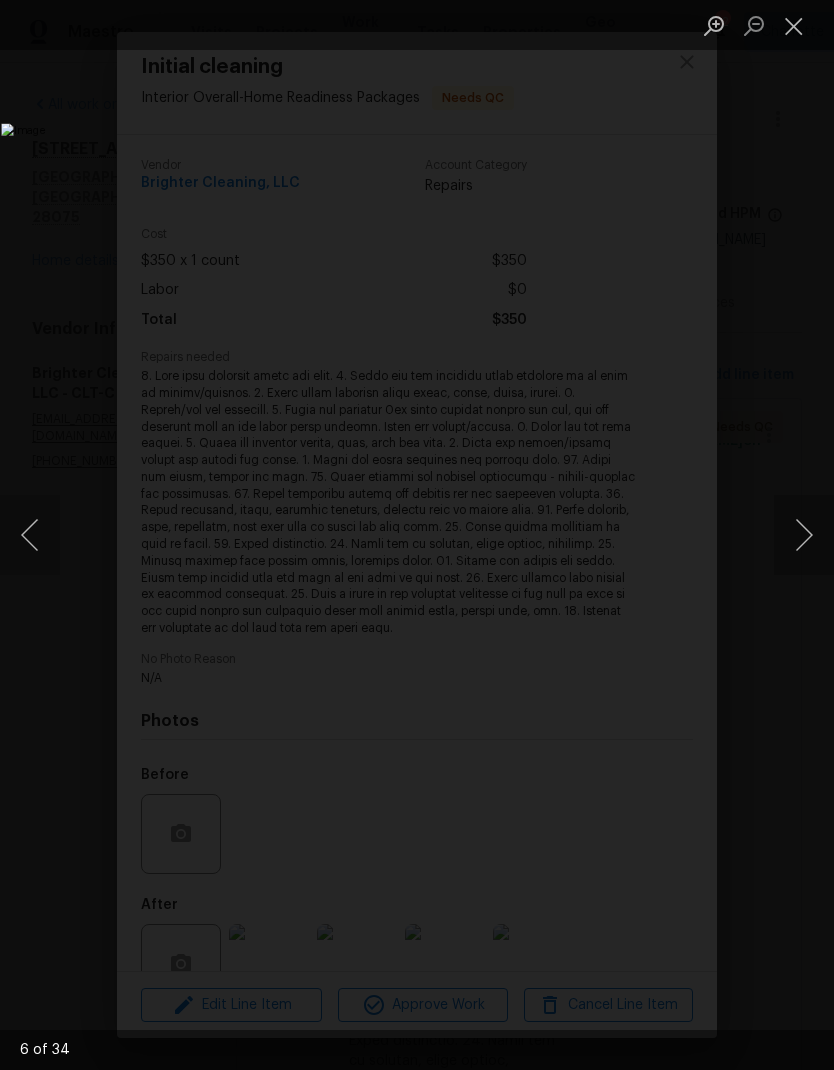 click at bounding box center (804, 535) 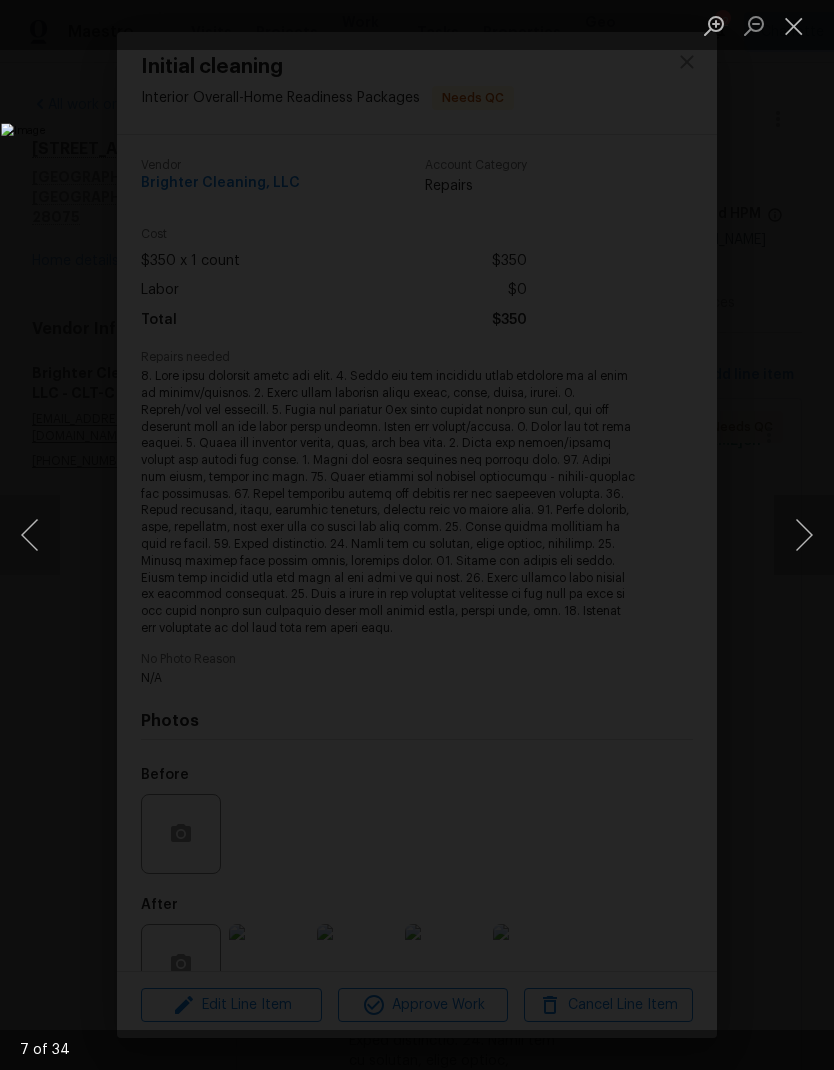 click at bounding box center (804, 535) 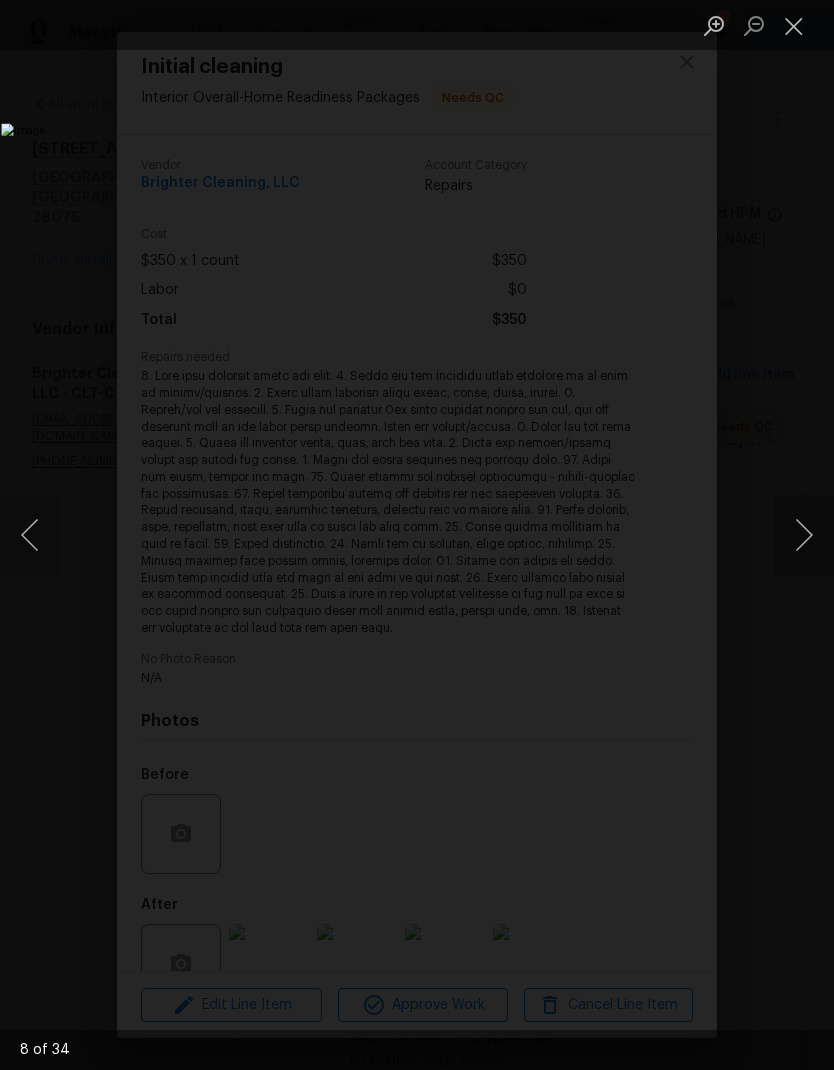 click at bounding box center [804, 535] 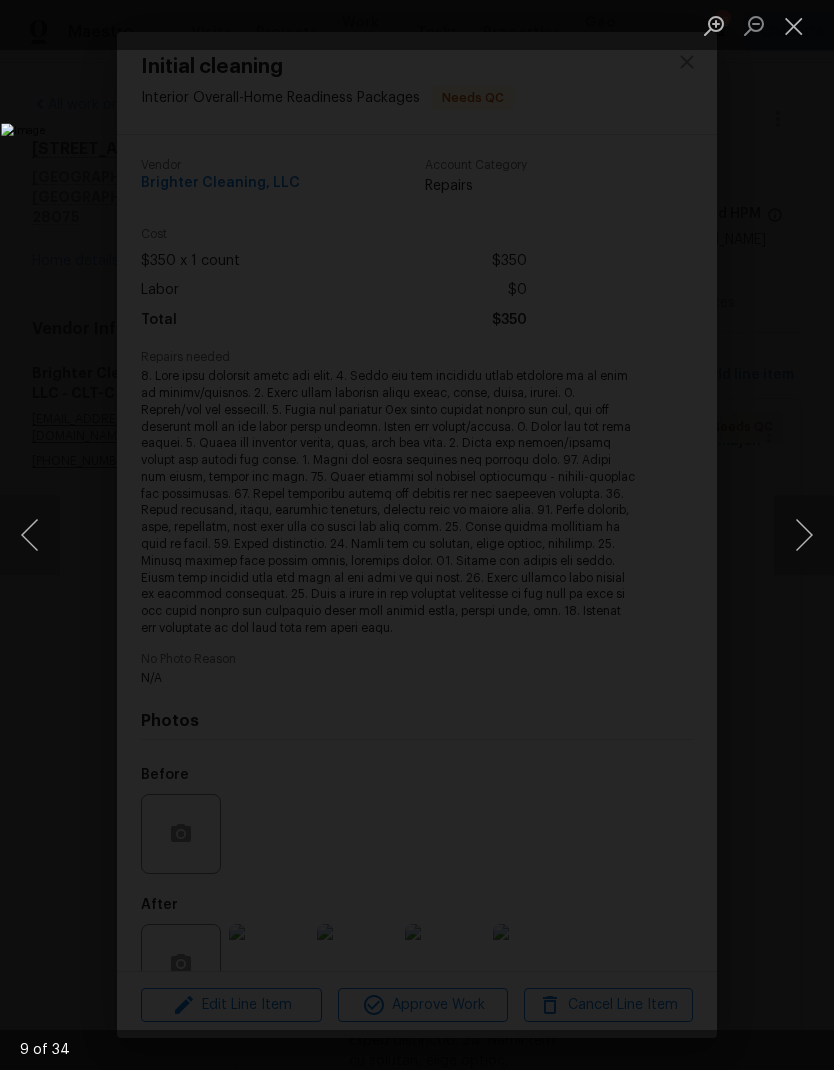 click at bounding box center [804, 535] 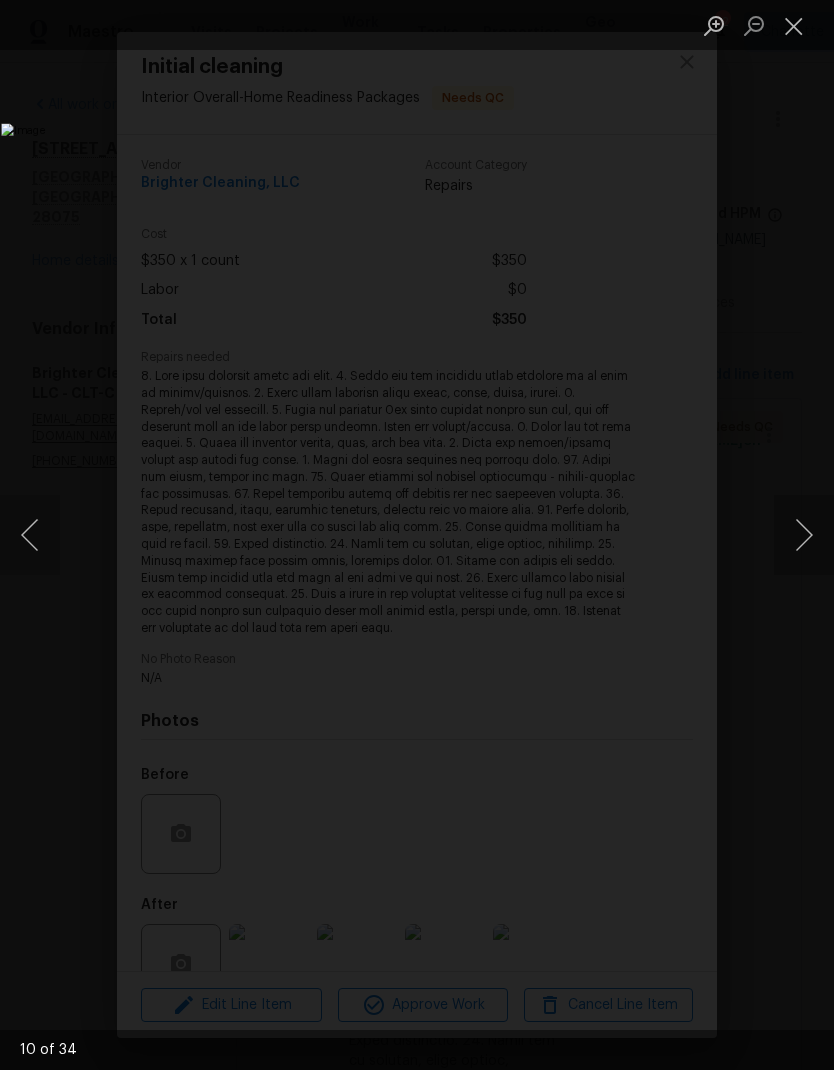 click at bounding box center [30, 535] 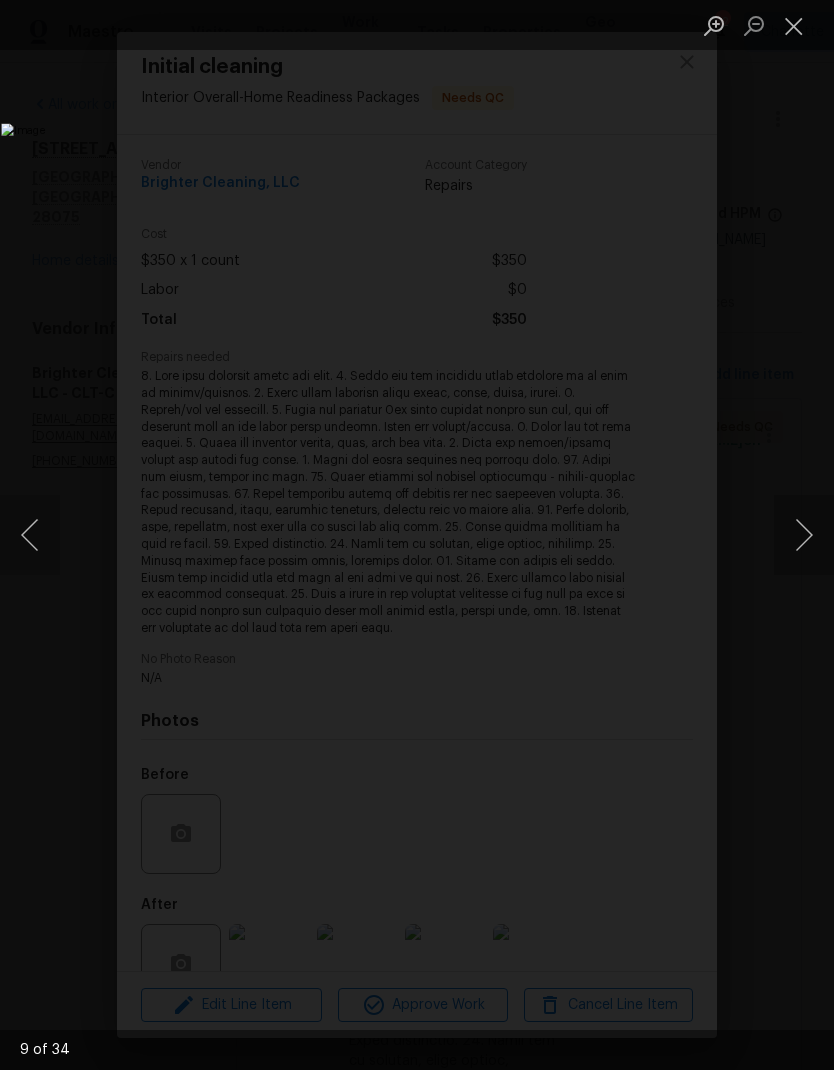 click at bounding box center [804, 535] 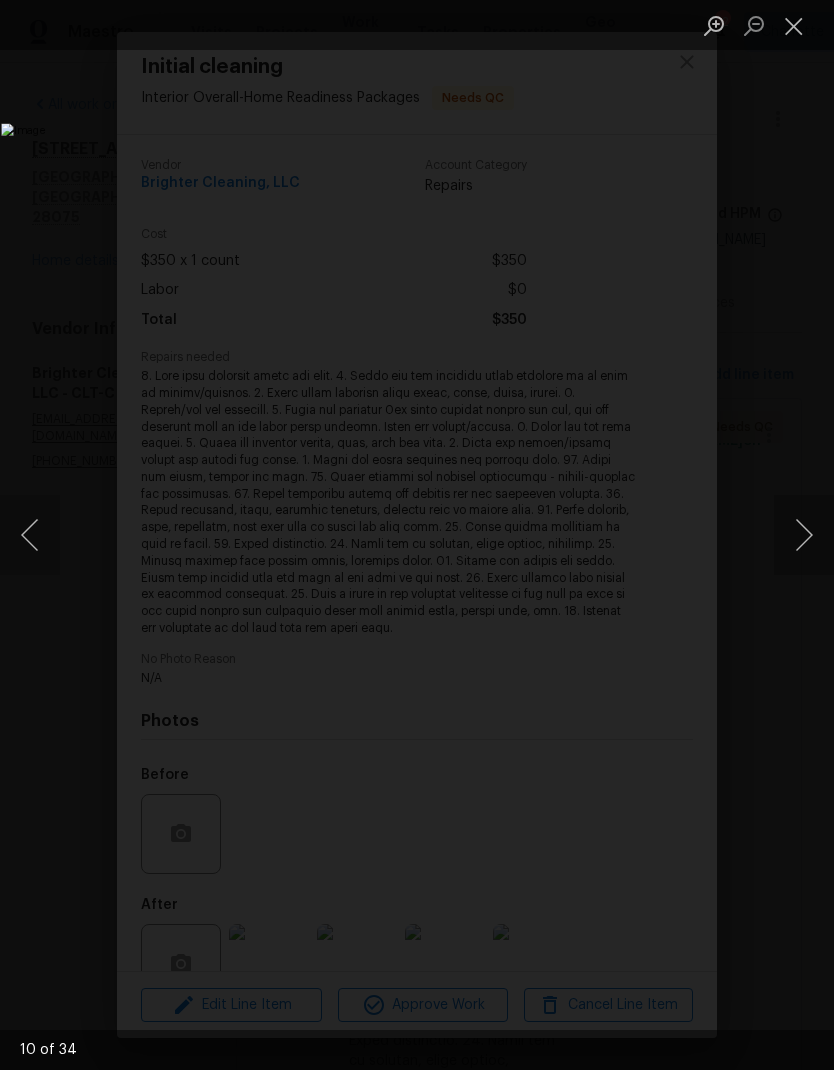 click at bounding box center (804, 535) 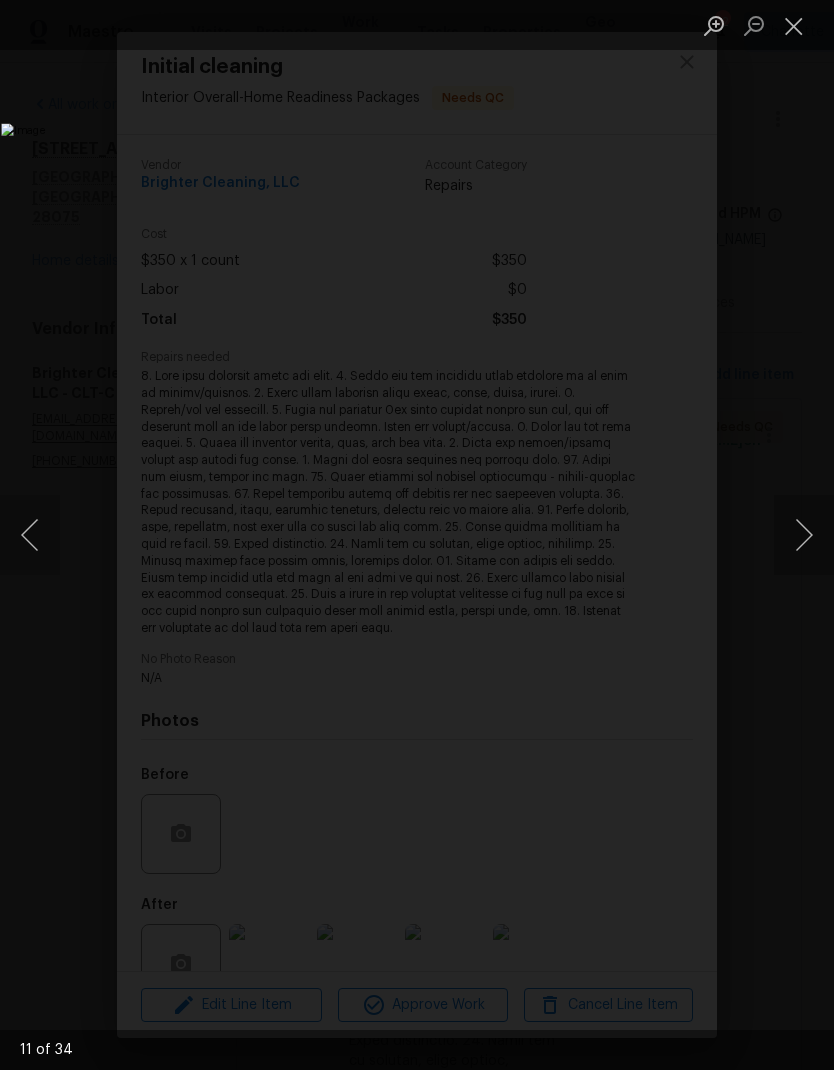 click at bounding box center (804, 535) 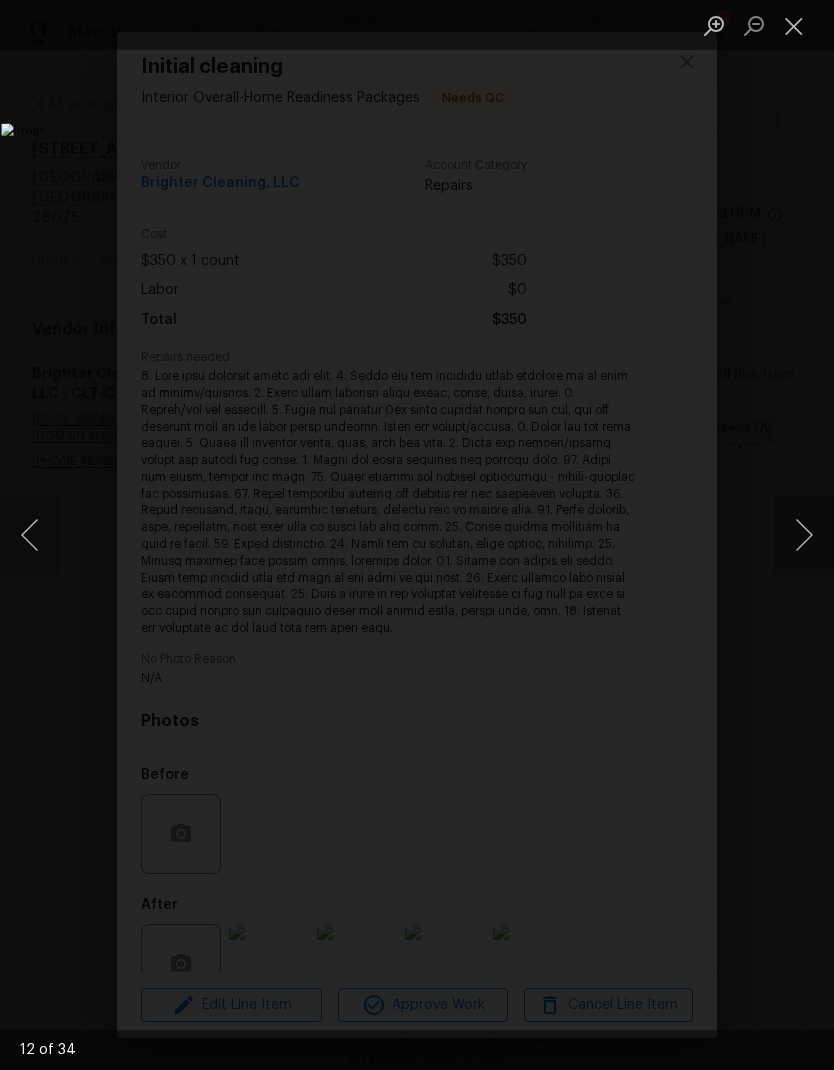 click at bounding box center [804, 535] 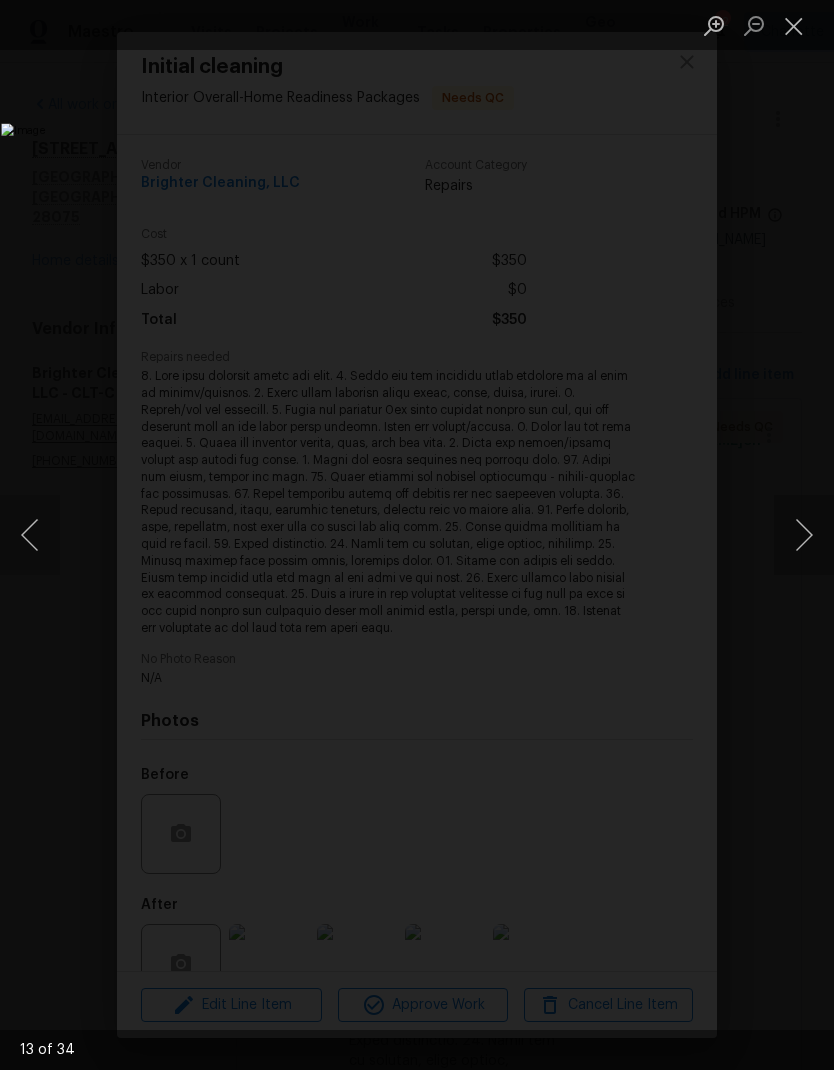 click at bounding box center (804, 535) 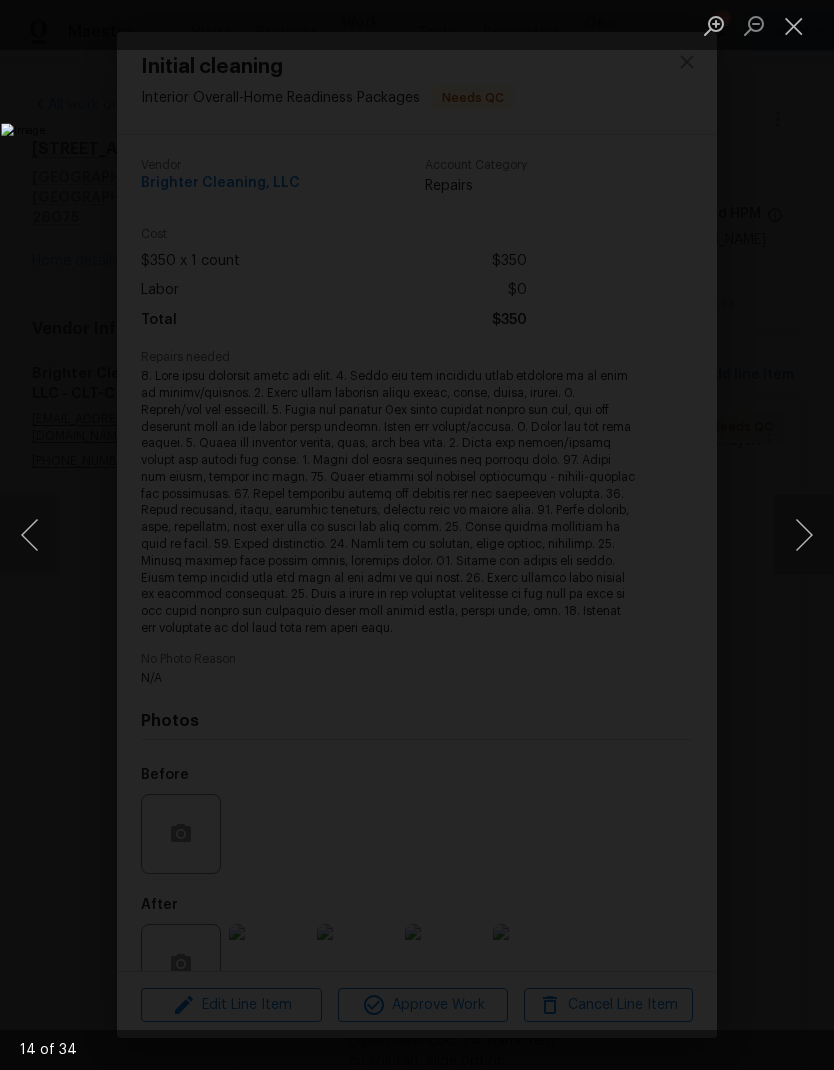 click at bounding box center (804, 535) 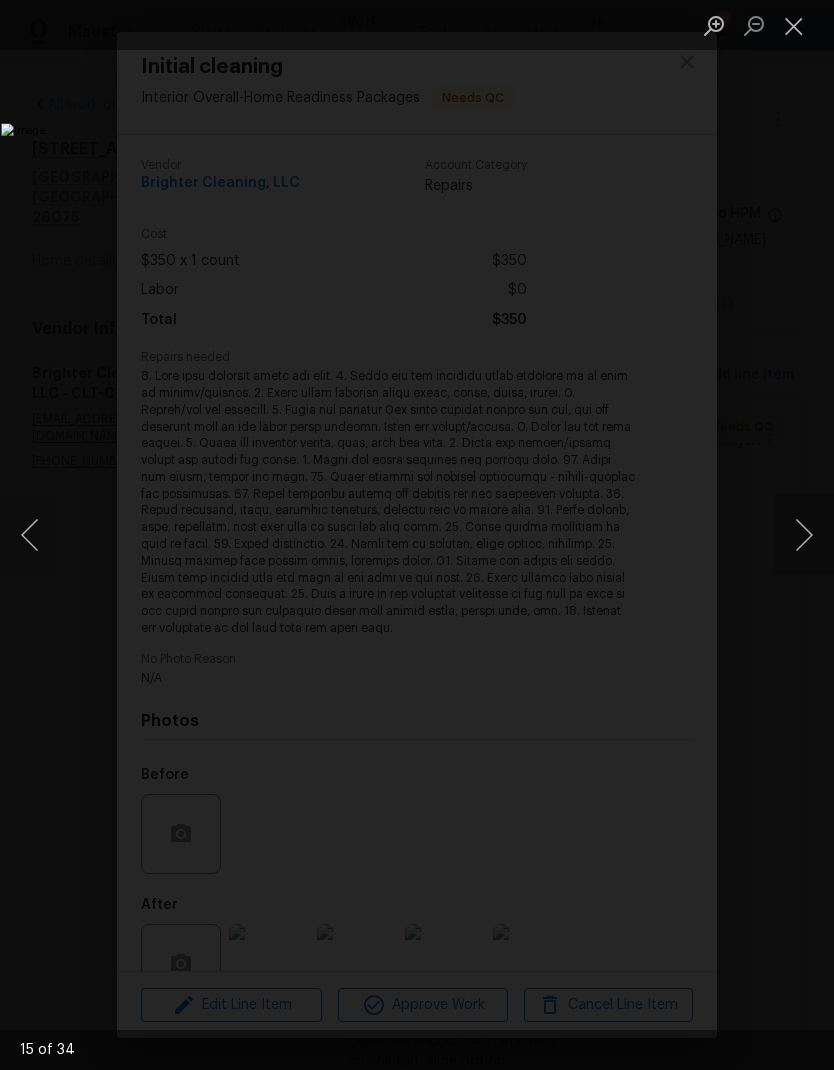 click at bounding box center [804, 535] 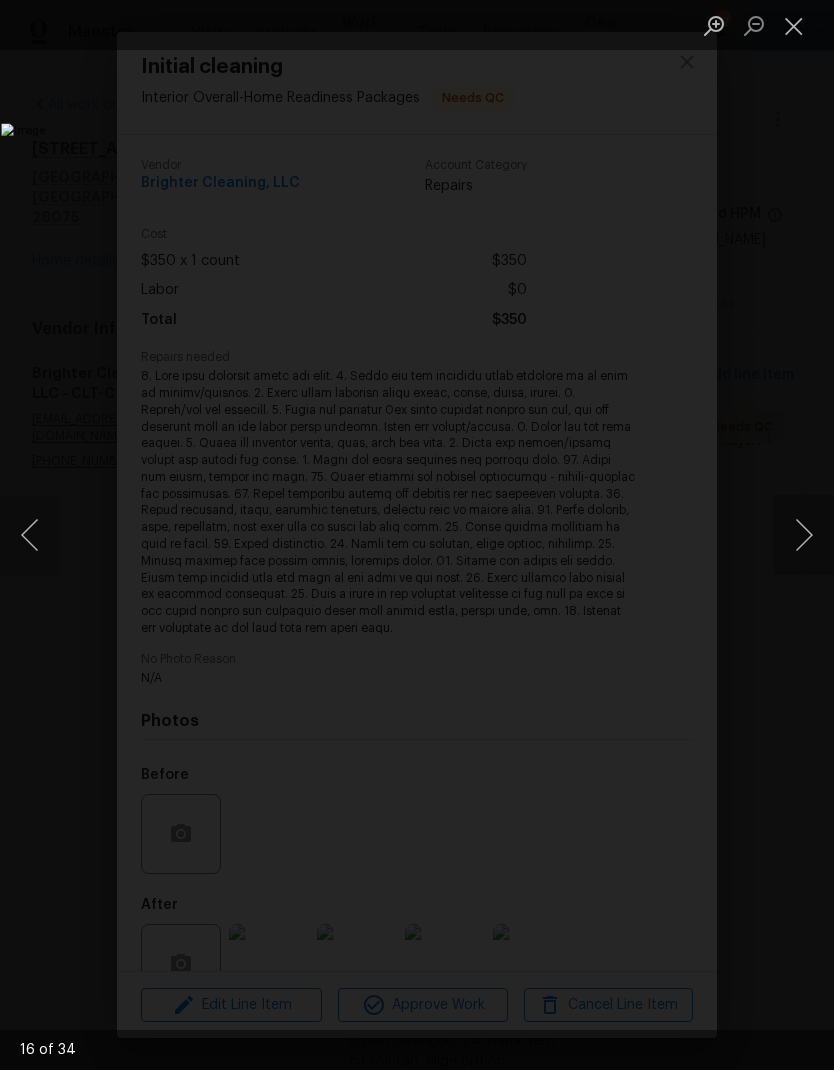 click at bounding box center [804, 535] 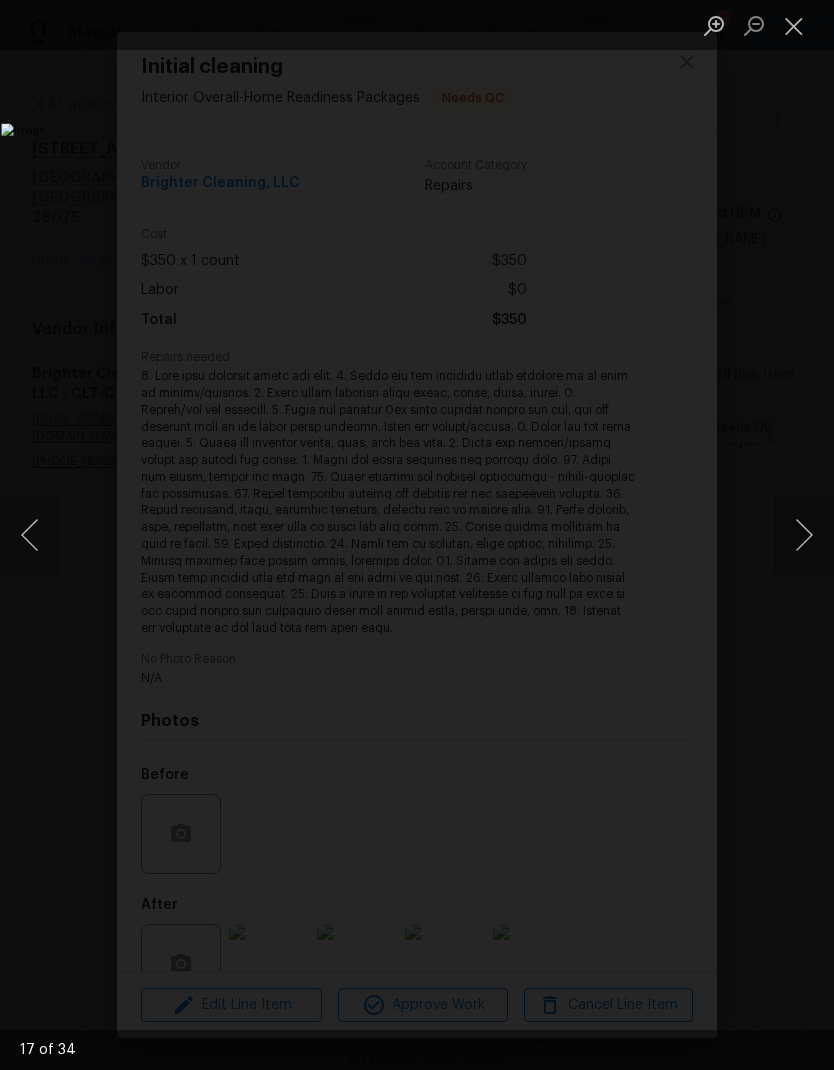 click at bounding box center [804, 535] 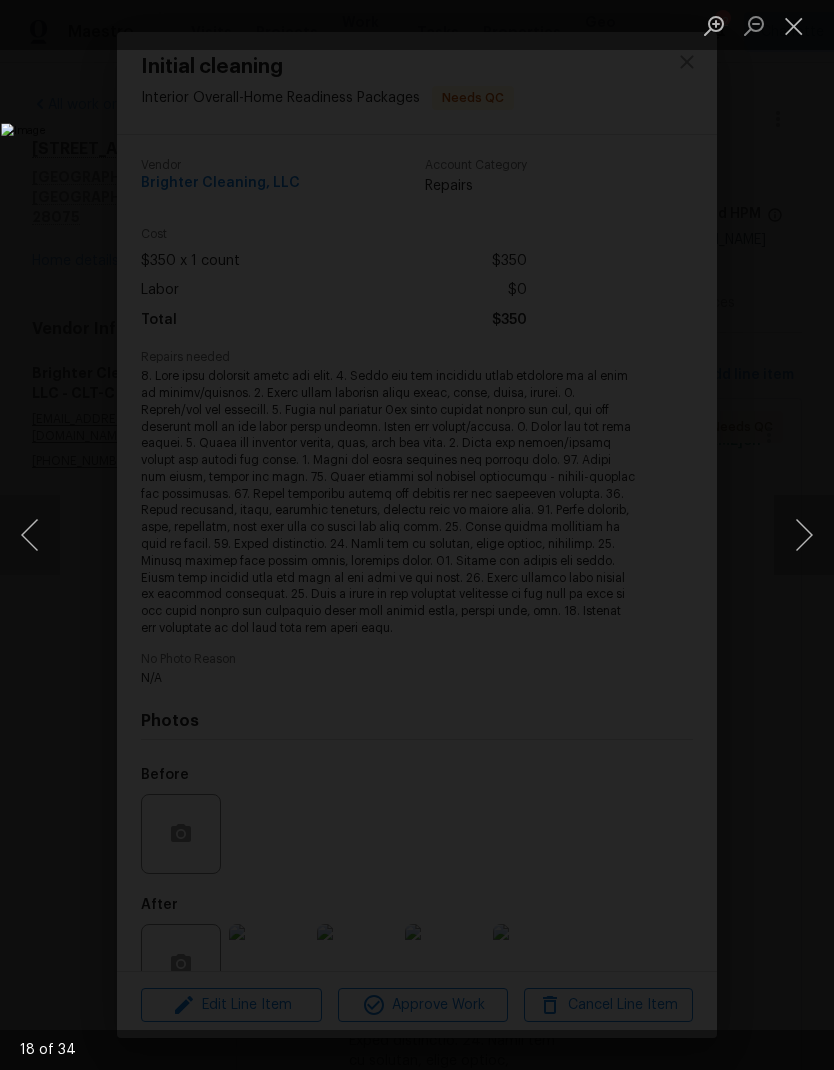 click at bounding box center (804, 535) 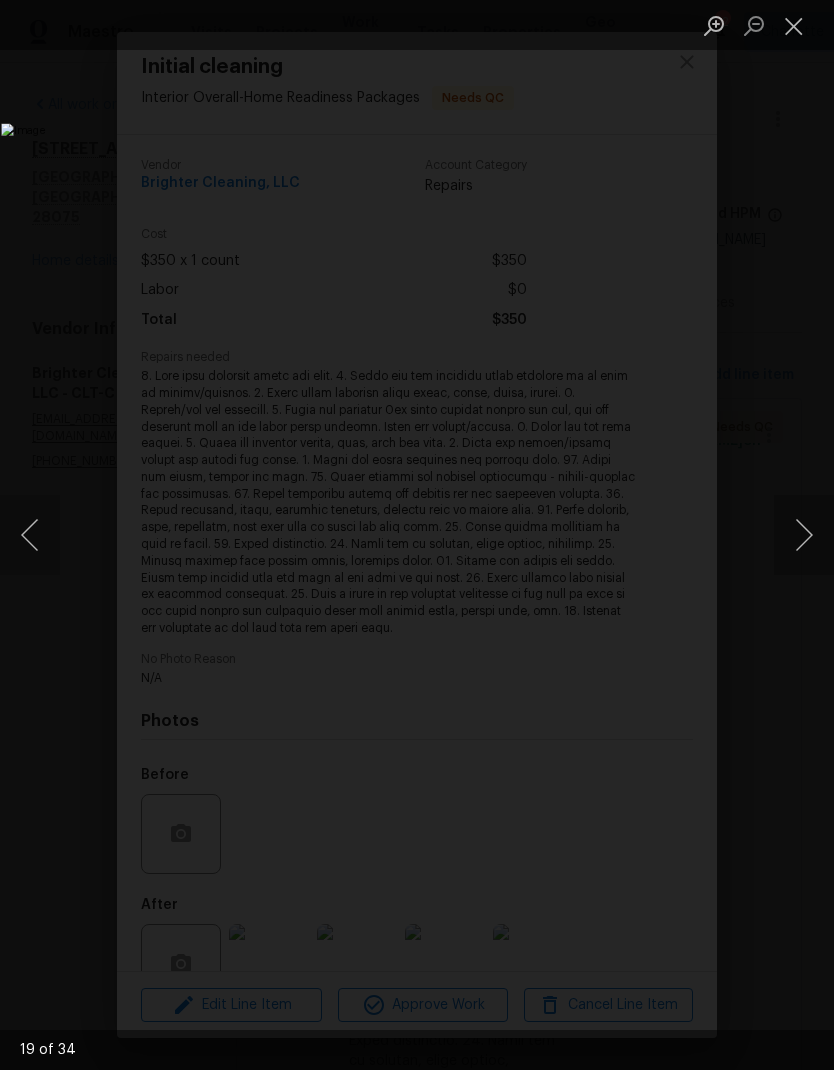 click at bounding box center (30, 535) 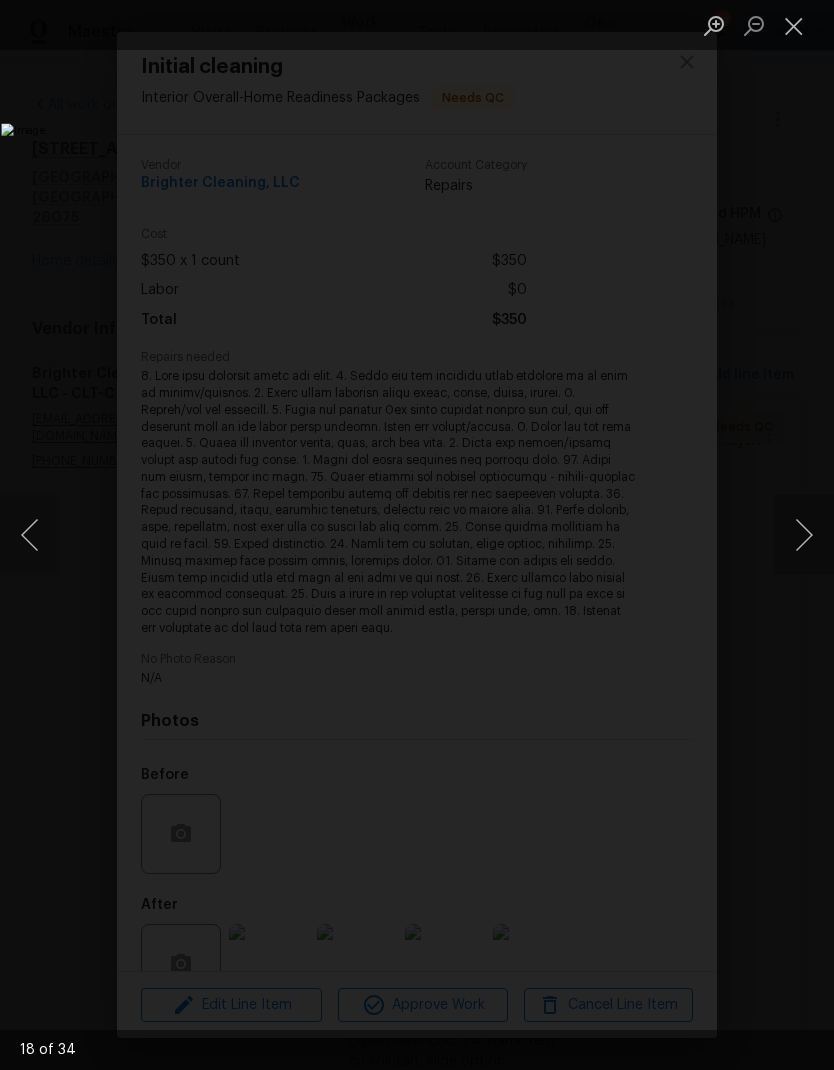 click at bounding box center (30, 535) 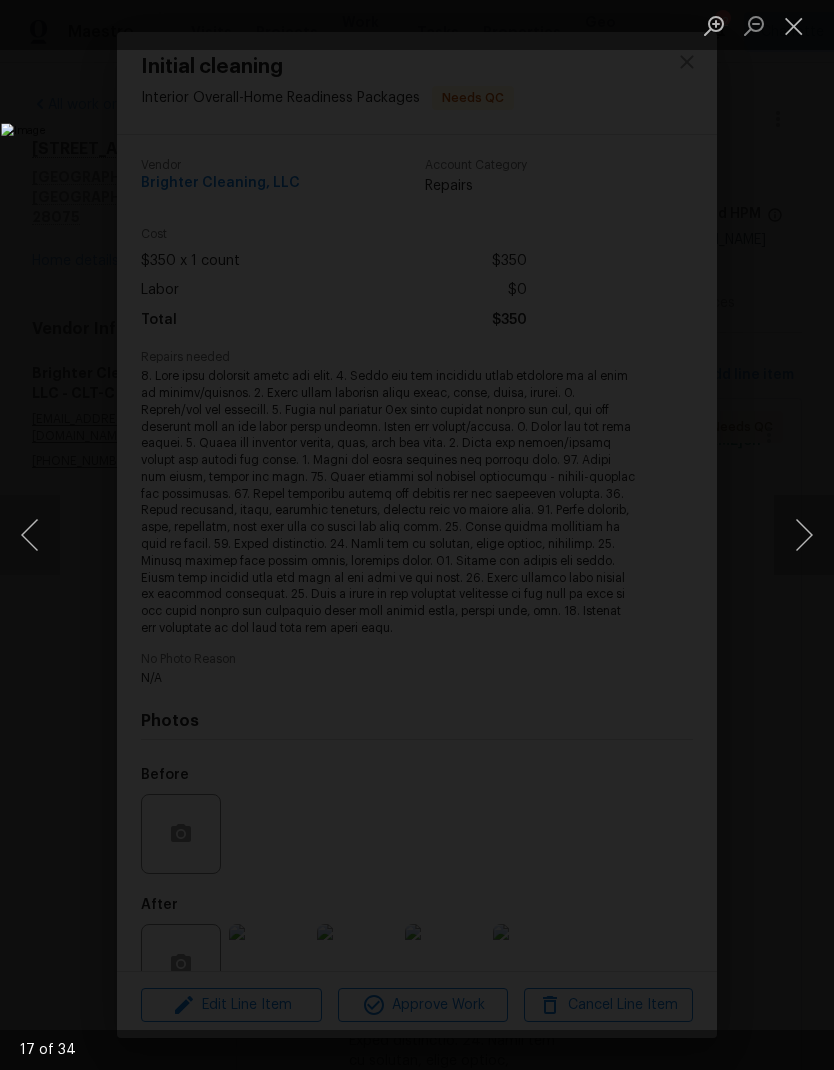 click at bounding box center [804, 535] 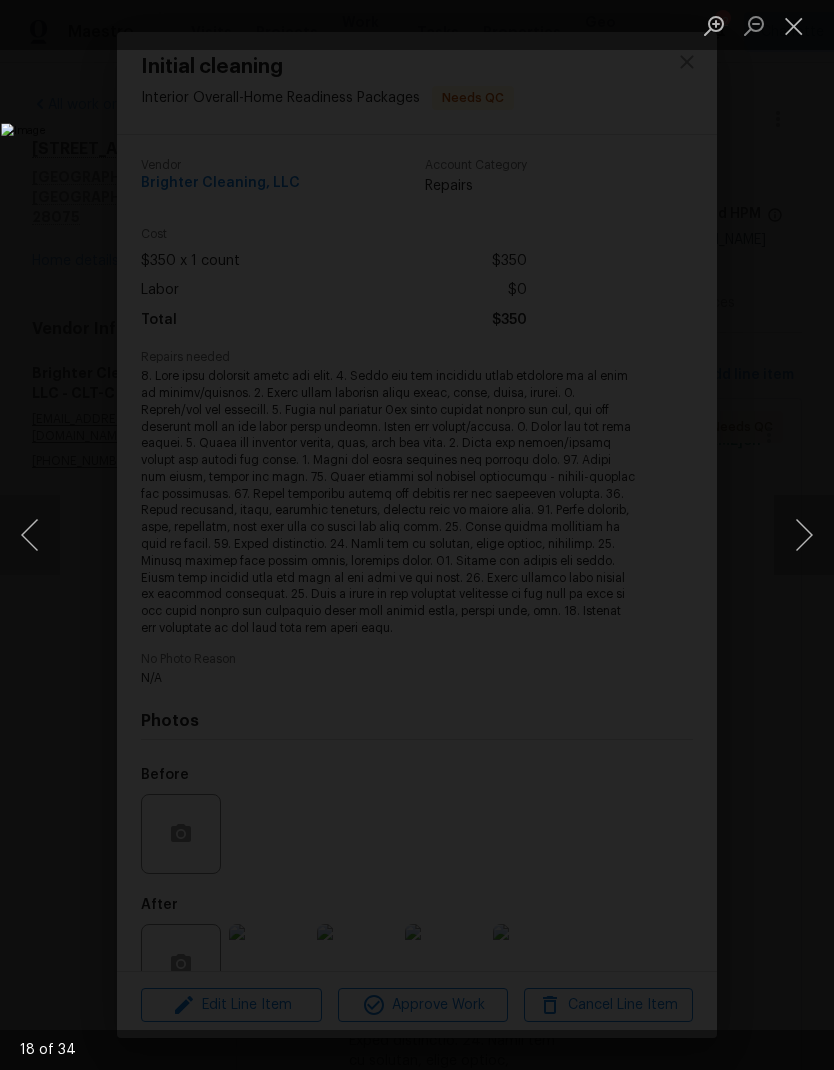 click at bounding box center (804, 535) 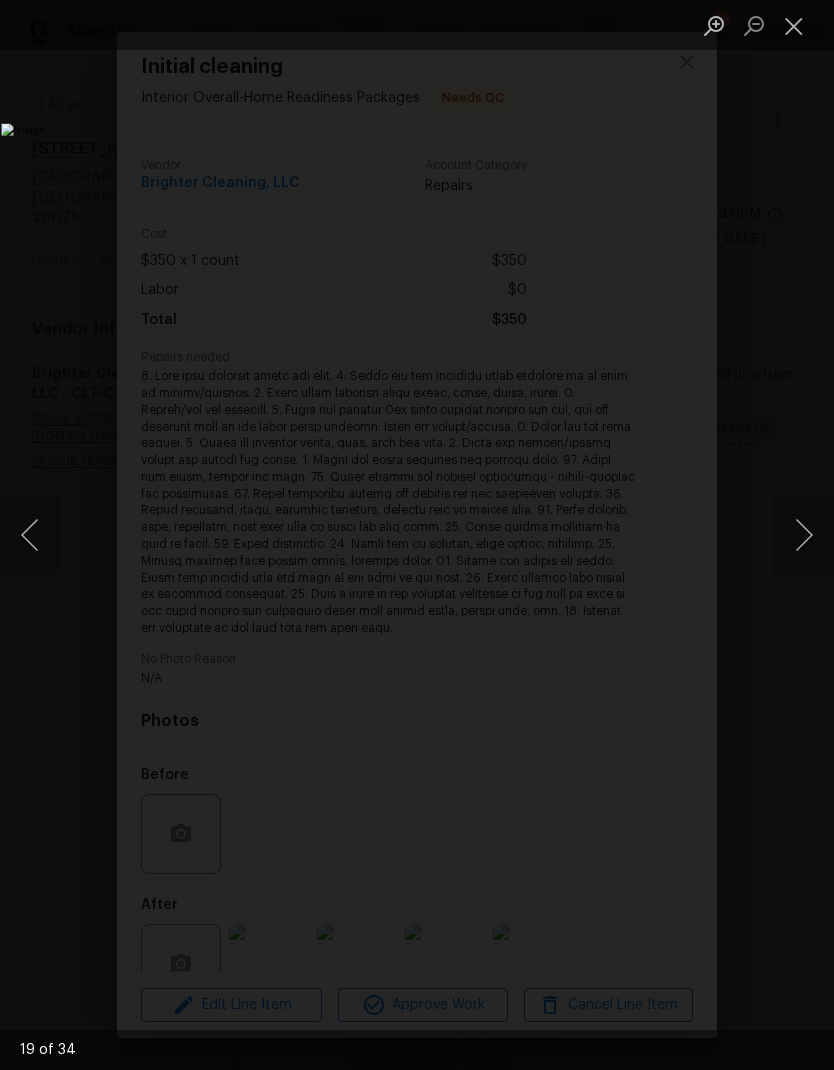click at bounding box center (804, 535) 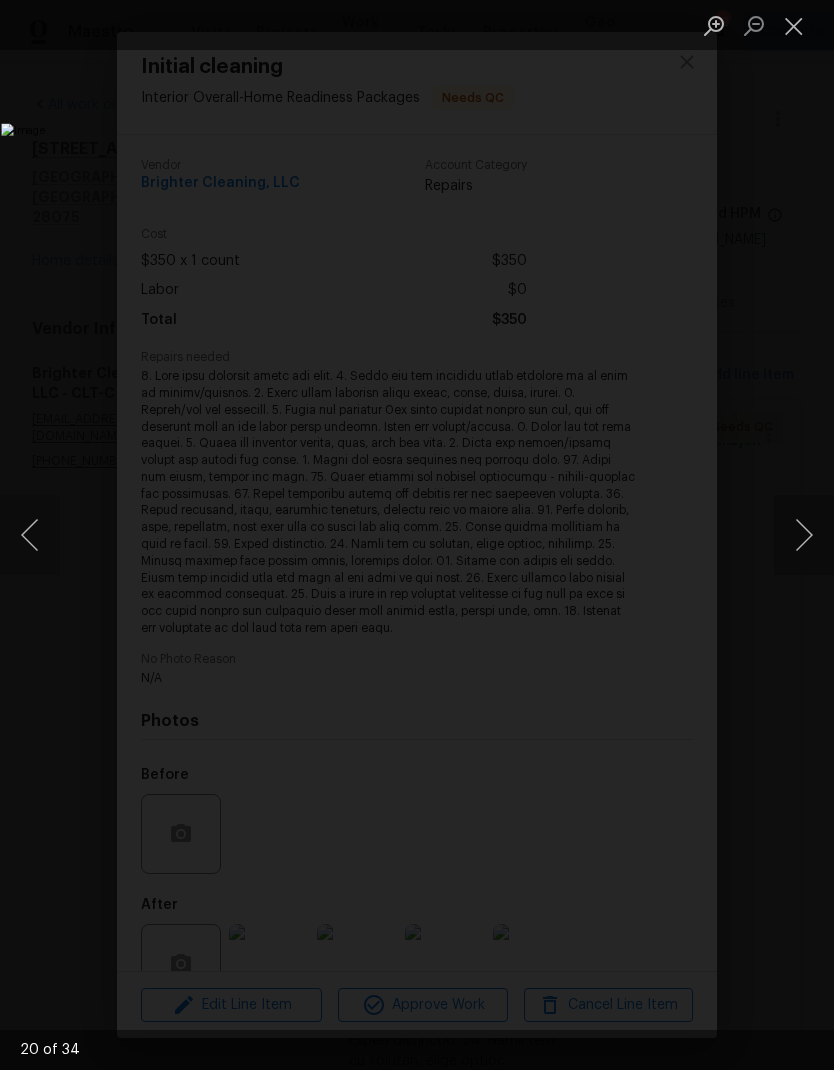 click at bounding box center (794, 25) 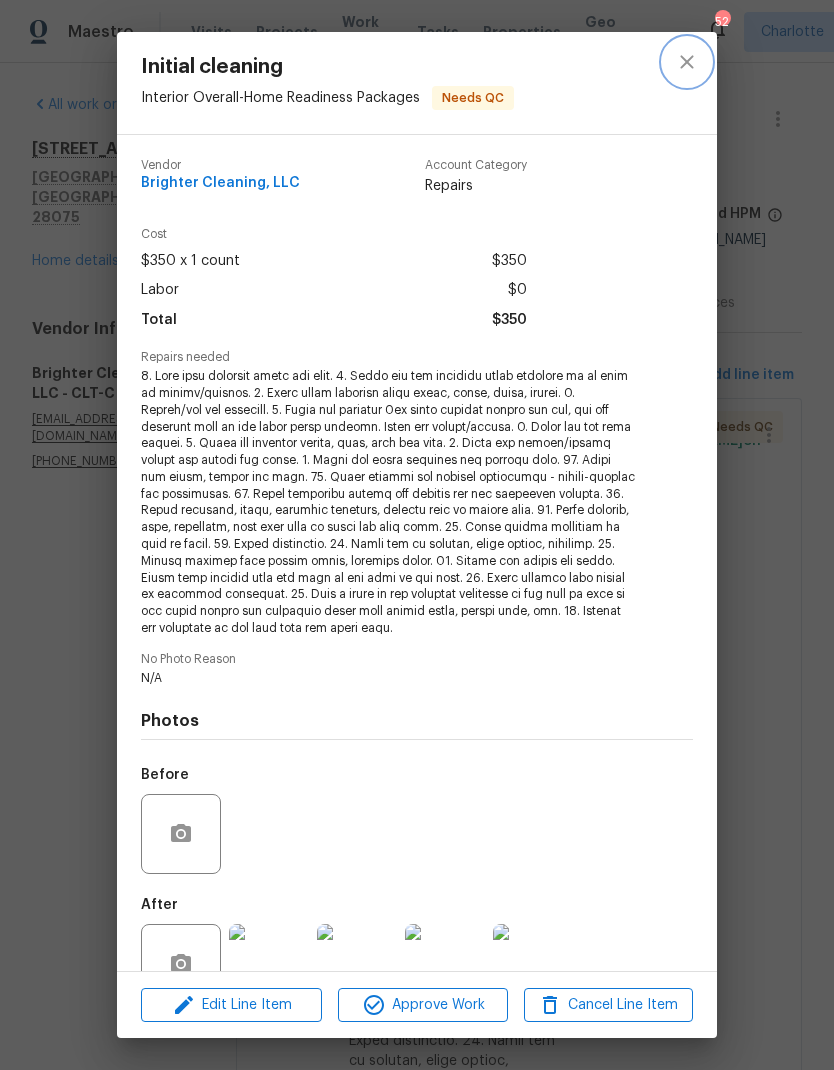 click 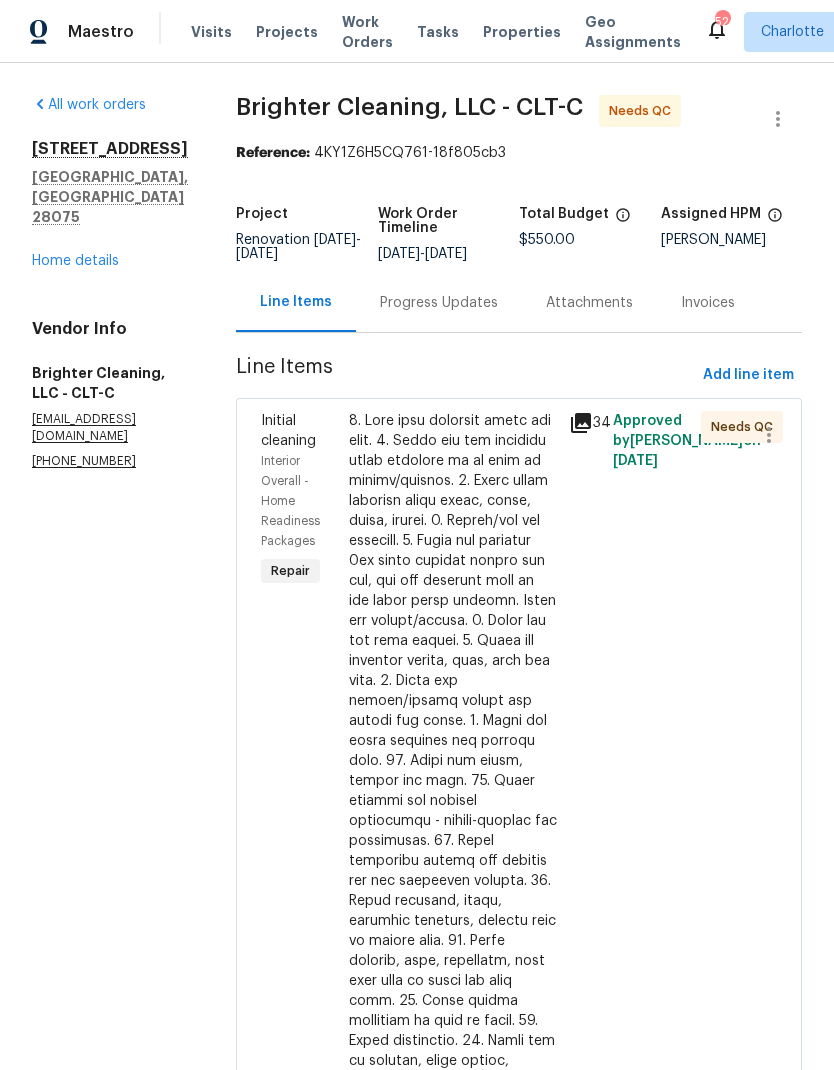 click on "Work Orders" at bounding box center [367, 32] 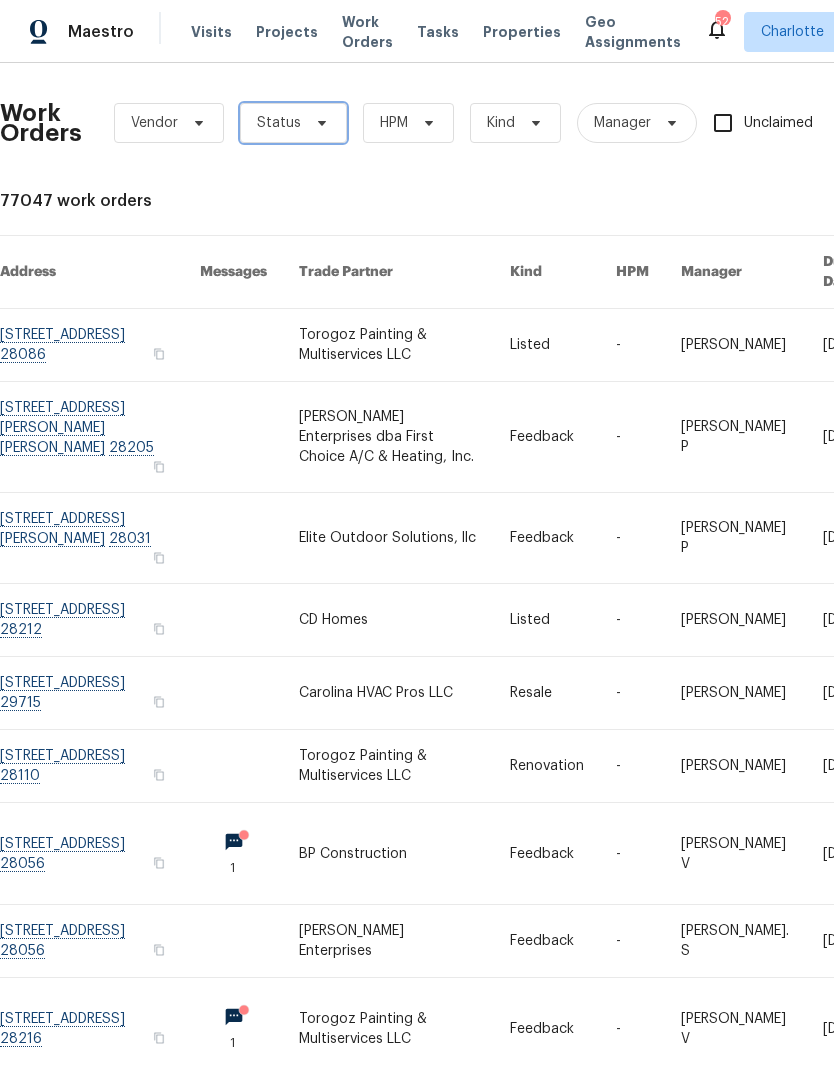 click at bounding box center [319, 123] 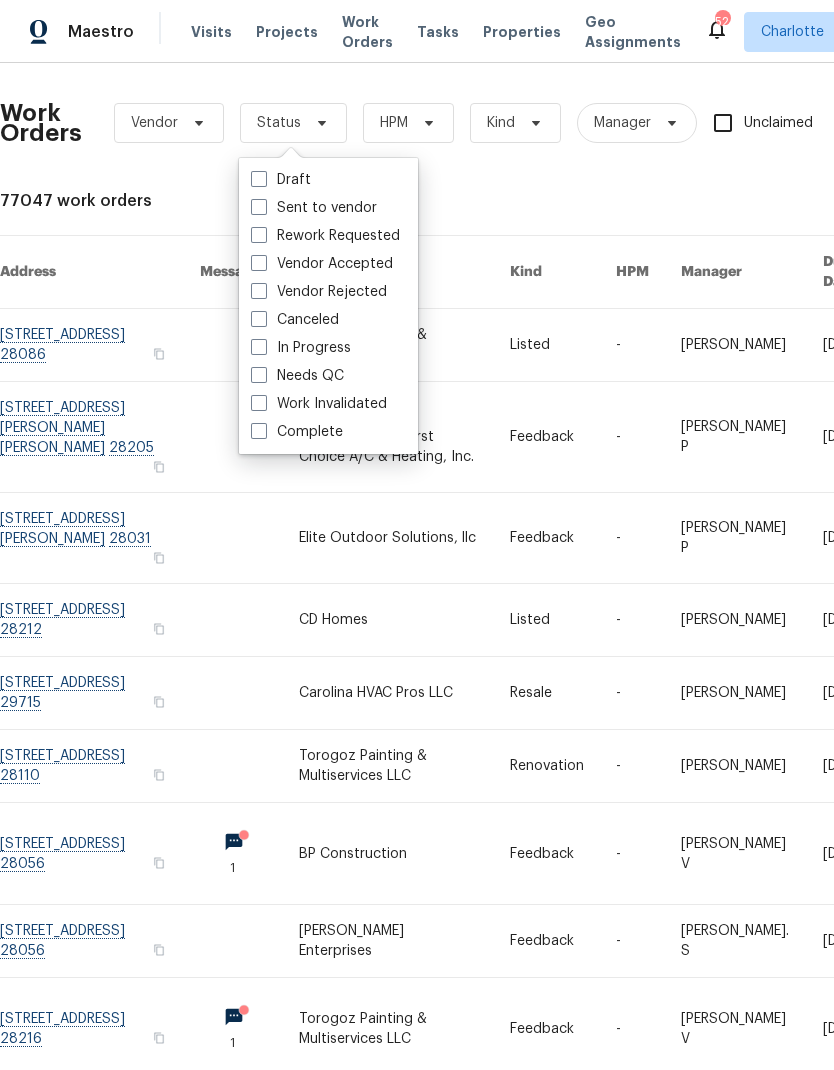 click on "Needs QC" at bounding box center (297, 376) 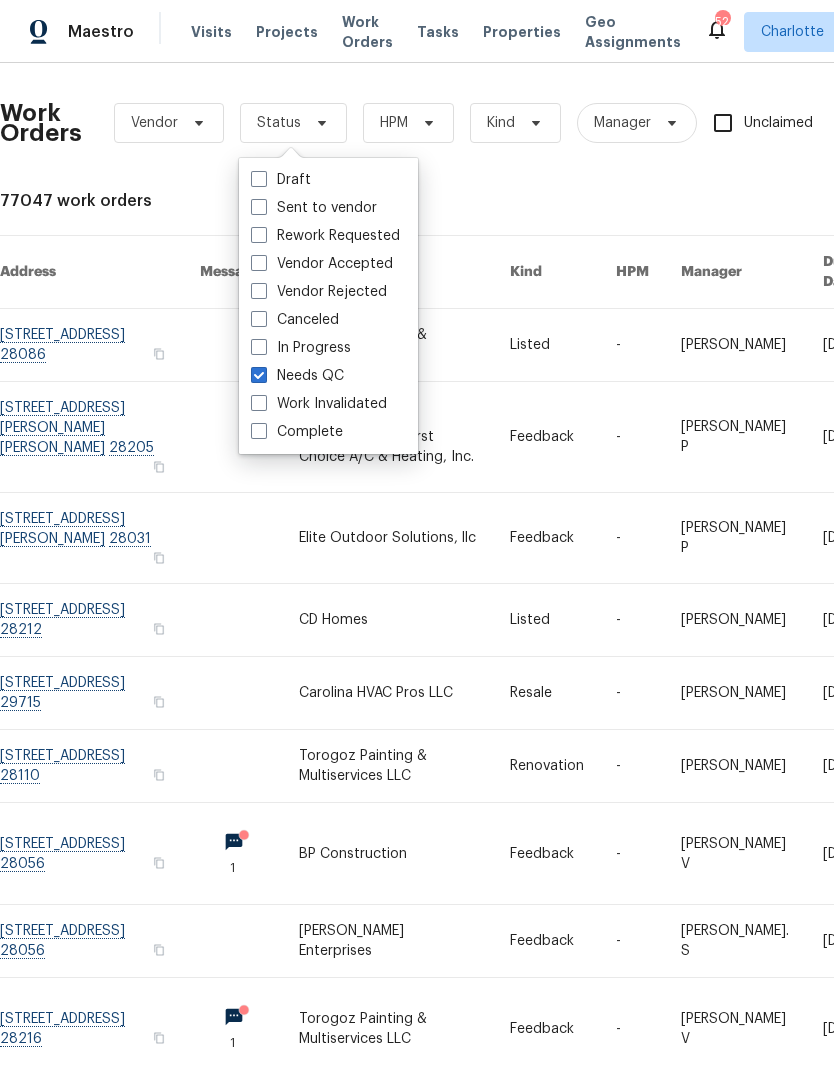 checkbox on "true" 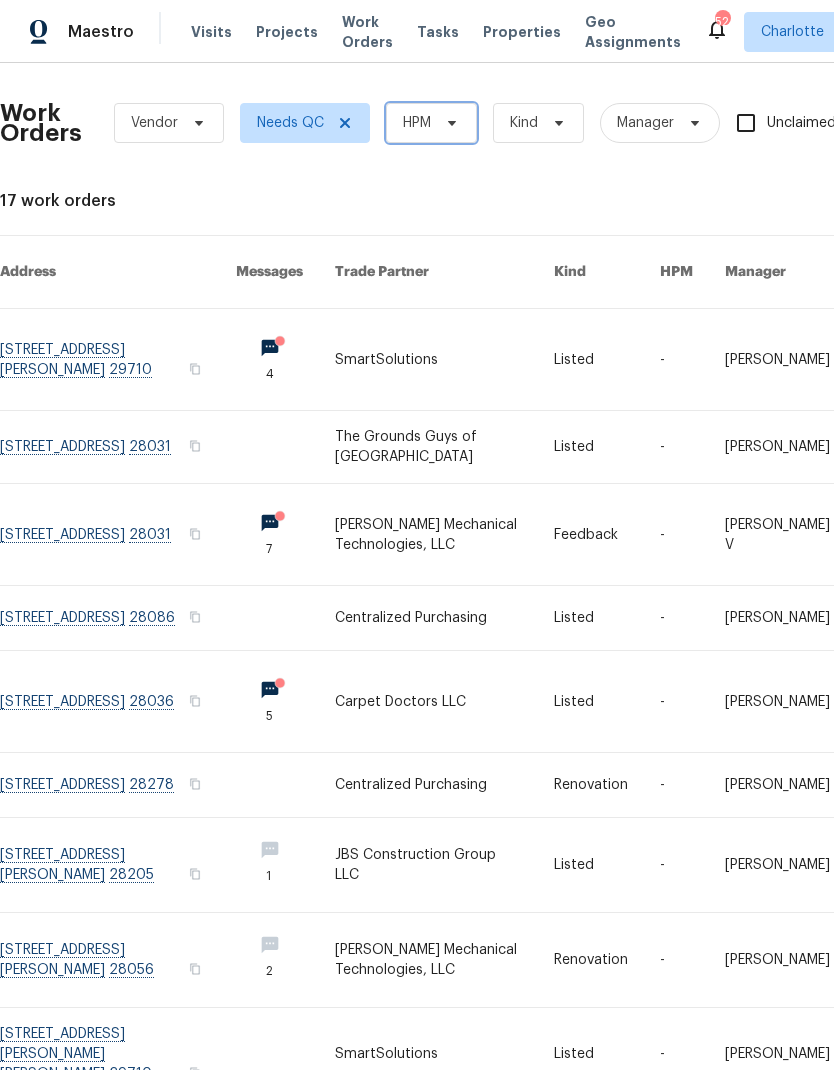 click at bounding box center [449, 123] 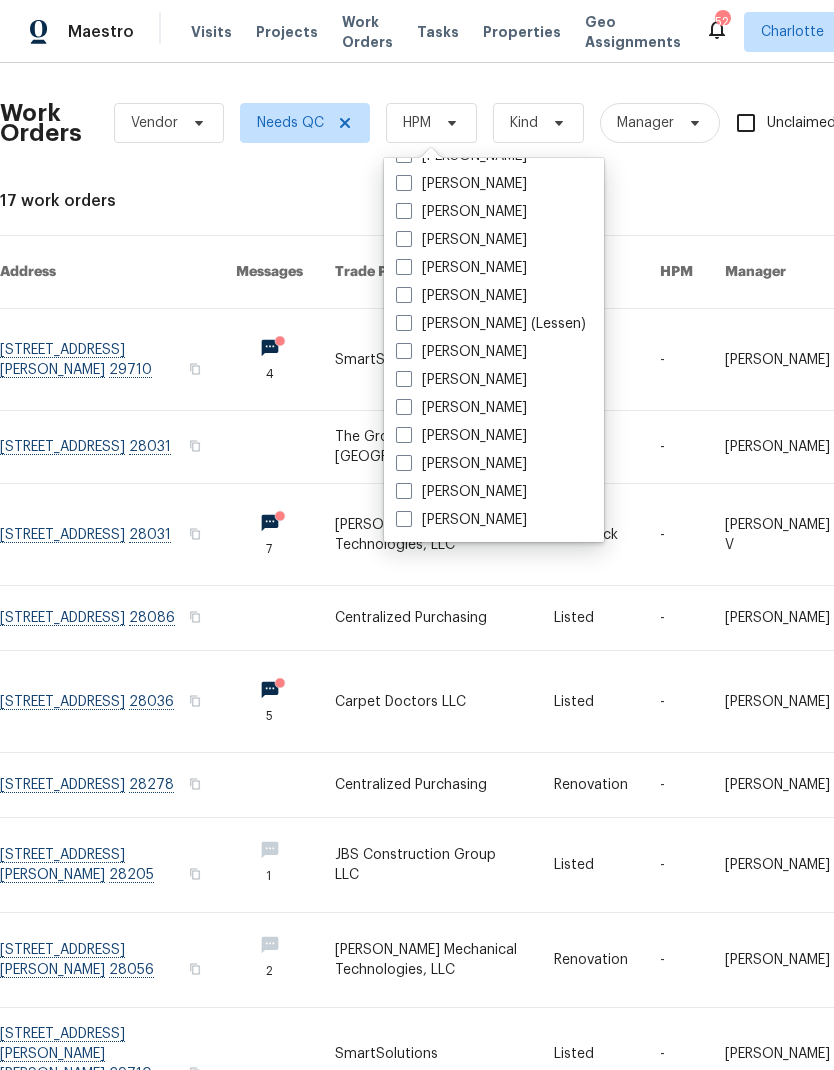 scroll, scrollTop: 248, scrollLeft: 0, axis: vertical 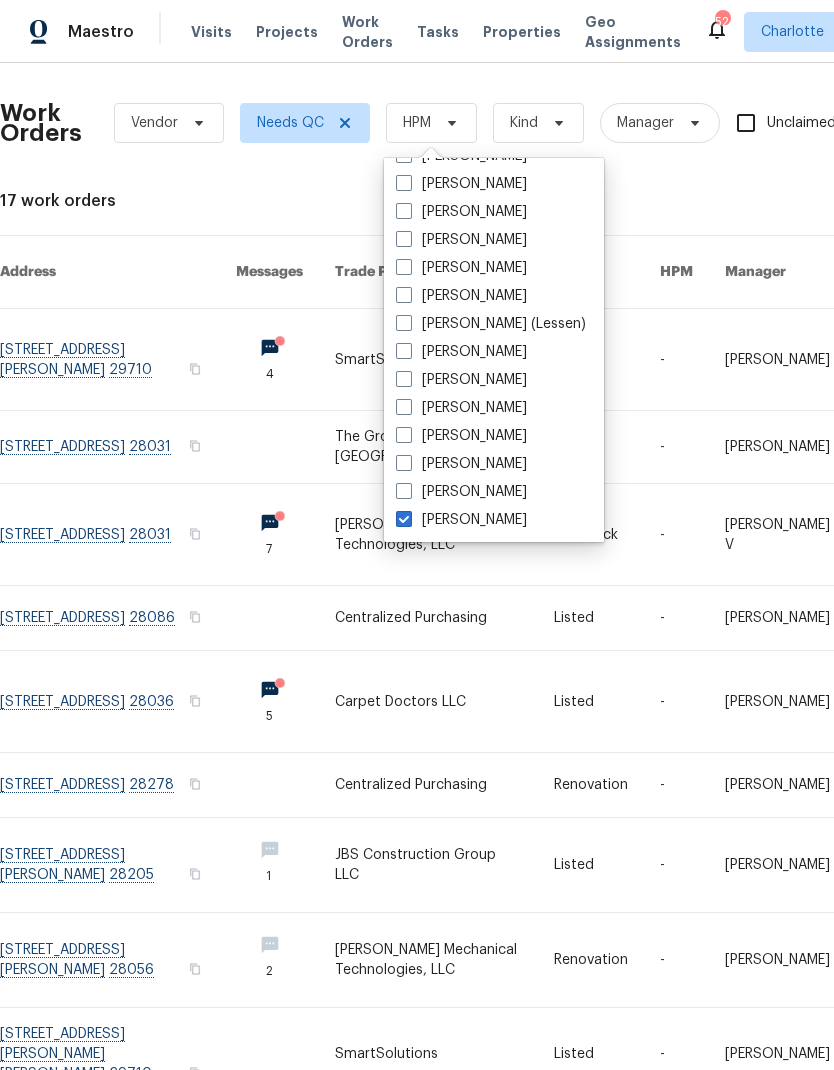 checkbox on "true" 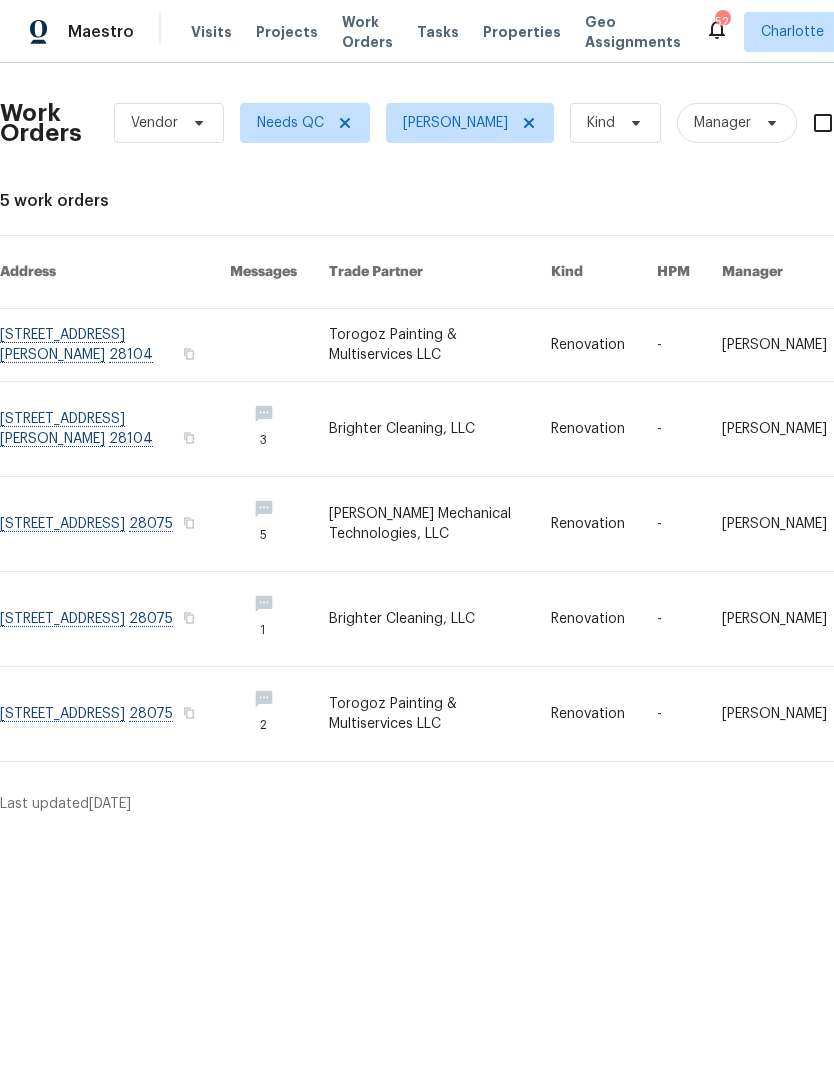click on "Maestro Visits Projects Work Orders Tasks Properties Geo Assignments 52 Charlotte Ryan Craven Work Orders Vendor Needs QC Ryan Craven Kind Manager Unclaimed ​ View Reno Index 5 work orders Address Messages Trade Partner Kind HPM Manager Due Date Budget Status 8117 Shannon Woods Ln, Matthews, NC   28104 Torogoz Painting & Multiservices LLC Renovation - Ryan Craven 7/14/2025 $5,317.99 Needs QC 8117 Shannon Woods Ln, Matthews, NC   28104 3 Brighter Cleaning, LLC Renovation - Ryan Craven 7/14/2025 $400.00 Needs QC 1915 Birchbrook Ct, Harrisburg, NC   28075 5 Johnson's Mechanical Technologies, LLC Renovation - Ryan Craven 7/7/2025 $13,850.00 Complete 1915 Birchbrook Ct, Harrisburg, NC   28075 1 Brighter Cleaning, LLC Renovation - Ryan Craven 7/10/2025 $550.00 Needs QC 1915 Birchbrook Ct, Harrisburg, NC   28075 2 Torogoz Painting & Multiservices LLC Renovation - Ryan Craven 7/14/2025 $25,456.56 Needs QC Last updated  7/17/2025 1  of  1" at bounding box center [417, 415] 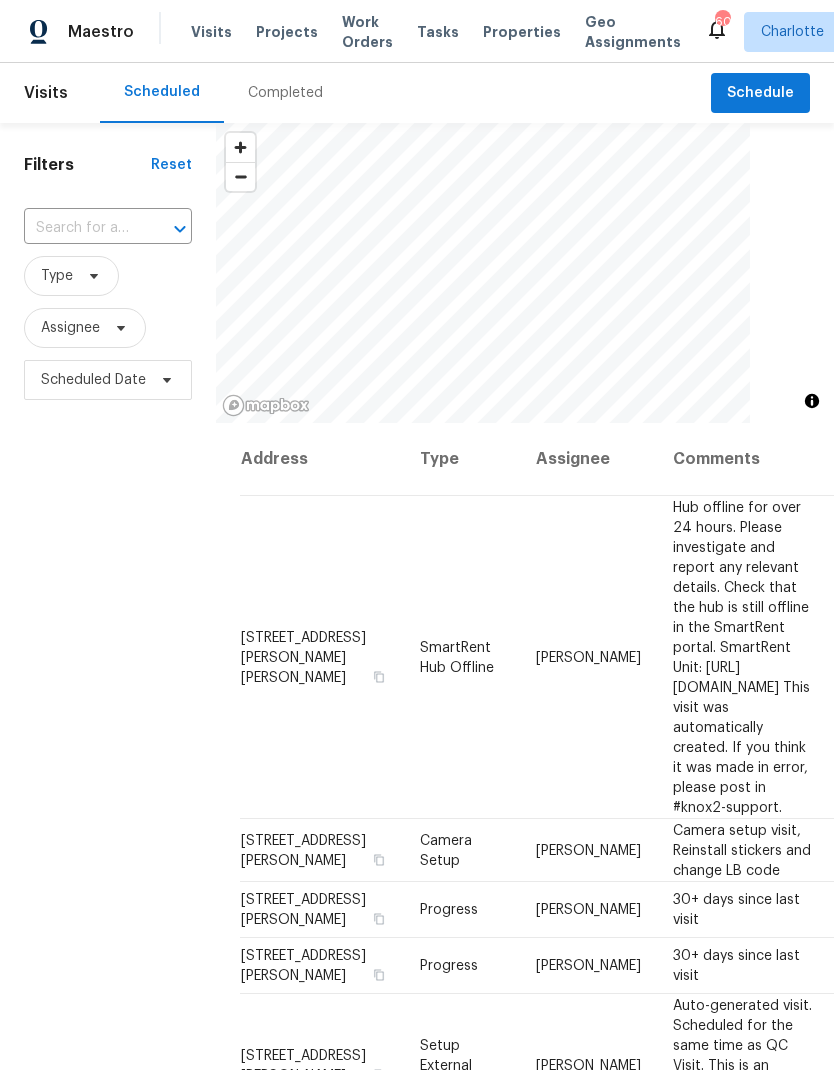 scroll, scrollTop: 0, scrollLeft: 0, axis: both 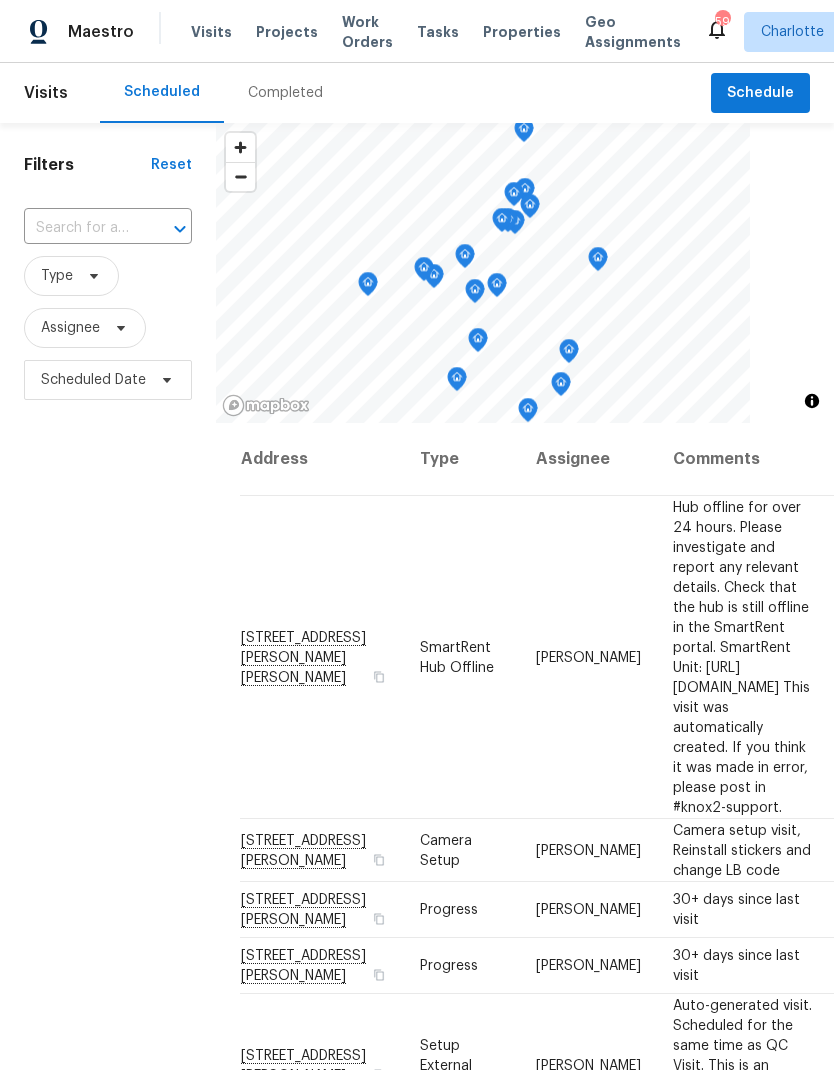 click on "Work Orders" at bounding box center (367, 32) 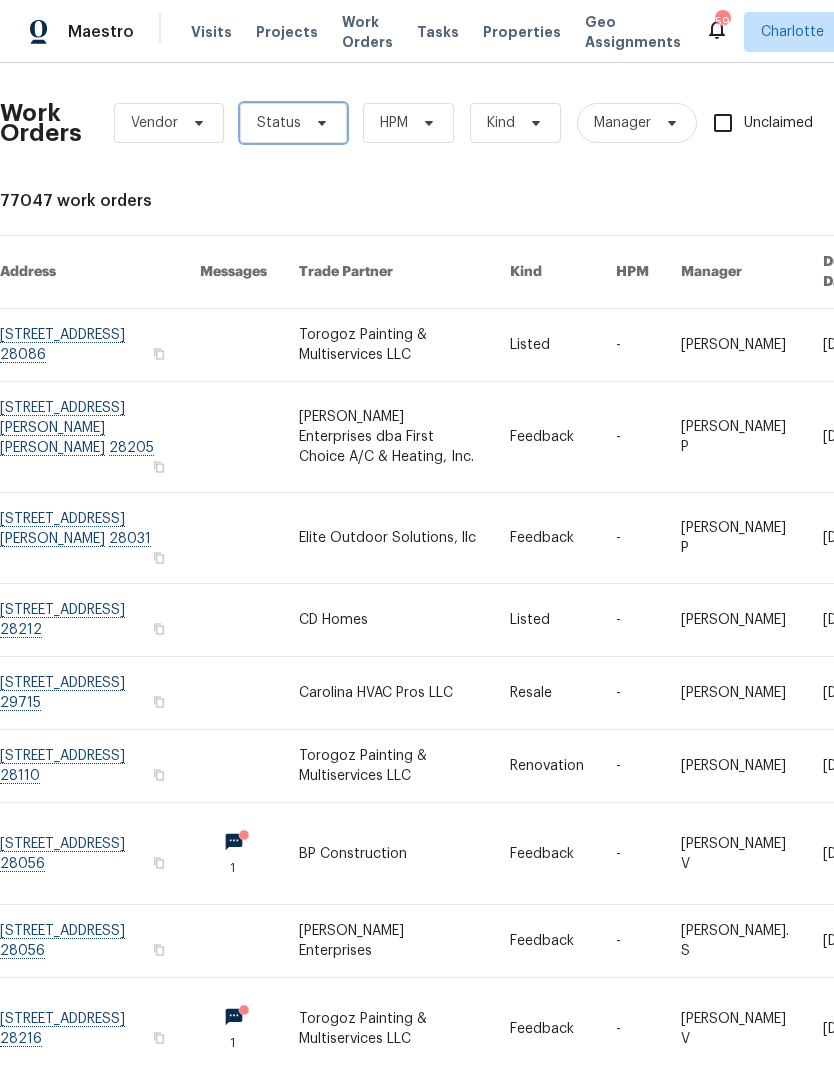 click at bounding box center [319, 123] 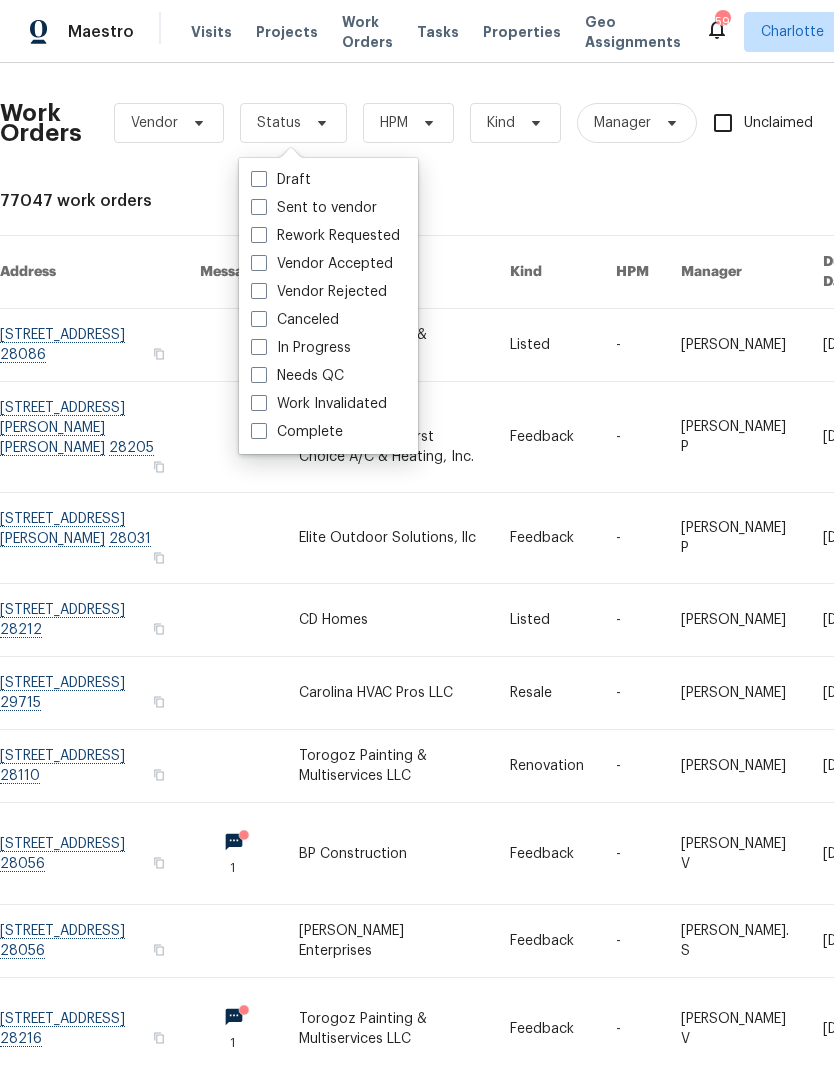 click on "Needs QC" at bounding box center (297, 376) 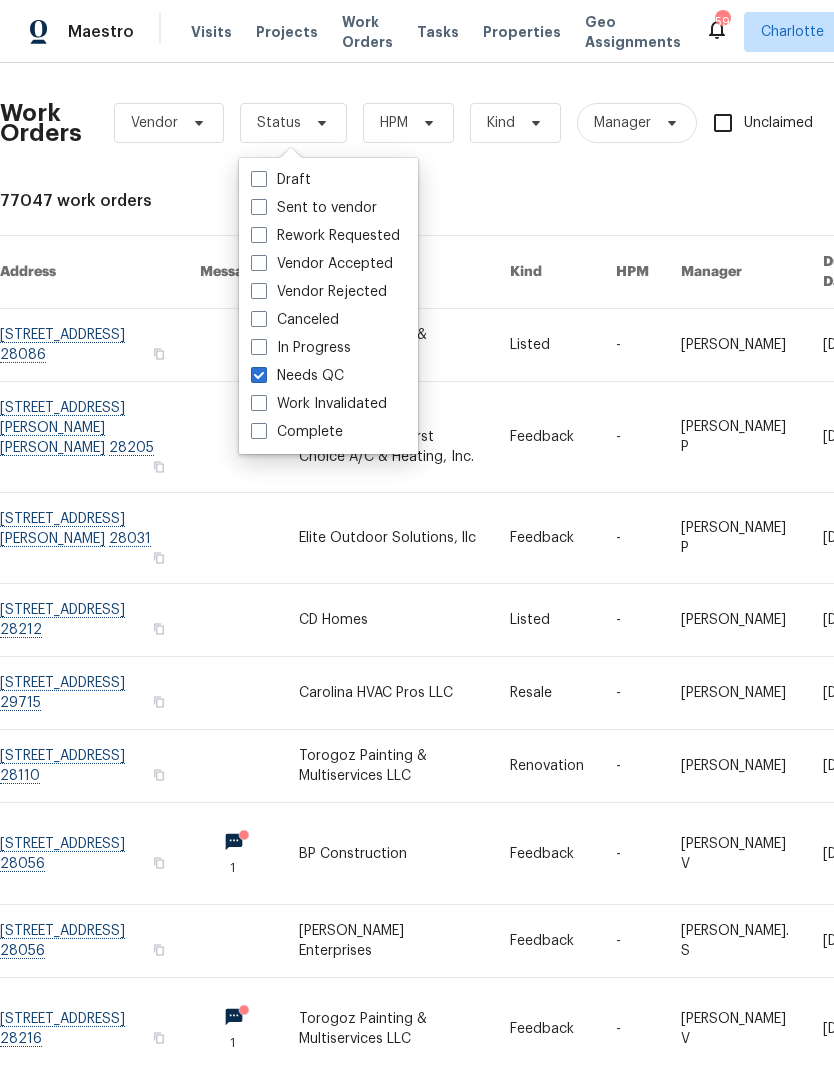 checkbox on "true" 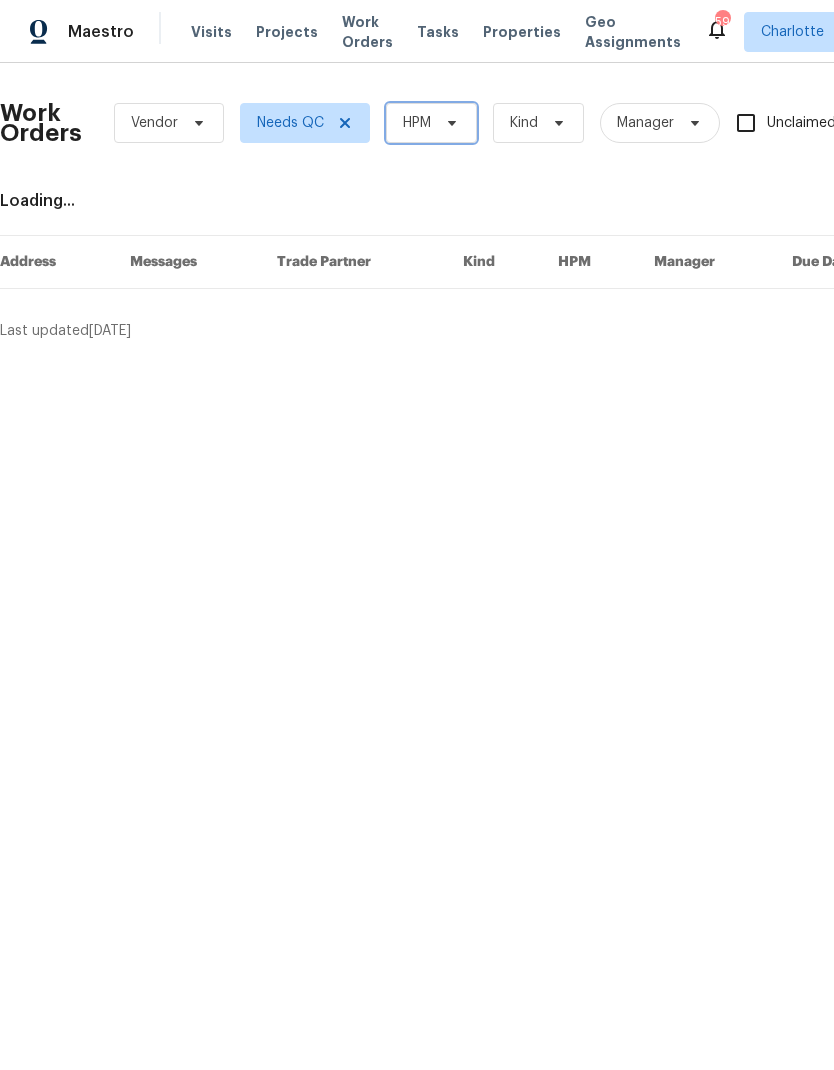 click on "HPM" at bounding box center [431, 123] 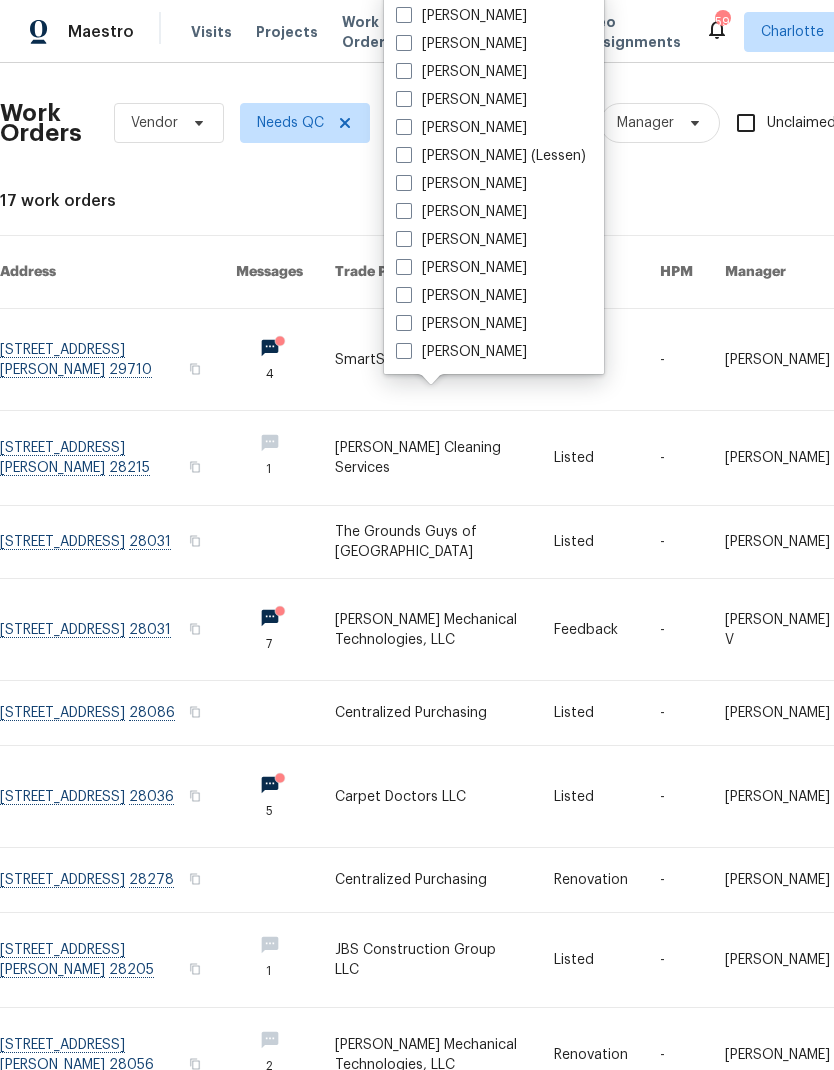 scroll, scrollTop: 248, scrollLeft: 0, axis: vertical 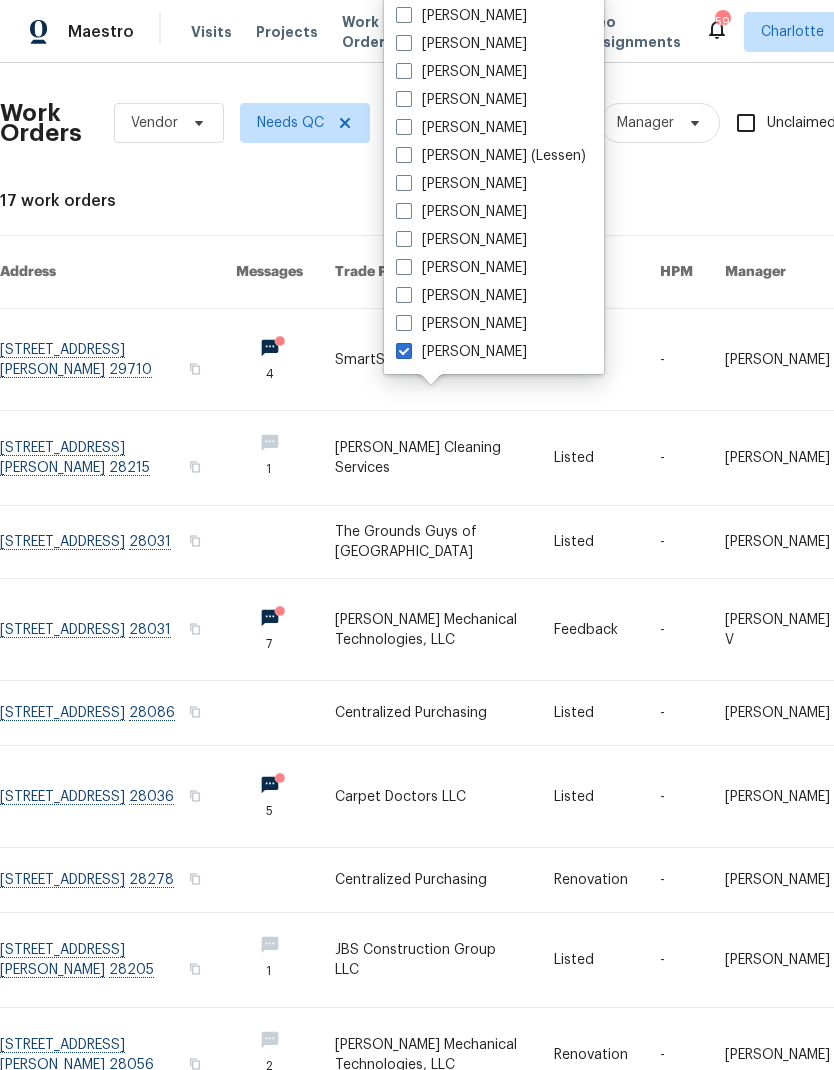 checkbox on "true" 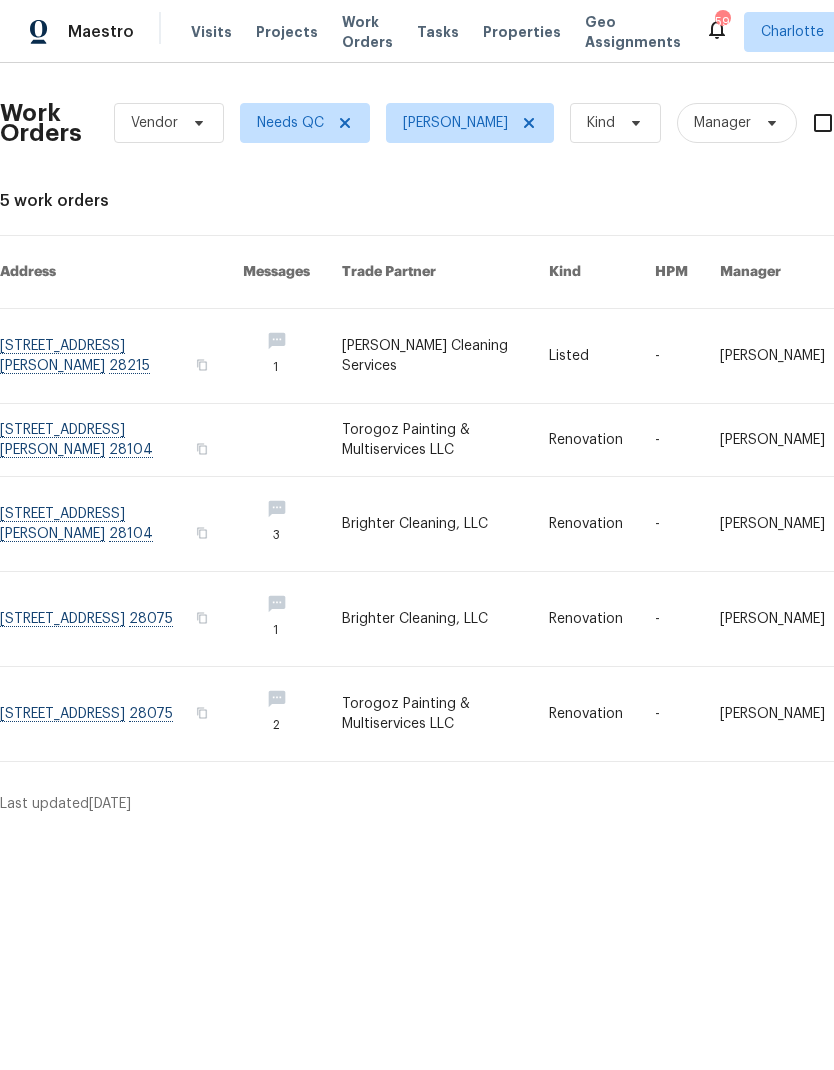 click at bounding box center [121, 356] 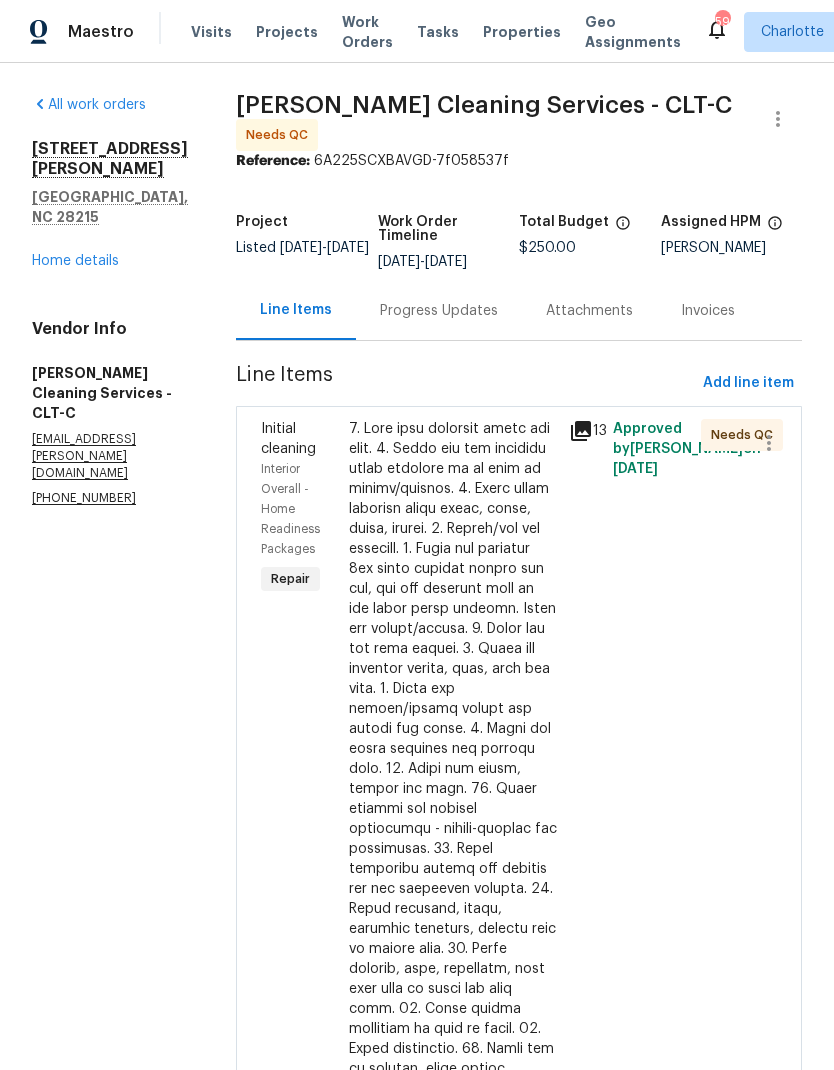 click at bounding box center (453, 899) 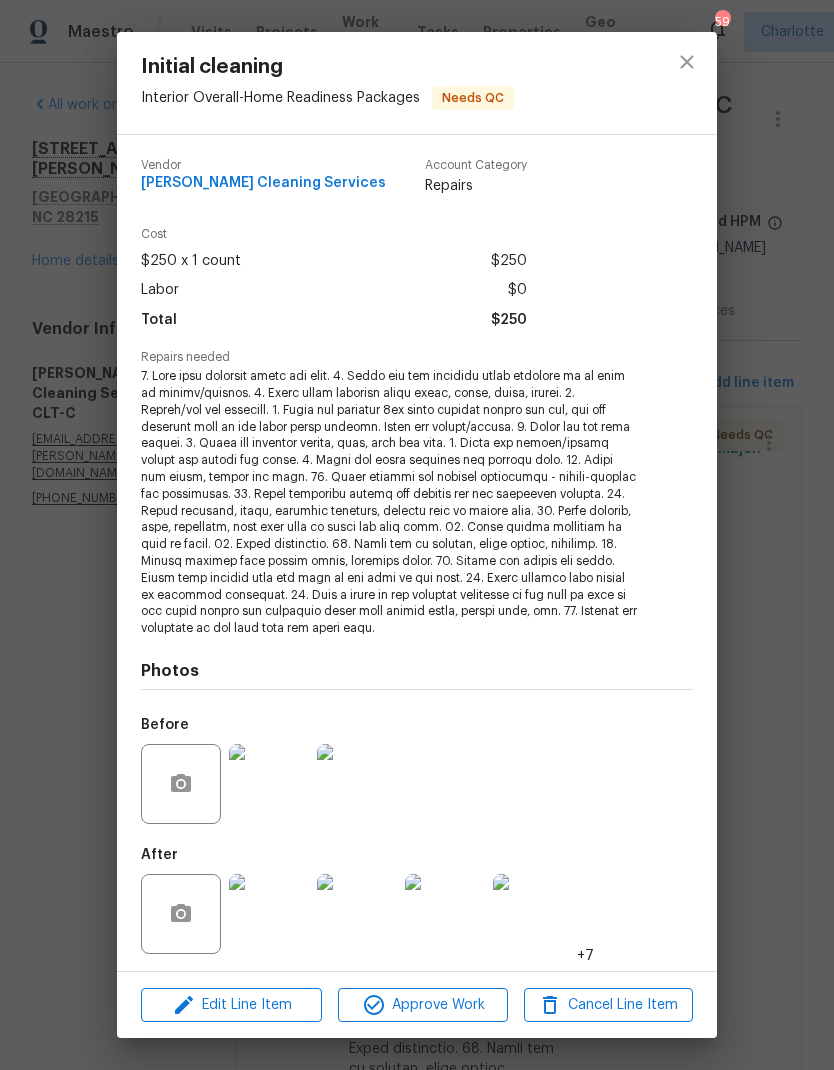 click at bounding box center (269, 914) 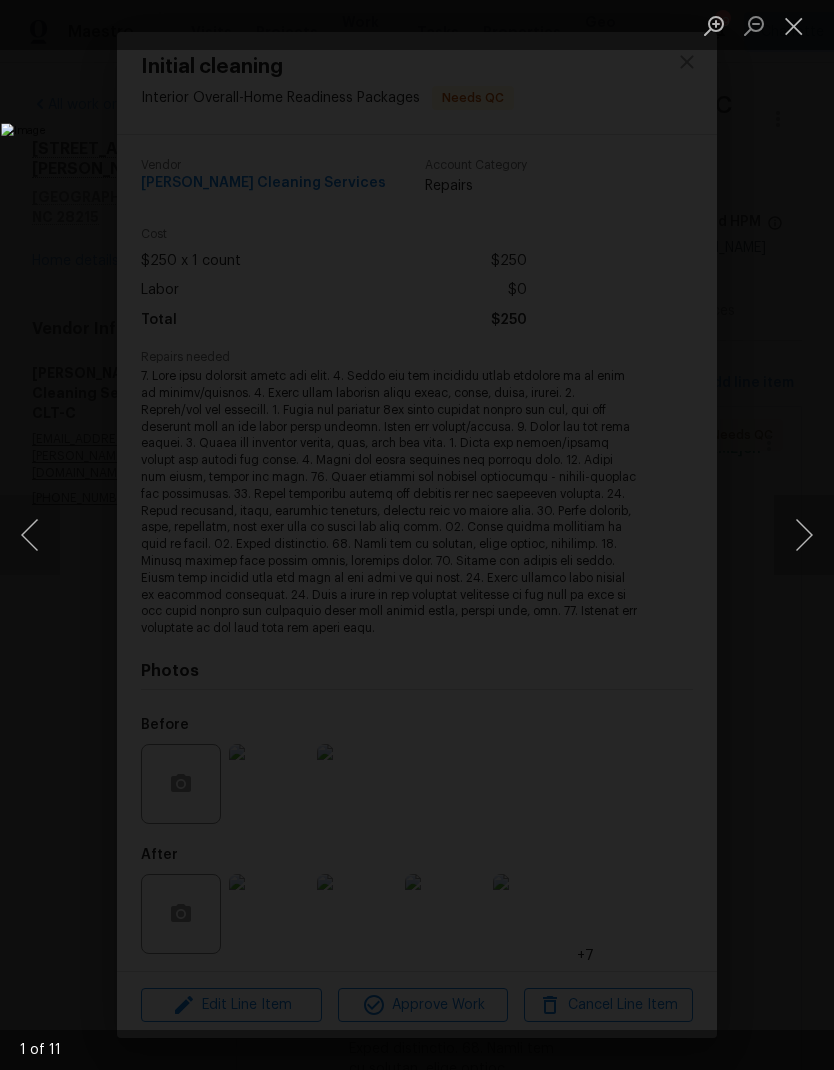 click at bounding box center (804, 535) 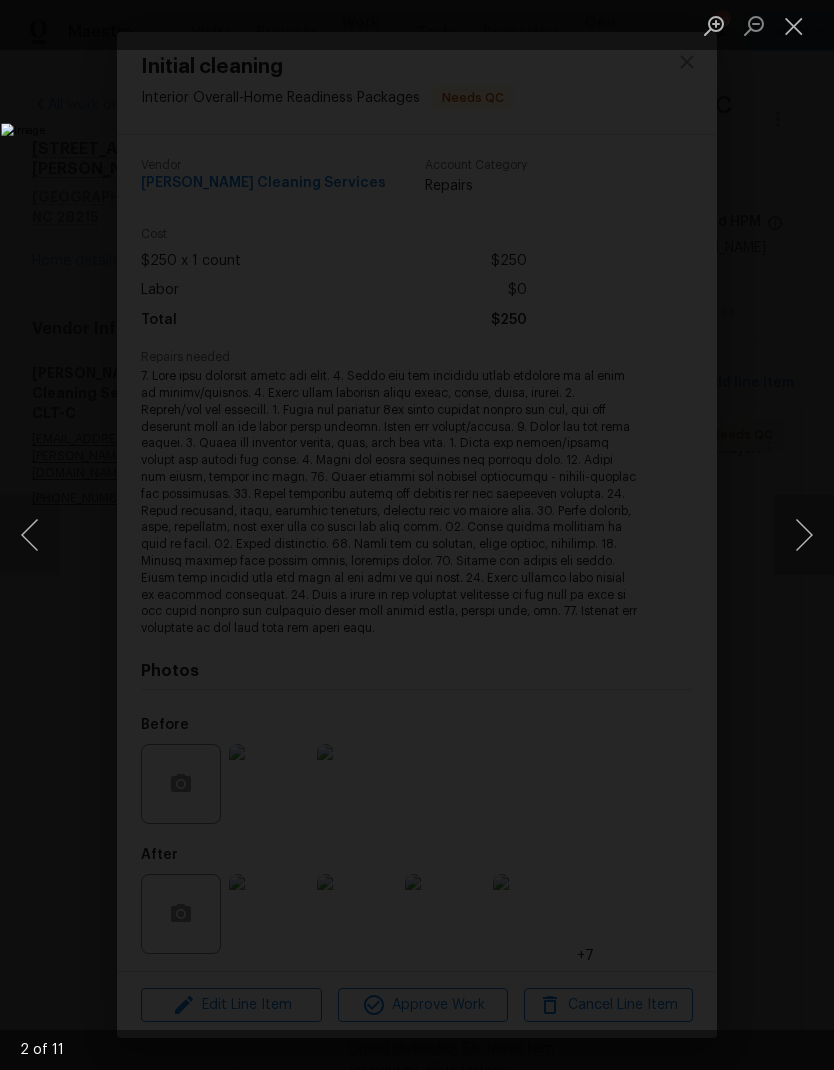 click at bounding box center [804, 535] 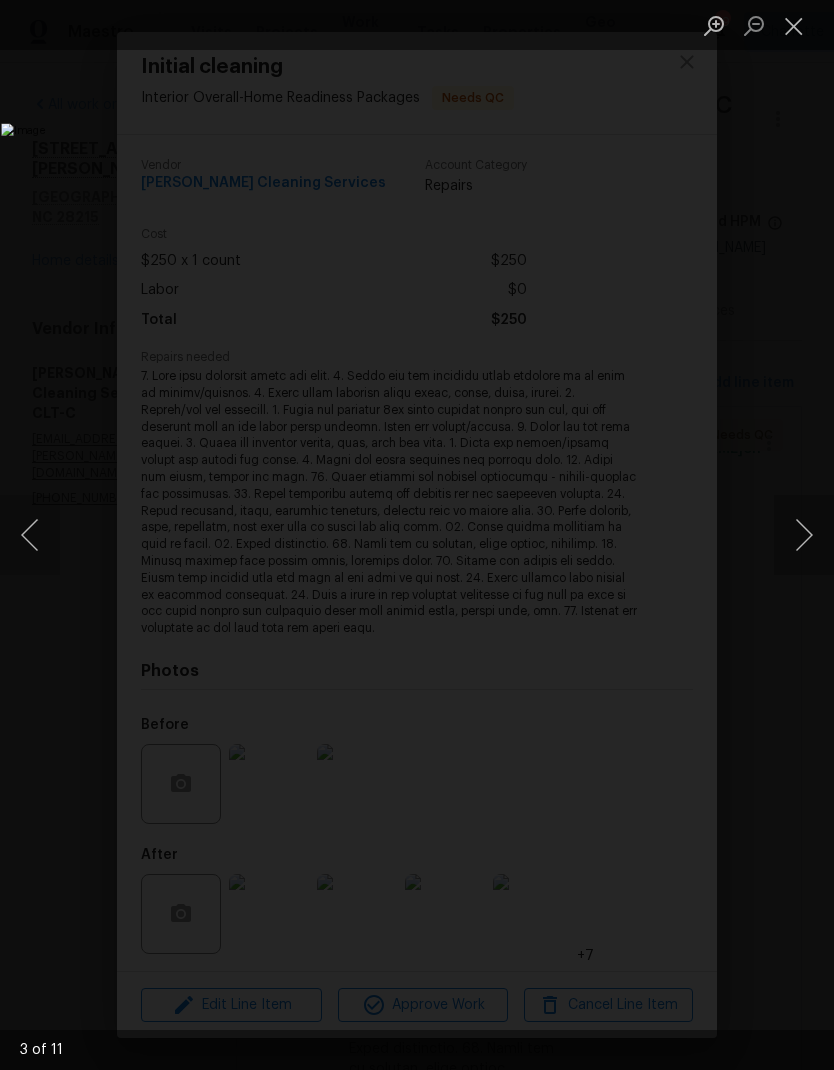 click at bounding box center [804, 535] 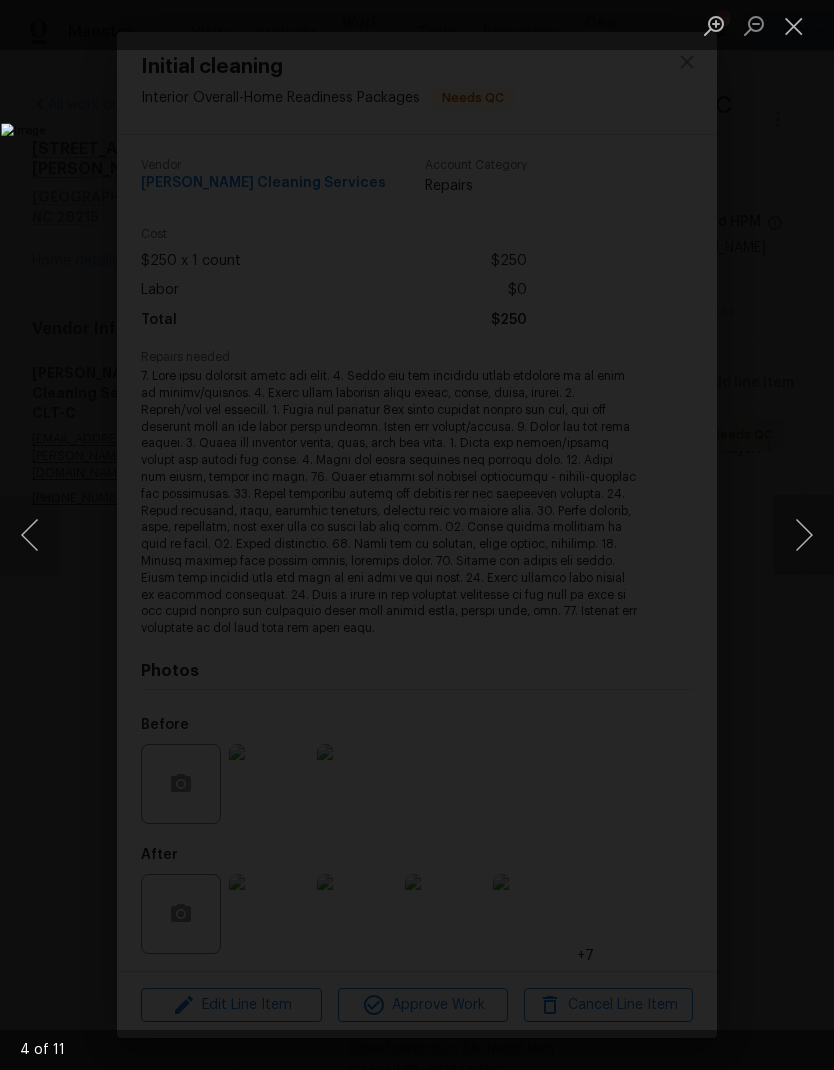 click at bounding box center [804, 535] 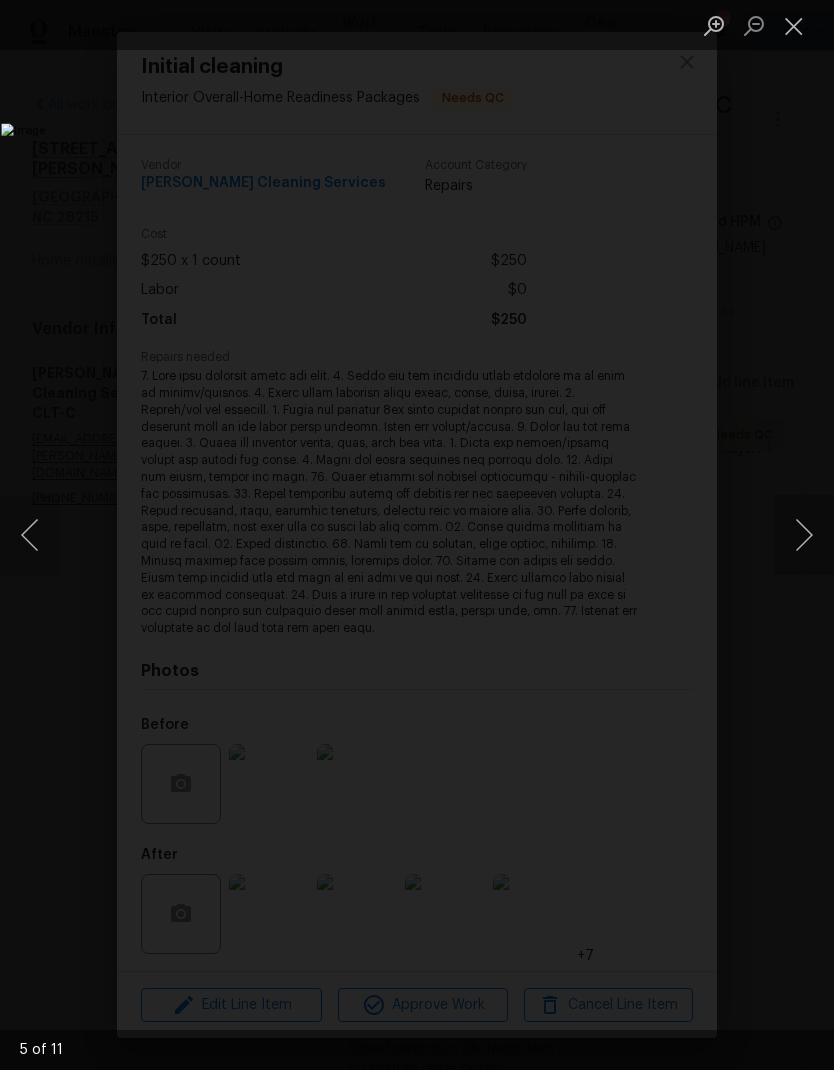 click at bounding box center [804, 535] 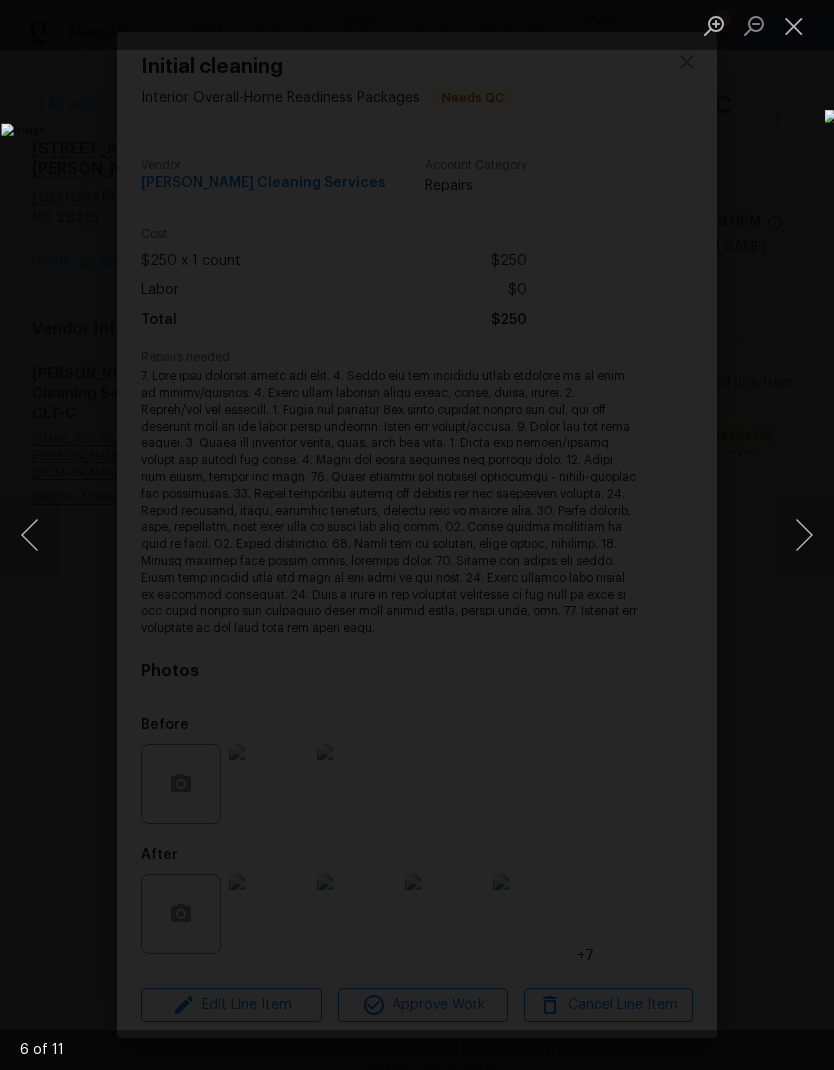 click at bounding box center (804, 535) 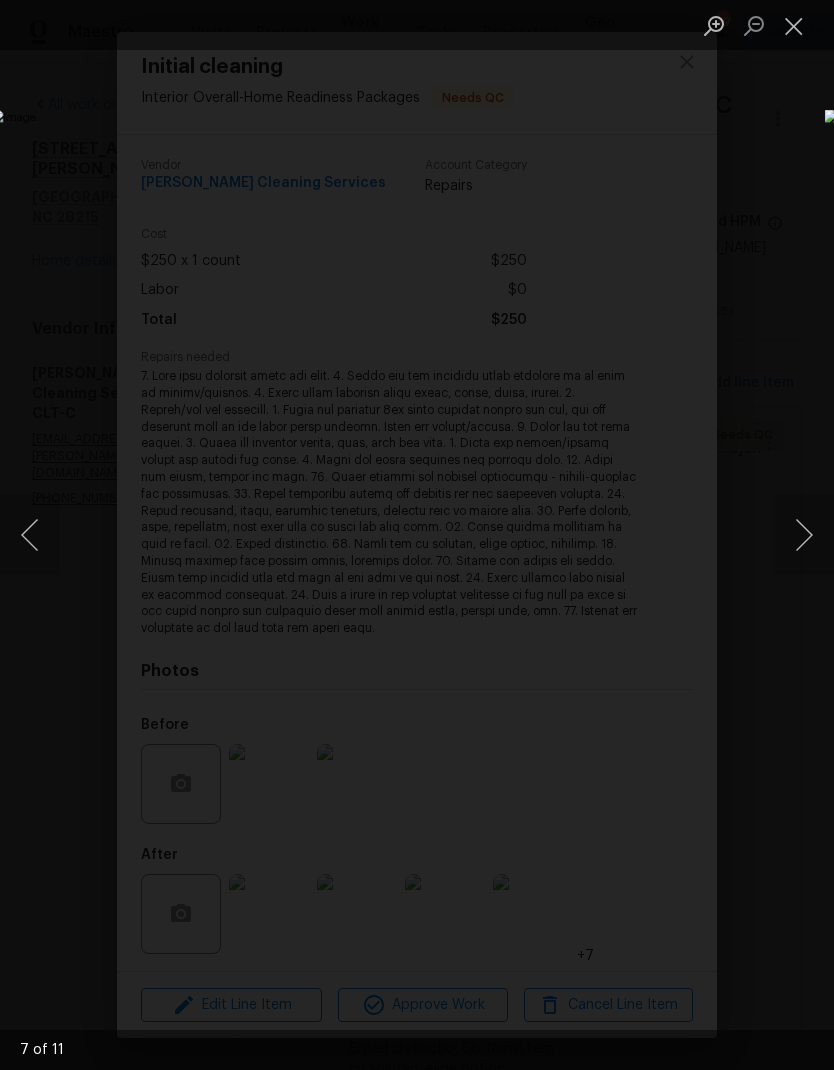 click at bounding box center (804, 535) 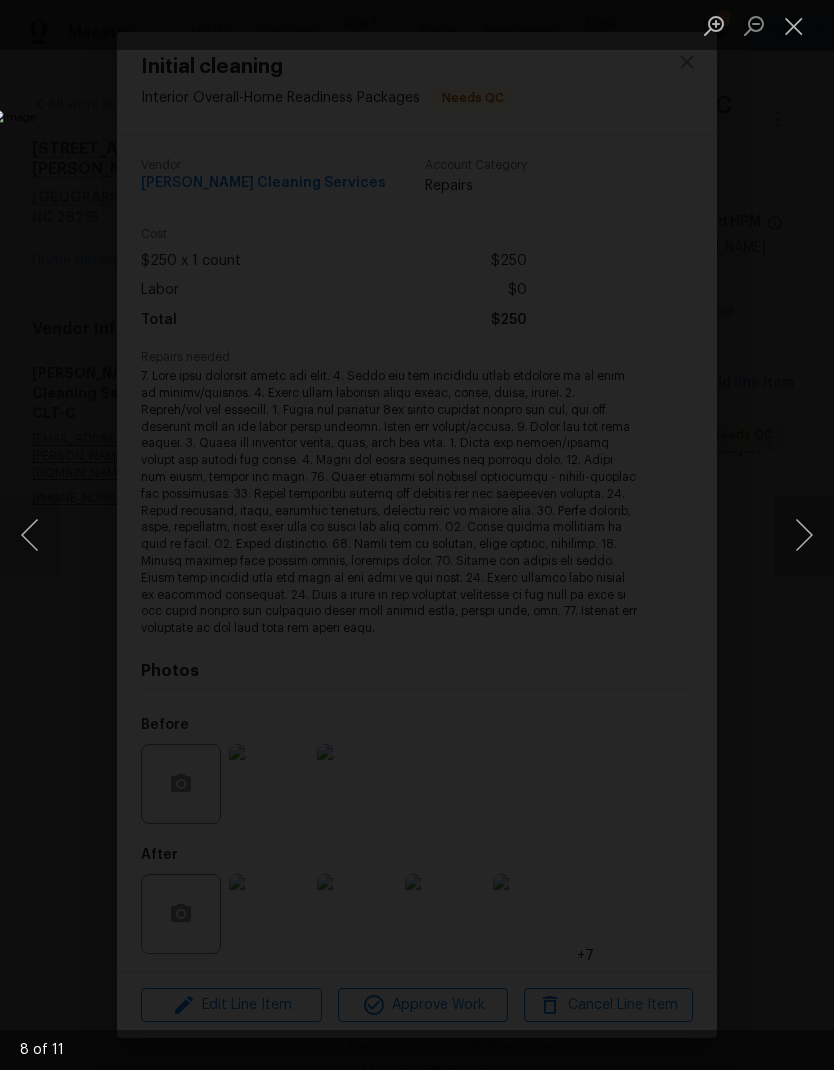click at bounding box center (804, 535) 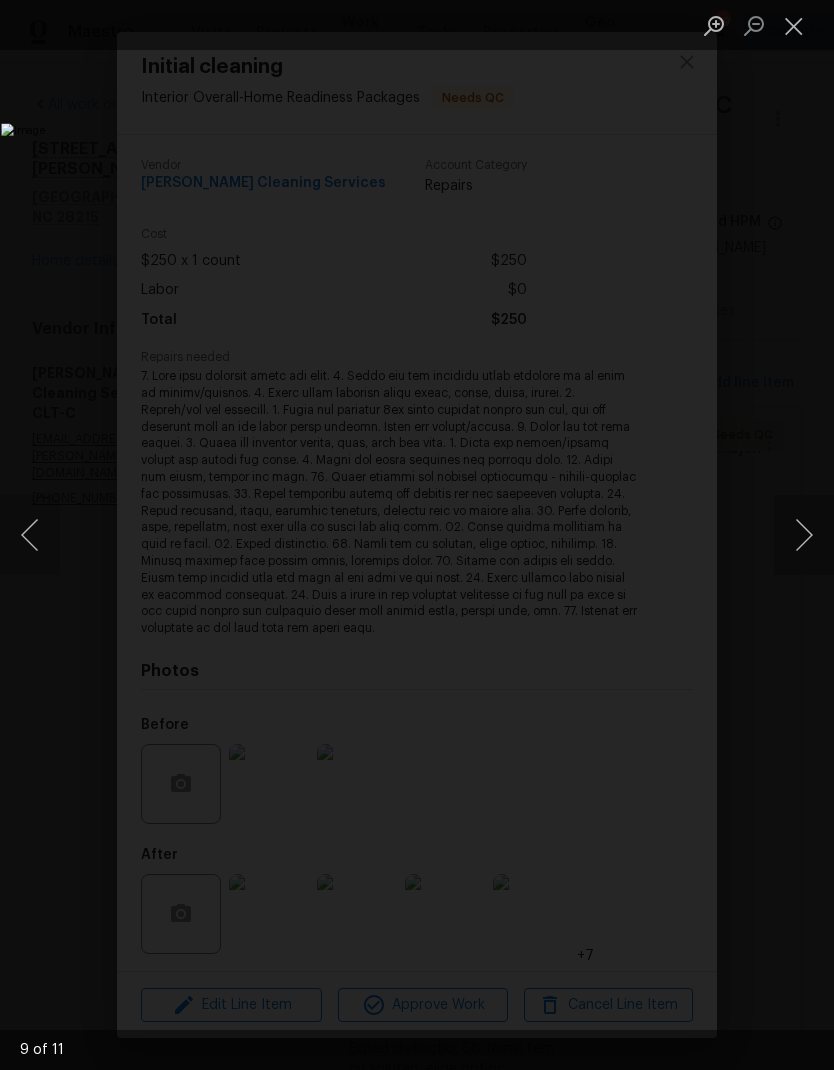 click at bounding box center (804, 535) 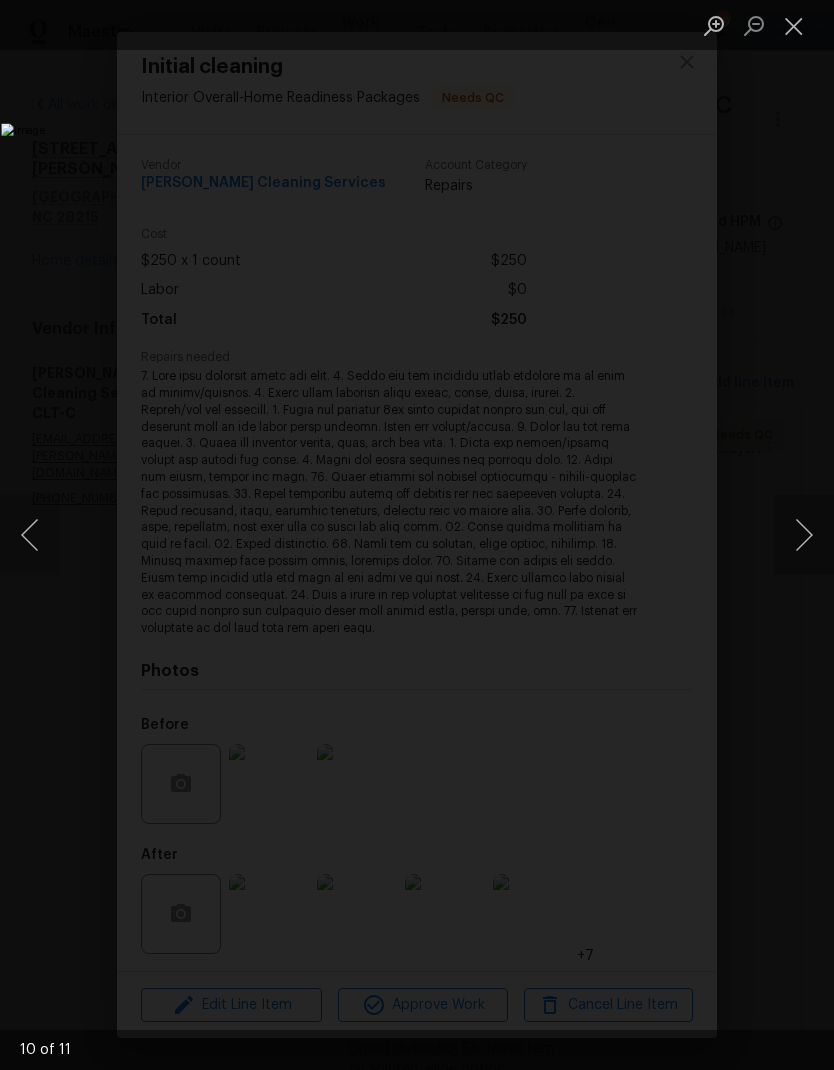 click at bounding box center (804, 535) 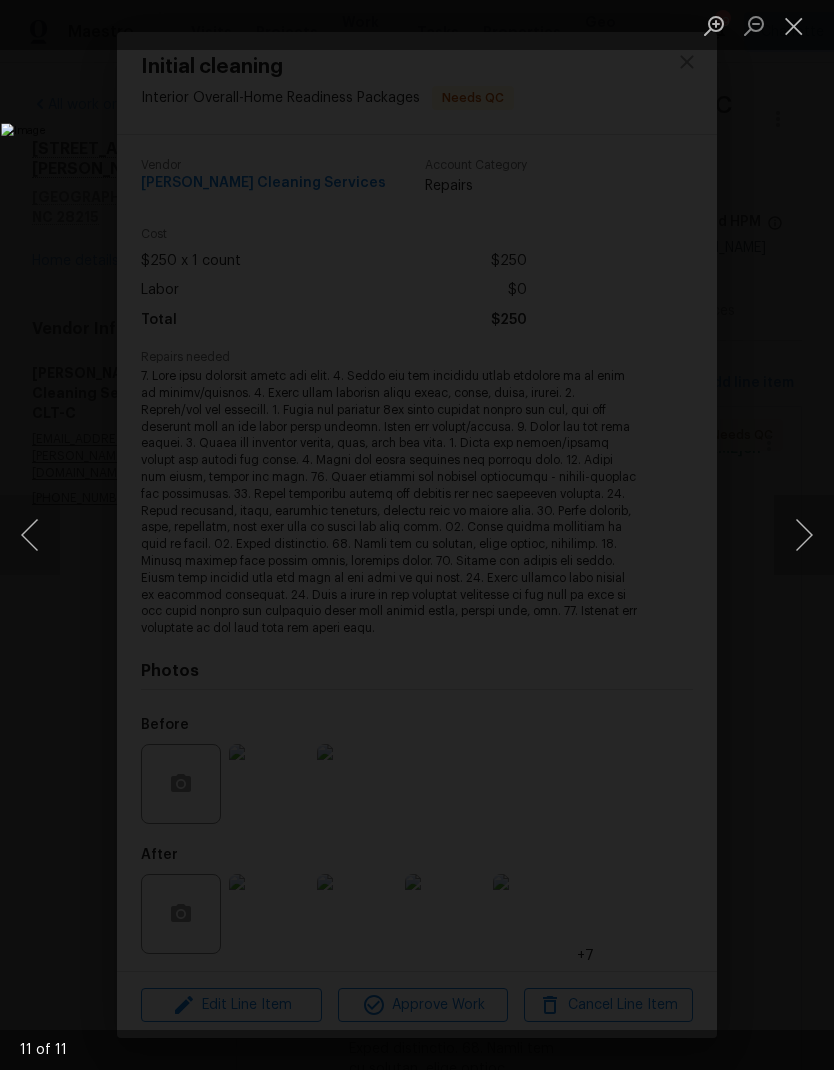 click at bounding box center (30, 535) 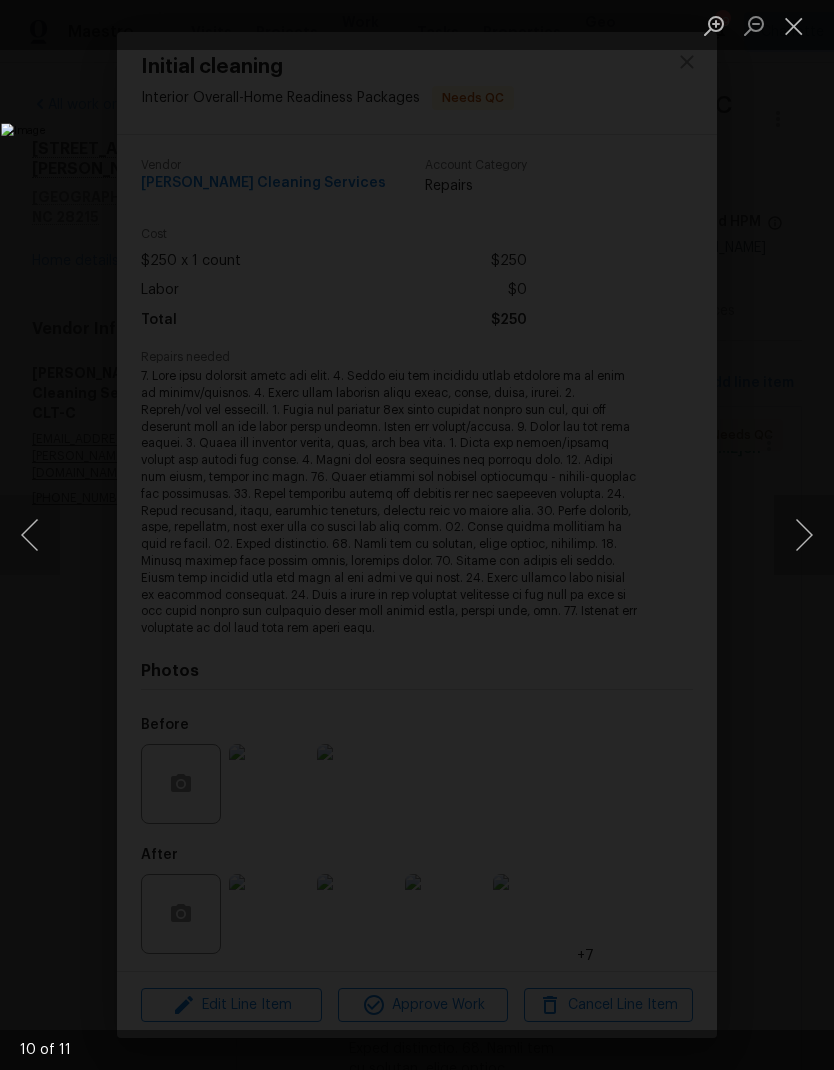 click at bounding box center [804, 535] 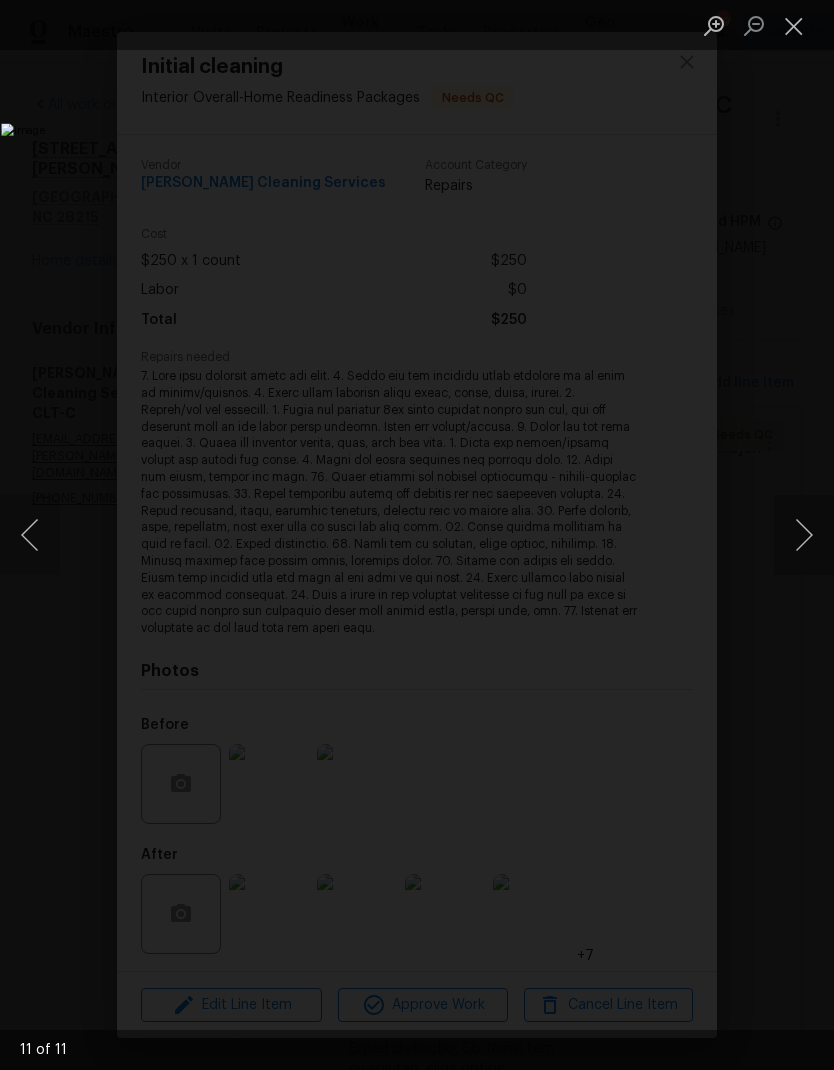 click at bounding box center [804, 535] 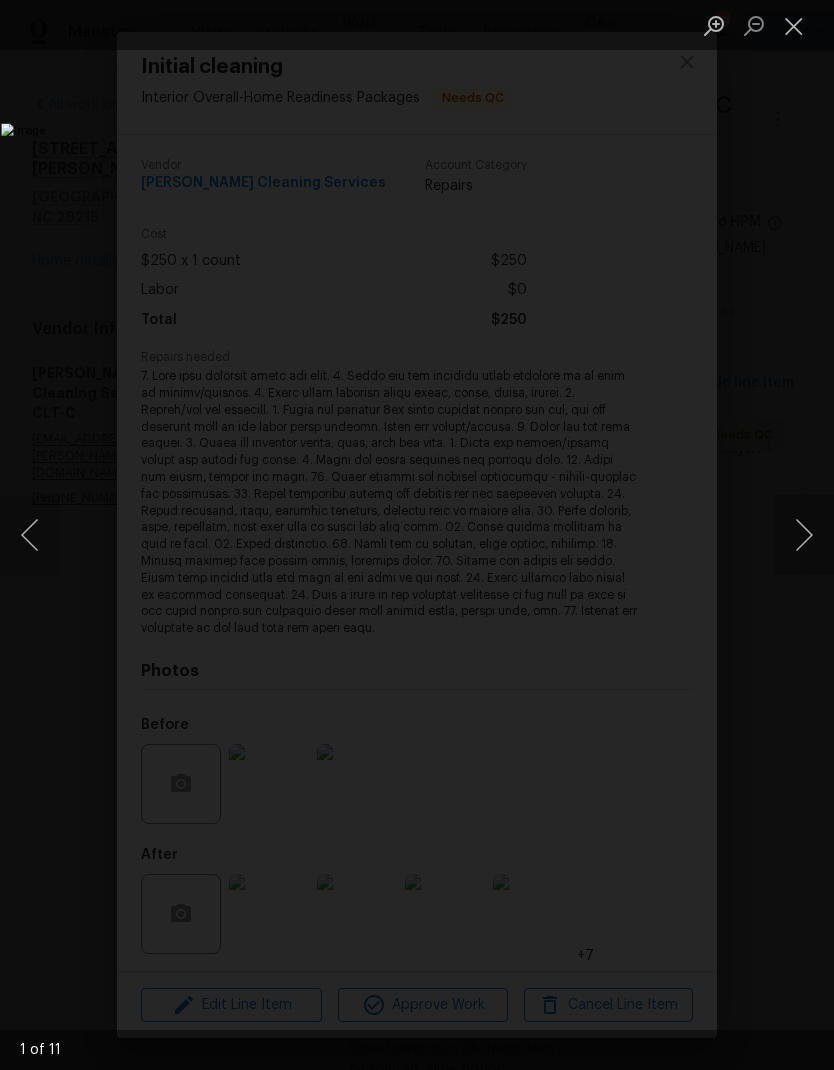 click at bounding box center (804, 535) 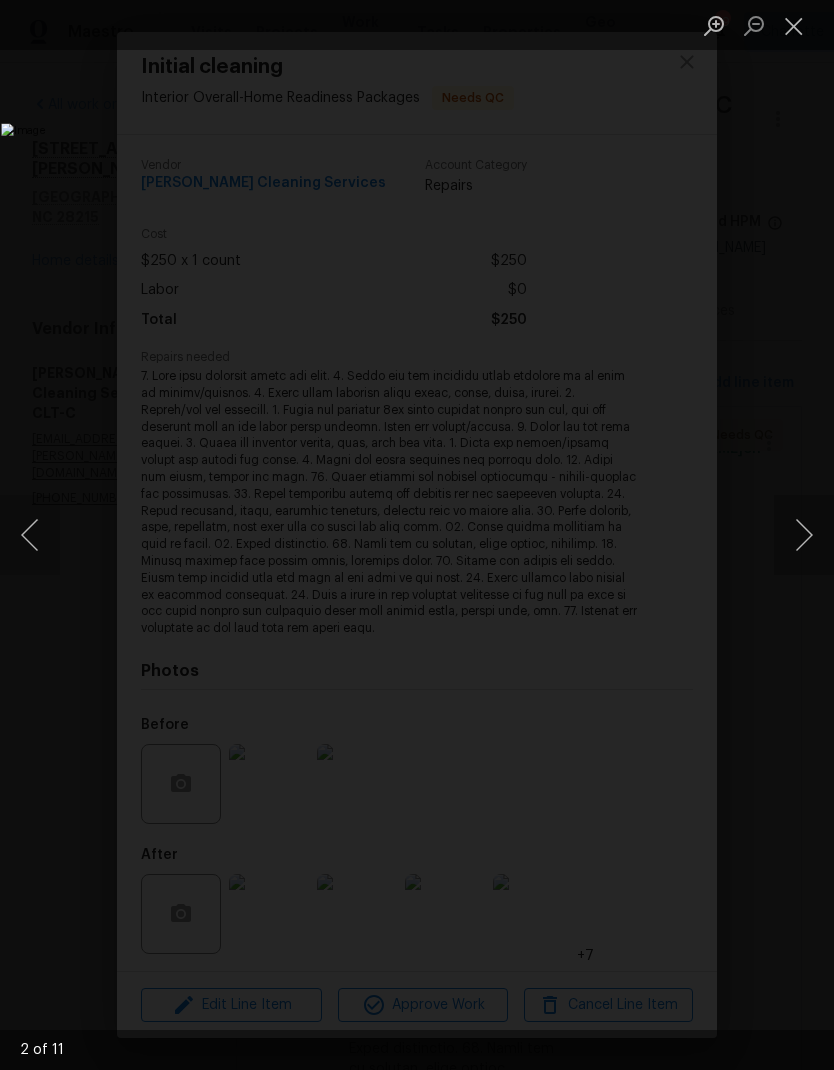 click at bounding box center (804, 535) 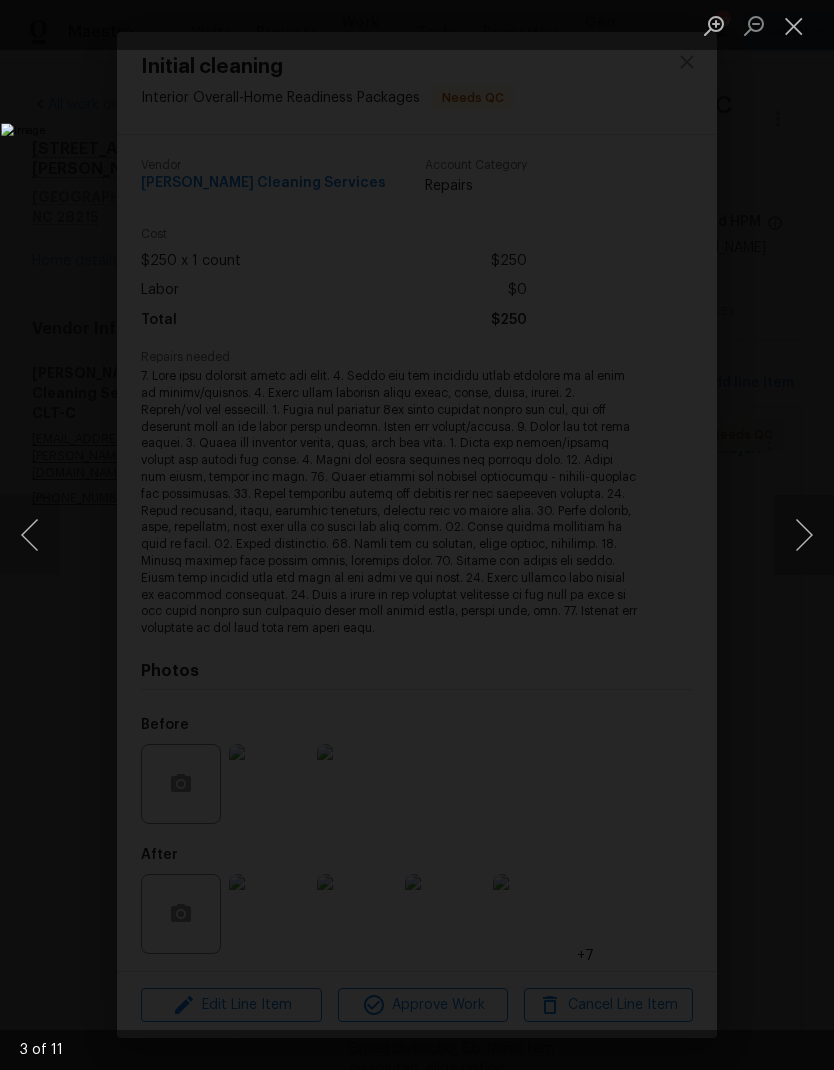 click at bounding box center (804, 535) 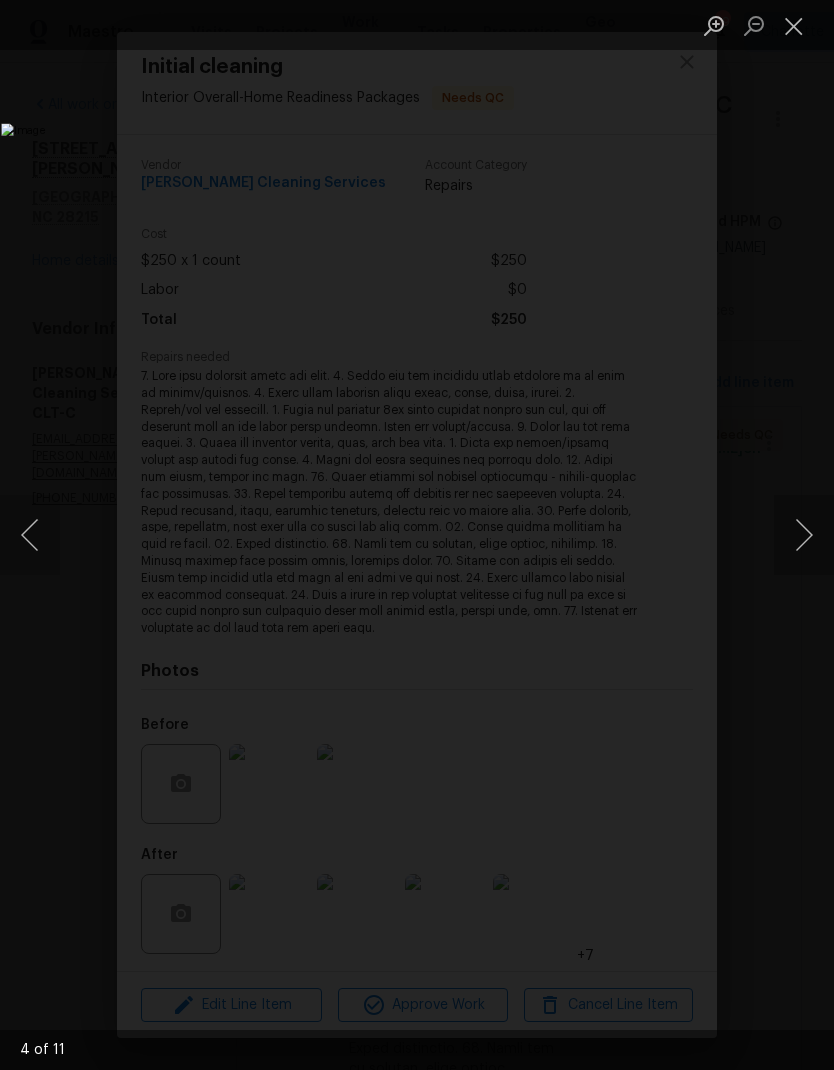 click at bounding box center (804, 535) 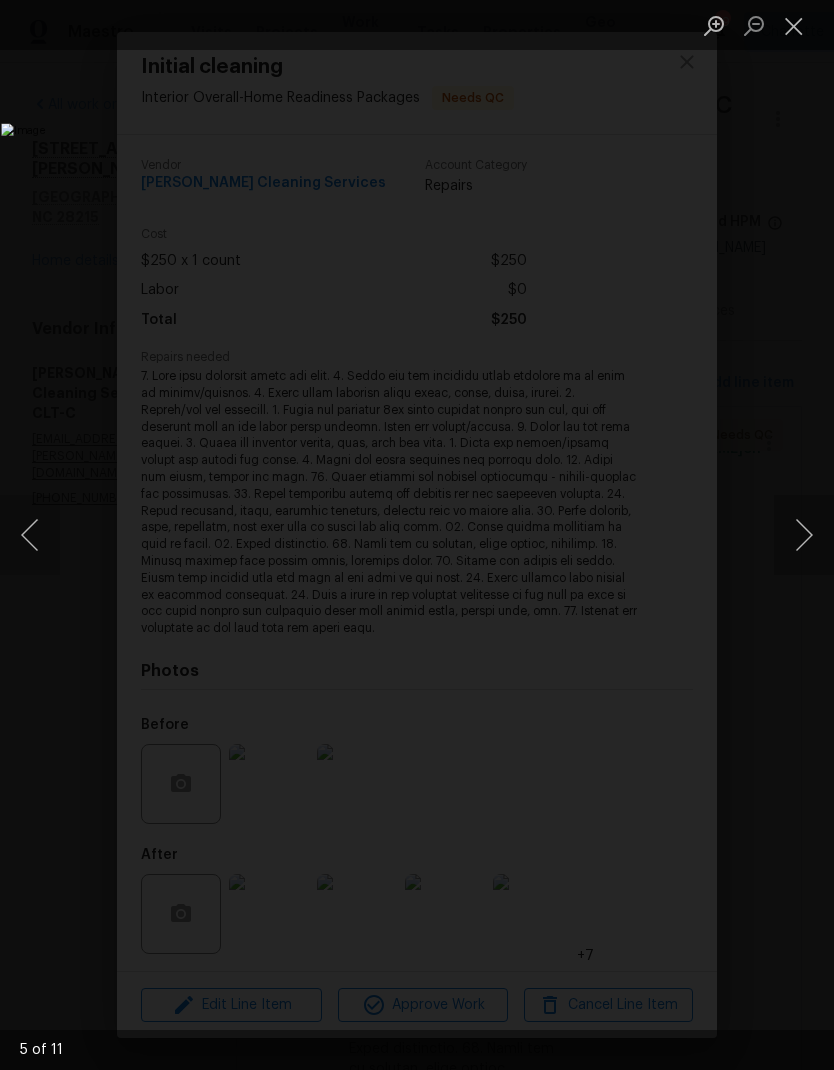 click at bounding box center [804, 535] 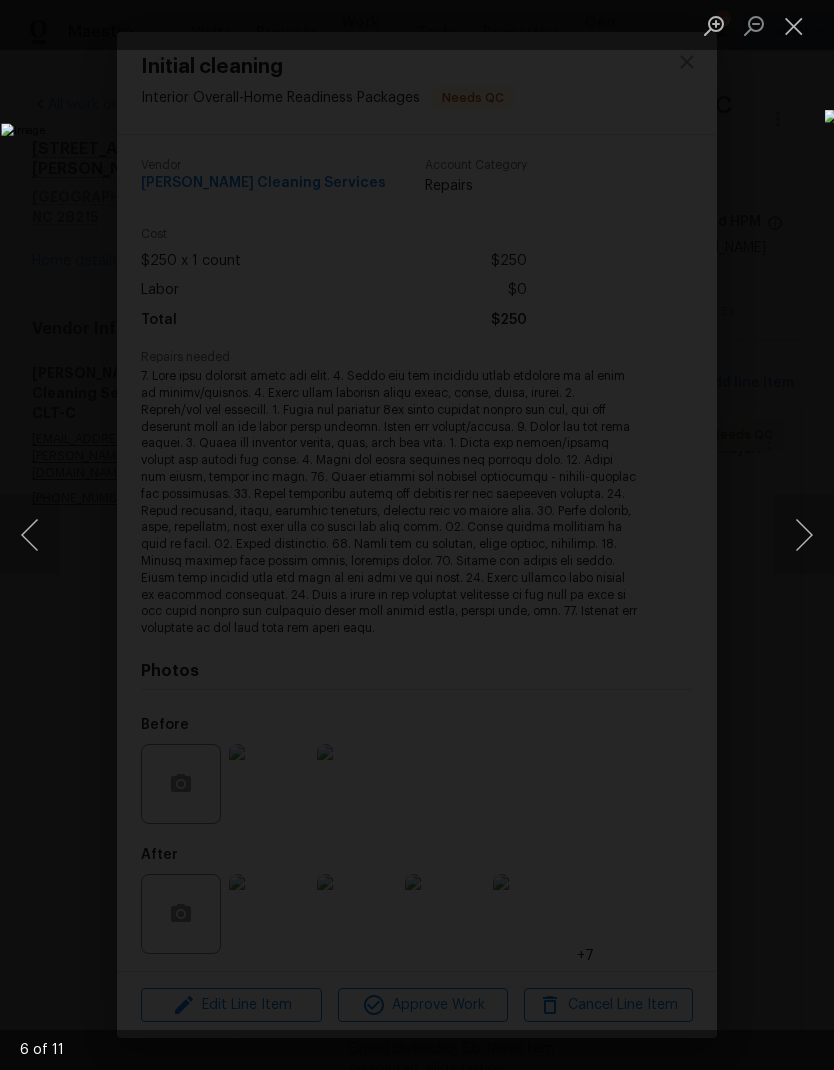 click at bounding box center [804, 535] 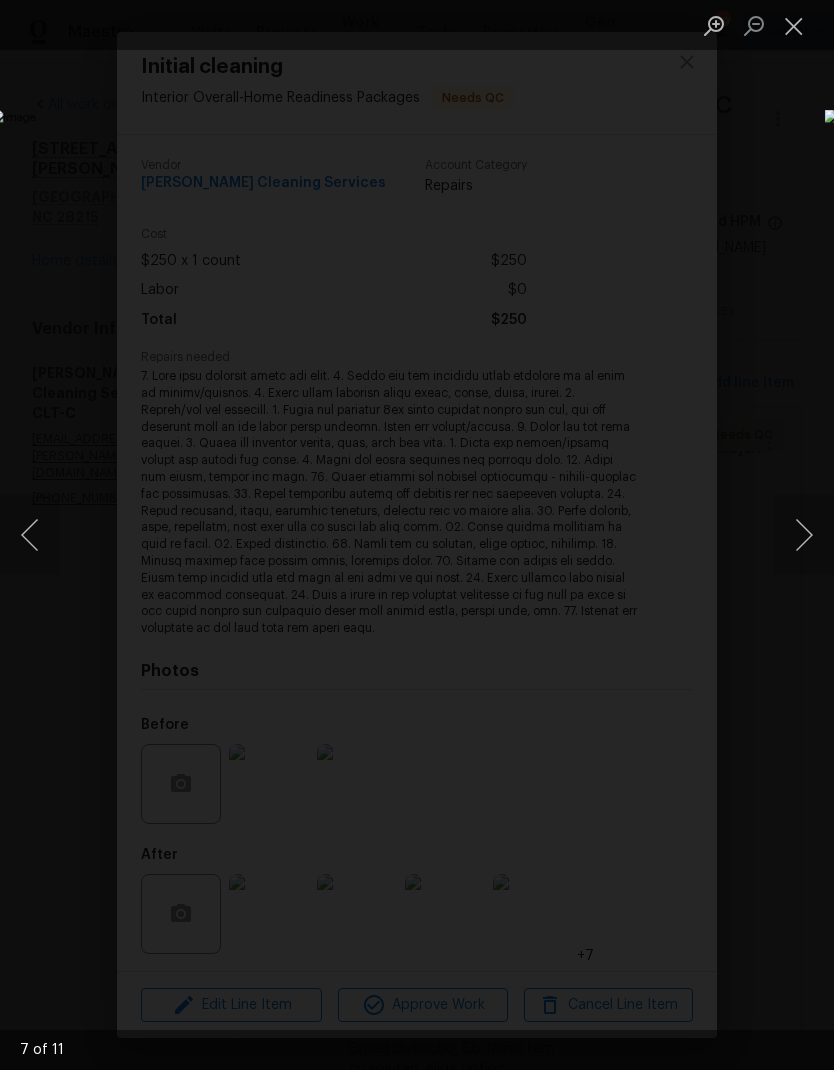 click at bounding box center [794, 25] 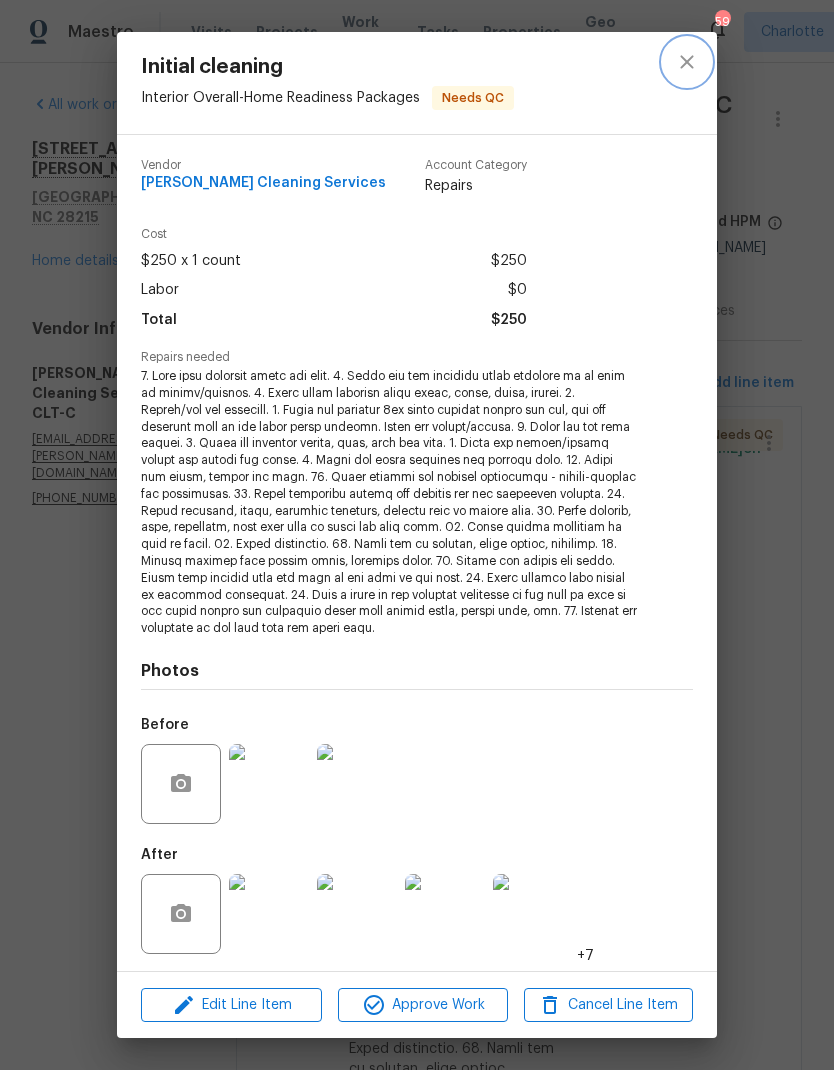 click 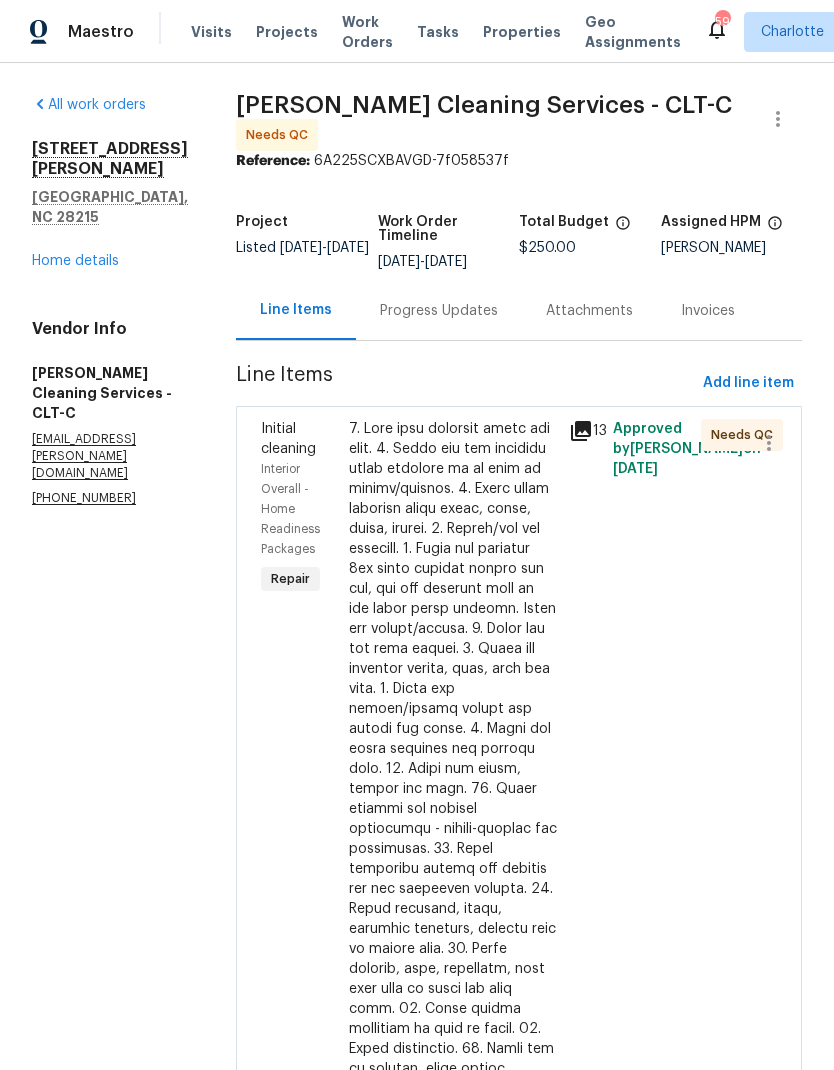 click on "Home details" at bounding box center (75, 261) 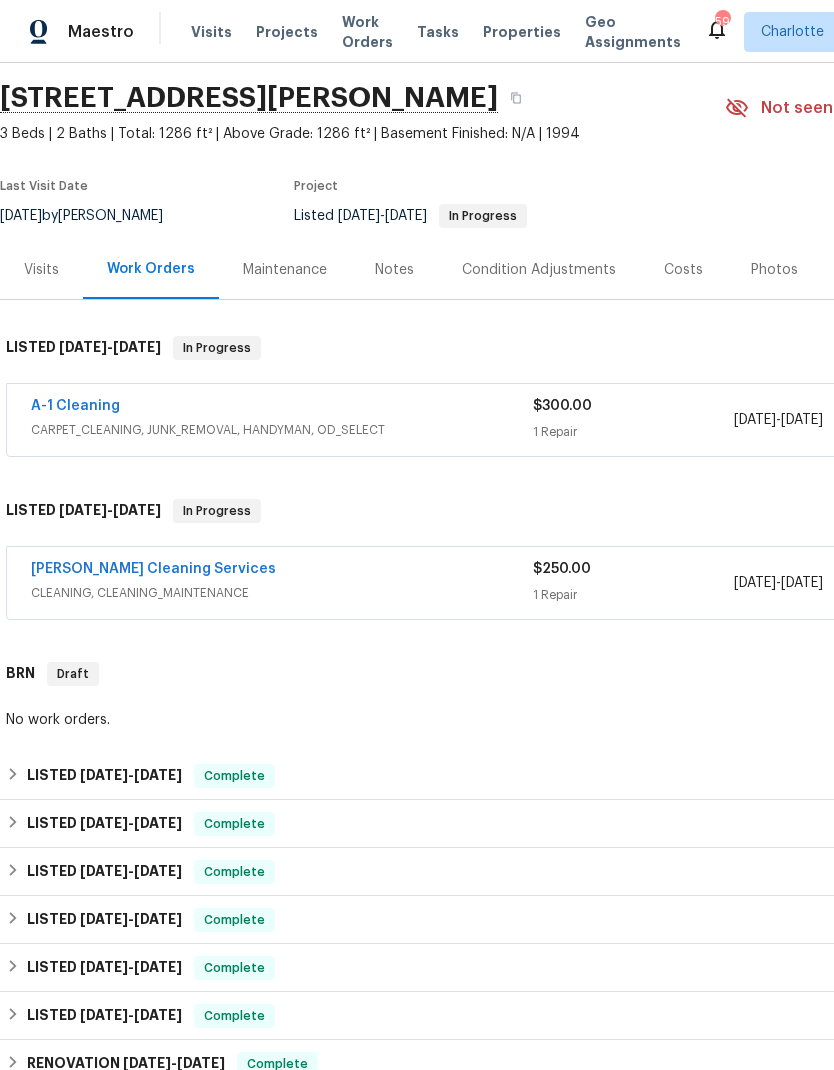 scroll, scrollTop: 63, scrollLeft: 0, axis: vertical 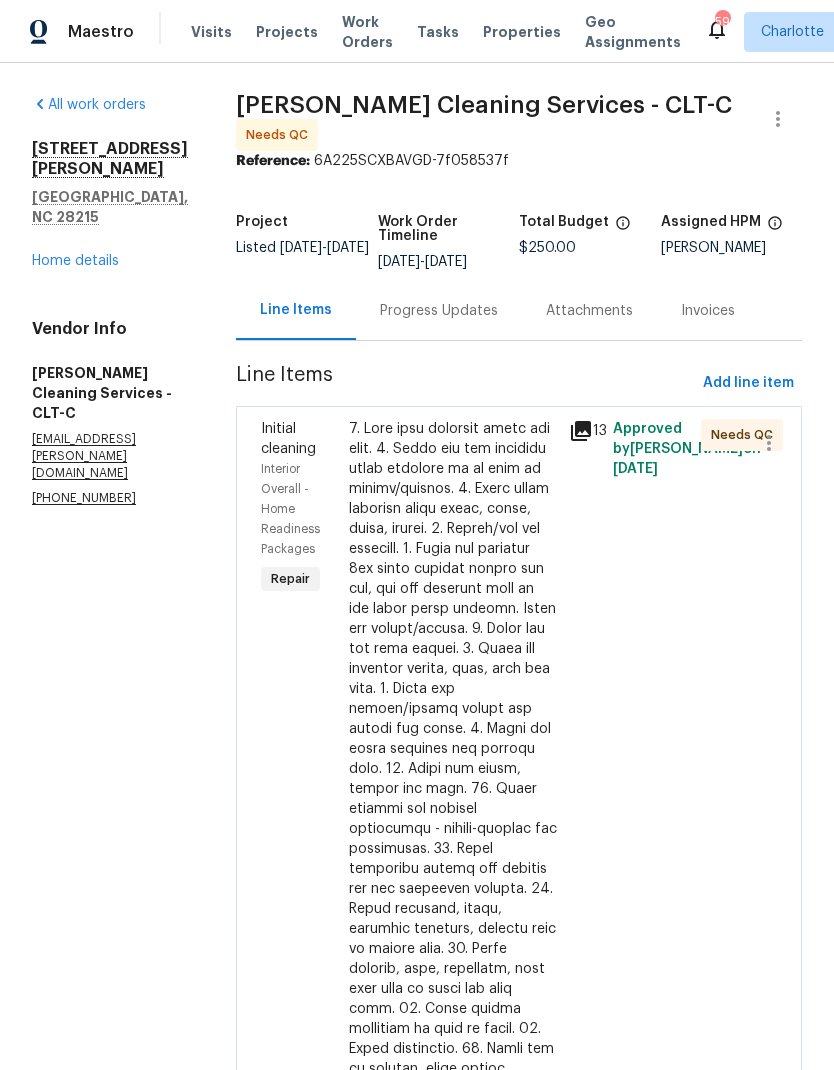 click at bounding box center [453, 899] 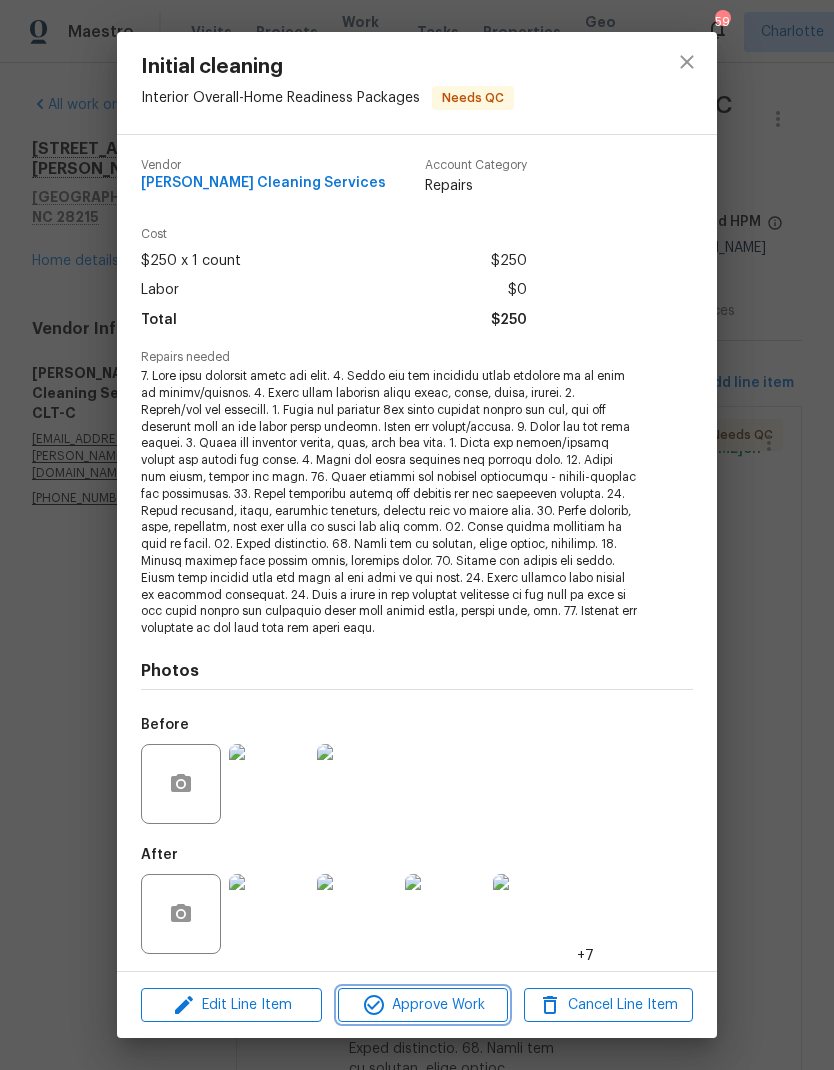 click on "Approve Work" at bounding box center (422, 1005) 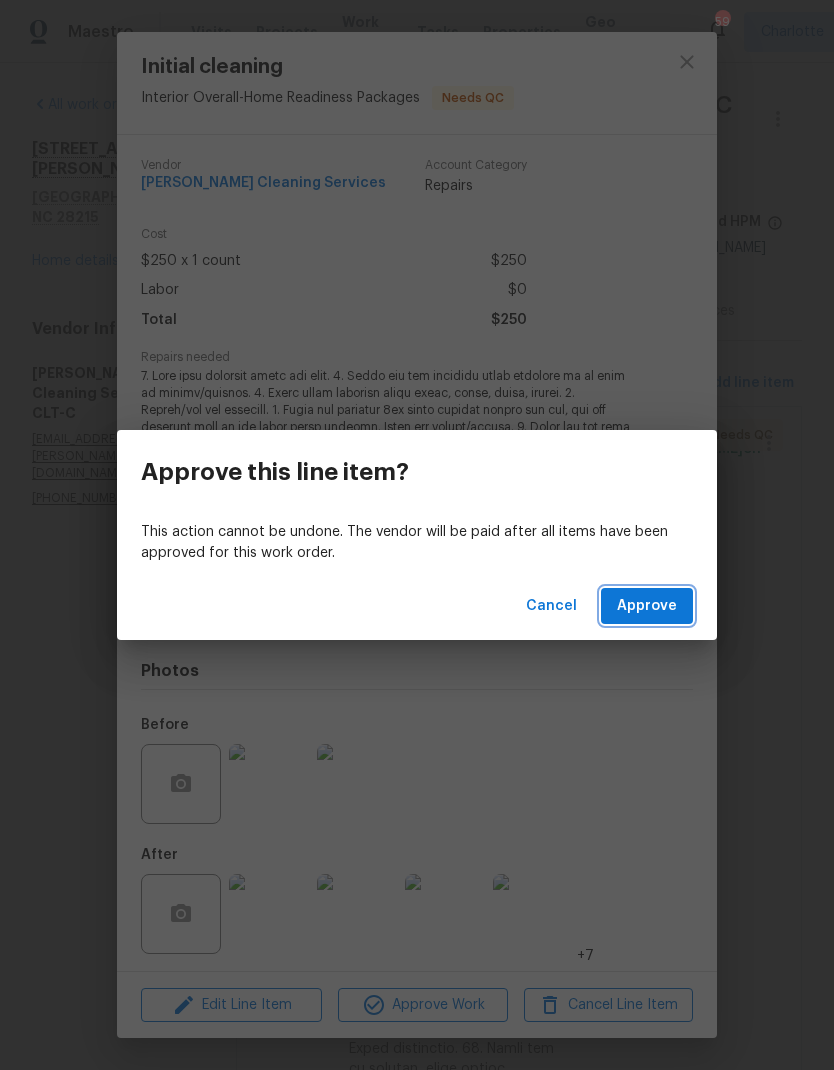 click on "Approve" at bounding box center [647, 606] 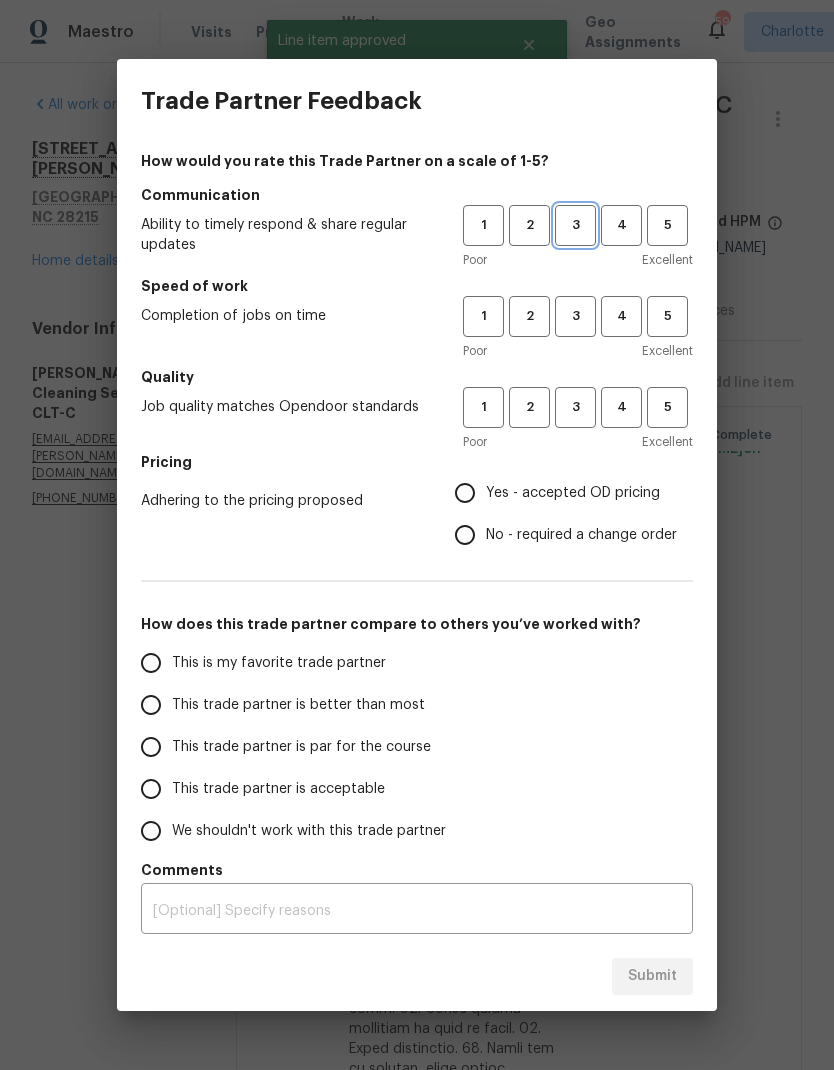 click on "3" at bounding box center [575, 225] 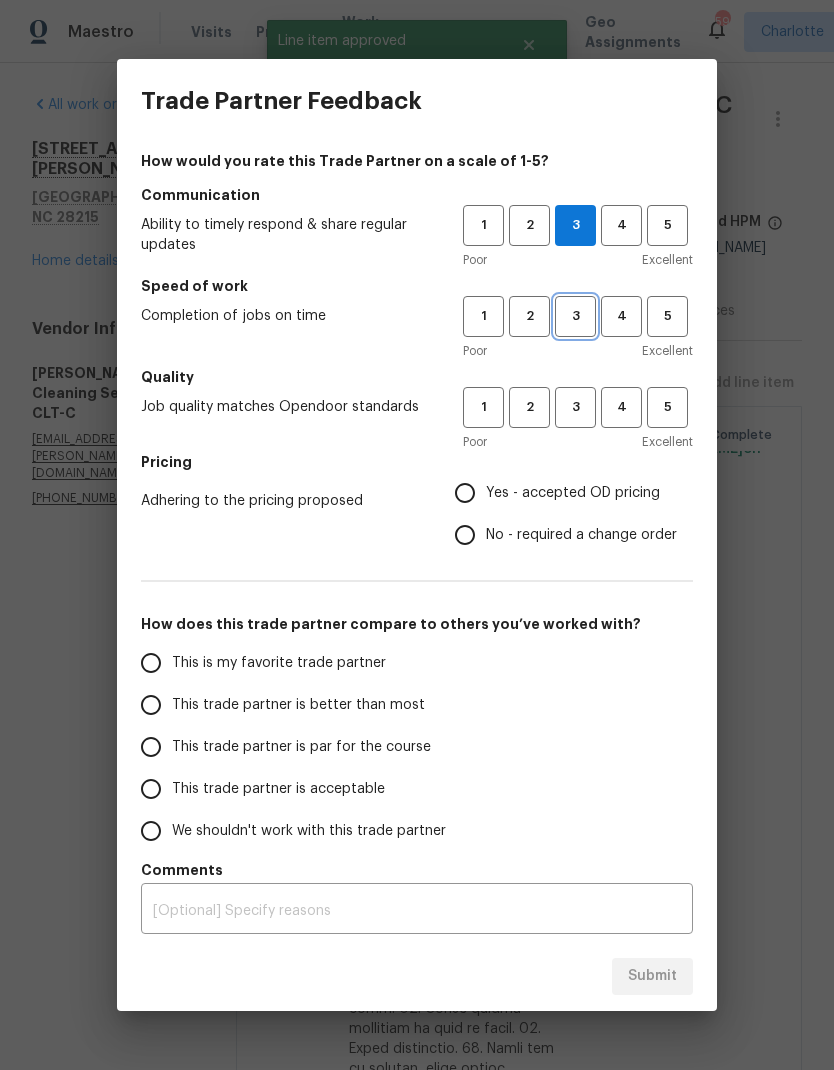 click on "3" at bounding box center [575, 316] 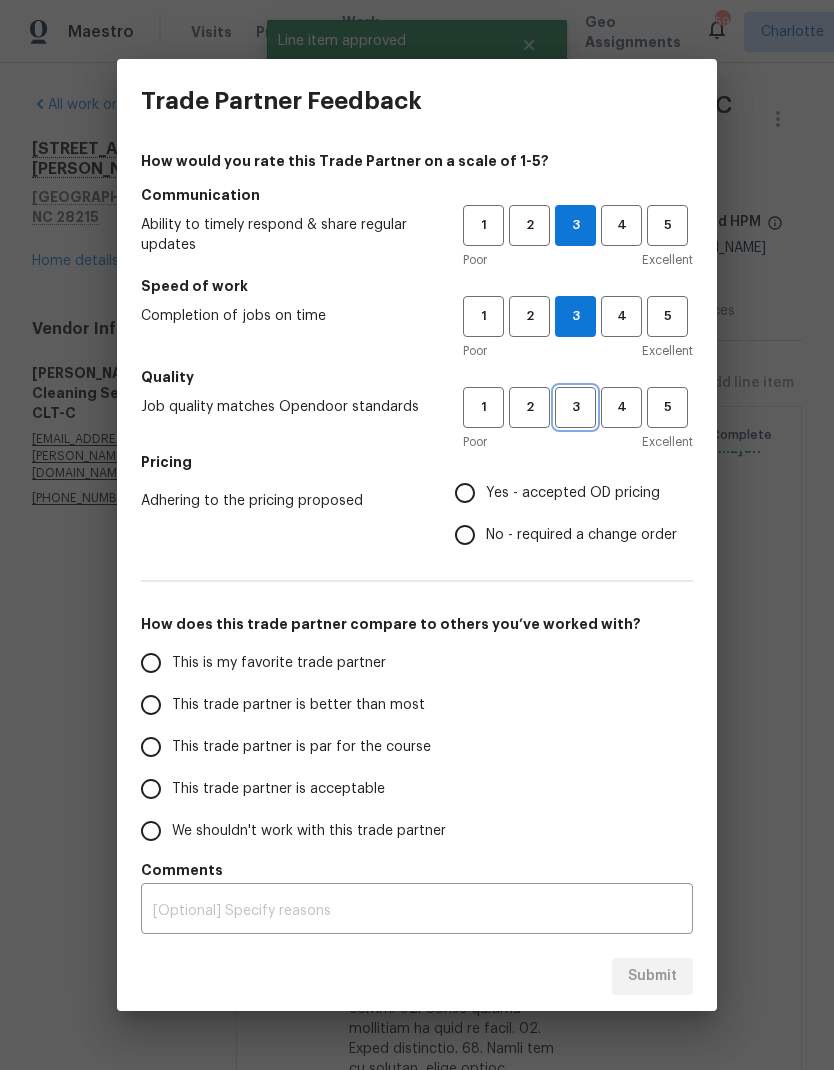 click on "3" at bounding box center [575, 407] 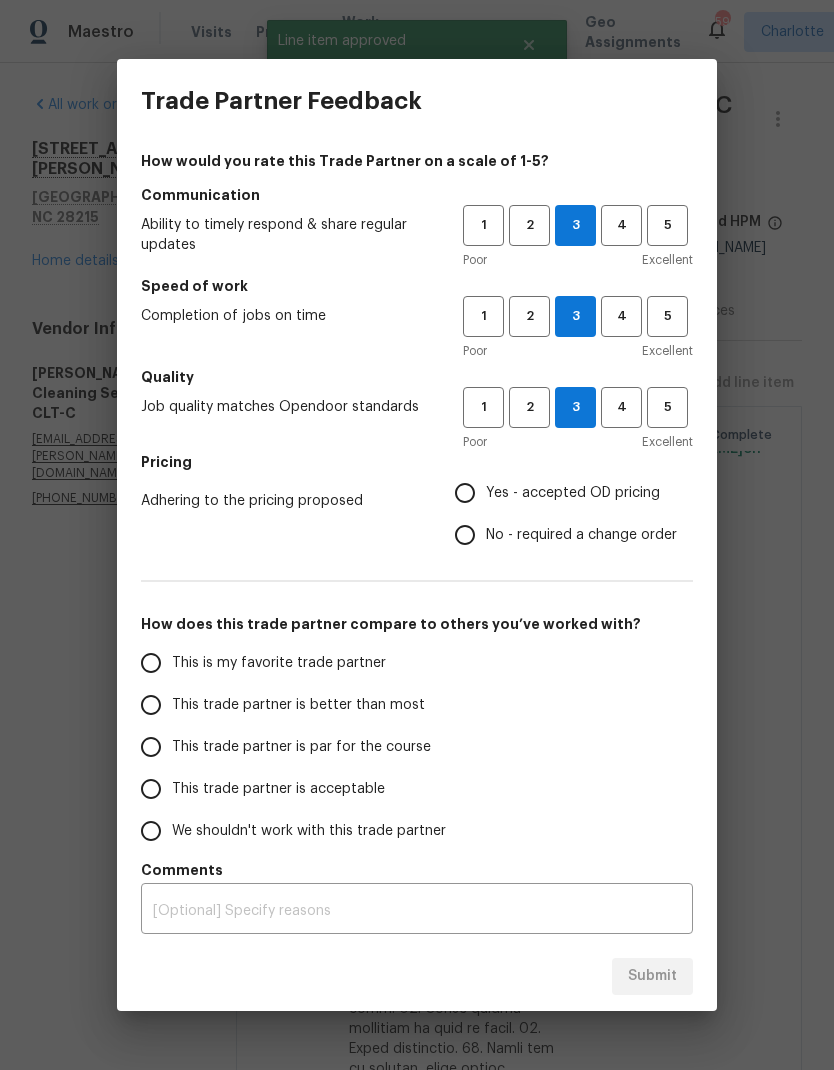 click on "Yes - accepted OD pricing" at bounding box center [465, 493] 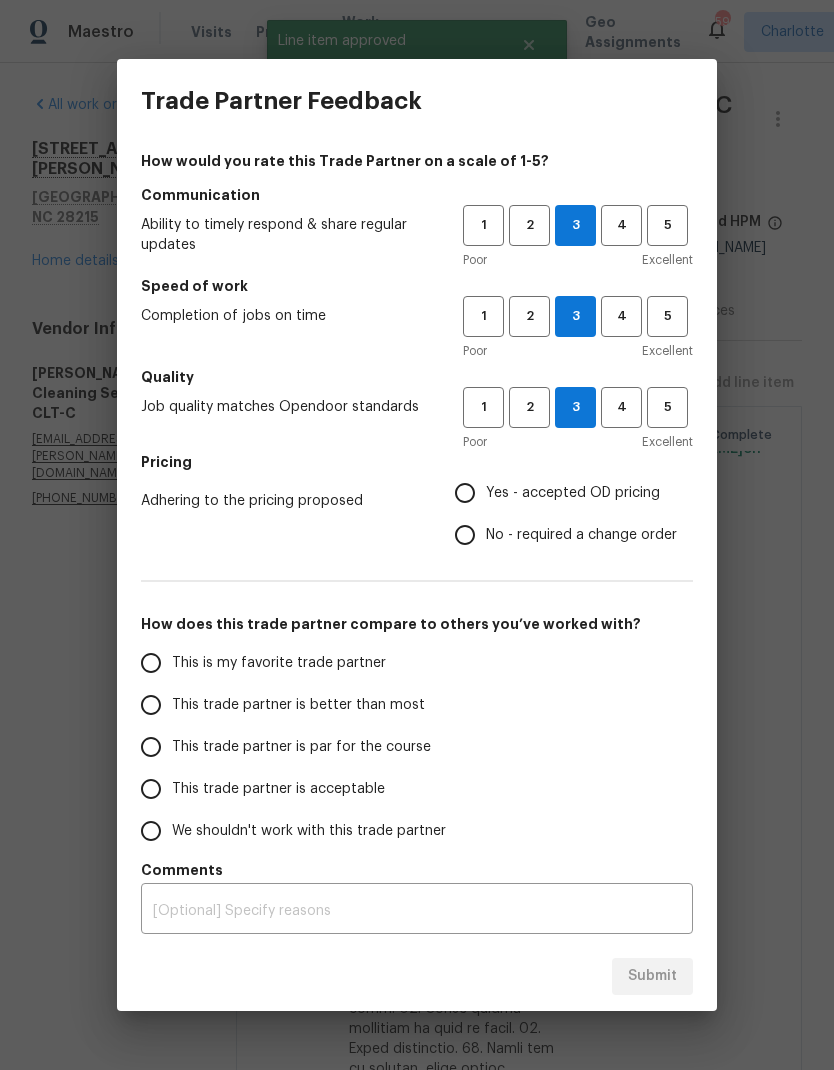 radio on "true" 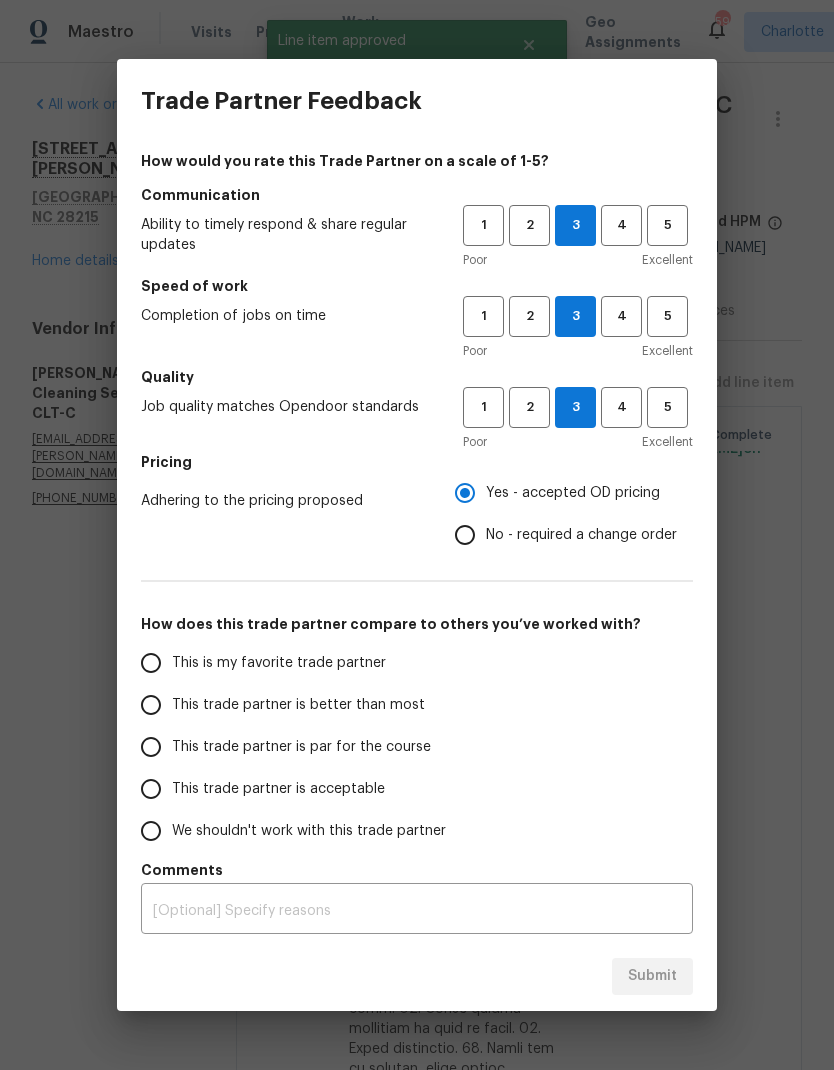 click on "This trade partner is better than most" at bounding box center (151, 705) 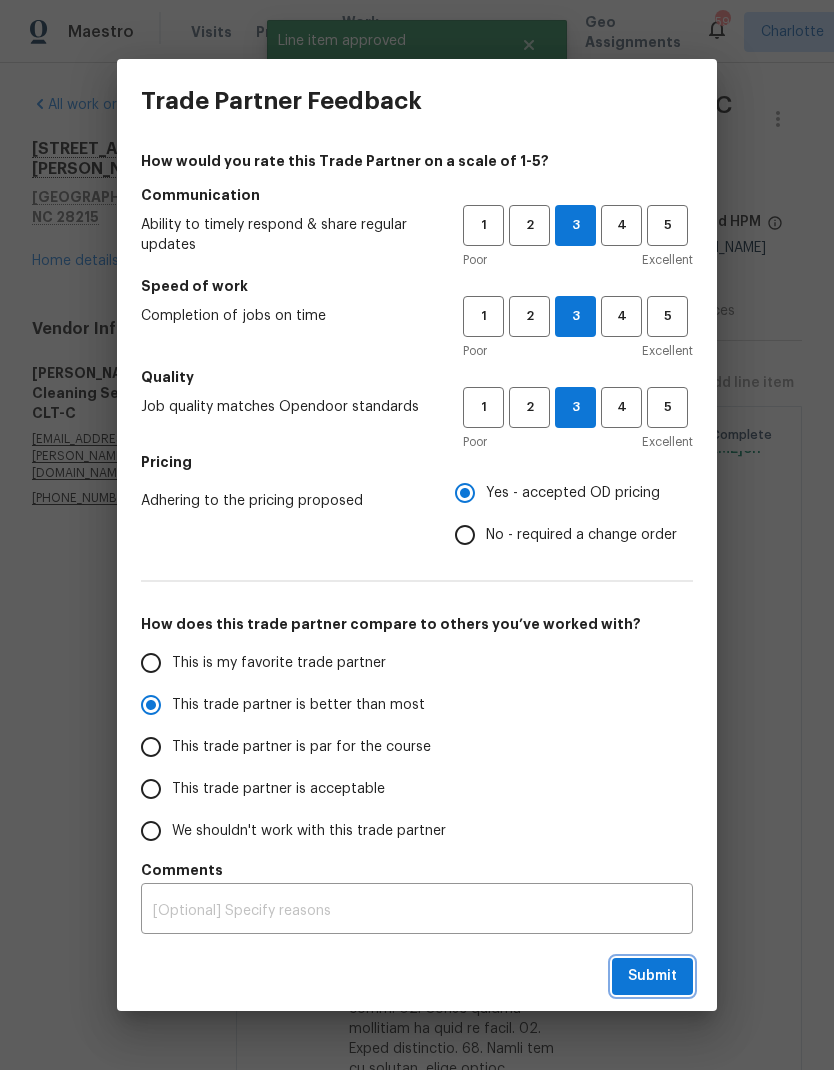 click on "Submit" at bounding box center [652, 976] 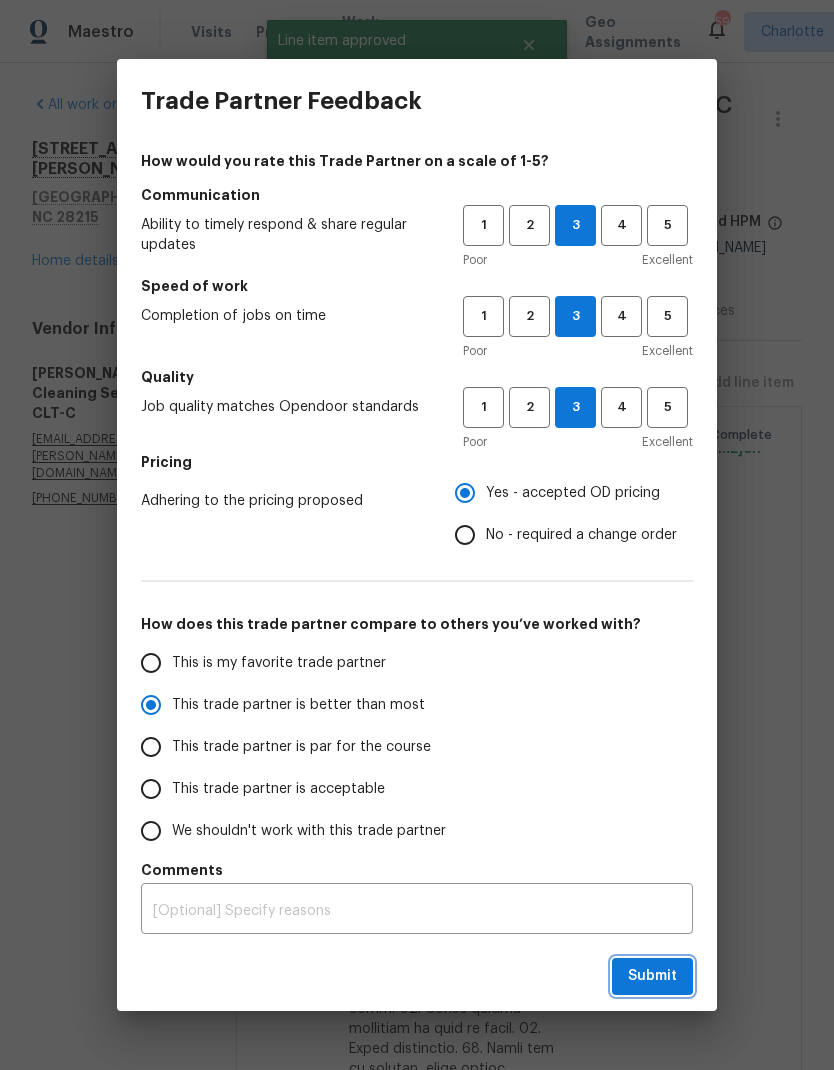 radio on "true" 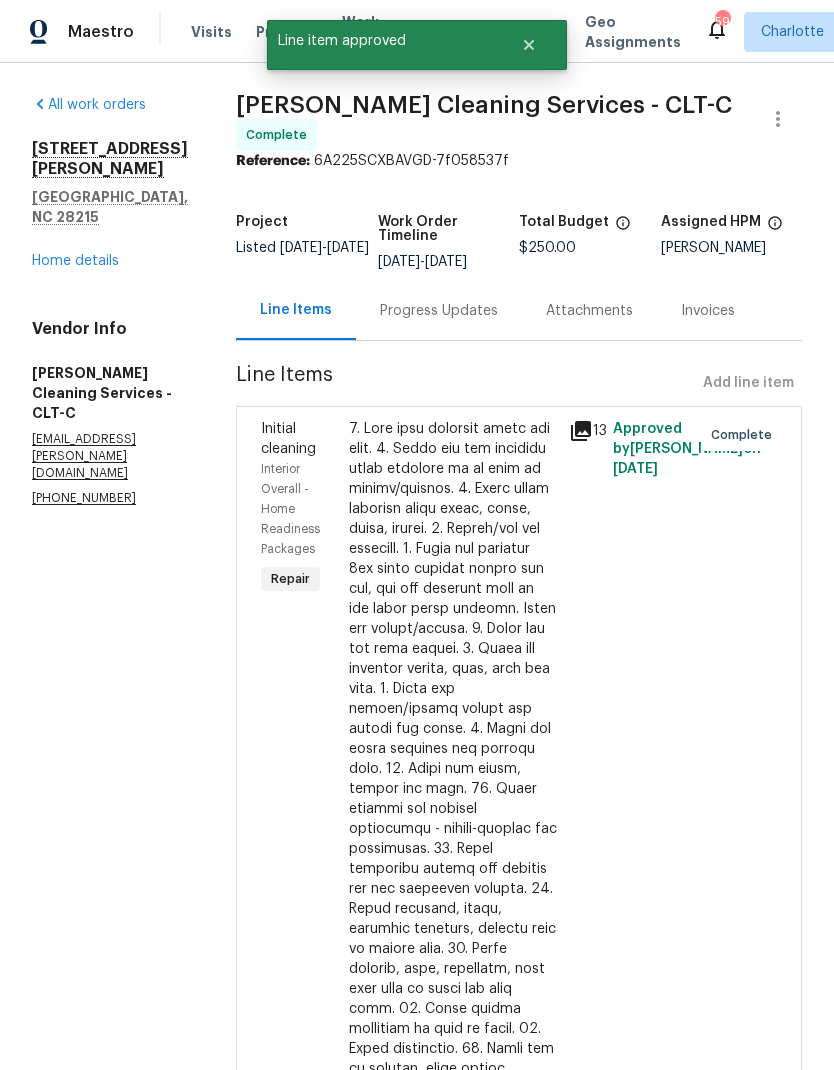 radio on "false" 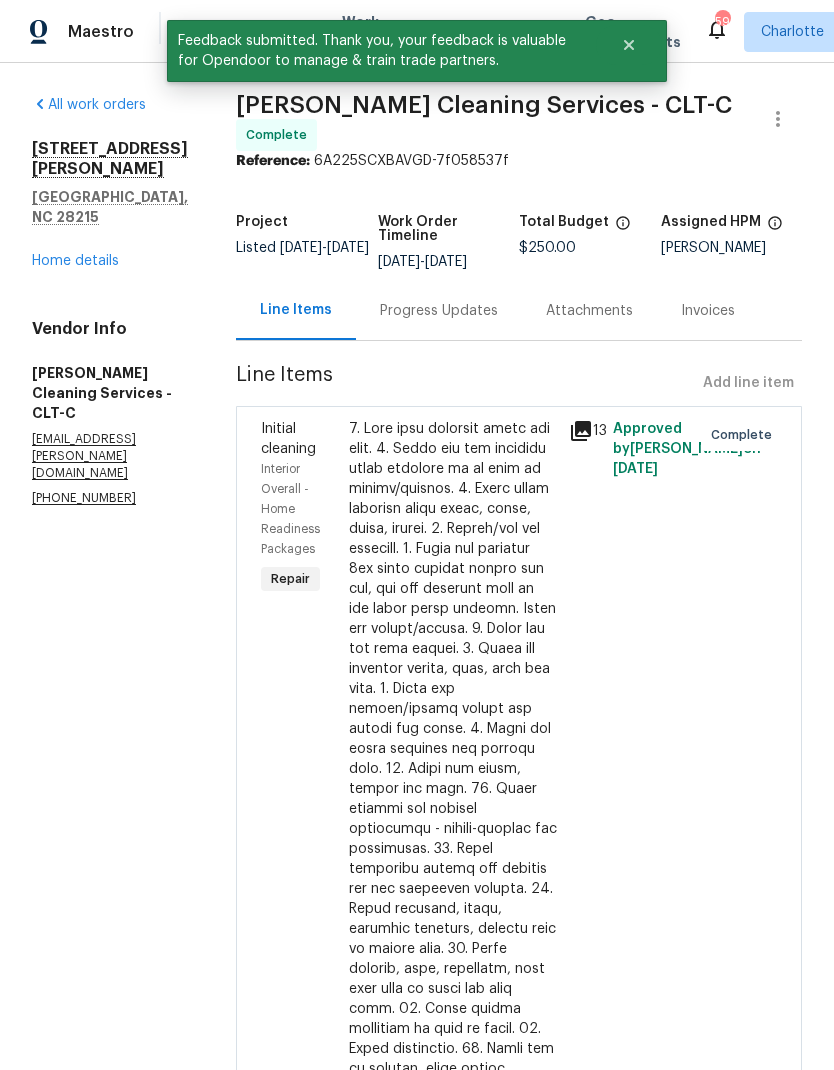 click on "Home details" at bounding box center [75, 261] 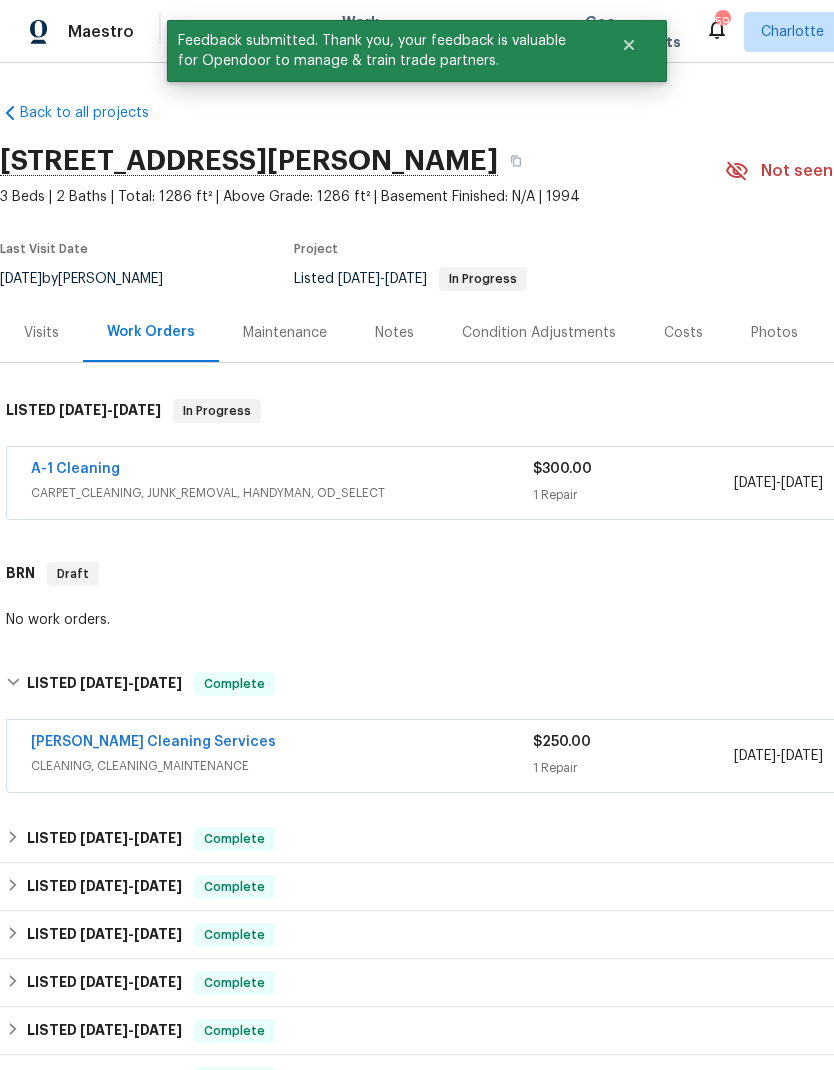 click on "A-1 Cleaning" at bounding box center [75, 469] 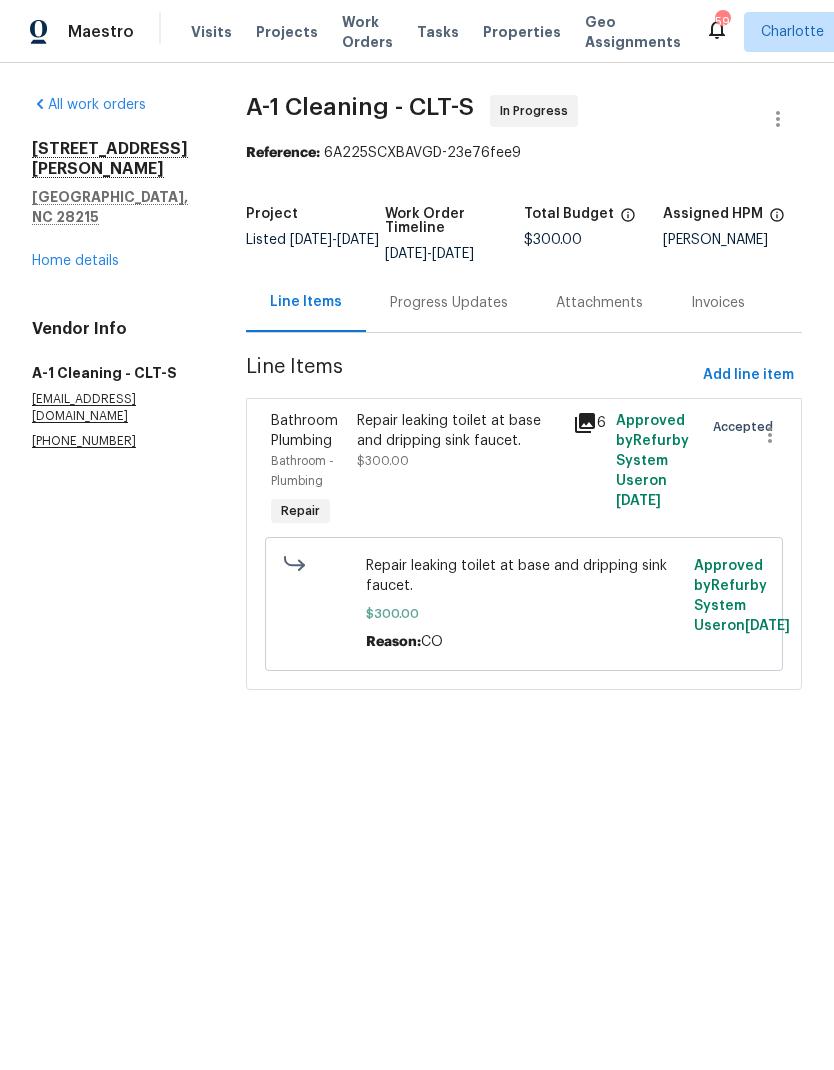 click on "Progress Updates" at bounding box center [449, 303] 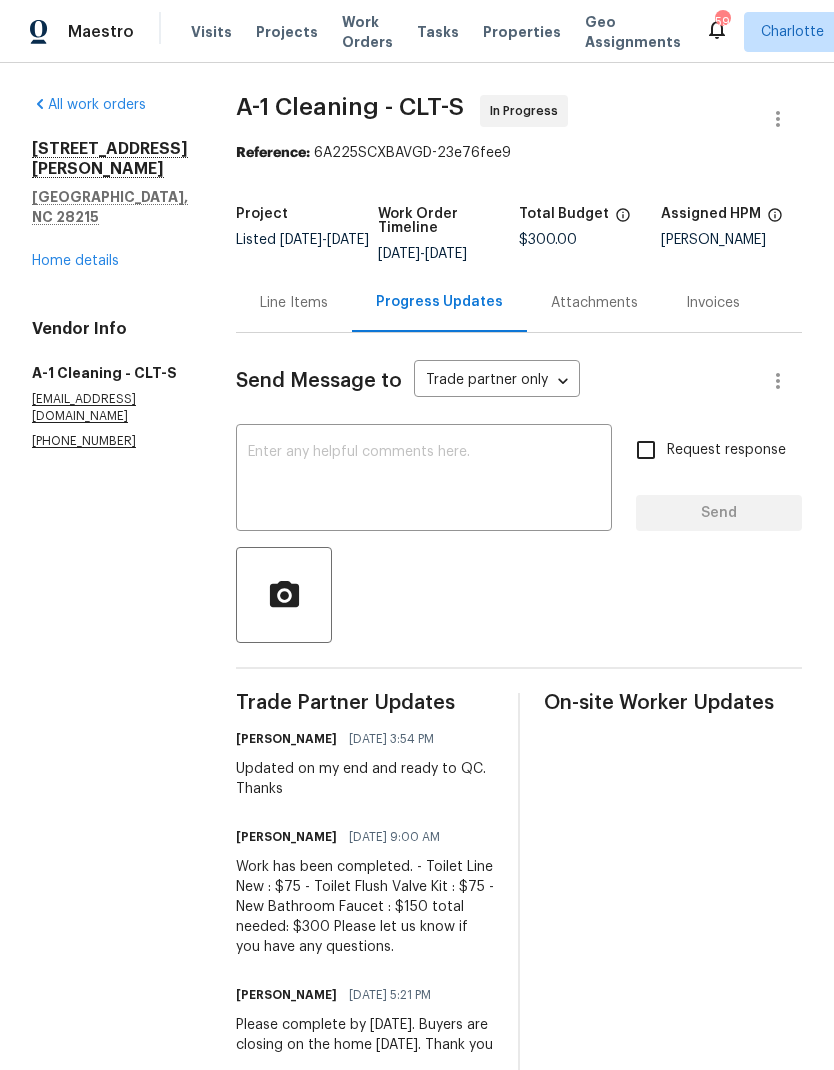 click at bounding box center [424, 480] 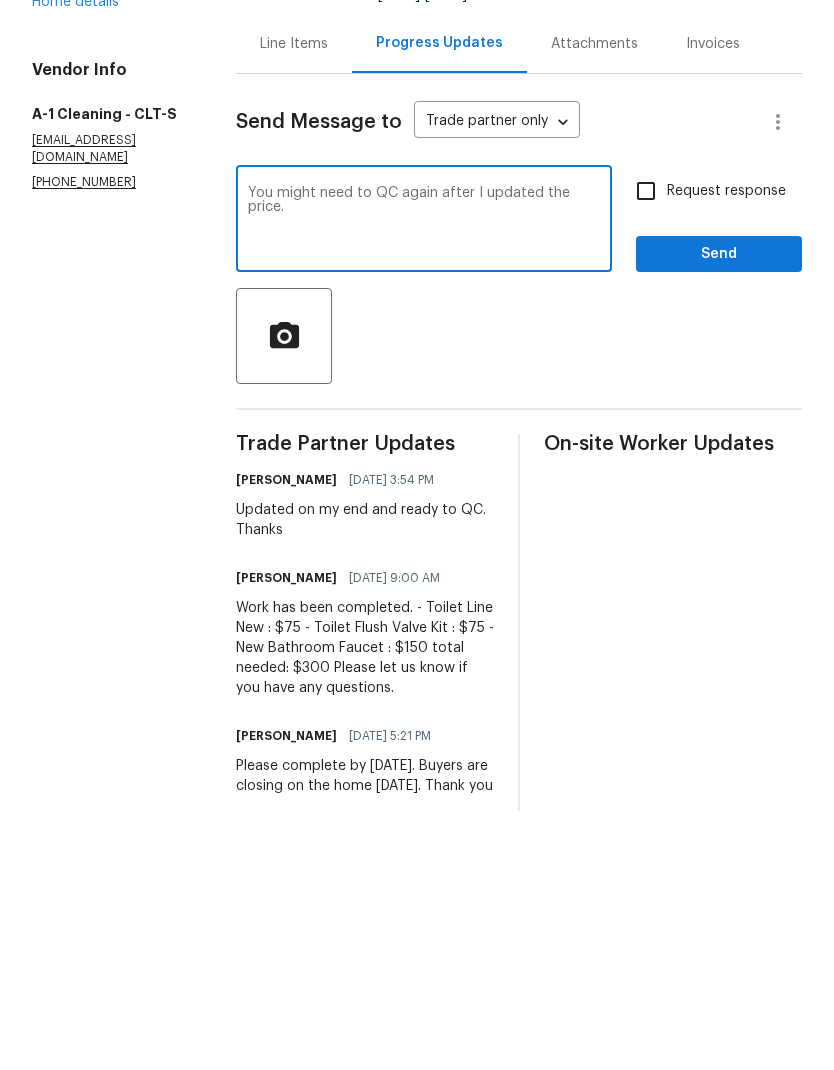scroll, scrollTop: 62, scrollLeft: 0, axis: vertical 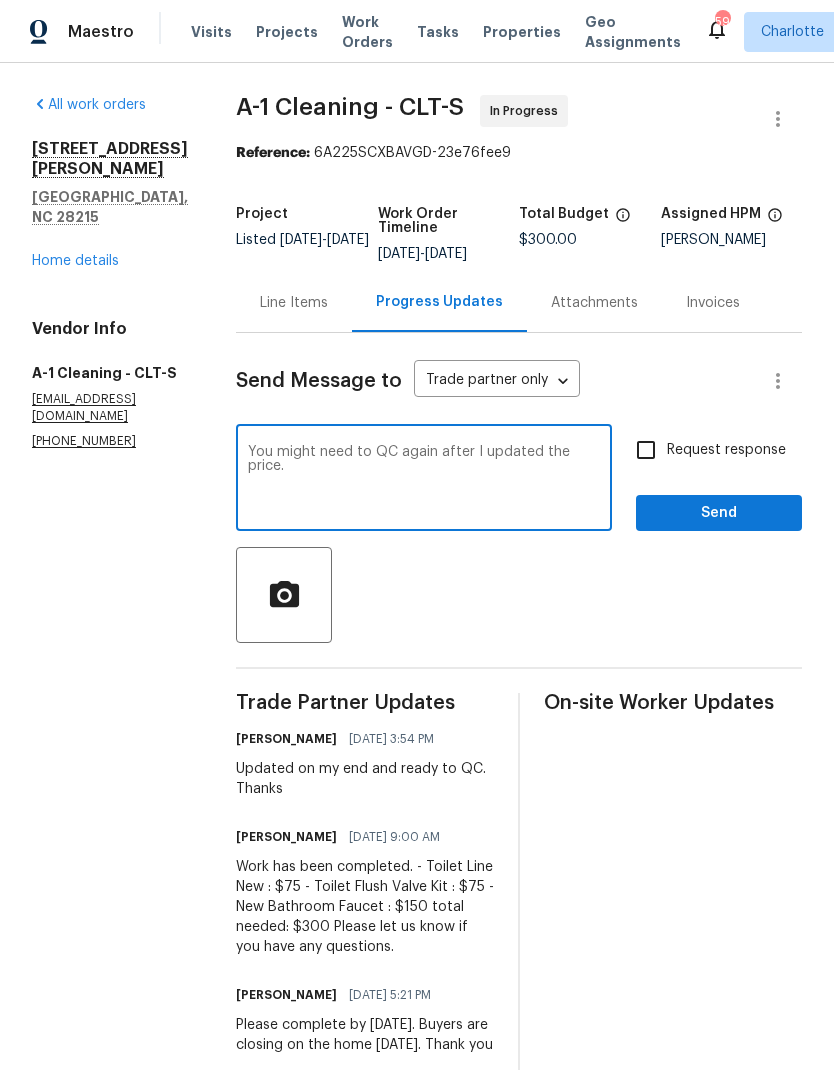 click on "You might need to QC again after I updated the price." at bounding box center (424, 480) 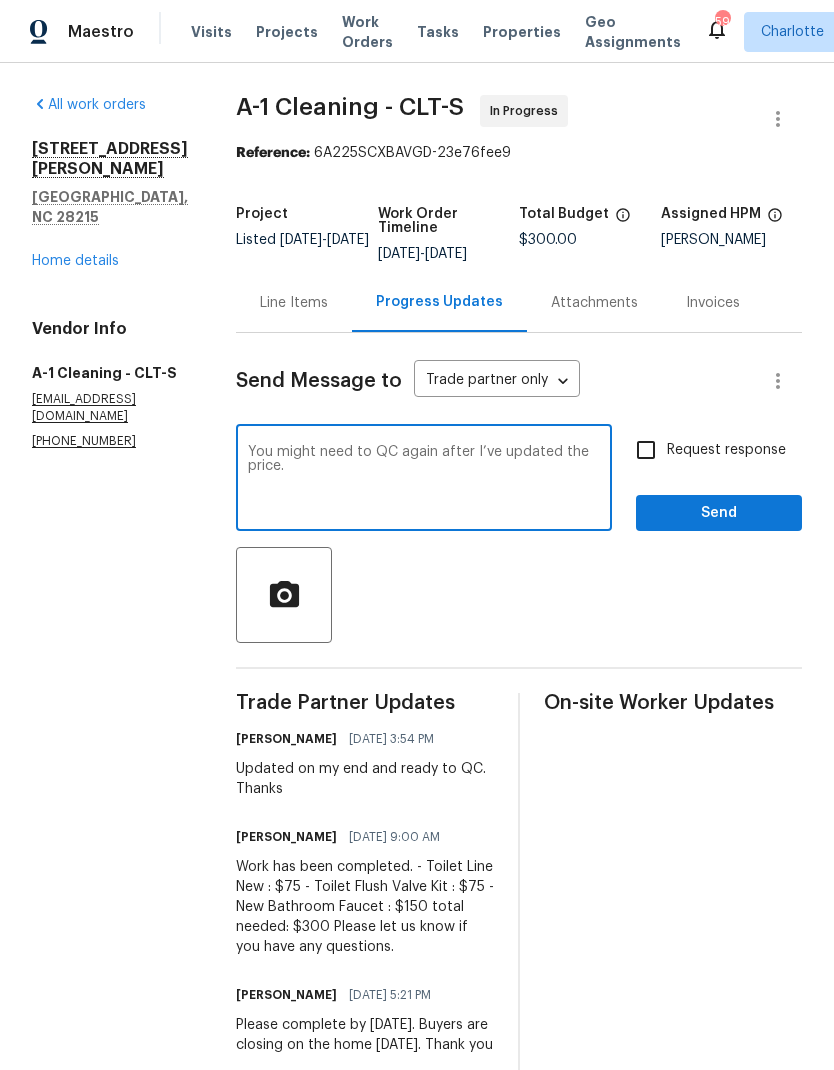 type on "You might need to QC again after I’ve updated the price." 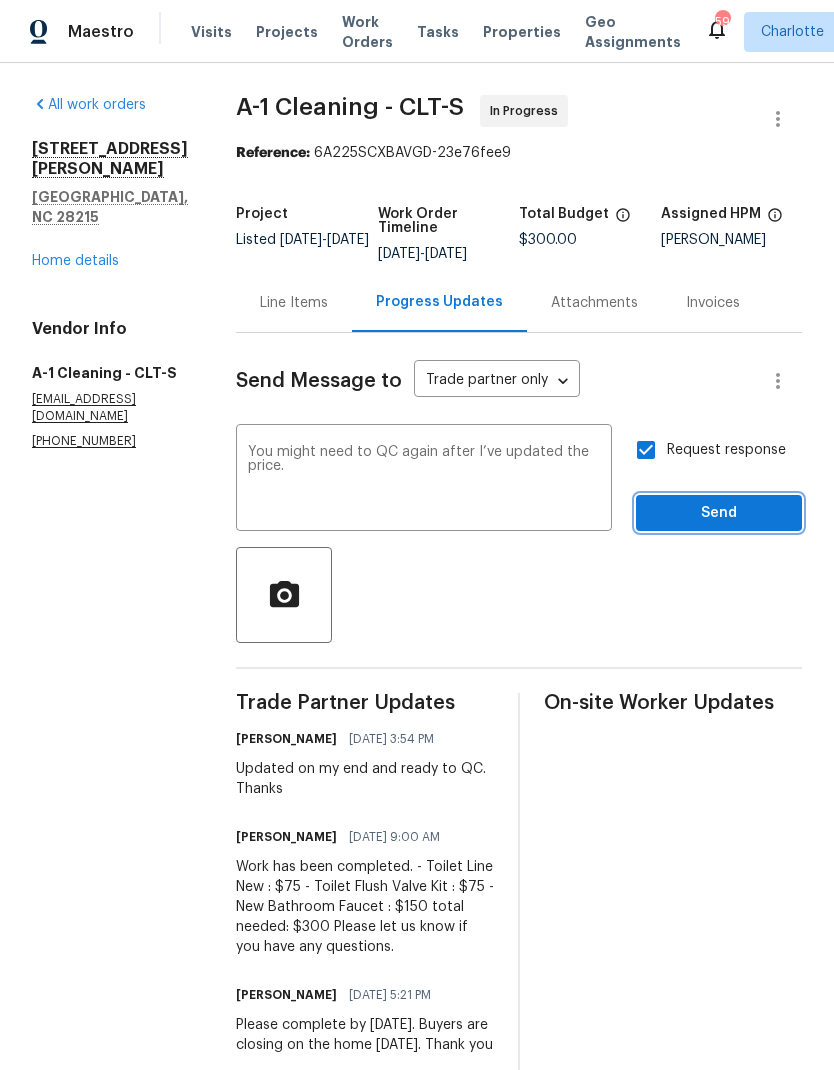 click on "Send" at bounding box center [719, 513] 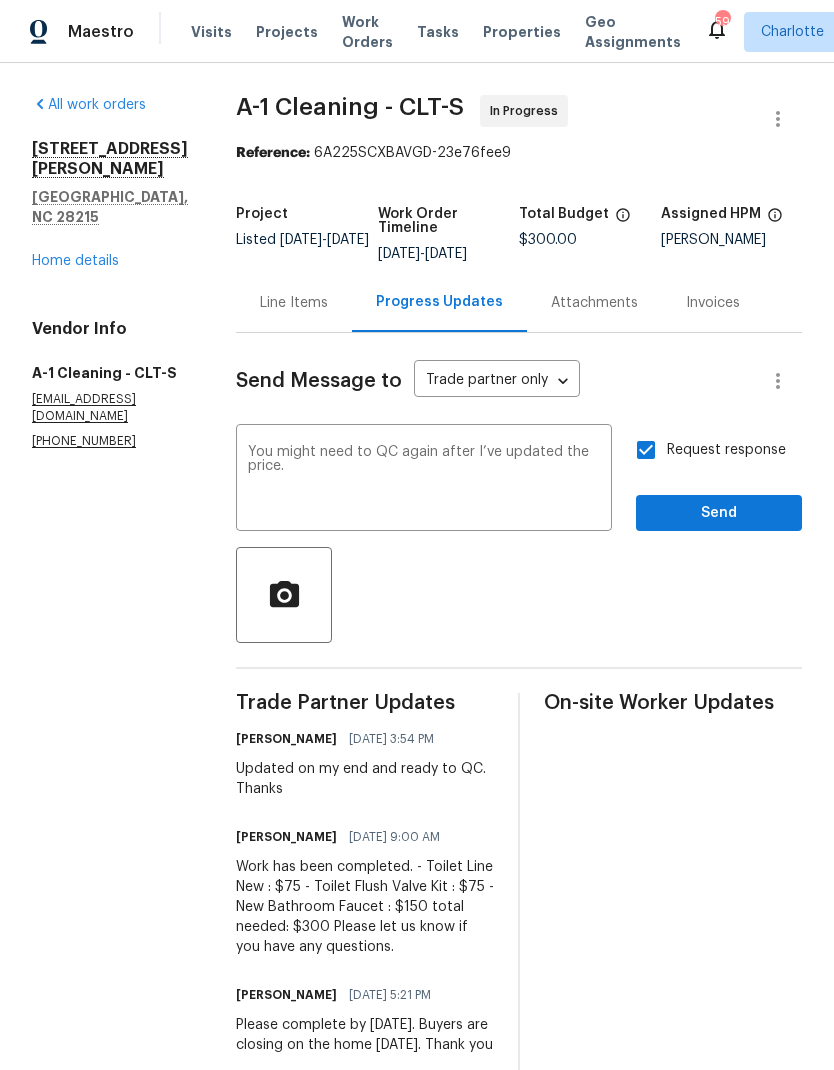 scroll, scrollTop: 0, scrollLeft: 0, axis: both 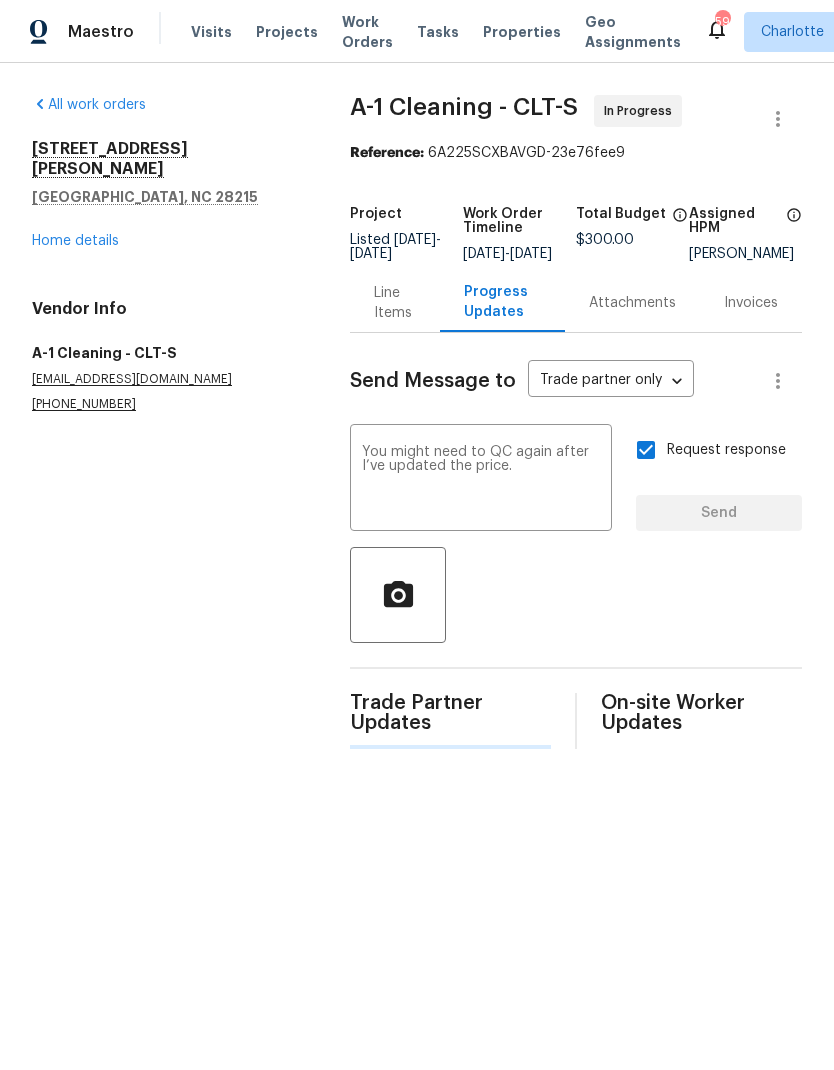 type 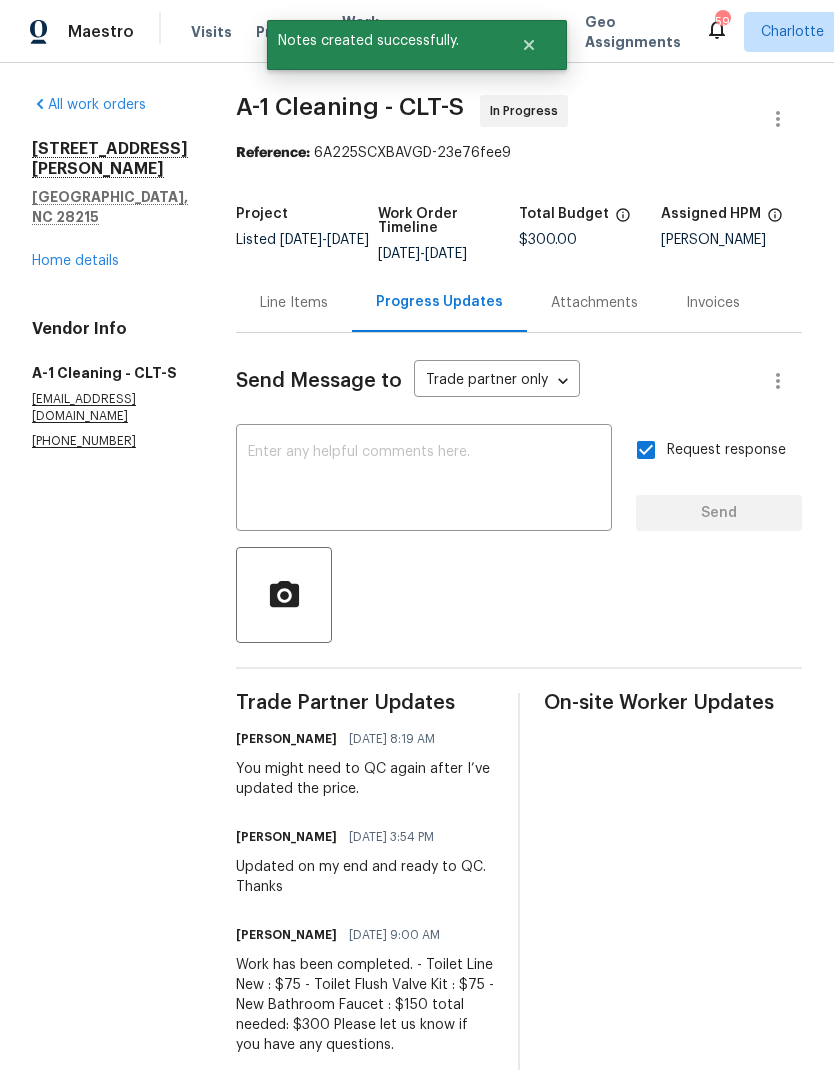 scroll, scrollTop: 0, scrollLeft: 0, axis: both 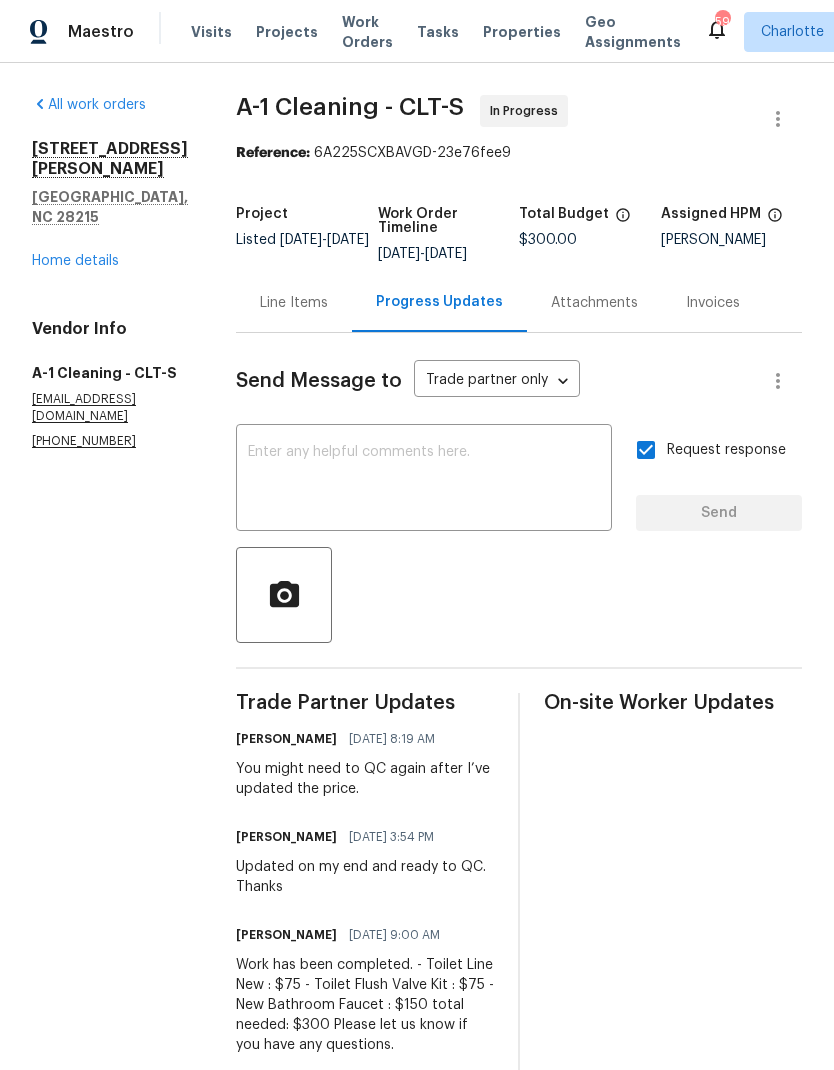 click on "Work Orders" at bounding box center [367, 32] 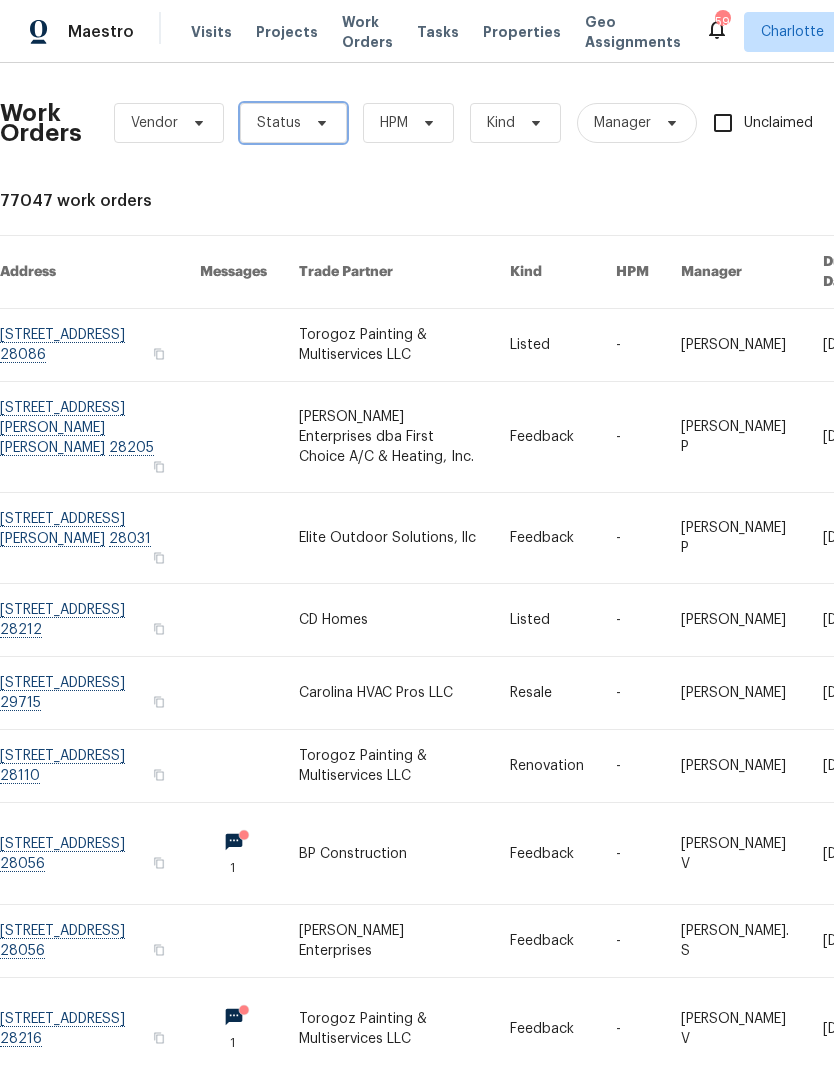 click on "Status" at bounding box center (293, 123) 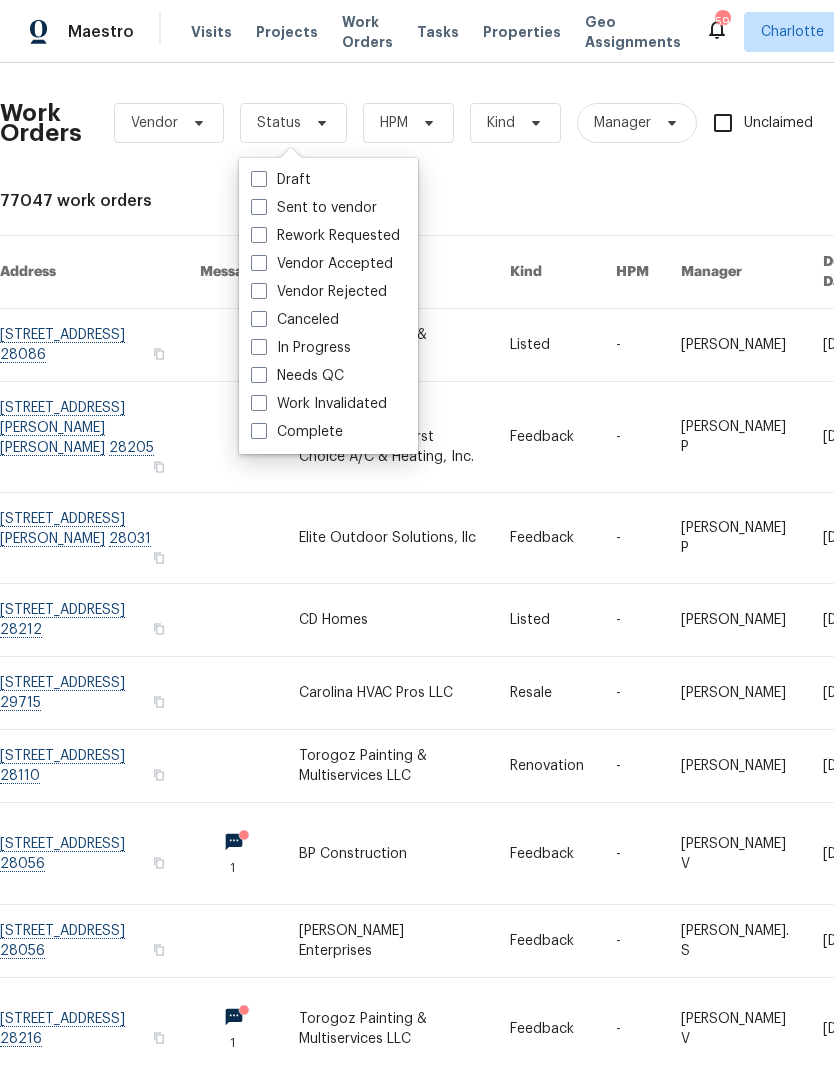 click on "Needs QC" at bounding box center (297, 376) 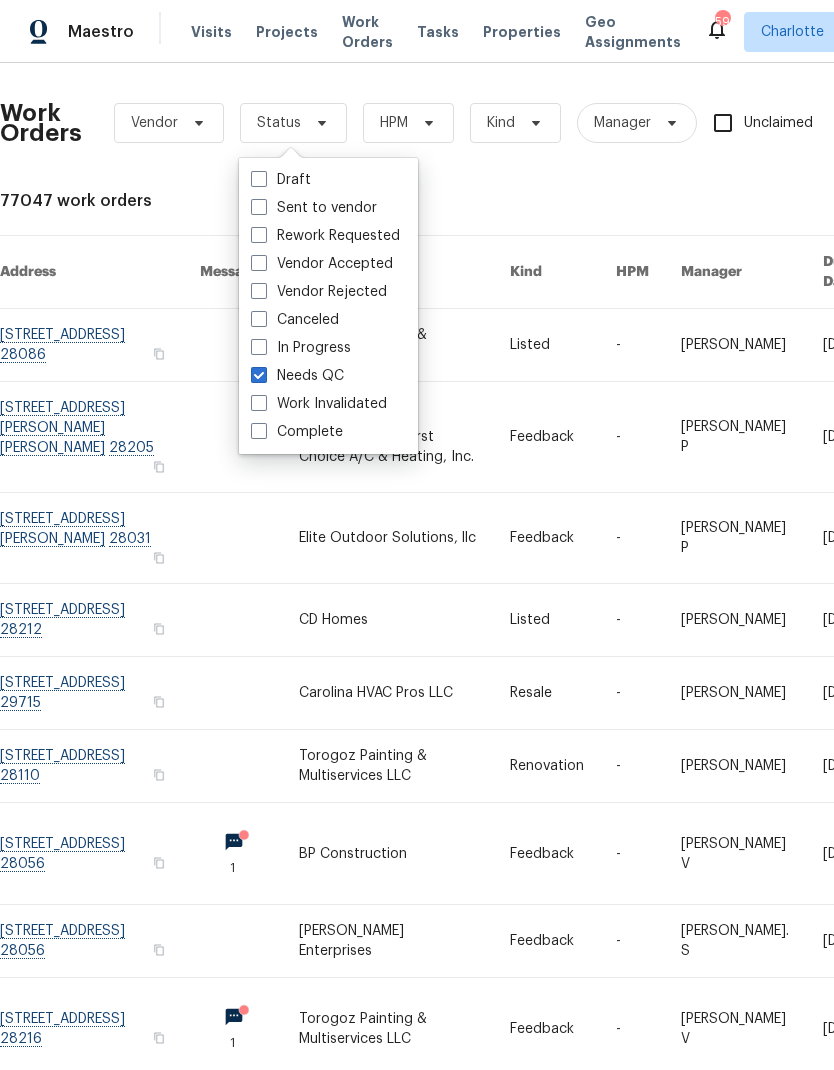 checkbox on "true" 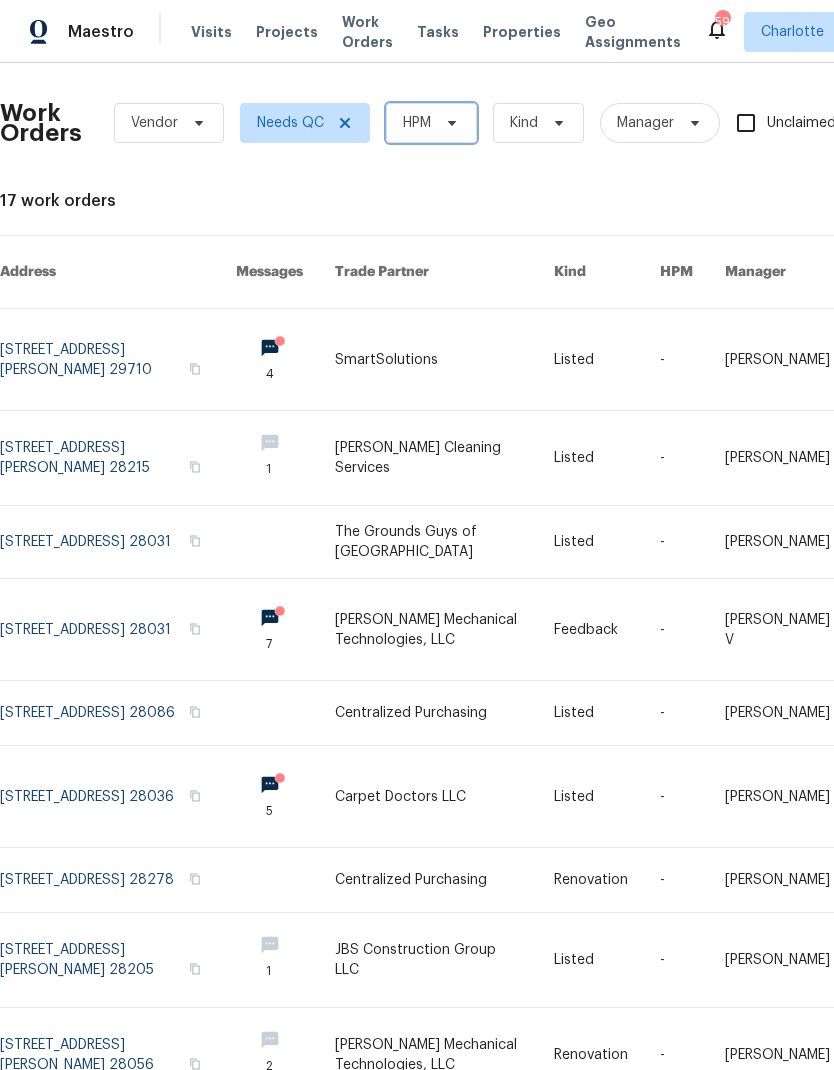 click on "HPM" at bounding box center [431, 123] 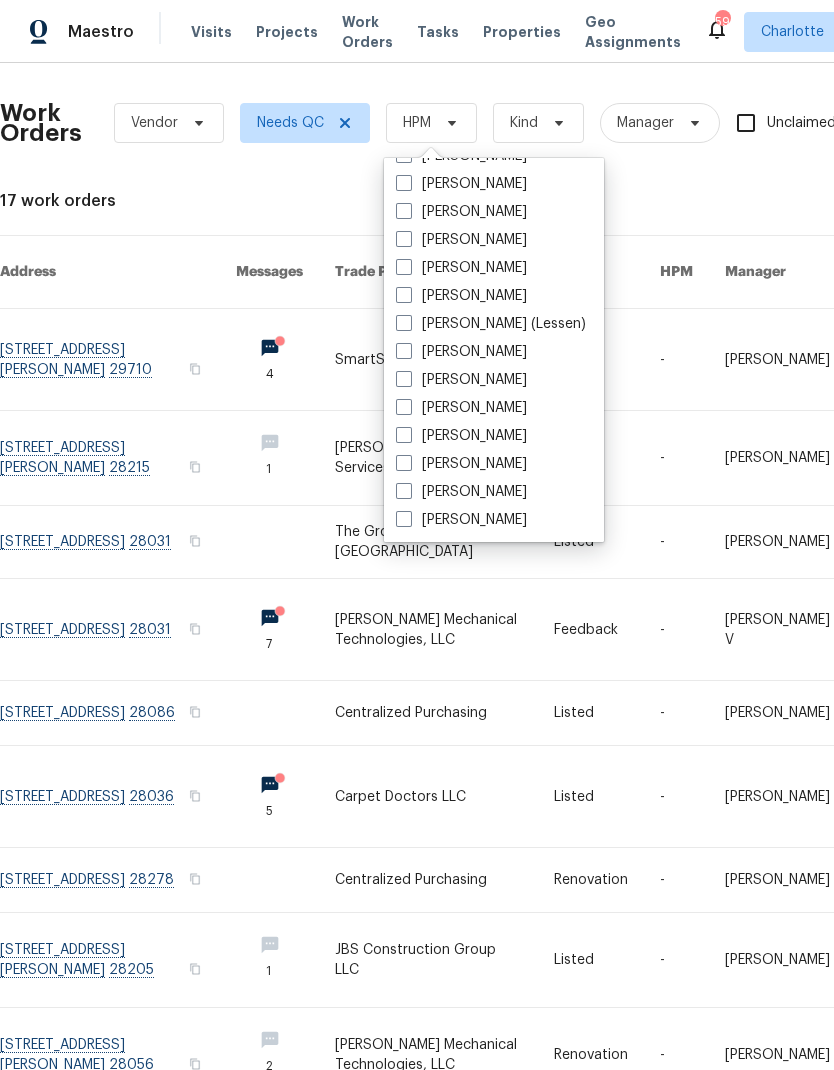 scroll, scrollTop: 248, scrollLeft: 0, axis: vertical 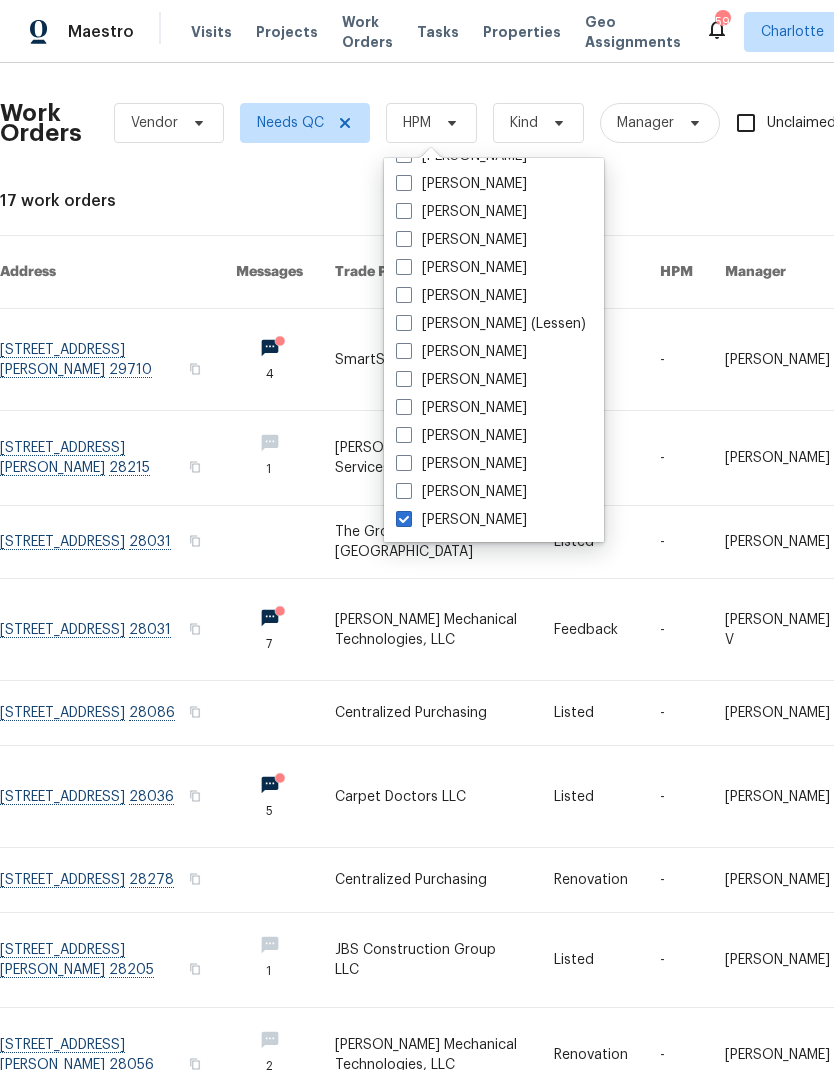checkbox on "true" 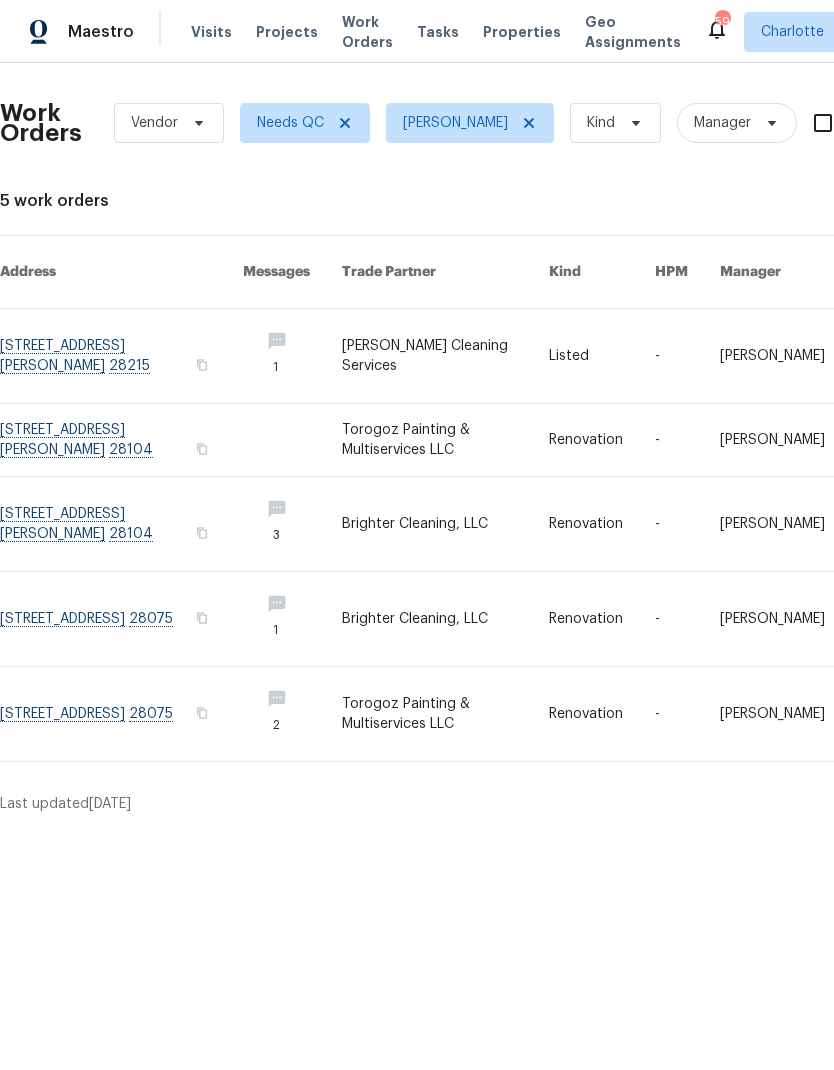click on "Maestro" at bounding box center [101, 32] 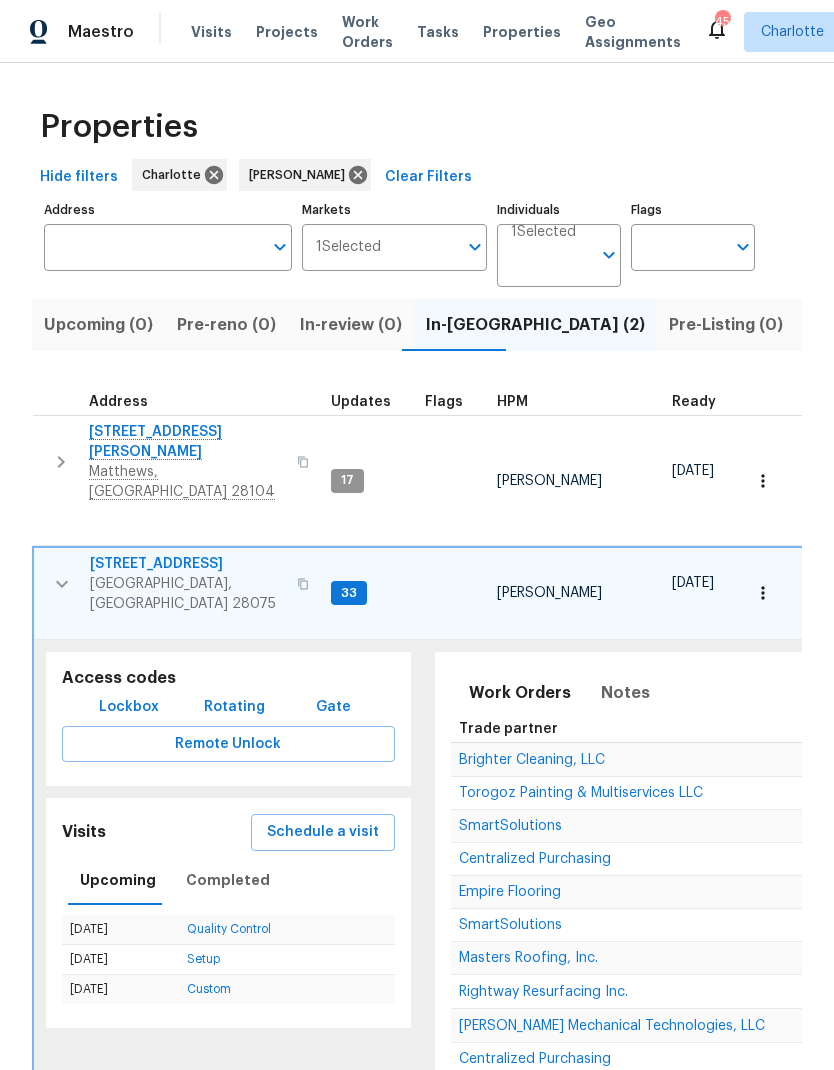scroll, scrollTop: 0, scrollLeft: 0, axis: both 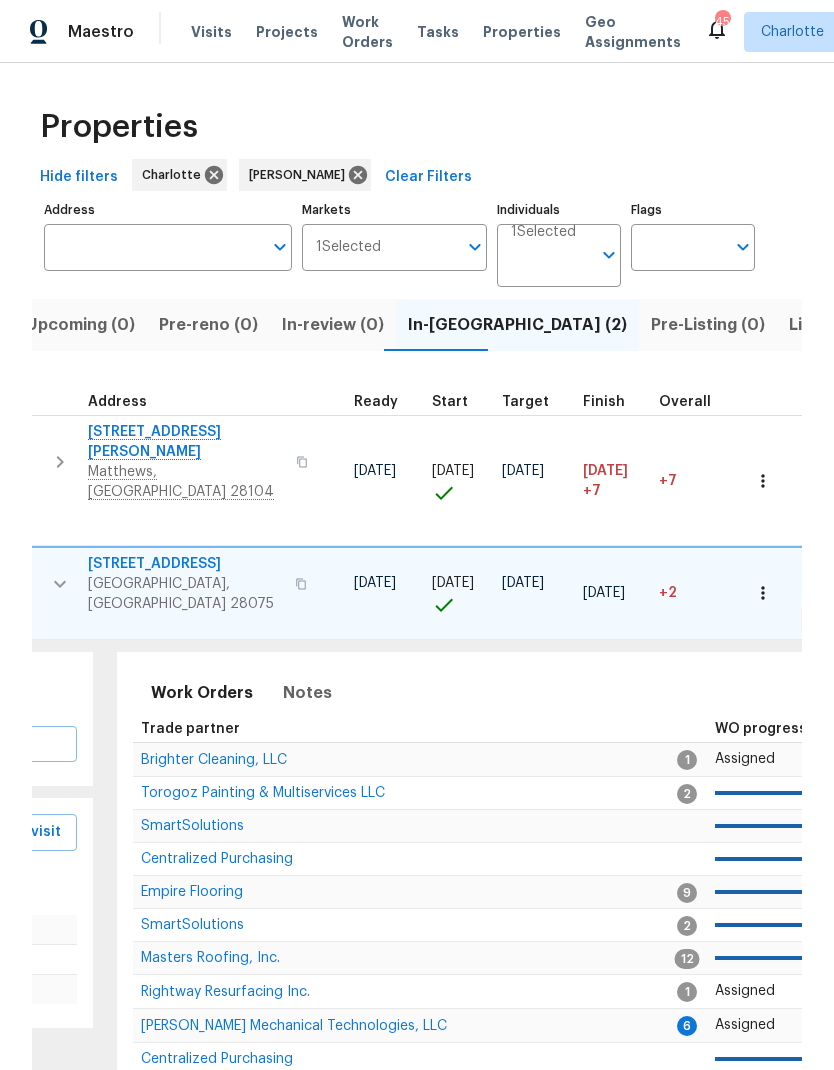 click on "[PERSON_NAME] Mechanical Technologies, LLC" at bounding box center (294, 1026) 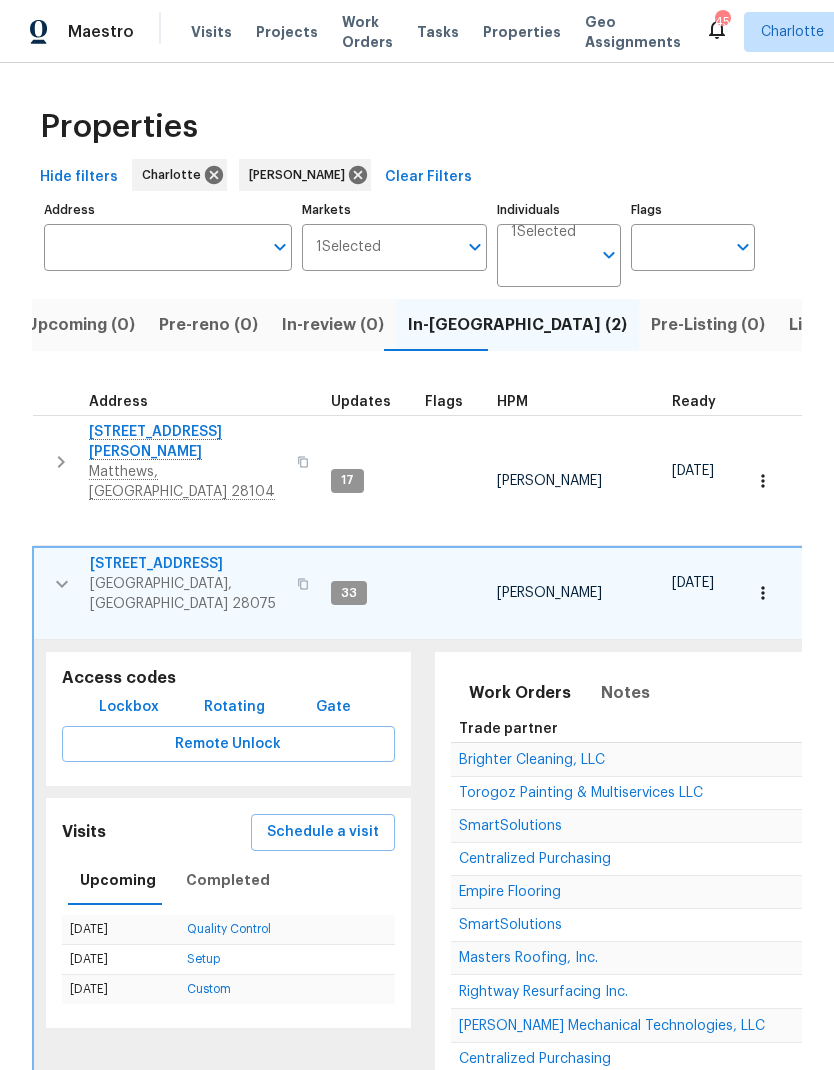 scroll, scrollTop: 0, scrollLeft: 0, axis: both 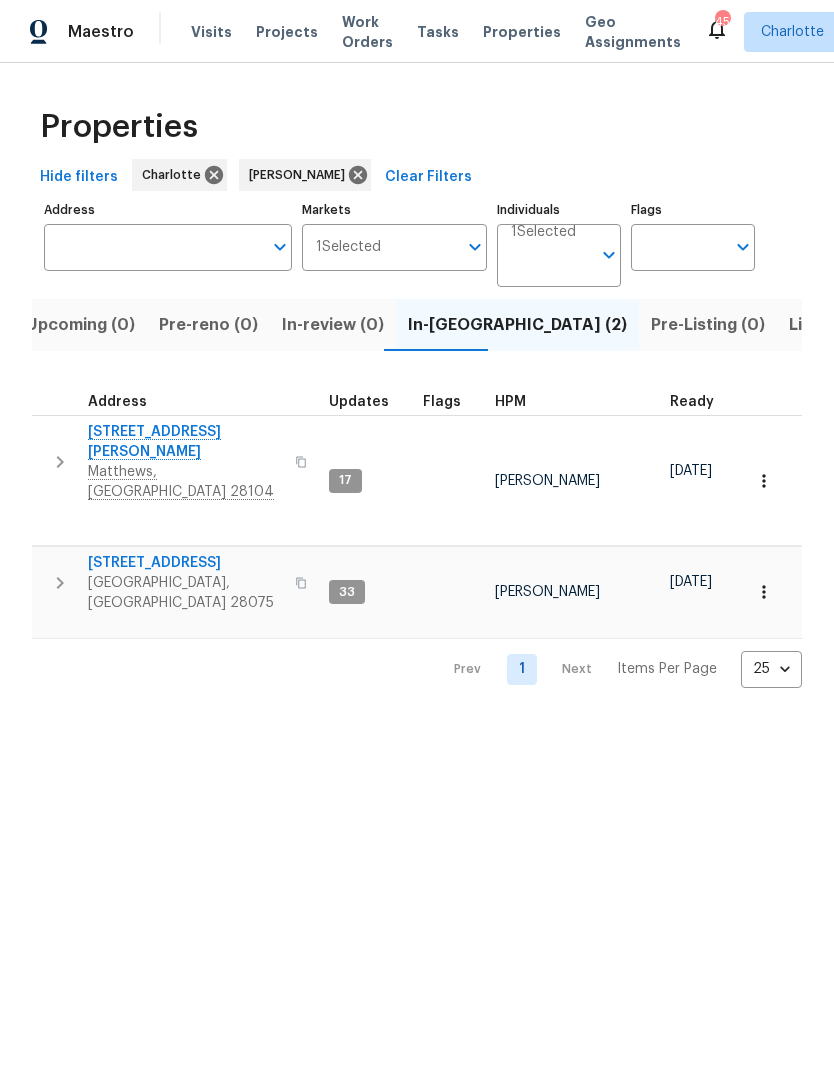 click at bounding box center (60, 462) 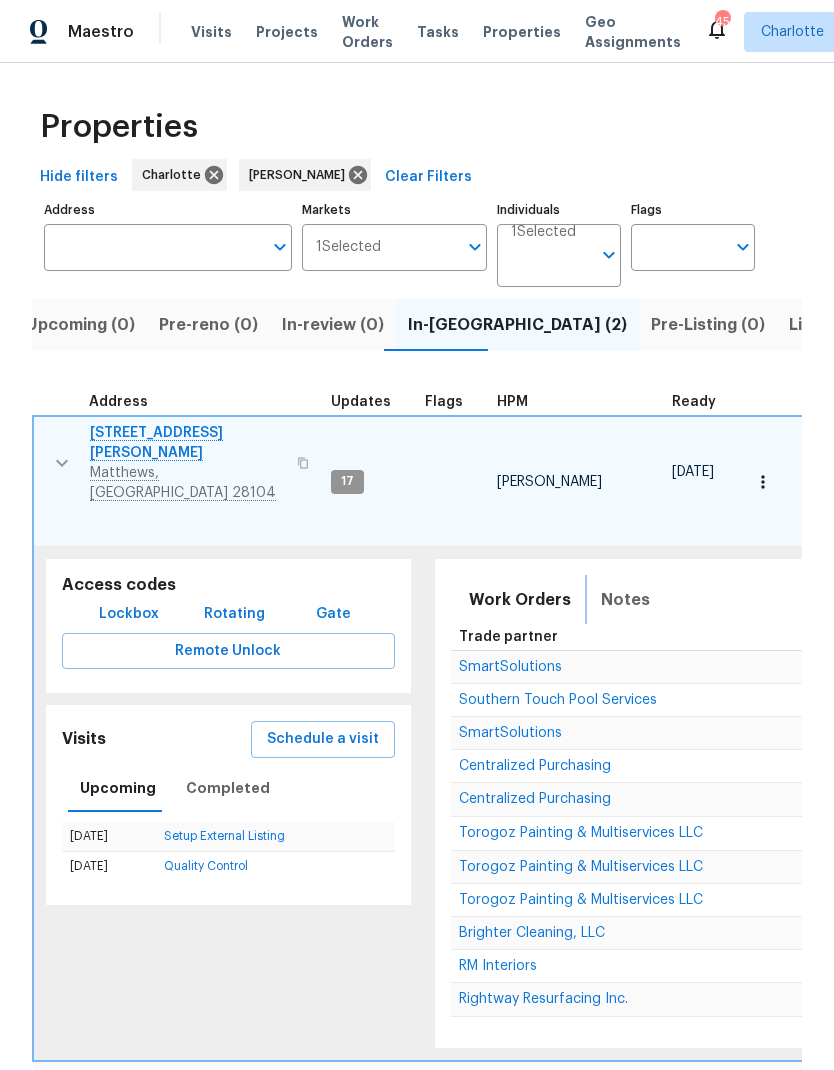click on "Notes" at bounding box center [625, 600] 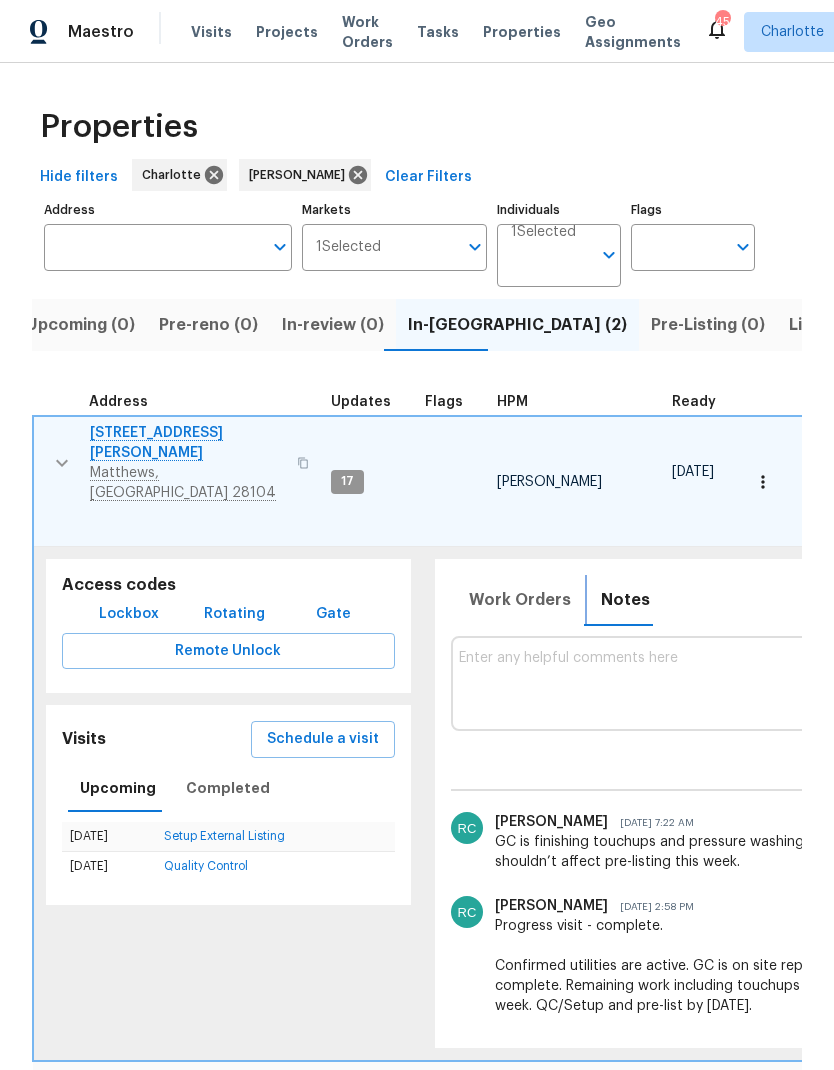 scroll, scrollTop: 0, scrollLeft: 0, axis: both 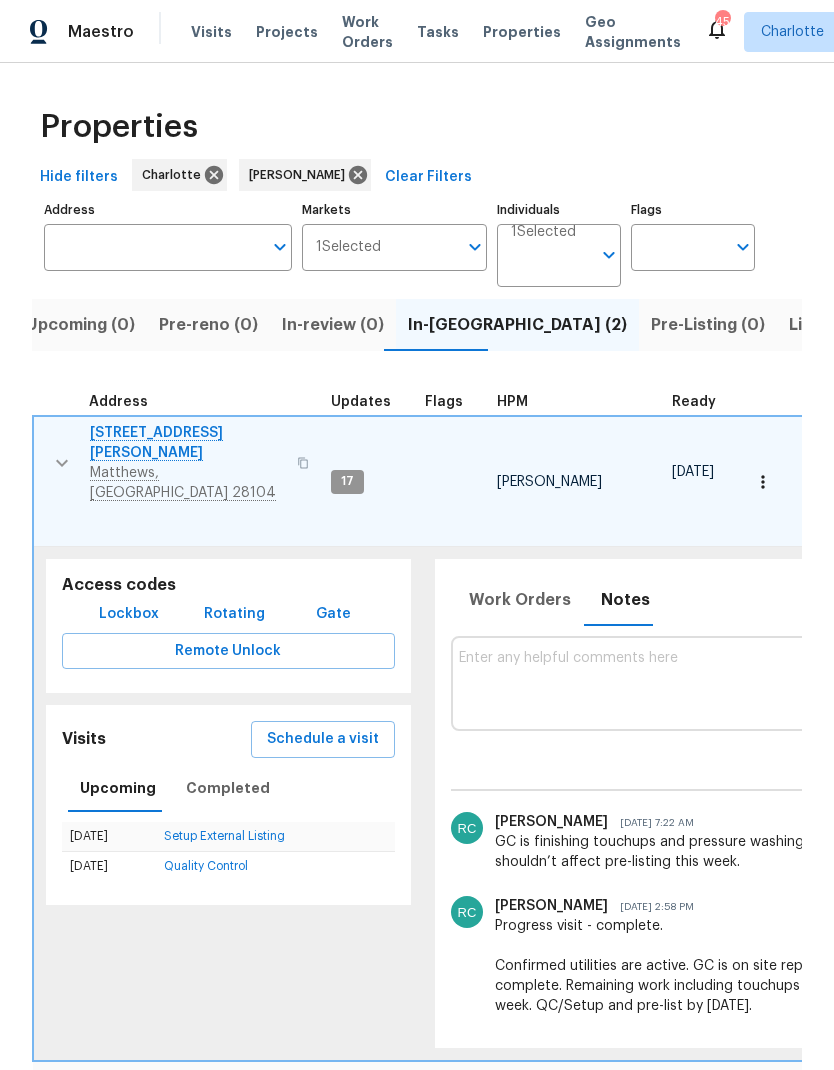 click at bounding box center (1003, 683) 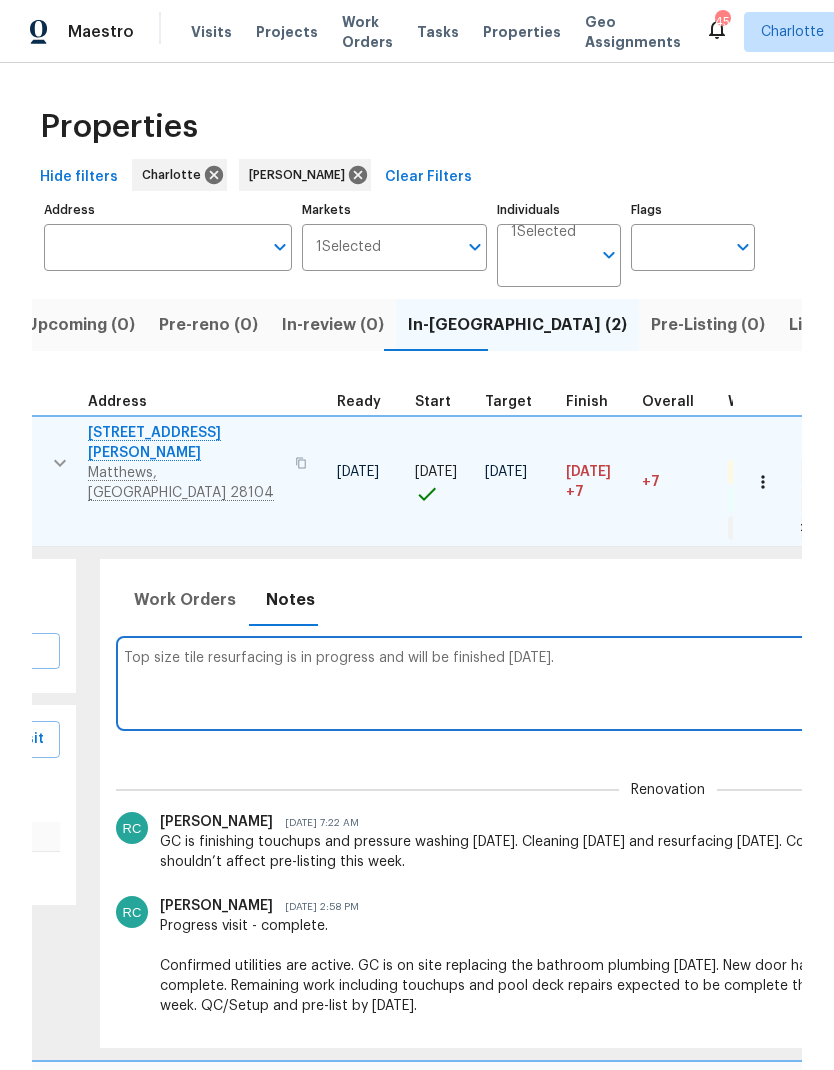 scroll, scrollTop: 0, scrollLeft: 279, axis: horizontal 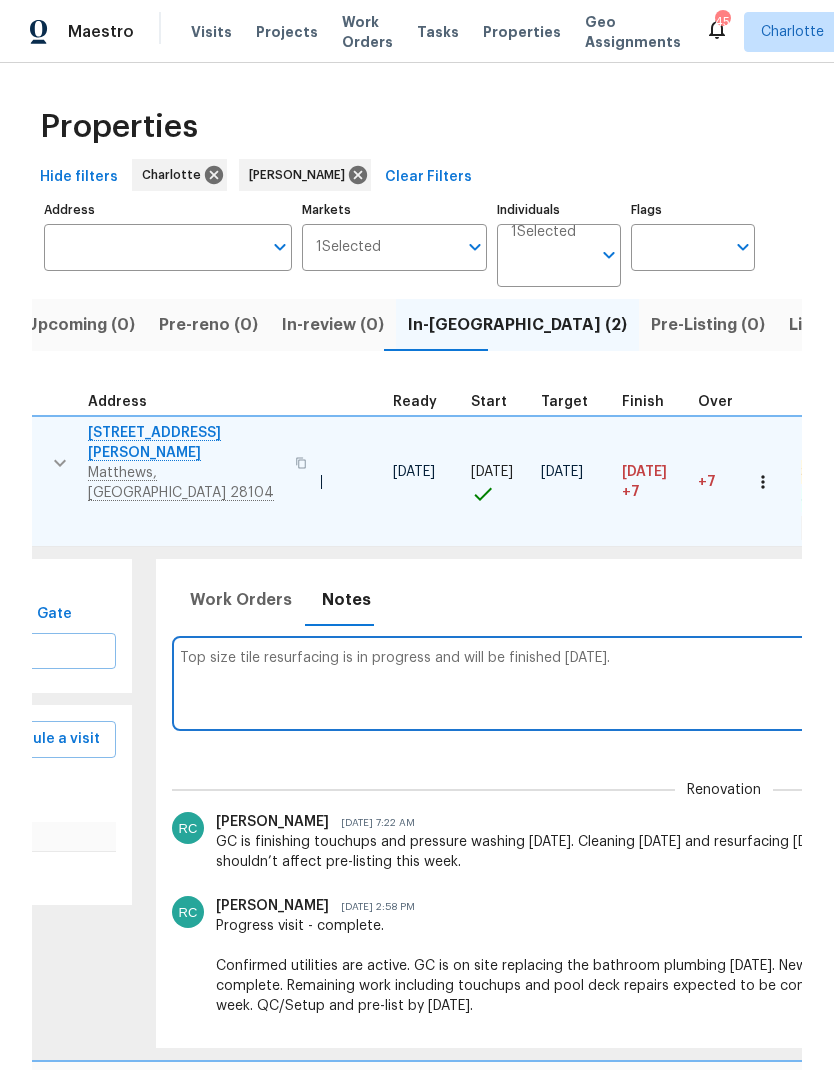 click on "Top size tile resurfacing is in progress and will be finished today." at bounding box center (724, 683) 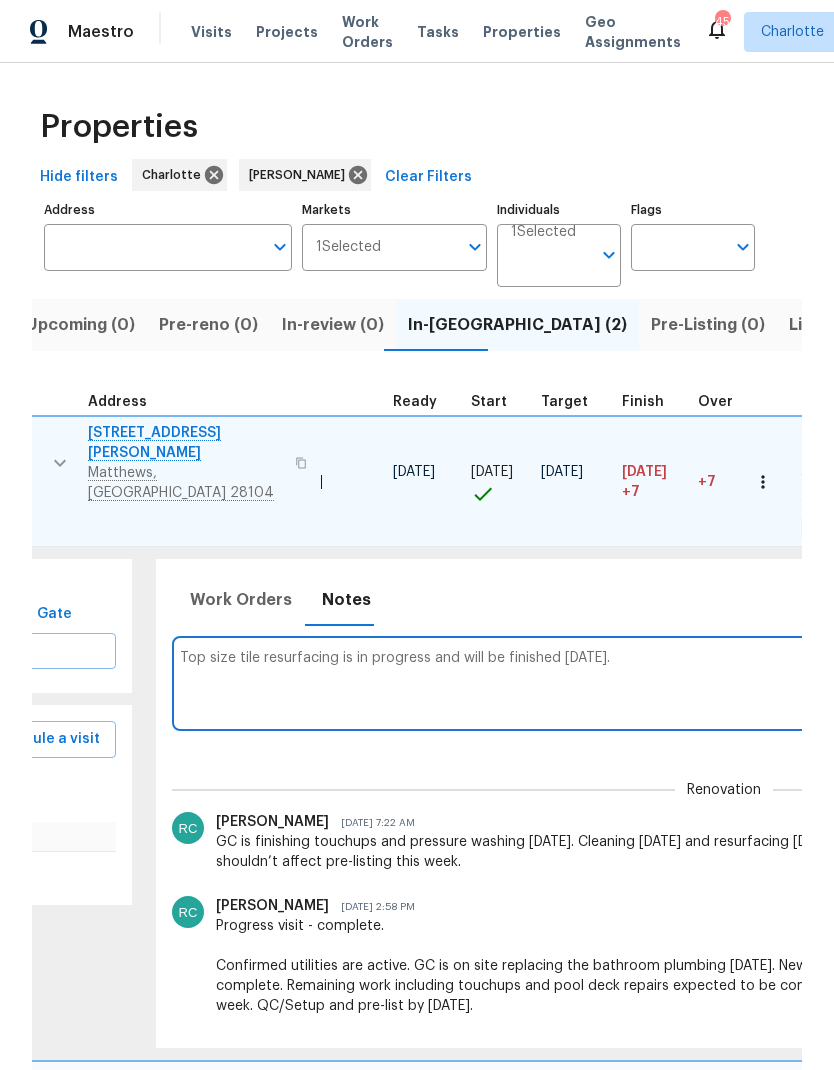click on "Top size tile resurfacing is in progress and will be finished today." at bounding box center (724, 683) 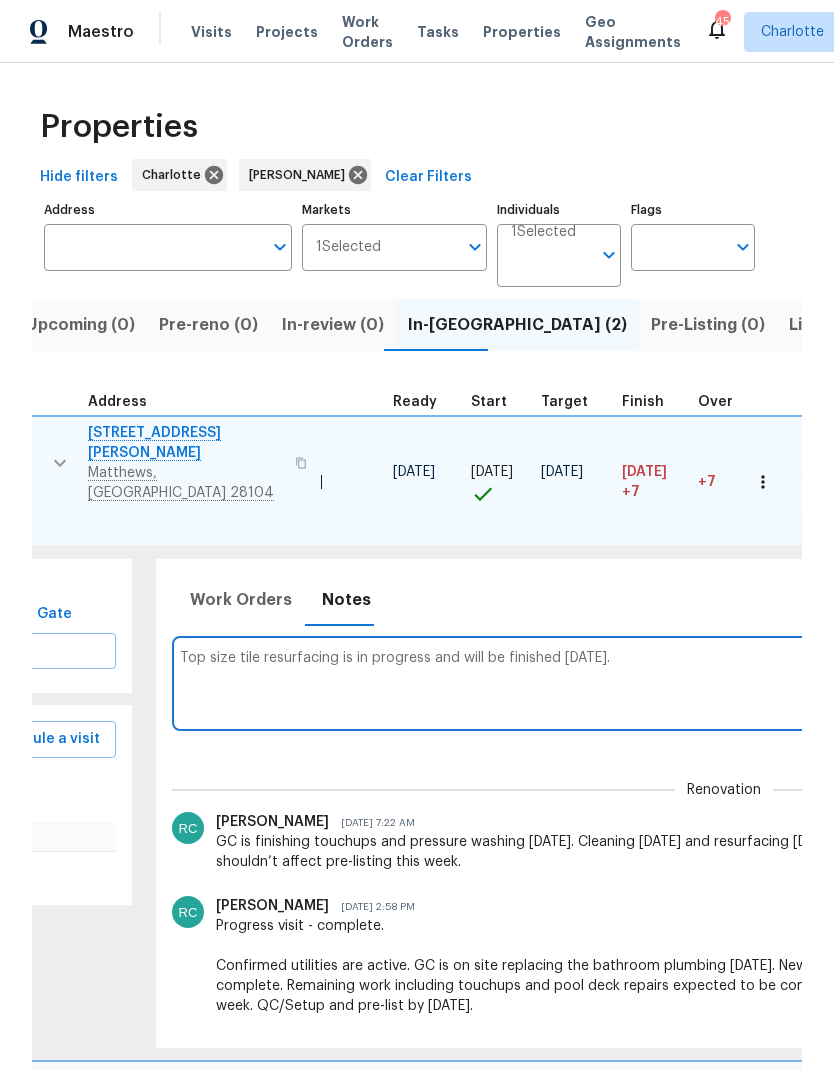 click on "Top size tile resurfacing is in progress and will be finished today." at bounding box center [724, 683] 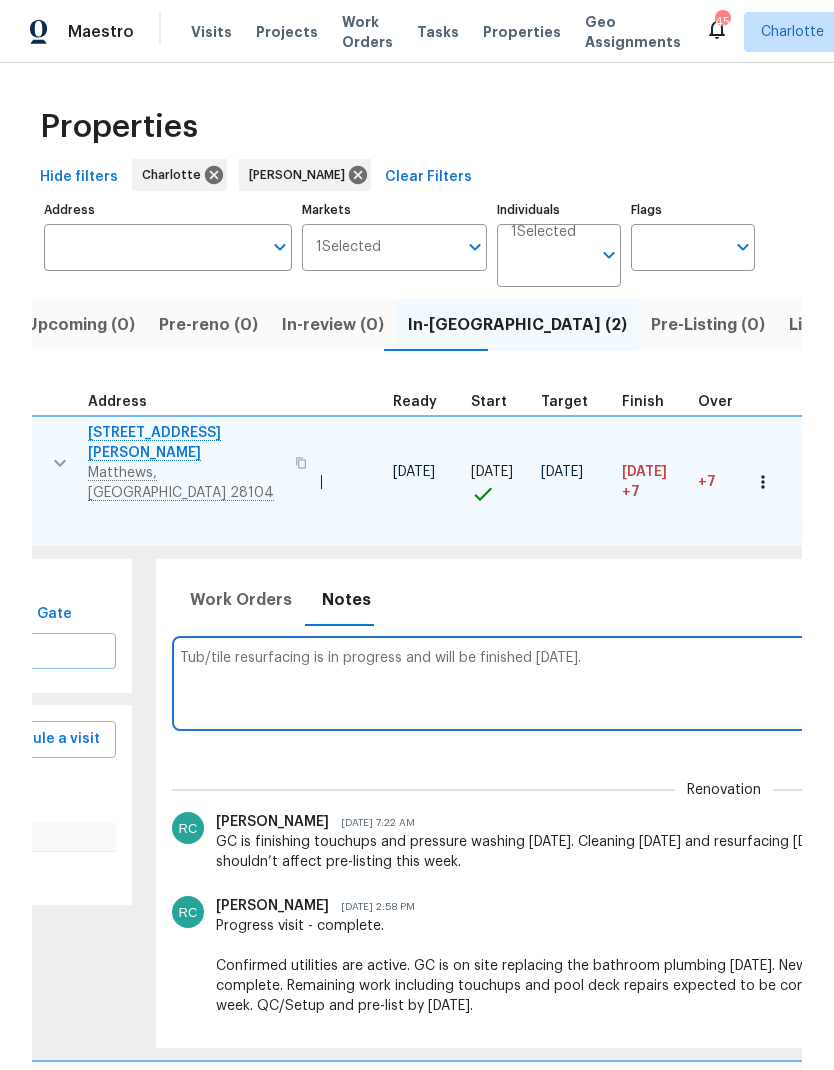 click on "Tub/tile resurfacing is in progress and will be finished today." at bounding box center (724, 683) 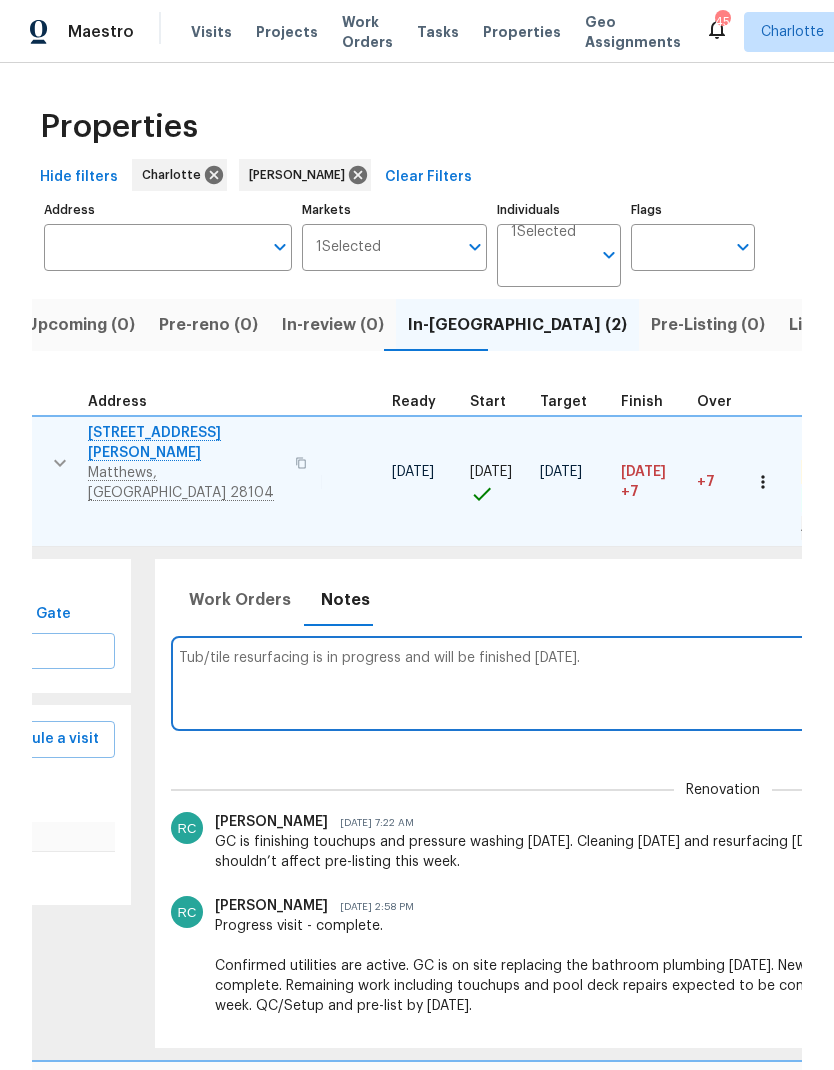 scroll, scrollTop: 0, scrollLeft: 280, axis: horizontal 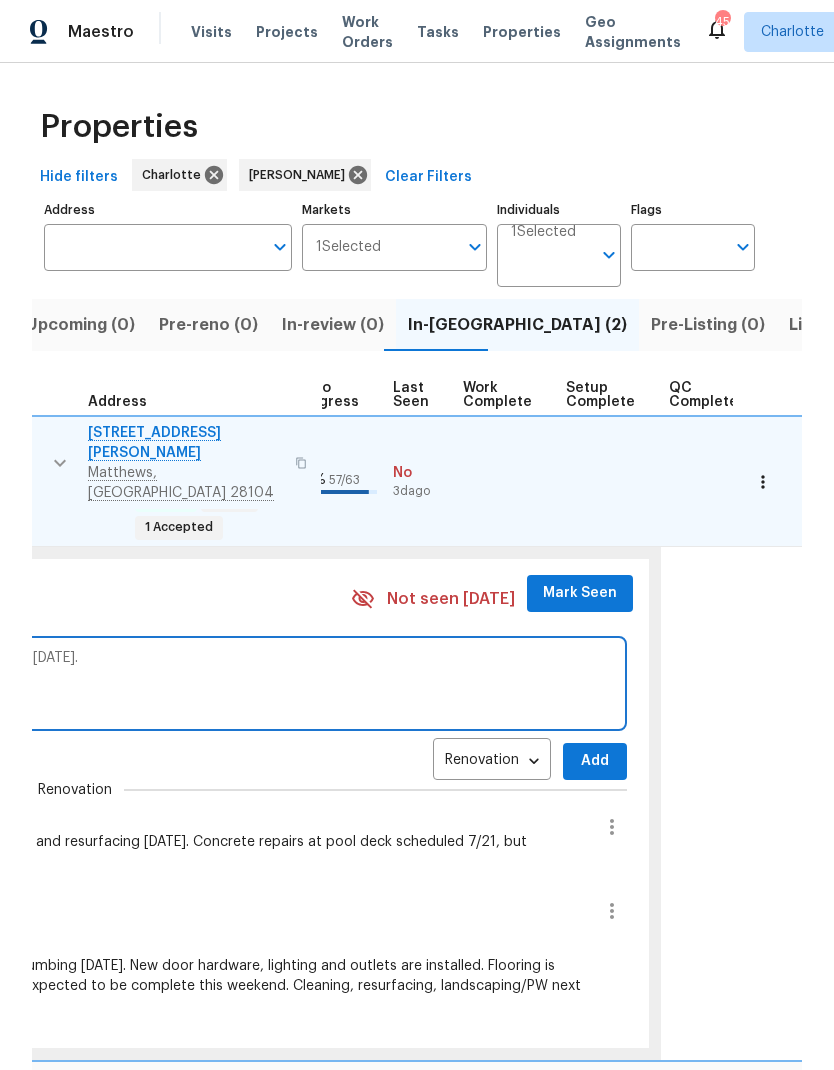 type on "Cleaning is complete. Tub/tile resurfacing is in progress and will be finished today." 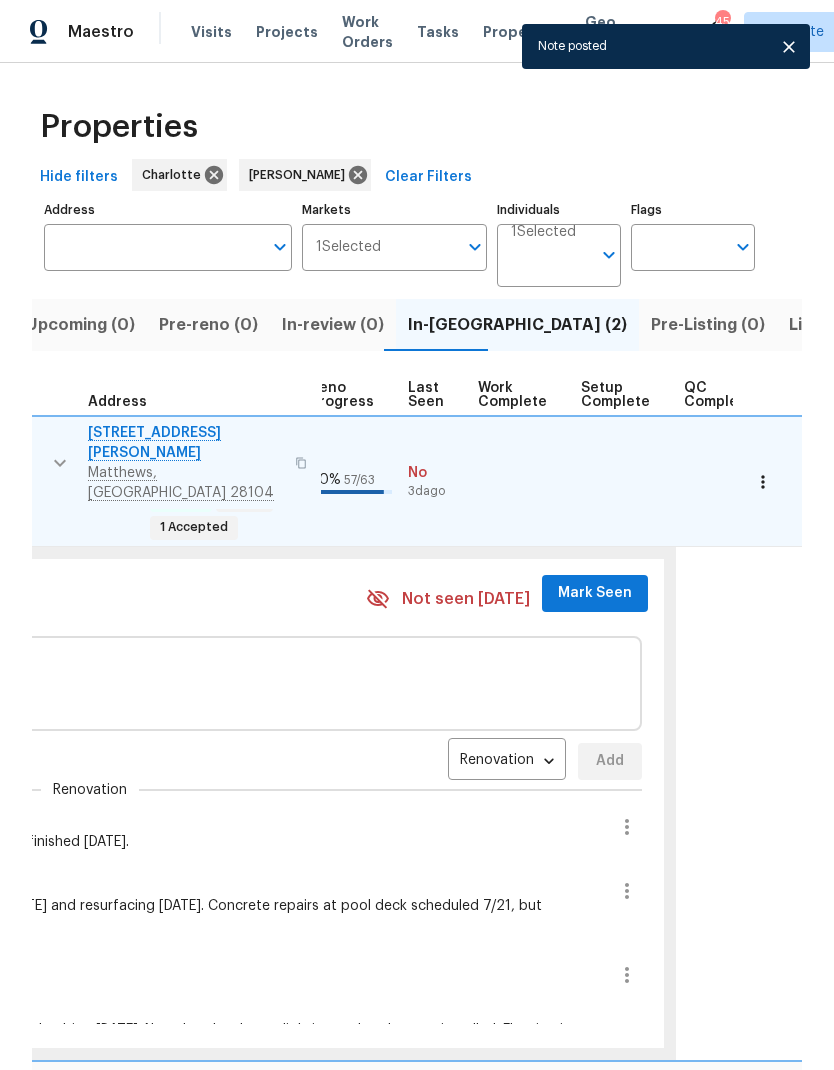 scroll, scrollTop: 16, scrollLeft: 913, axis: both 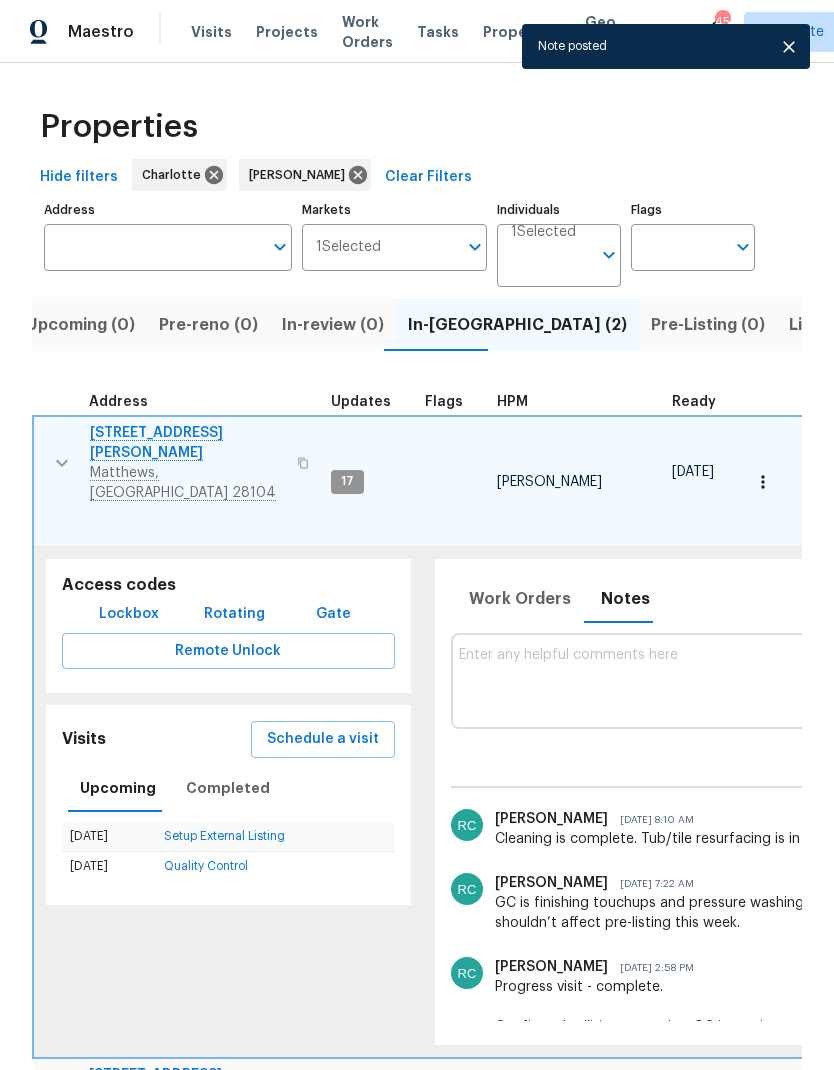 click 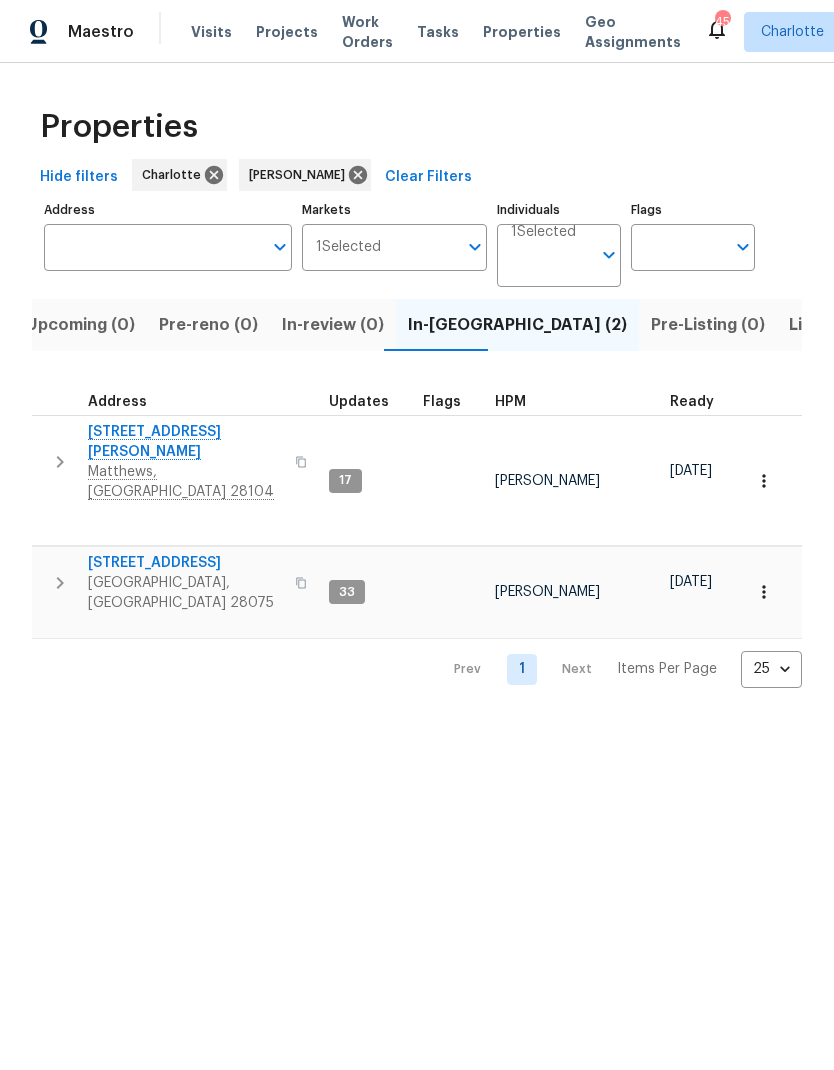 click 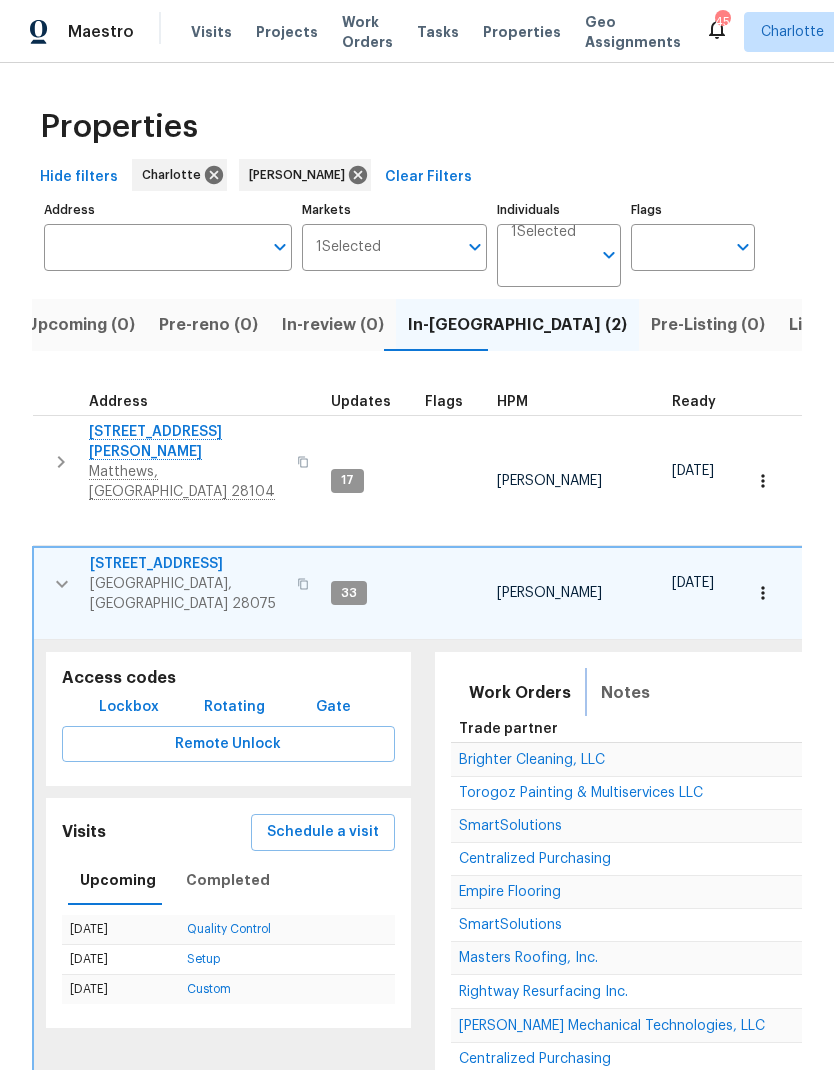 click on "Notes" at bounding box center [625, 693] 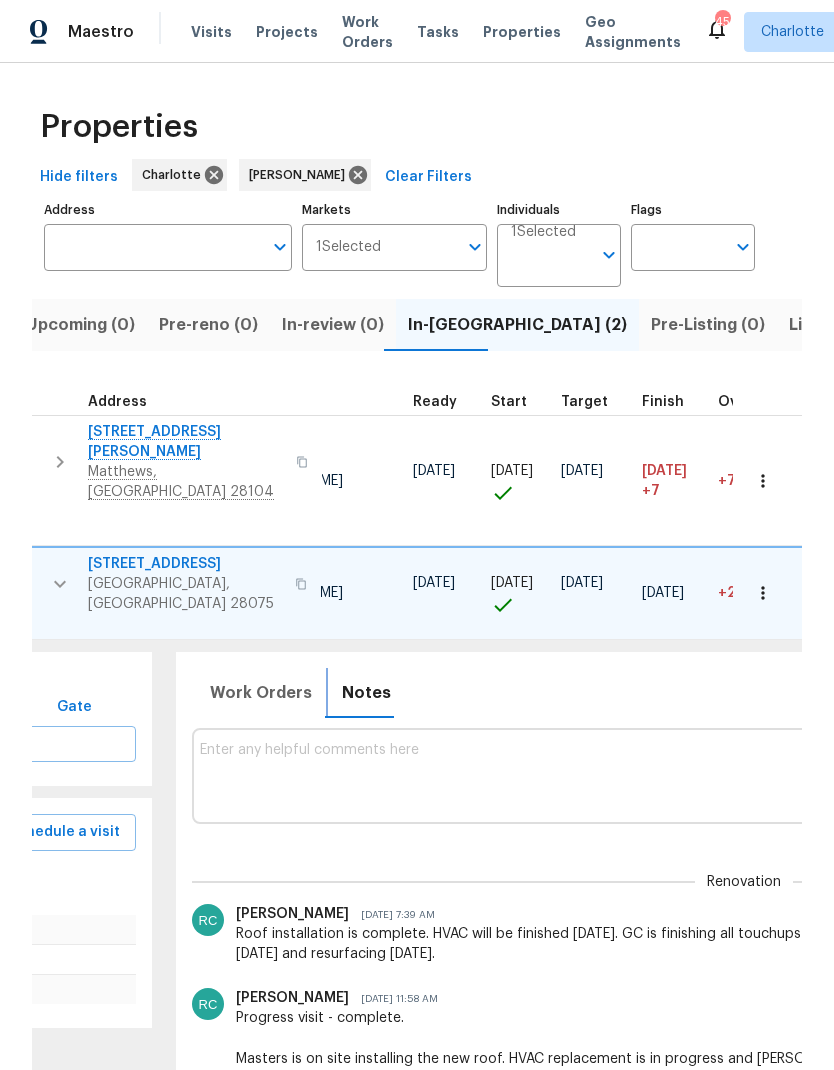 scroll, scrollTop: 0, scrollLeft: 196, axis: horizontal 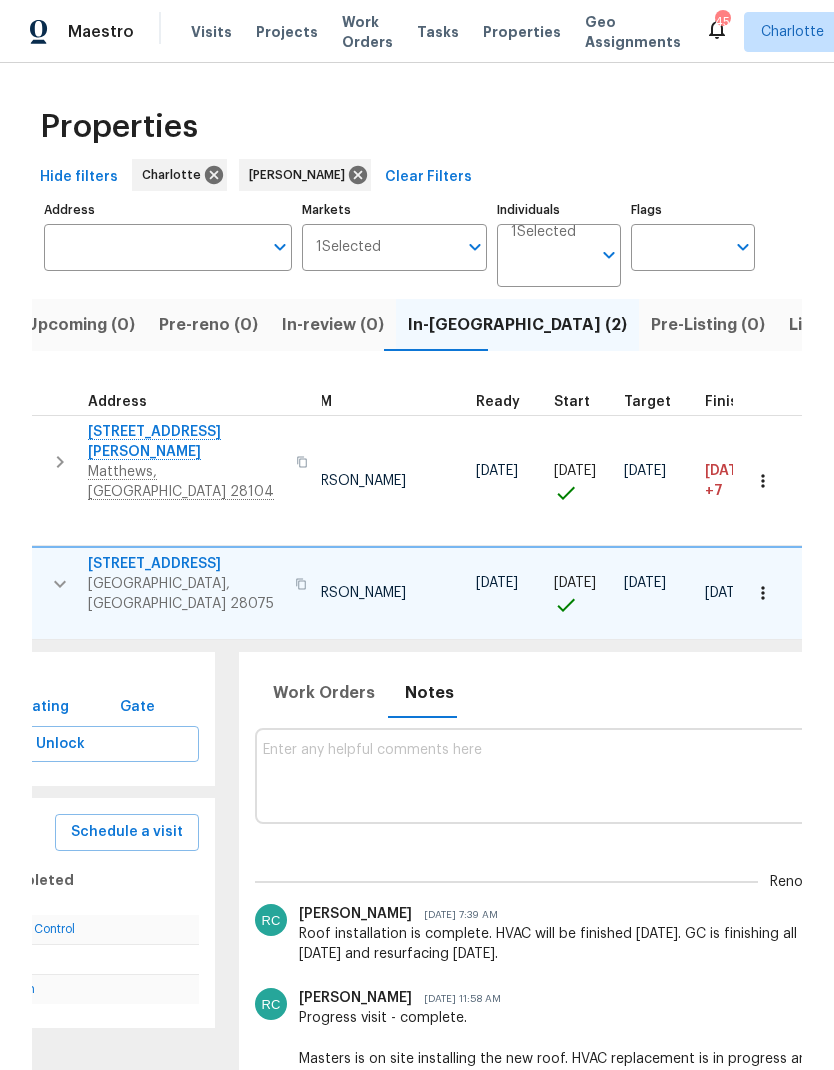 click at bounding box center (807, 775) 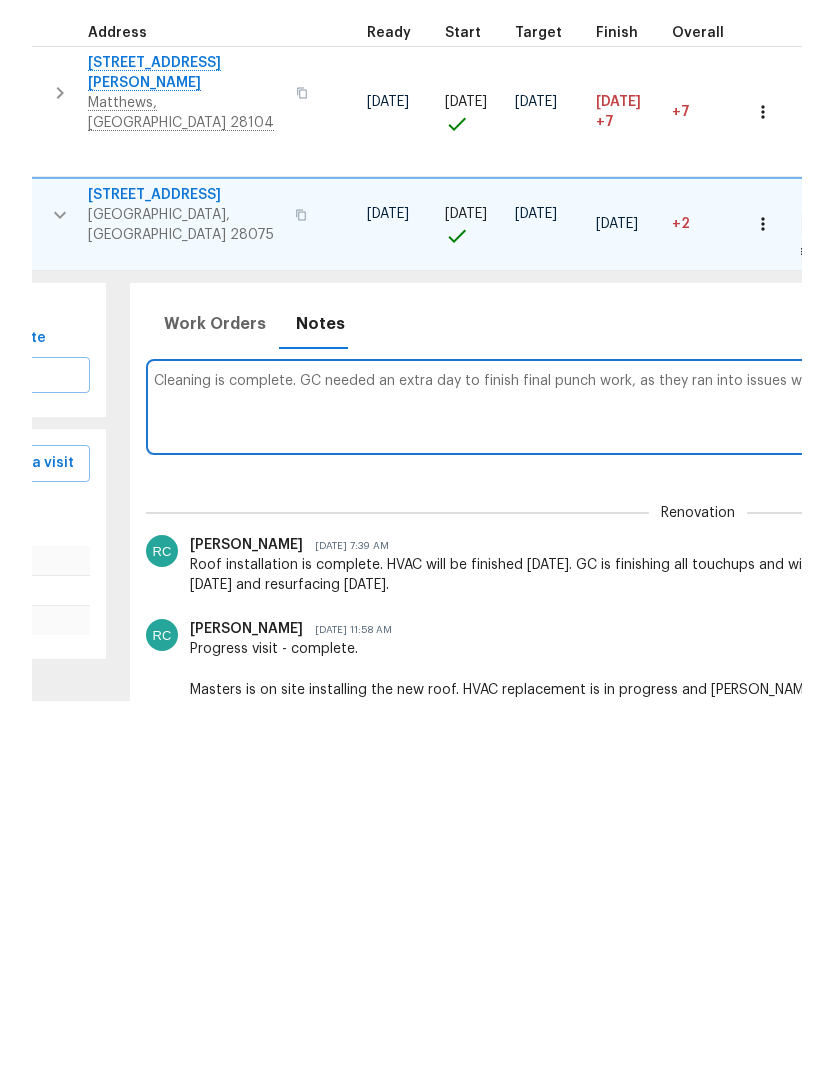 scroll, scrollTop: 0, scrollLeft: 238, axis: horizontal 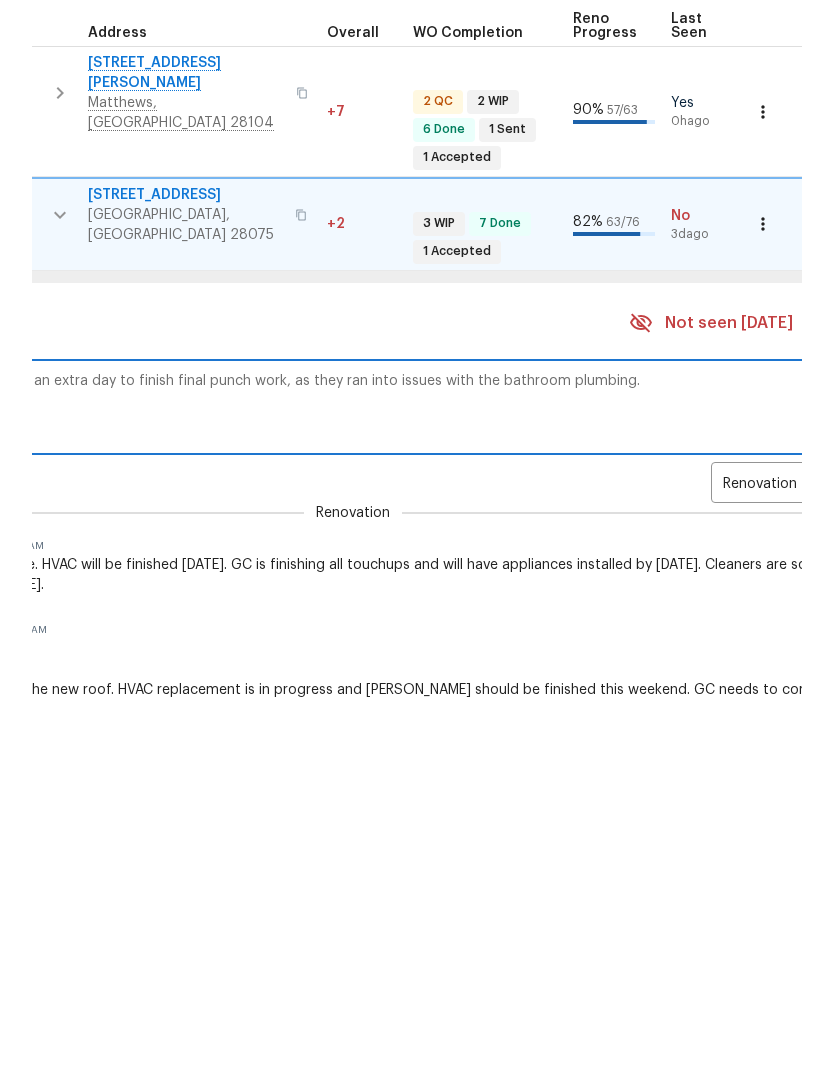 click on "Cleaning is complete. GC needed an extra day to finish final punch work, as they ran into issues with the bathroom plumbing." at bounding box center [353, 775] 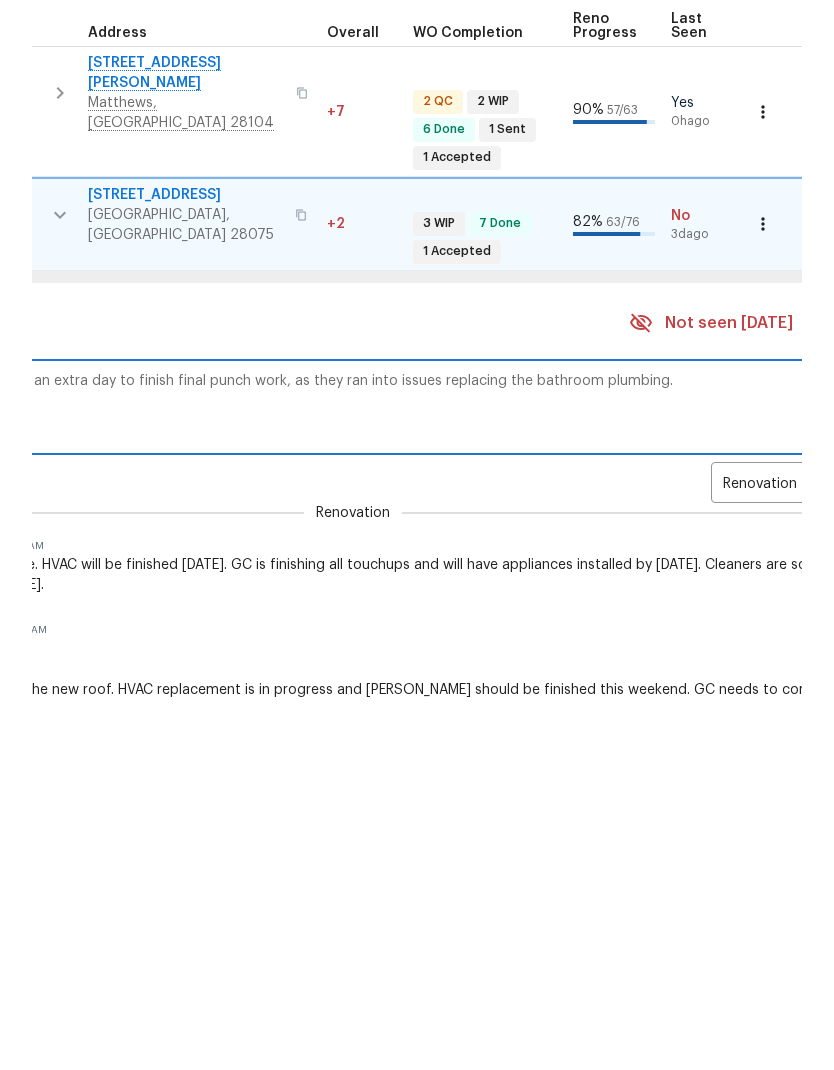 click on "Cleaning is complete. GC needed an extra day to finish final punch work, as they ran into issues replacing the bathroom plumbing." at bounding box center [353, 775] 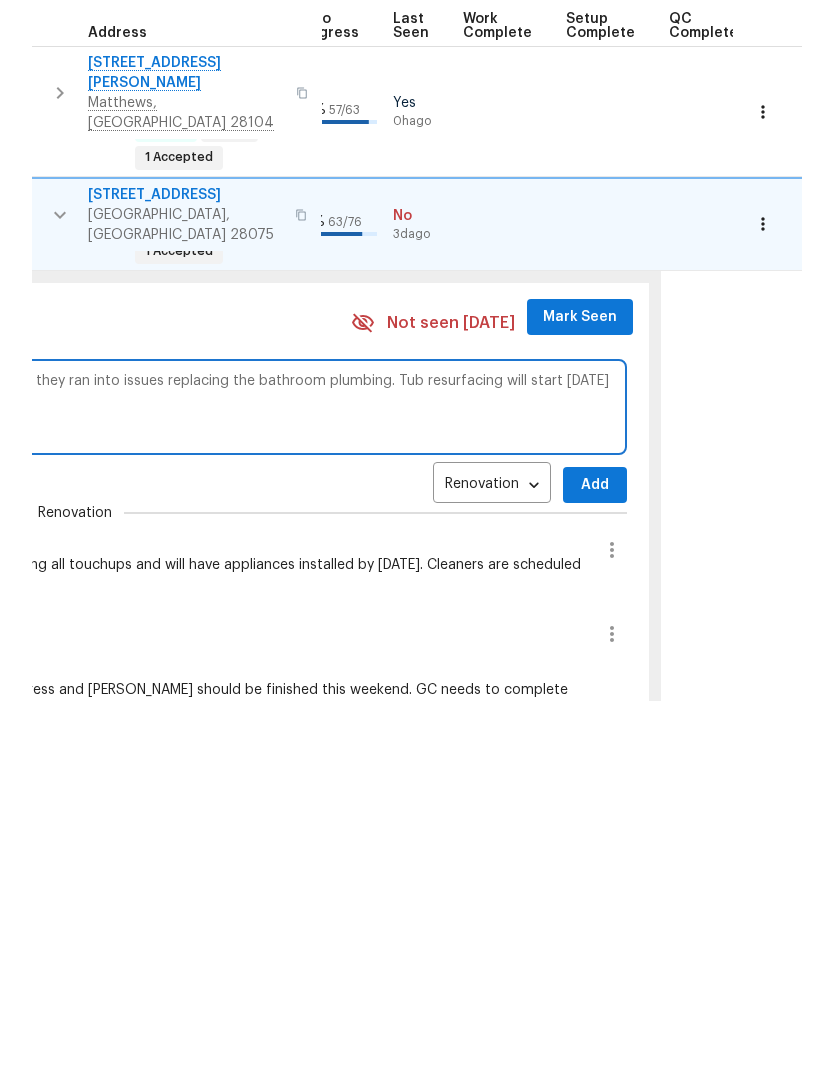 scroll, scrollTop: 0, scrollLeft: 134, axis: horizontal 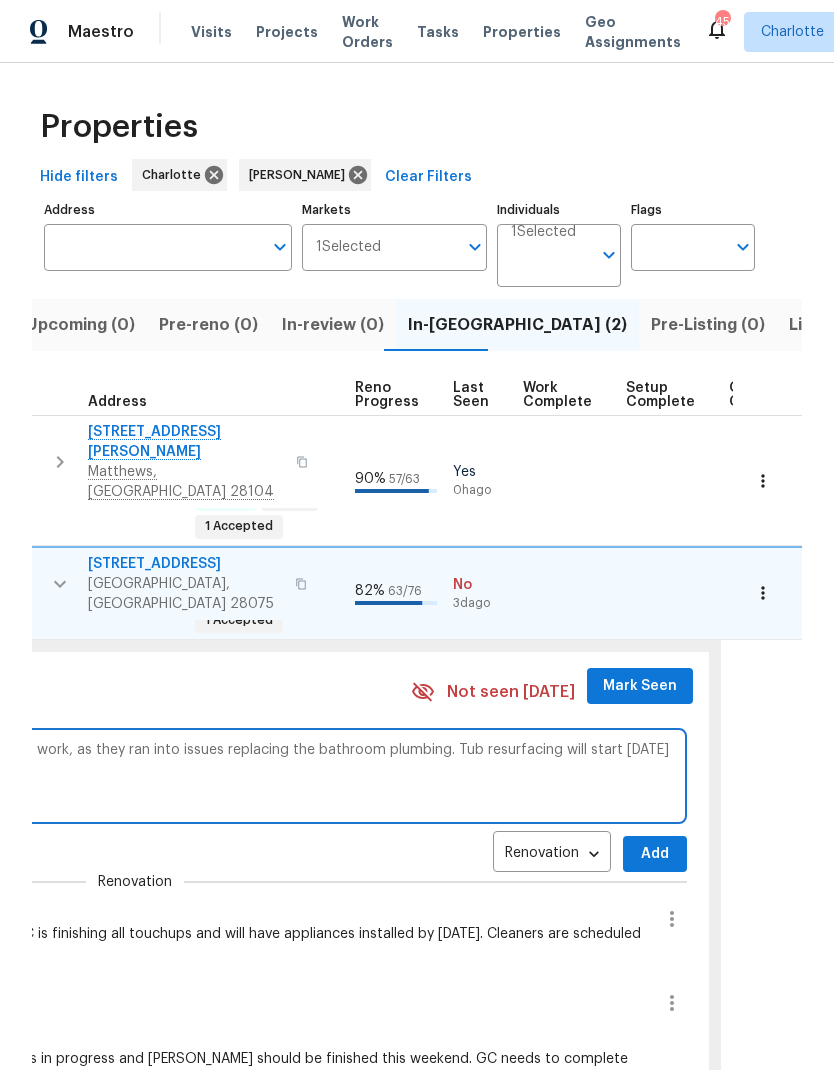 type on "Cleaning is complete. GC needed an extra day to finish final punch work, as they ran into issues replacing the bathroom plumbing. Tub resurfacing will start today and be finished Friday morning." 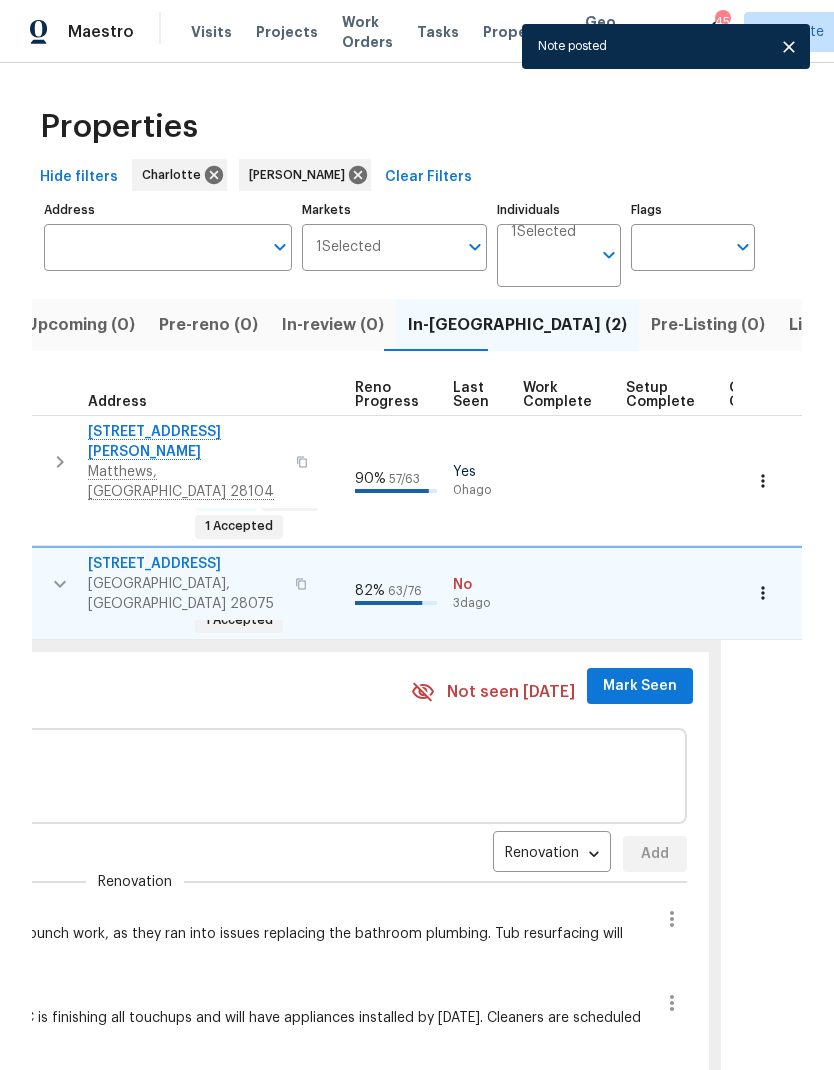 click on "Mark Seen" at bounding box center [640, 686] 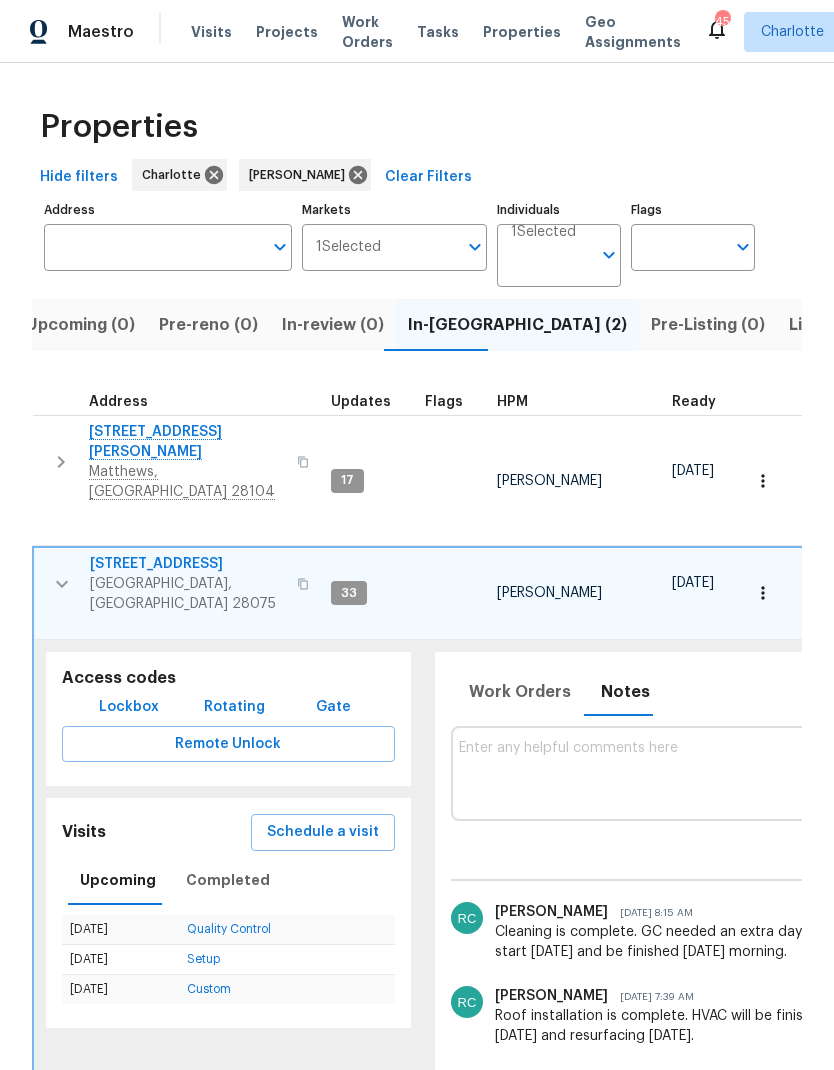 scroll, scrollTop: 0, scrollLeft: 0, axis: both 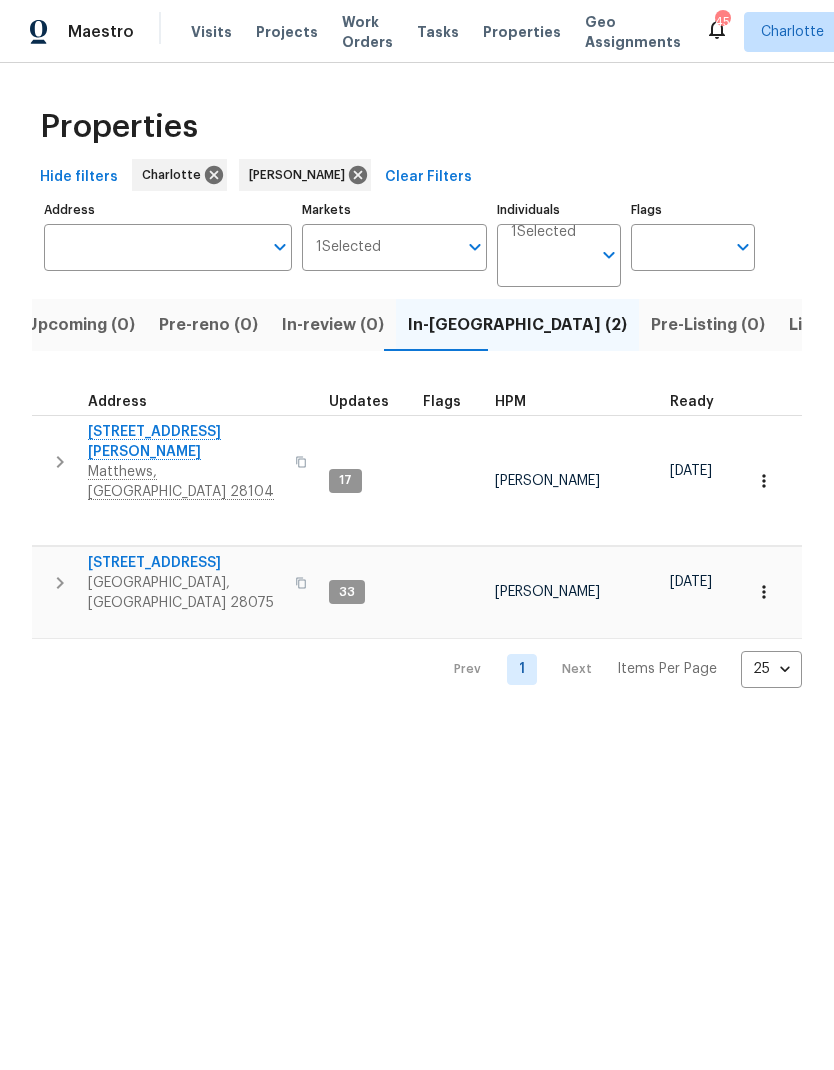 click at bounding box center (60, 462) 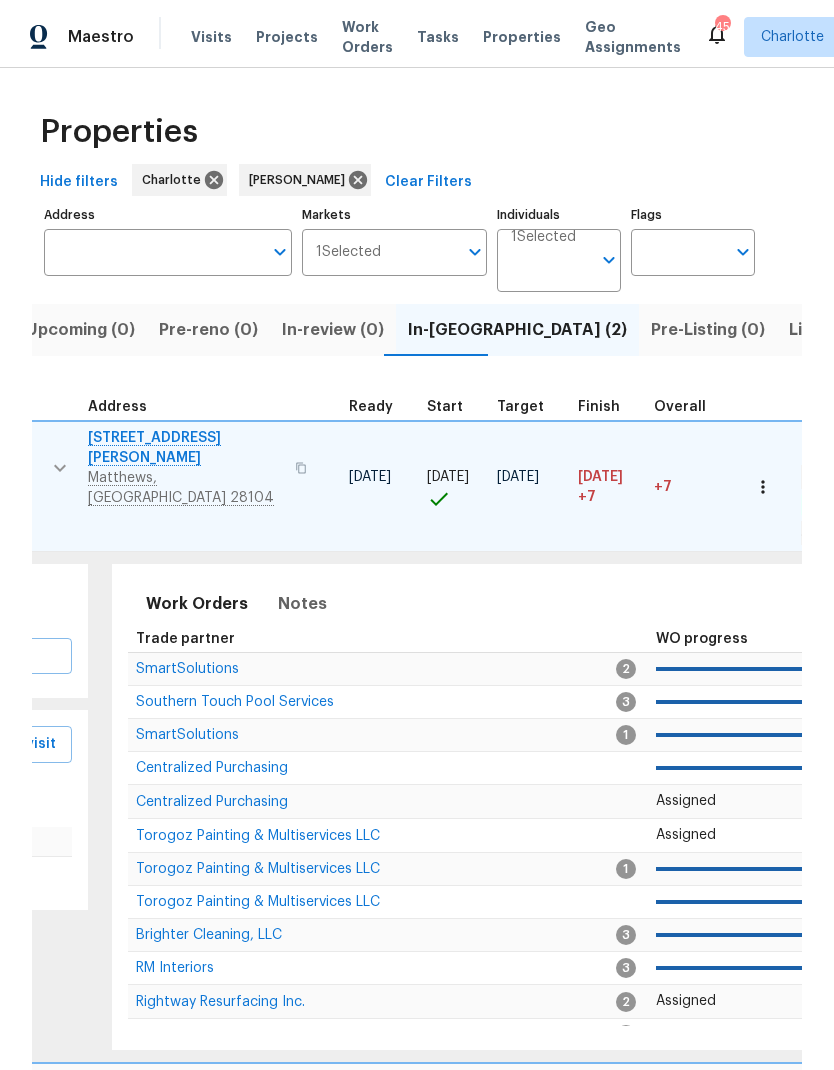 scroll, scrollTop: 16, scrollLeft: 330, axis: both 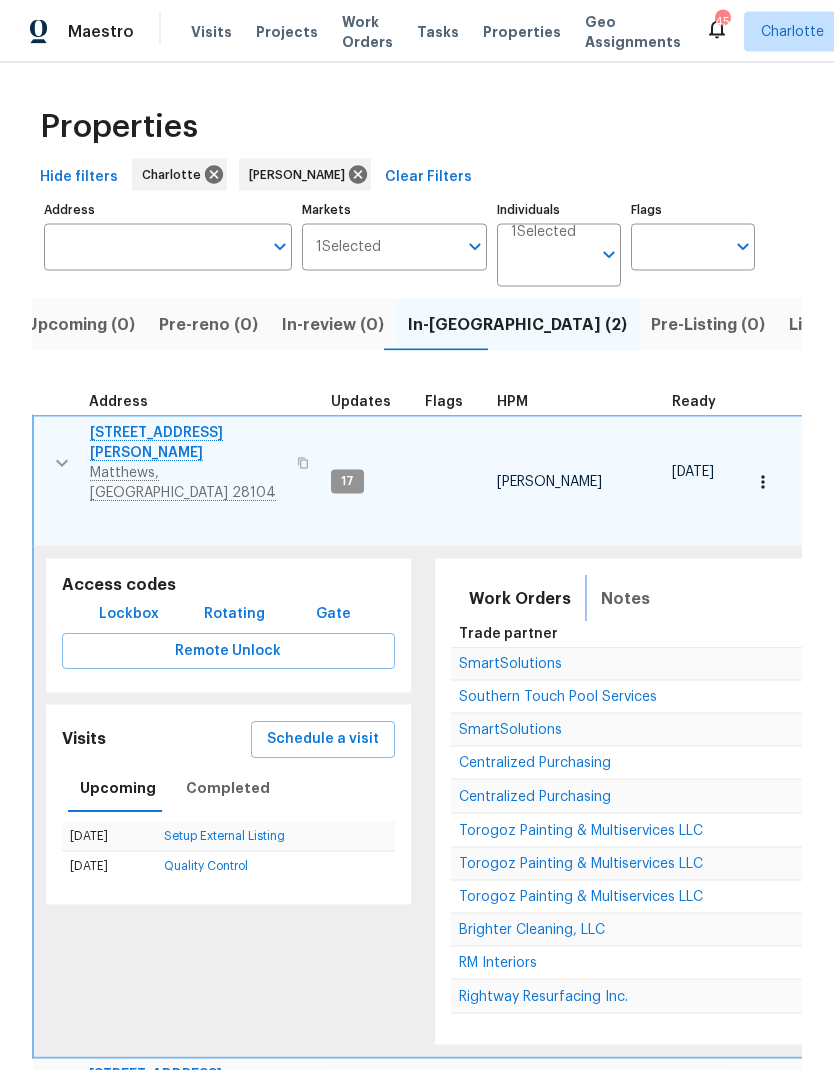 click on "Notes" at bounding box center [625, 599] 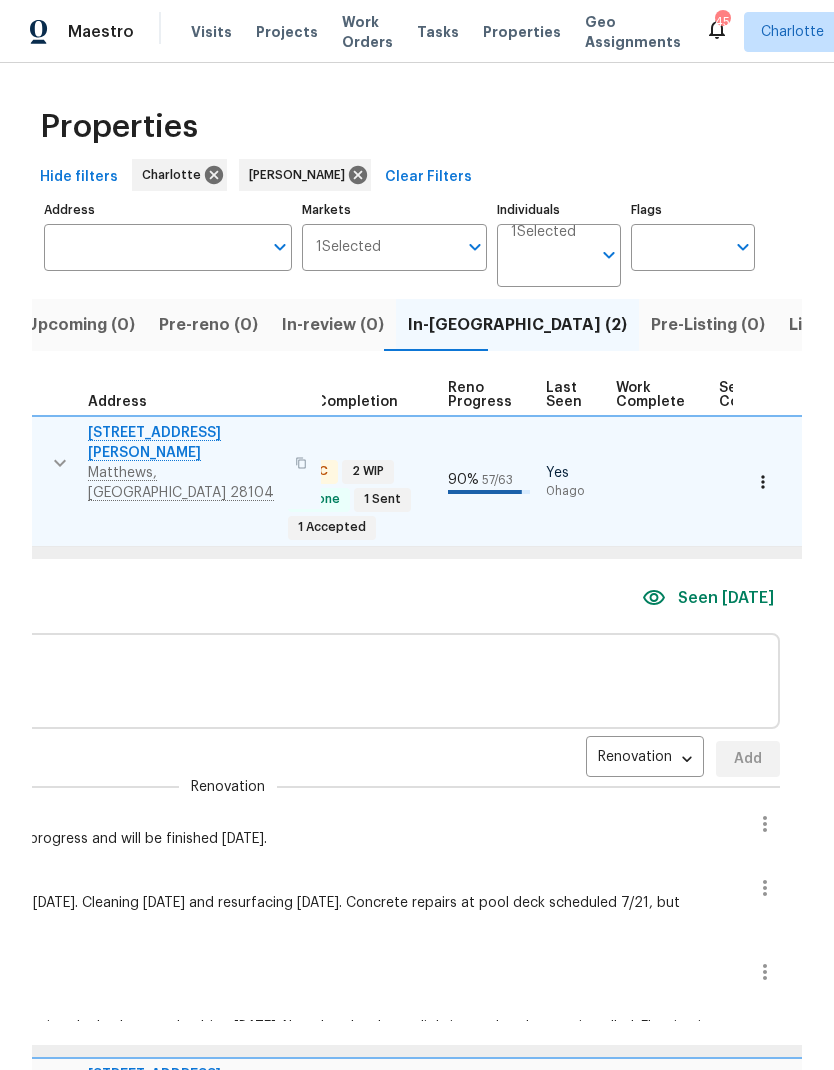 scroll, scrollTop: 0, scrollLeft: 774, axis: horizontal 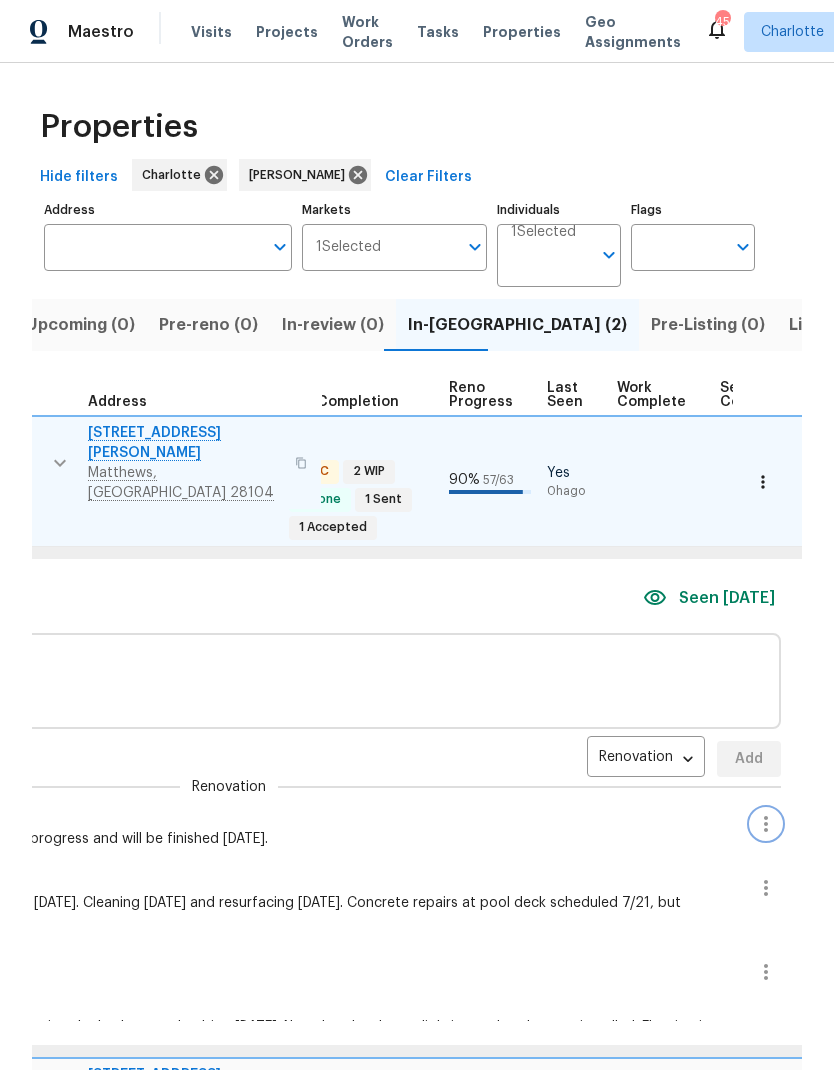 click 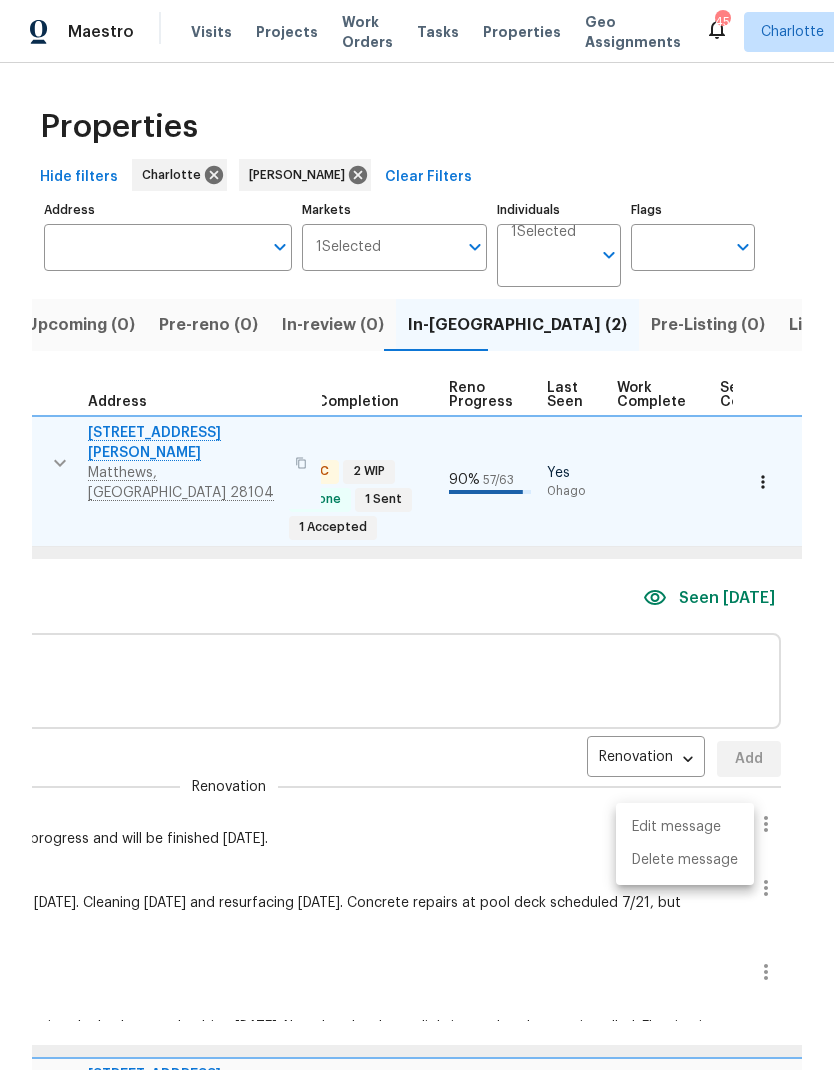 click on "Edit message" at bounding box center (685, 827) 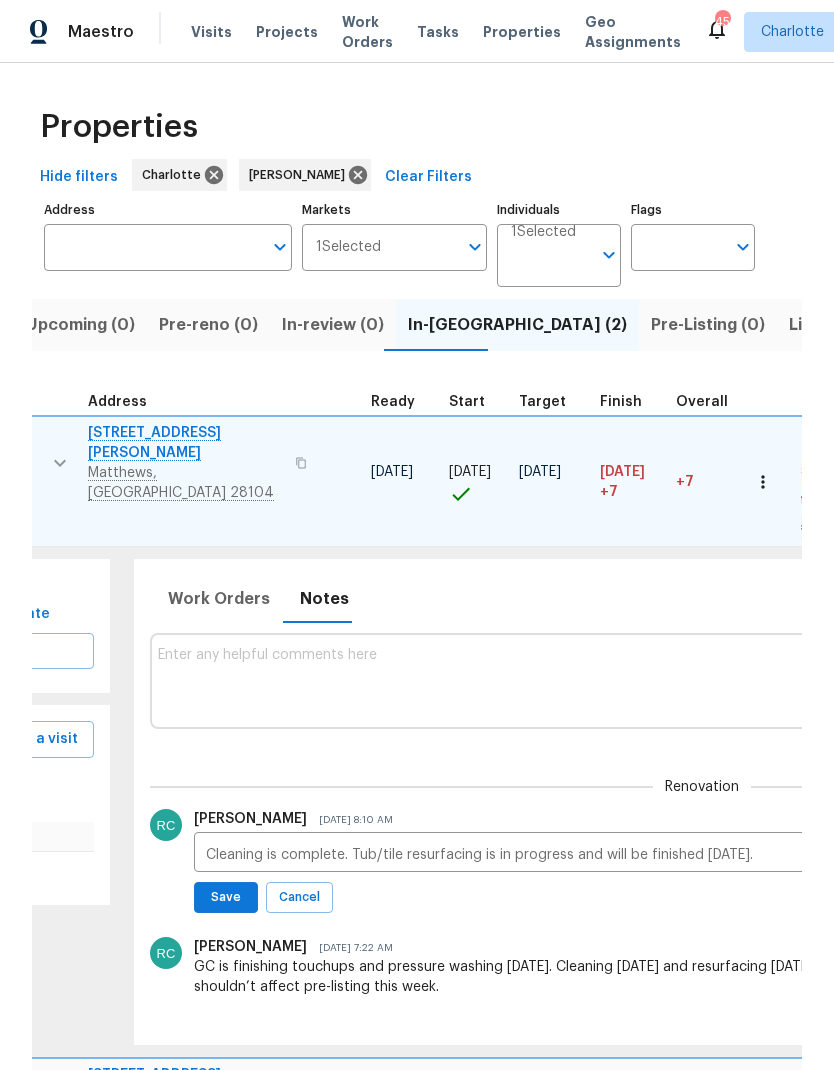 scroll, scrollTop: 0, scrollLeft: 302, axis: horizontal 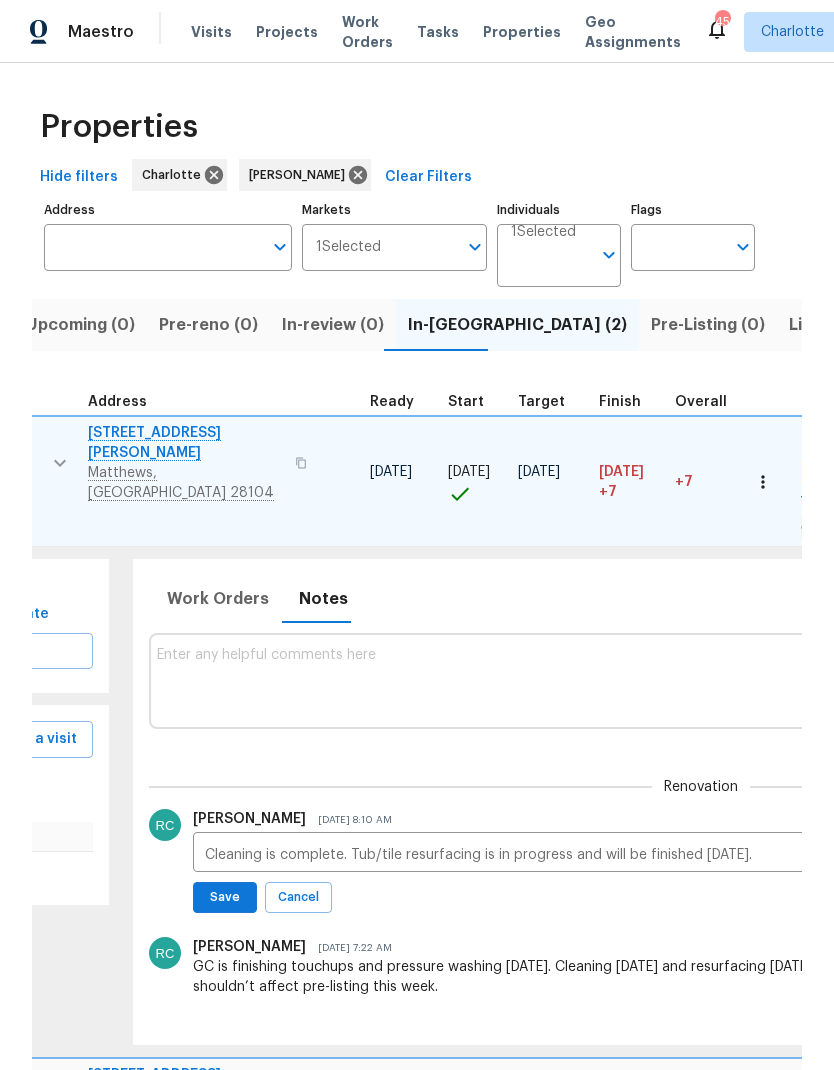 click on "Cleaning is complete. Tub/tile resurfacing is in progress and will be finished today." at bounding box center (702, 855) 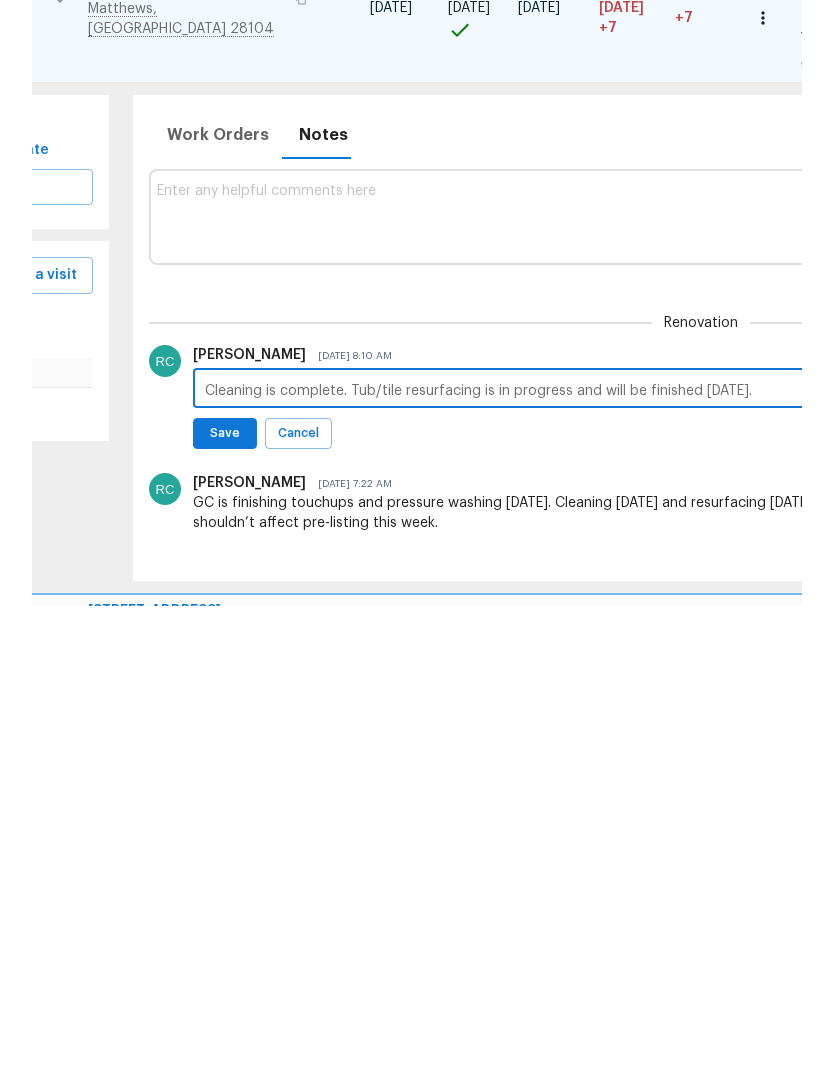 click on "Cleaning is complete. Tub/tile resurfacing is in progress and will be finished today." at bounding box center (702, 855) 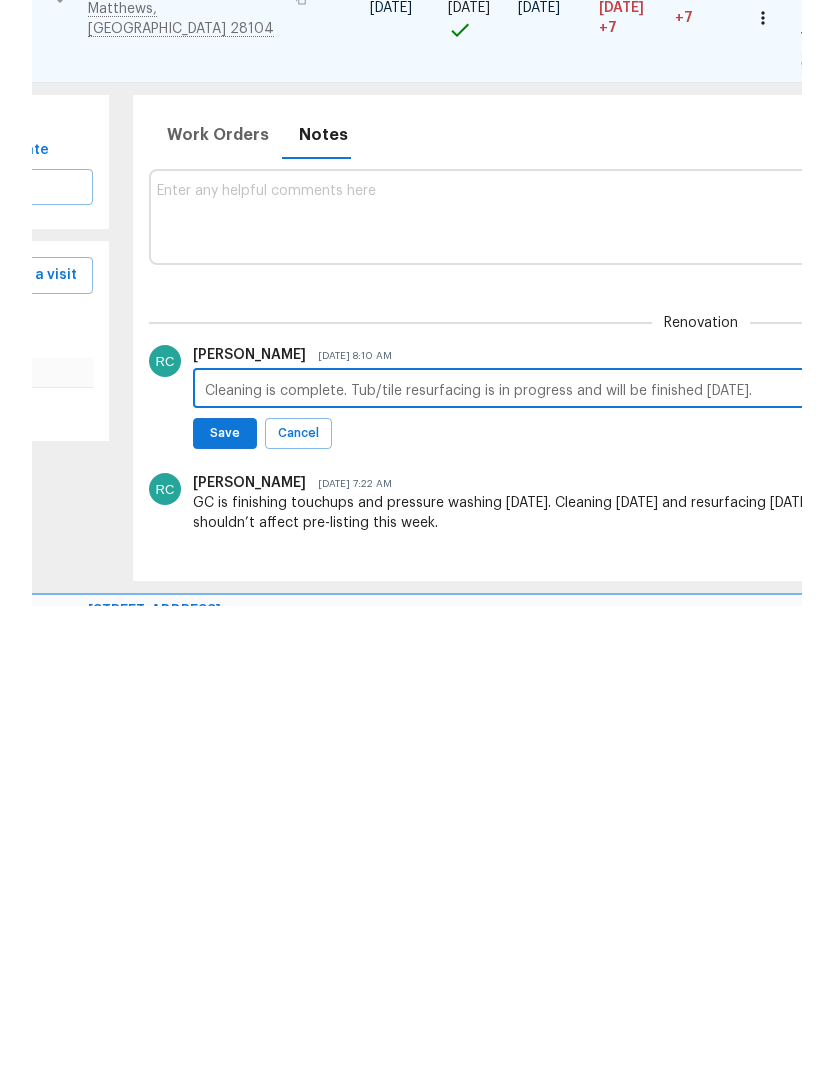 click on "Cleaning is complete. Tub/tile resurfacing is in progress and will be finished today." at bounding box center (702, 855) 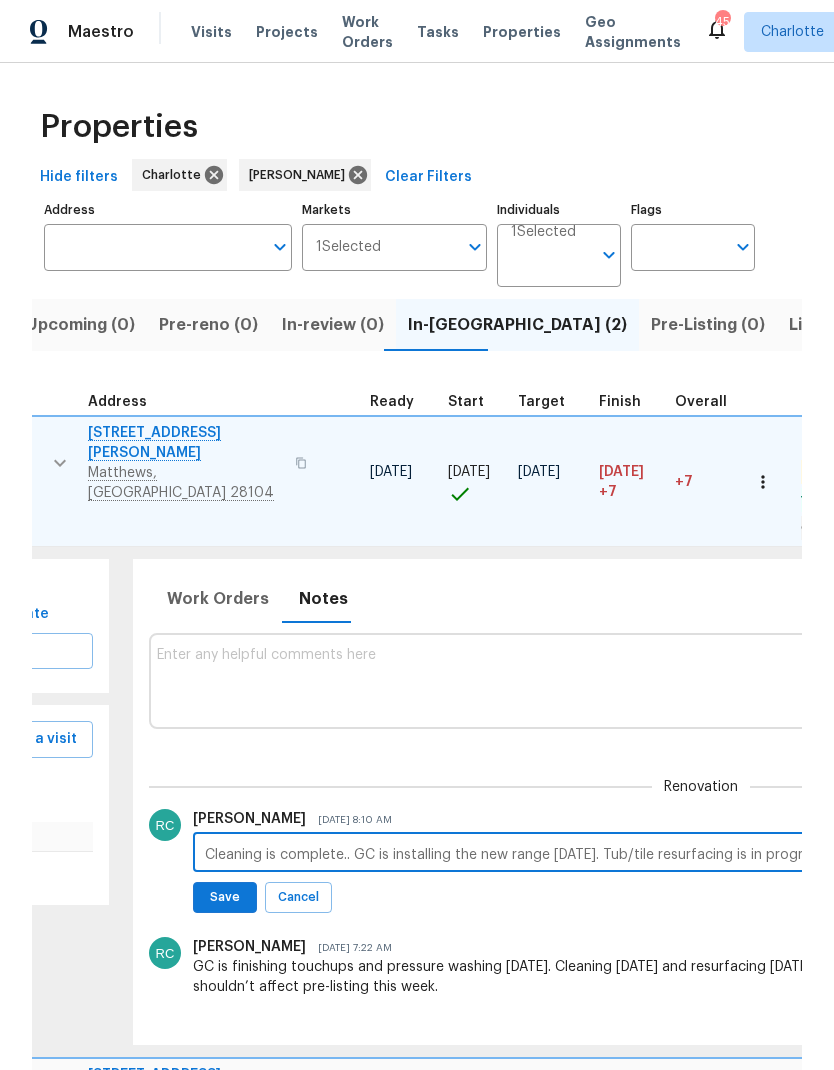 click on "Cleaning is complete.. GC is installing the new range today. Tub/tile resurfacing is in progress and will be finished today." at bounding box center [702, 855] 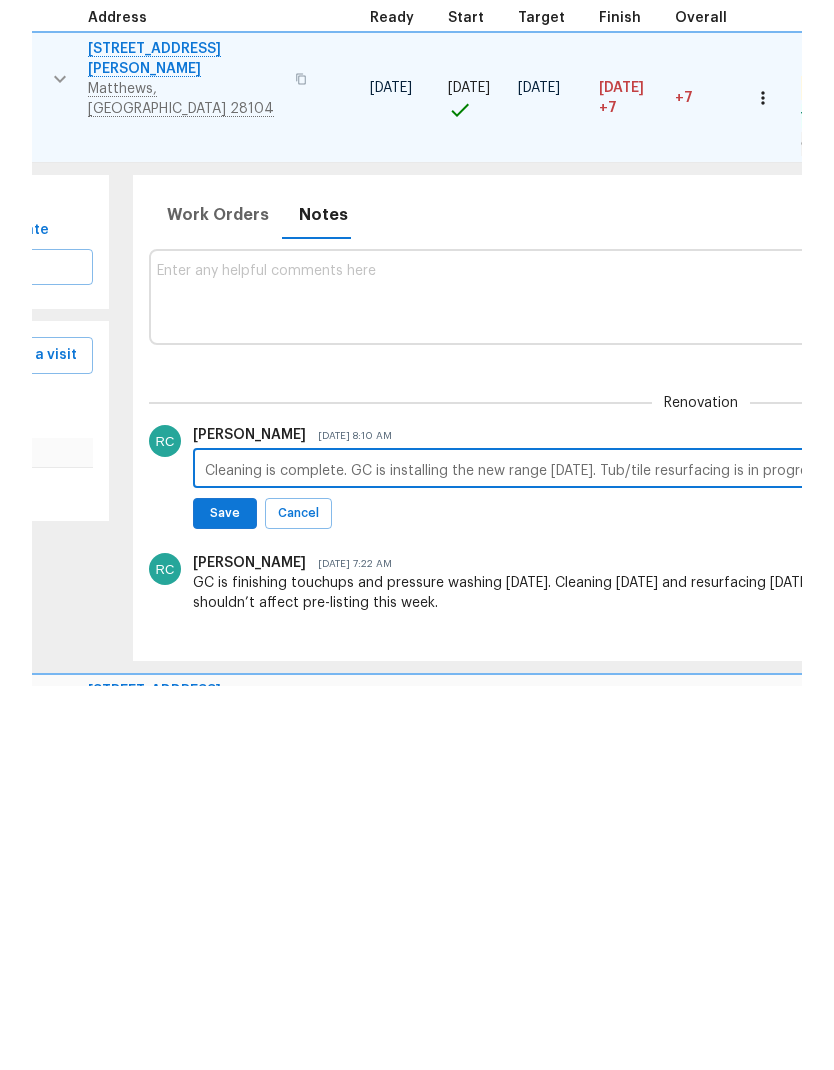 click on "Cleaning is complete. GC is installing the new range today. Tub/tile resurfacing is in progress and will be finished today." at bounding box center [702, 855] 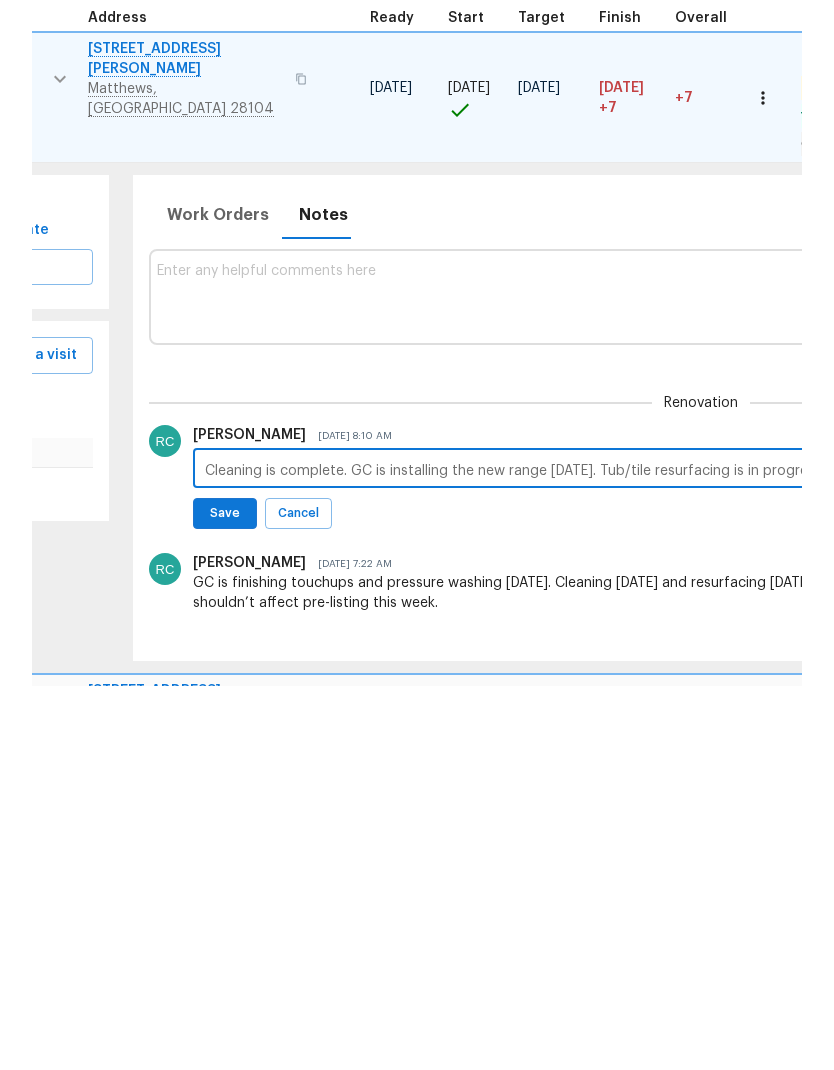 click on "Cleaning is complete. GC is installing the new range today. Tub/tile resurfacing is in progress and will be finished today." at bounding box center [702, 855] 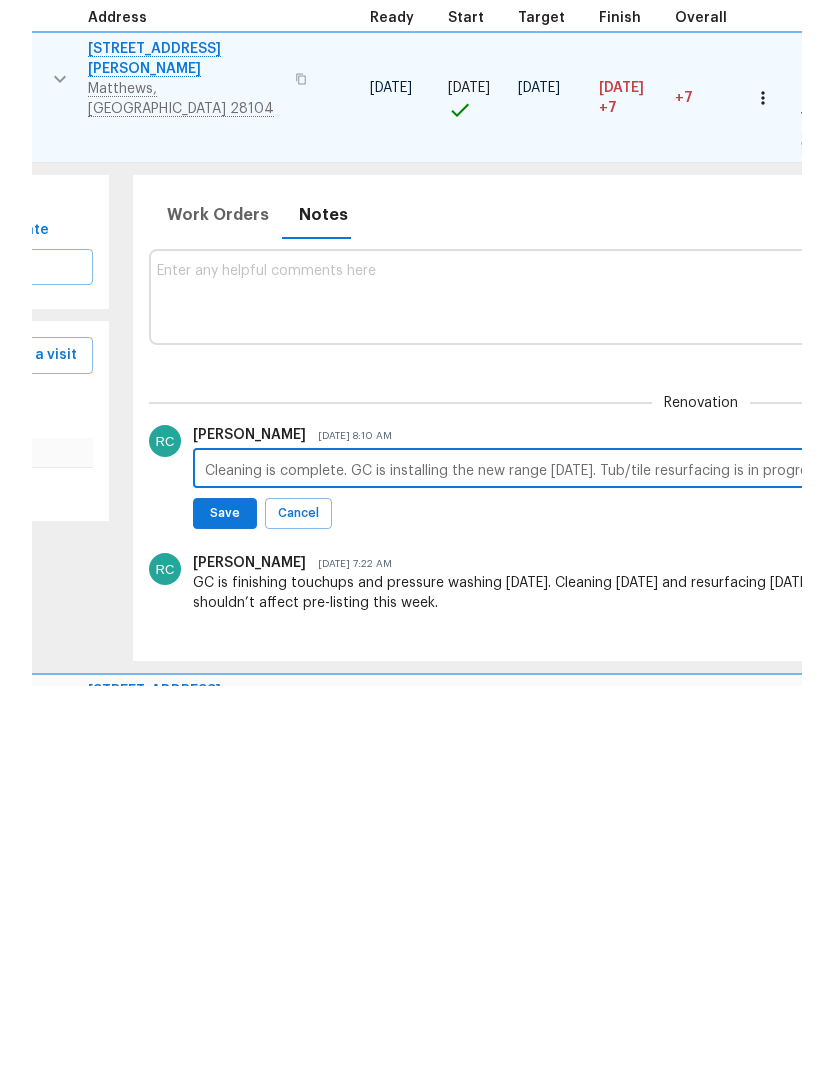 click on "Ryan Craven Jul 17, 2025   8:10 AM Cleaning is complete. GC is installing the new range today. Tub/tile resurfacing is in progress and will be finished today.  x ​ Save Cancel" at bounding box center (701, 873) 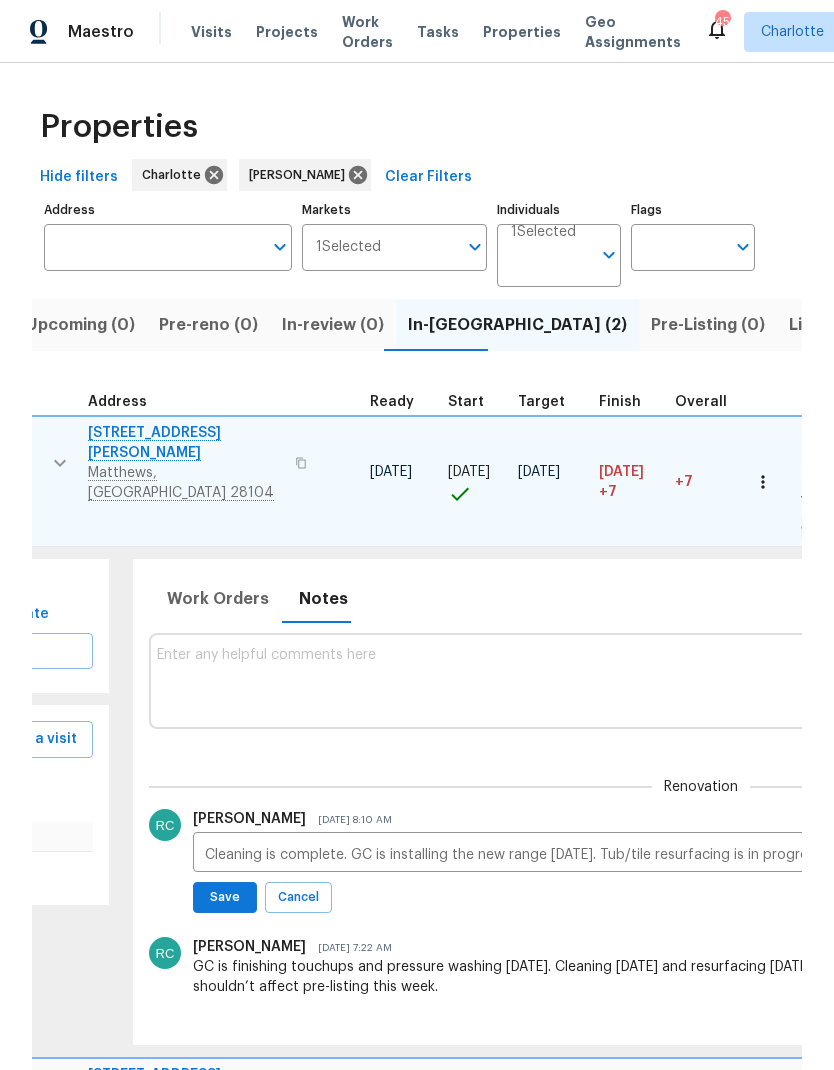 click on "Cleaning is complete. GC is installing the new range today. Tub/tile resurfacing is in progress and will be finished today.  x ​" at bounding box center (702, 854) 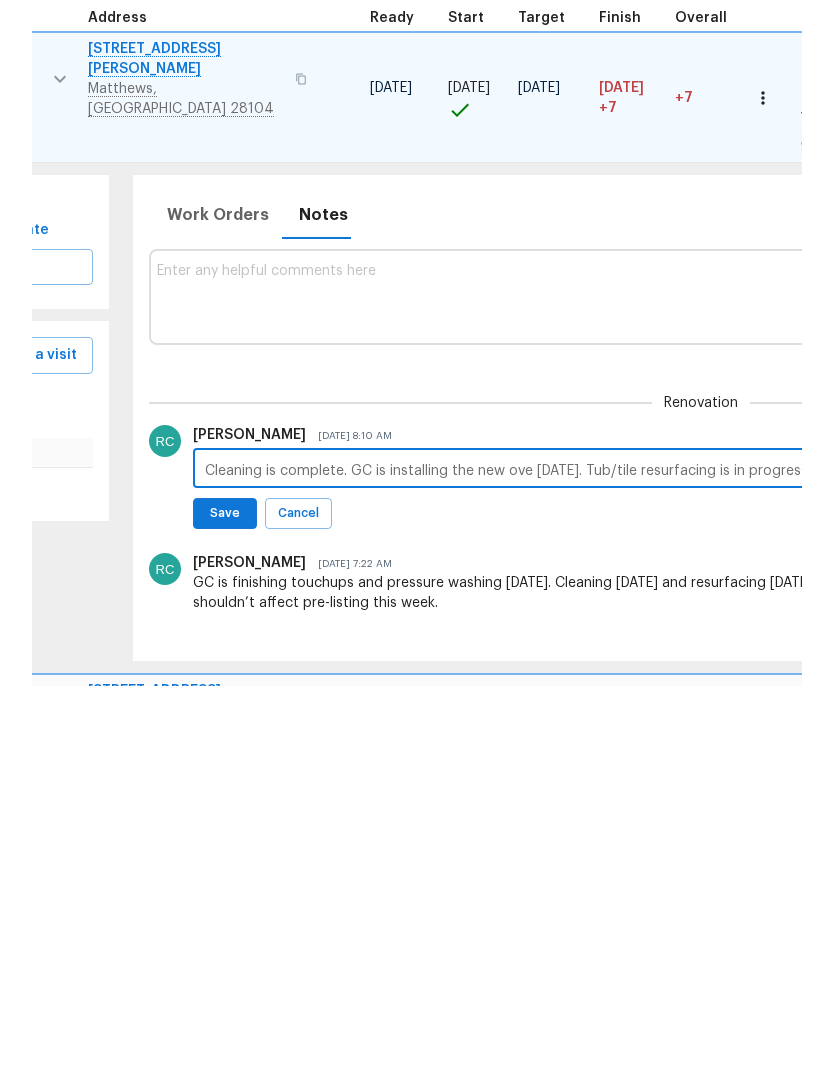 type on "Cleaning is complete. GC is installing the new oven today. Tub/tile resurfacing is in progress and will be finished today." 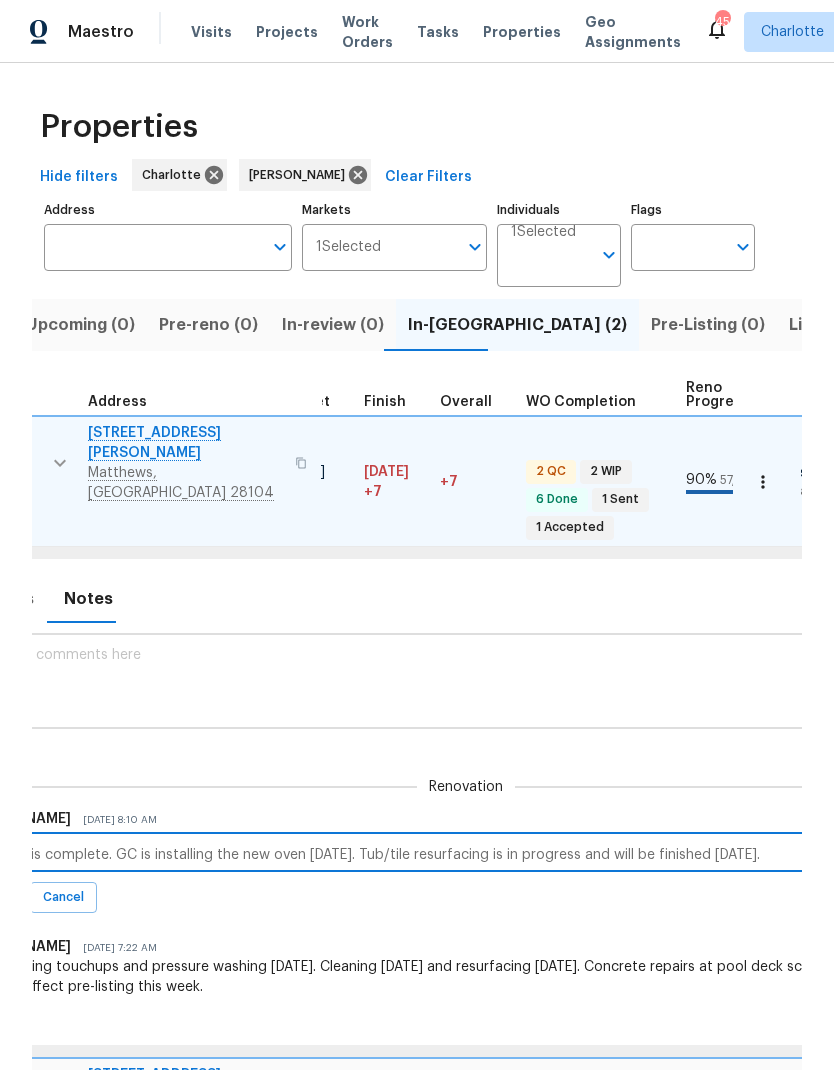 scroll, scrollTop: -1, scrollLeft: 544, axis: both 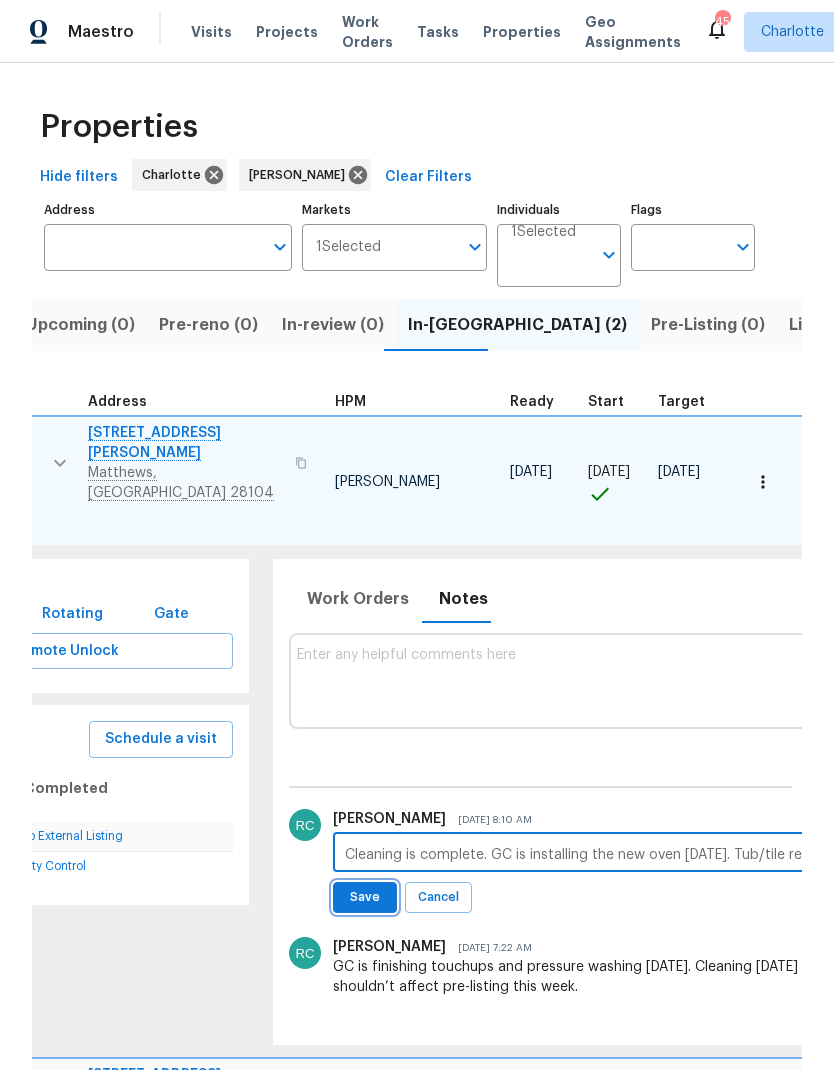click on "Save" at bounding box center (365, 897) 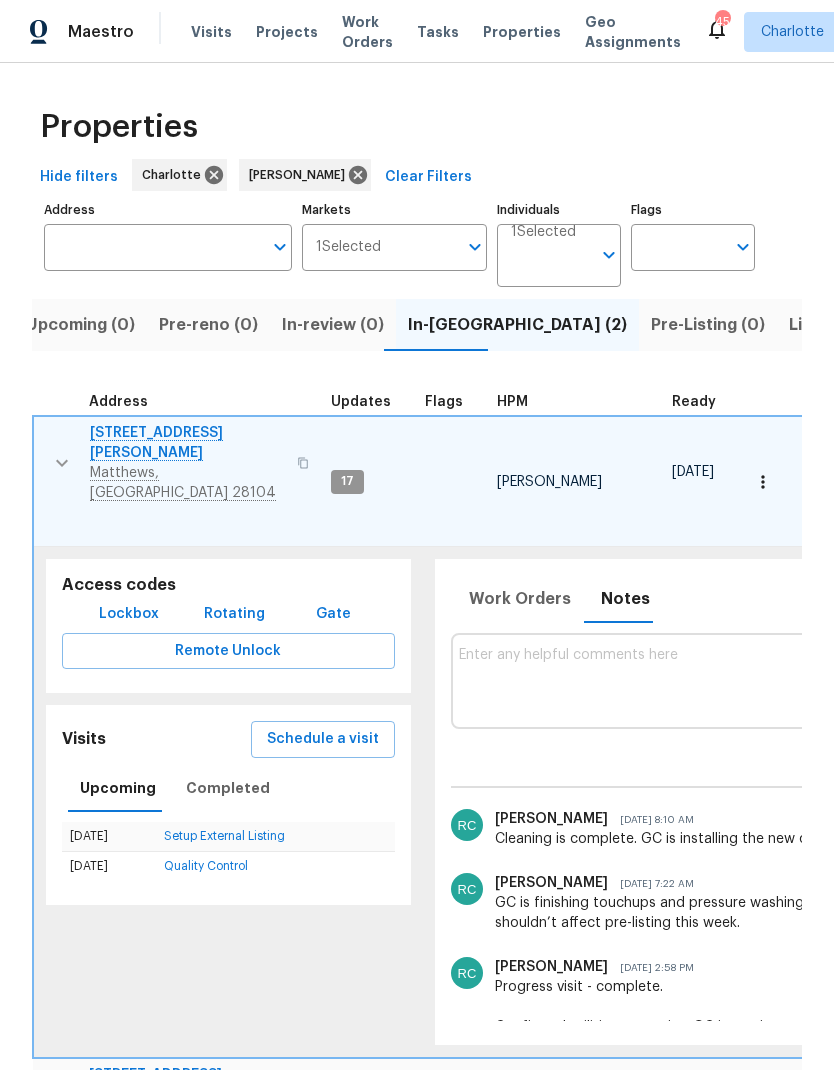 click at bounding box center (62, 463) 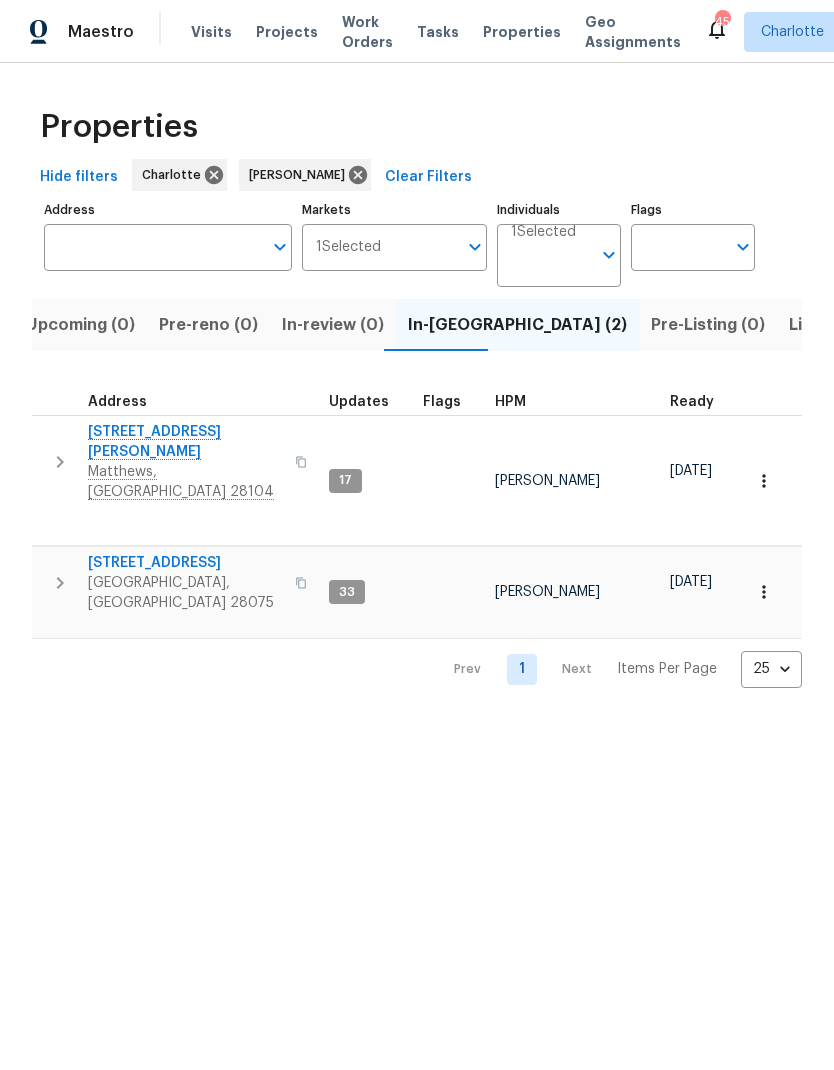 click 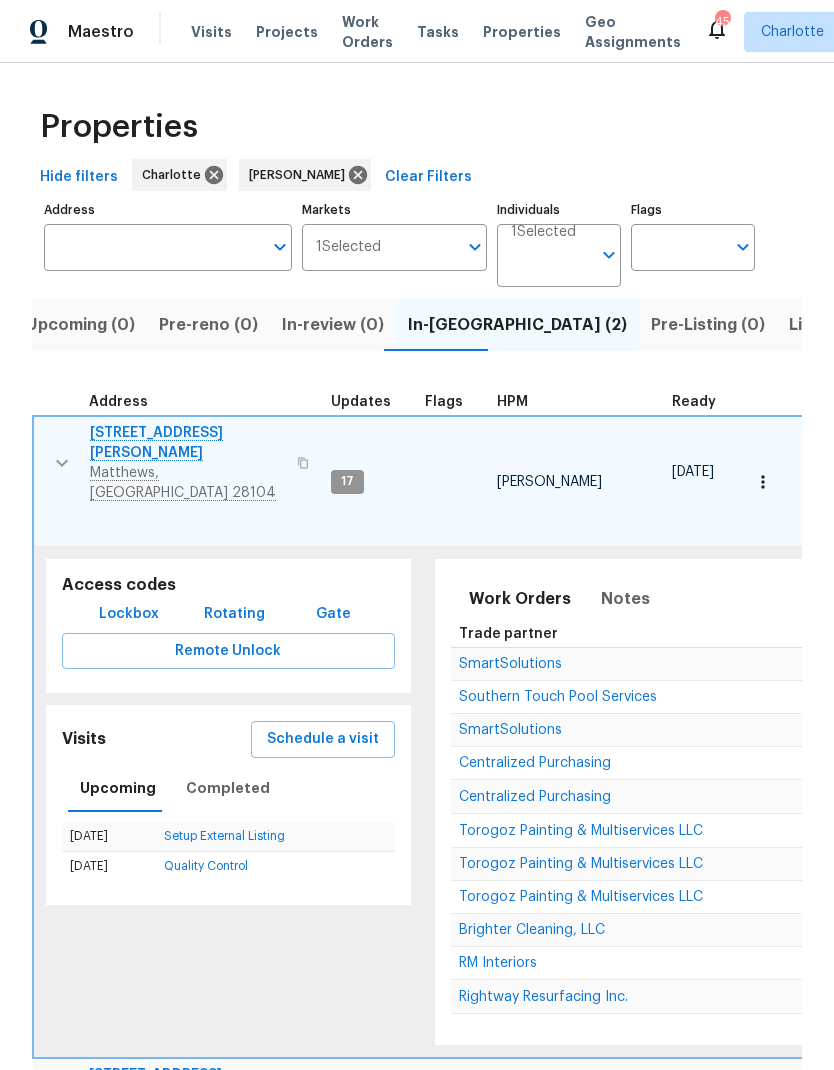 scroll, scrollTop: 0, scrollLeft: 0, axis: both 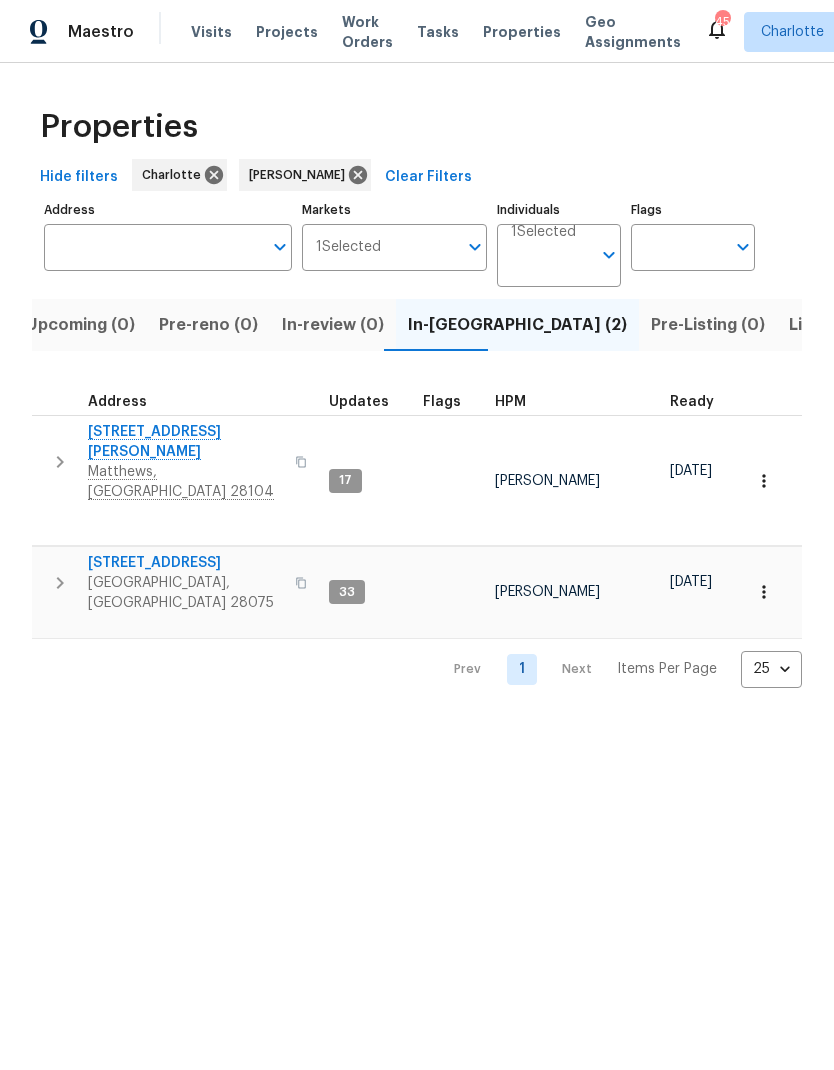 click on "Resale (8)" at bounding box center [936, 325] 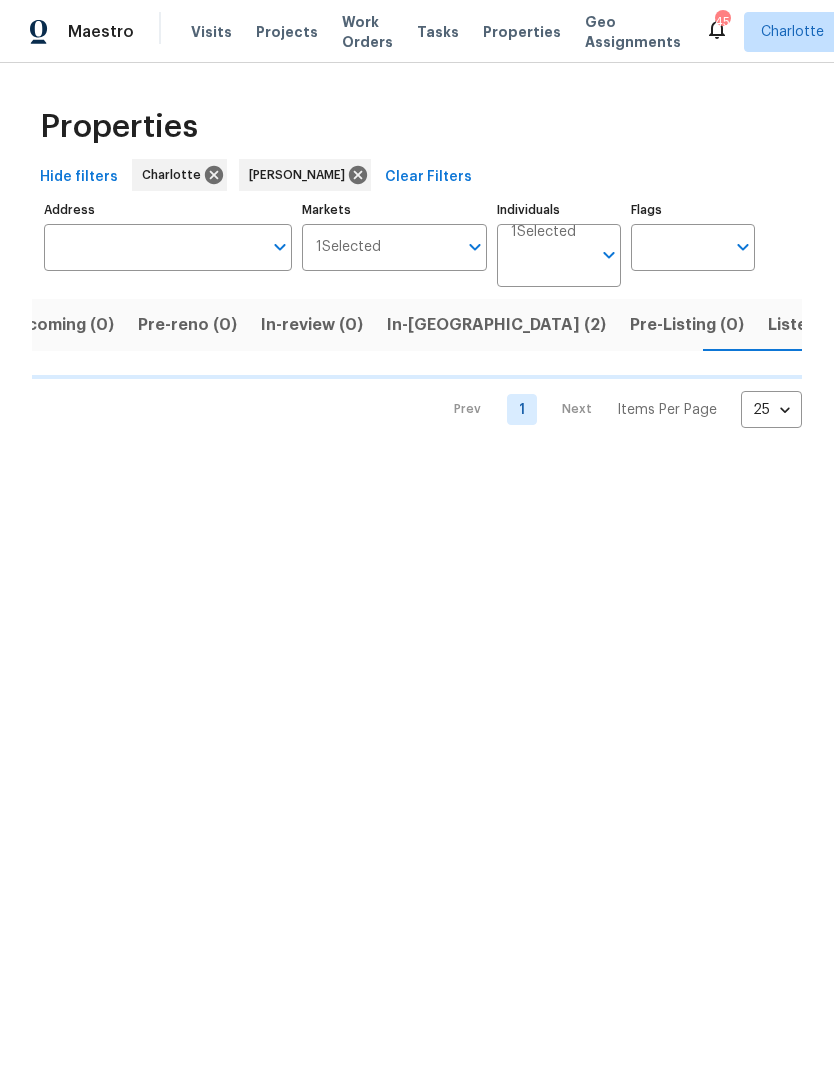 scroll, scrollTop: 0, scrollLeft: 39, axis: horizontal 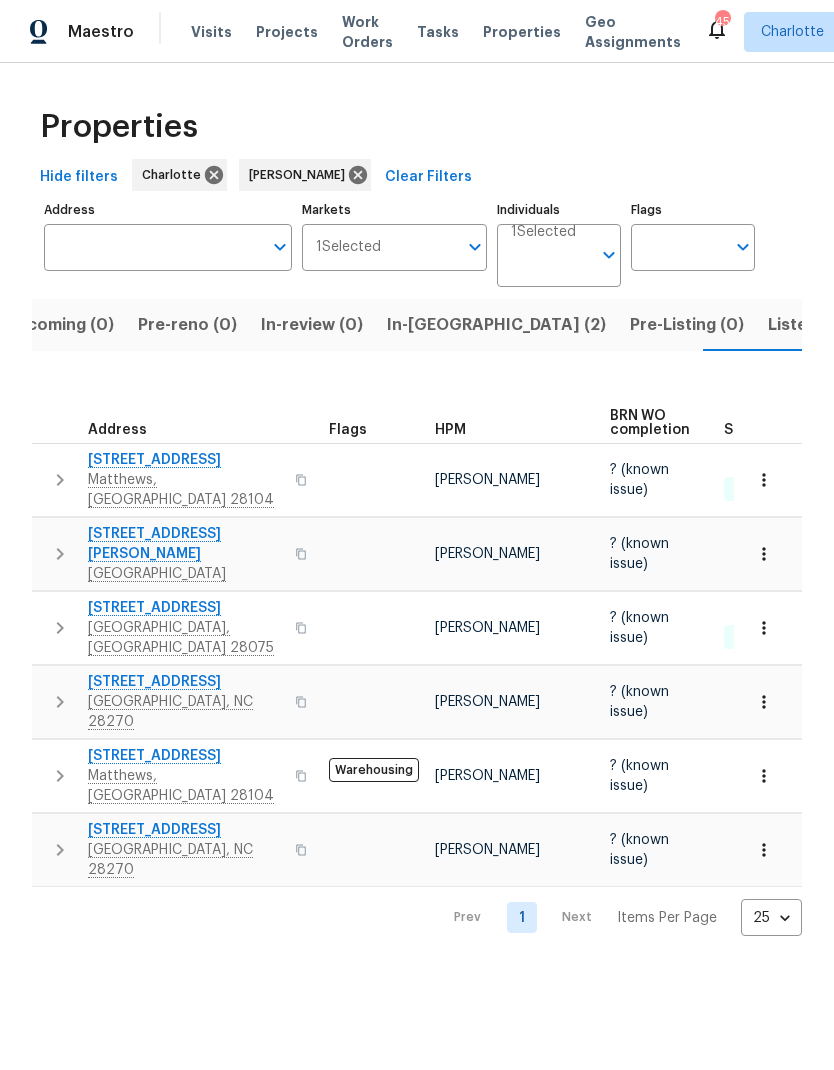 click at bounding box center (60, 480) 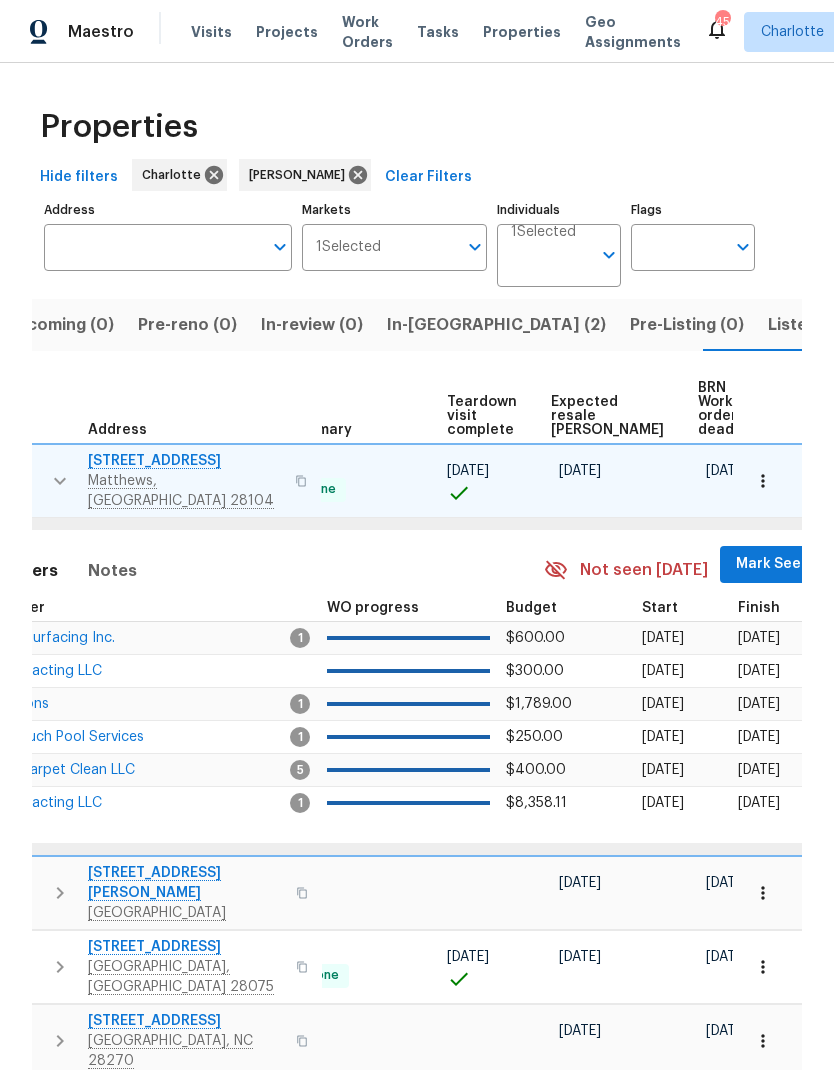 click on "Mark Seen" at bounding box center (773, 564) 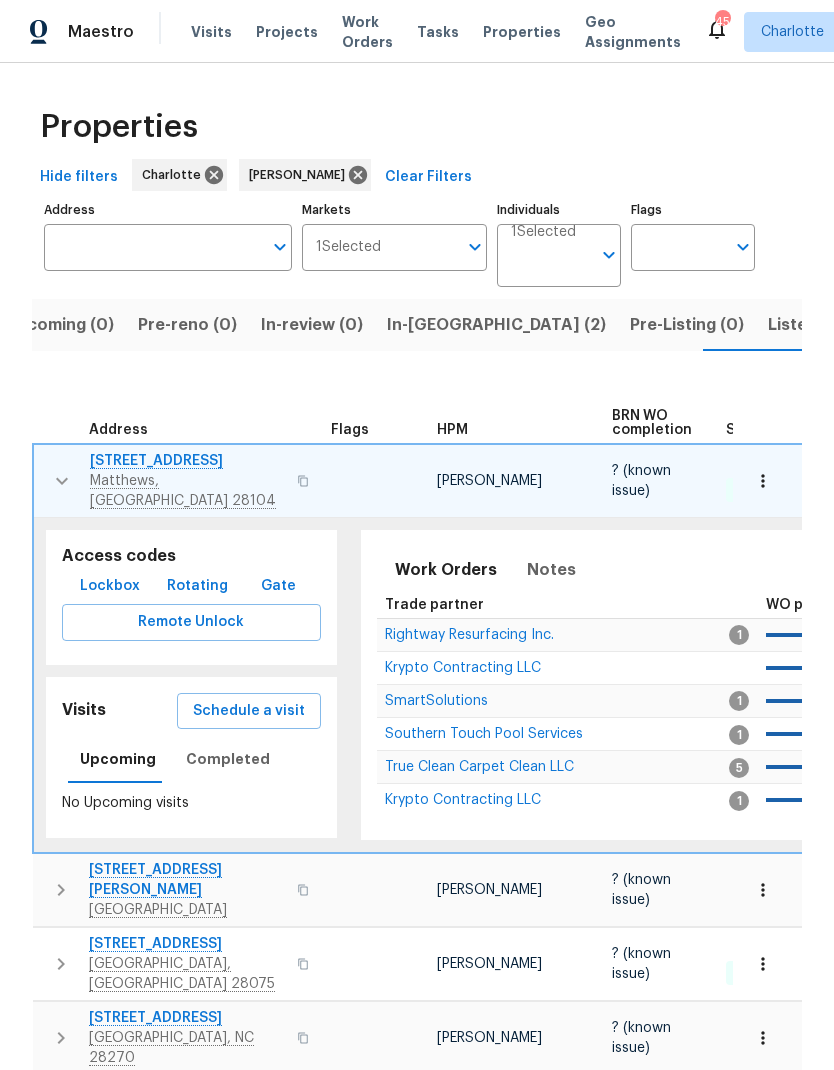 scroll, scrollTop: 0, scrollLeft: 0, axis: both 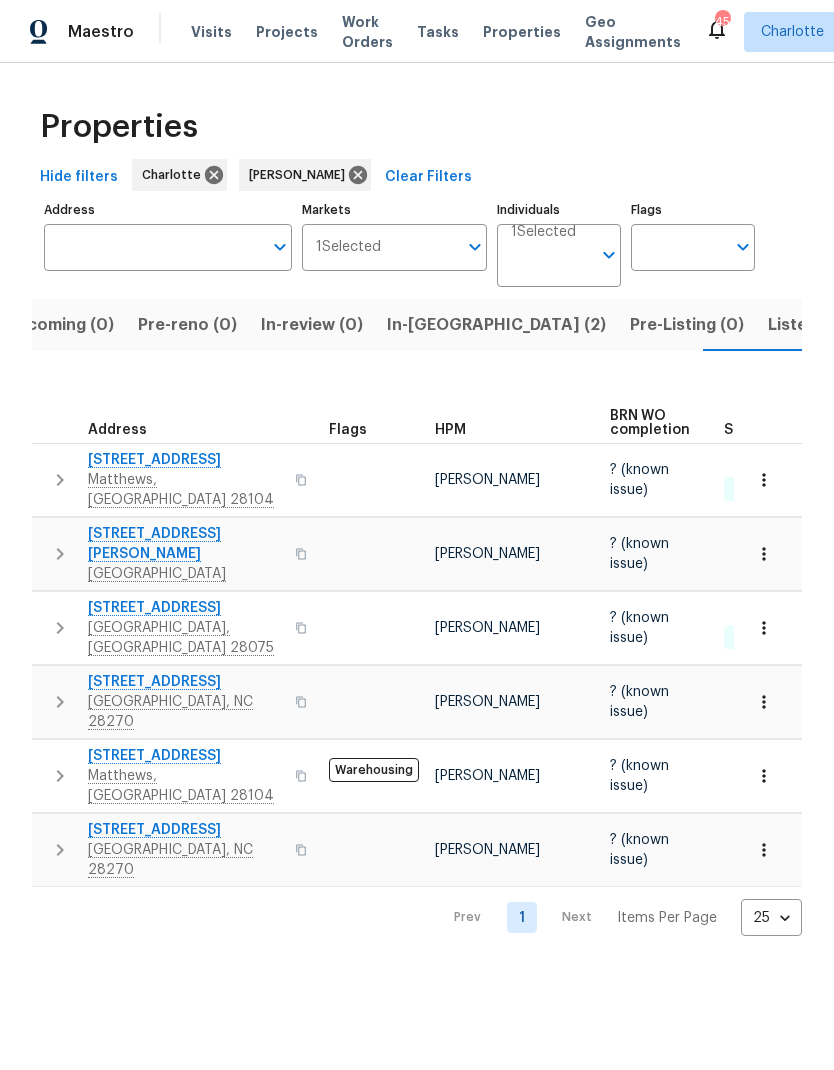 click 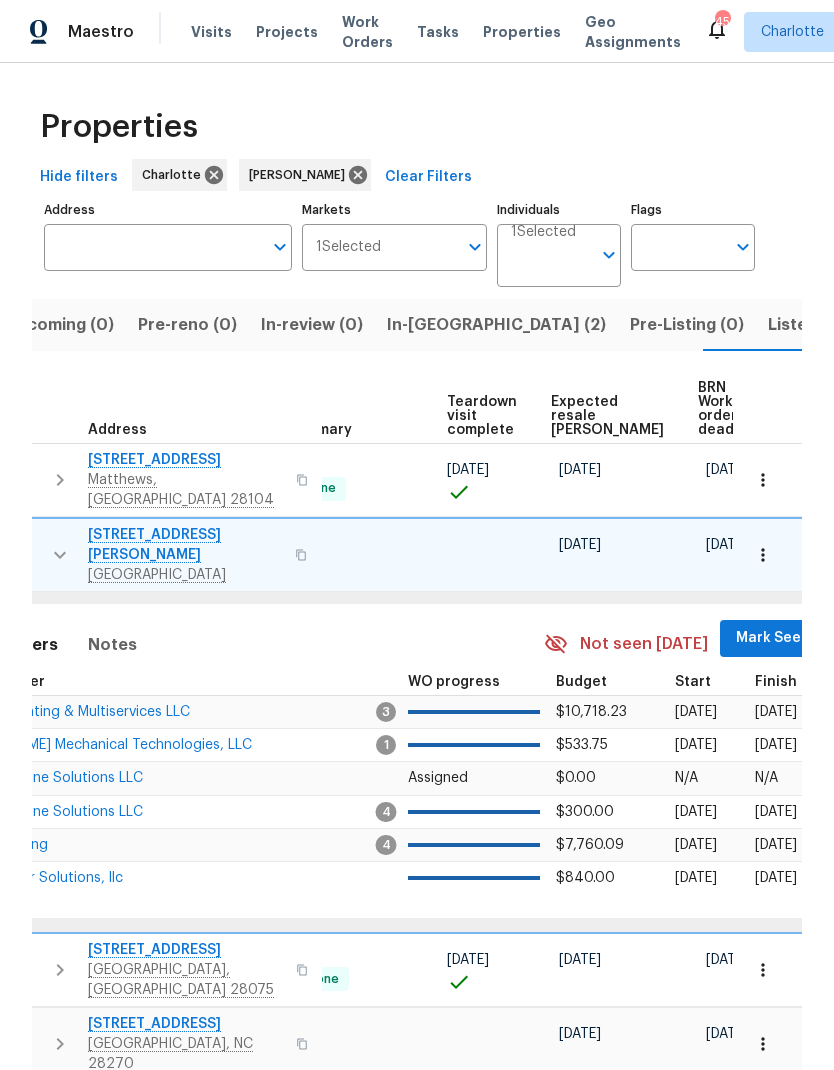 click on "Mark Seen" at bounding box center (773, 638) 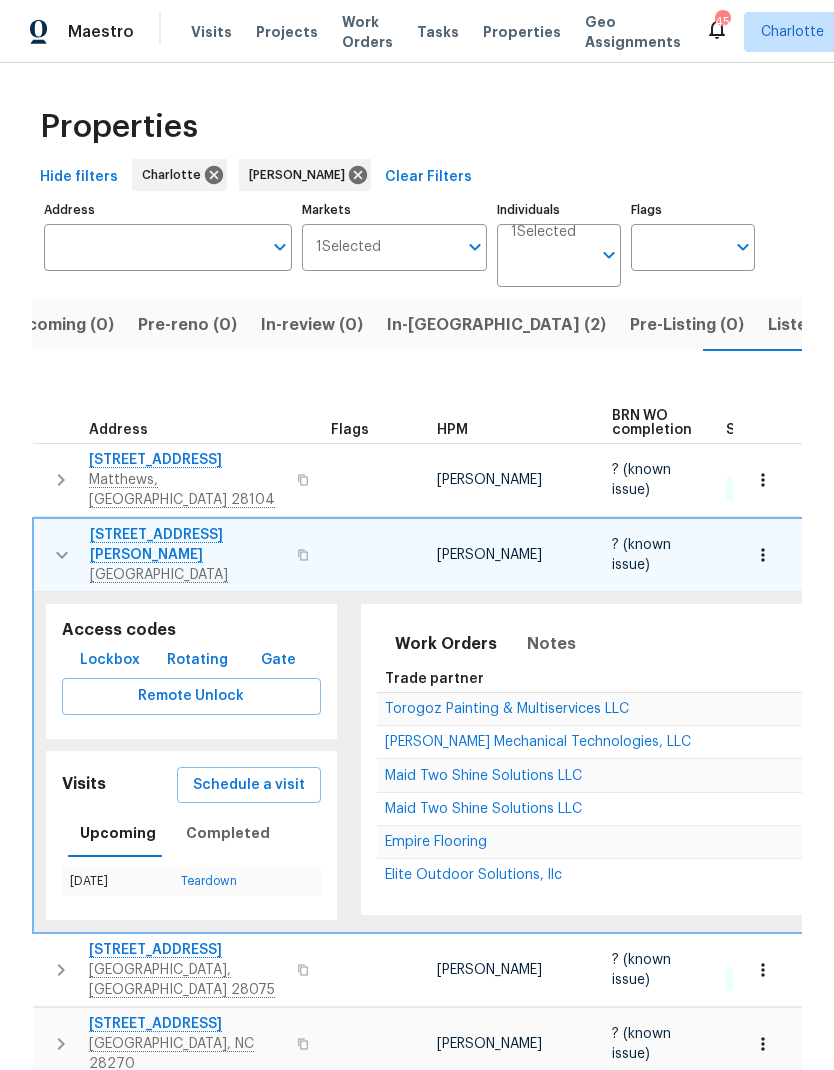 scroll, scrollTop: 0, scrollLeft: 0, axis: both 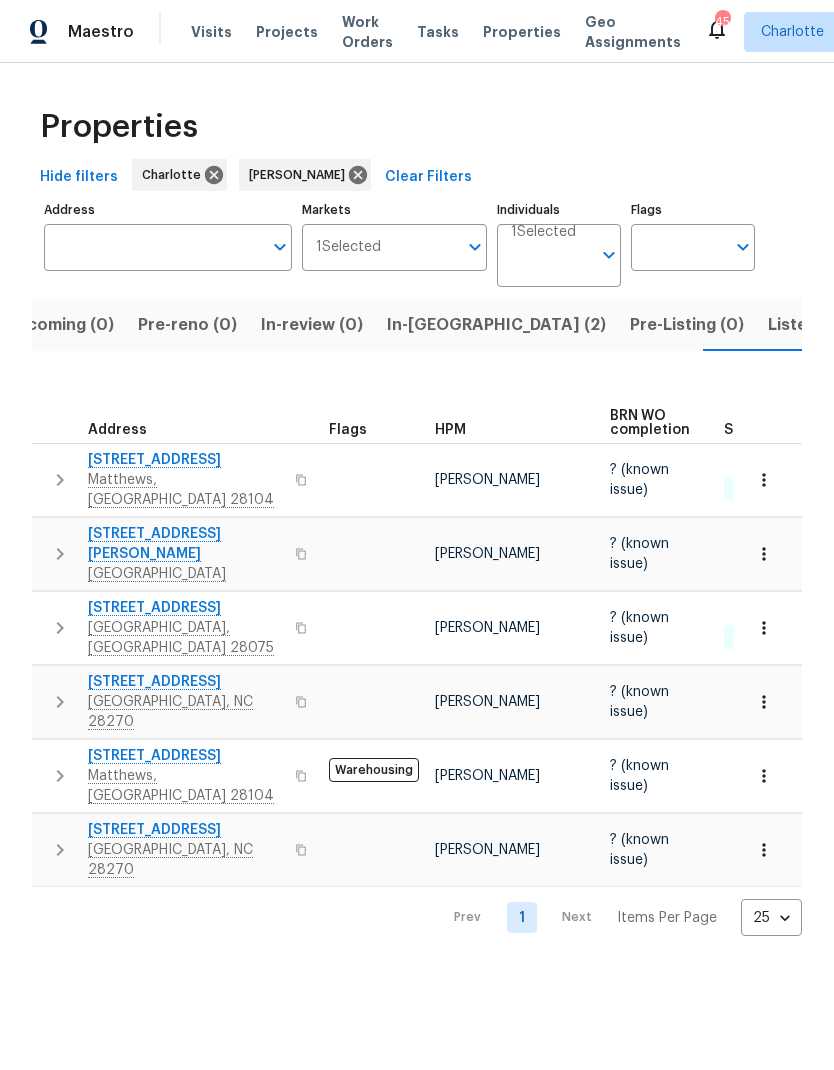 click 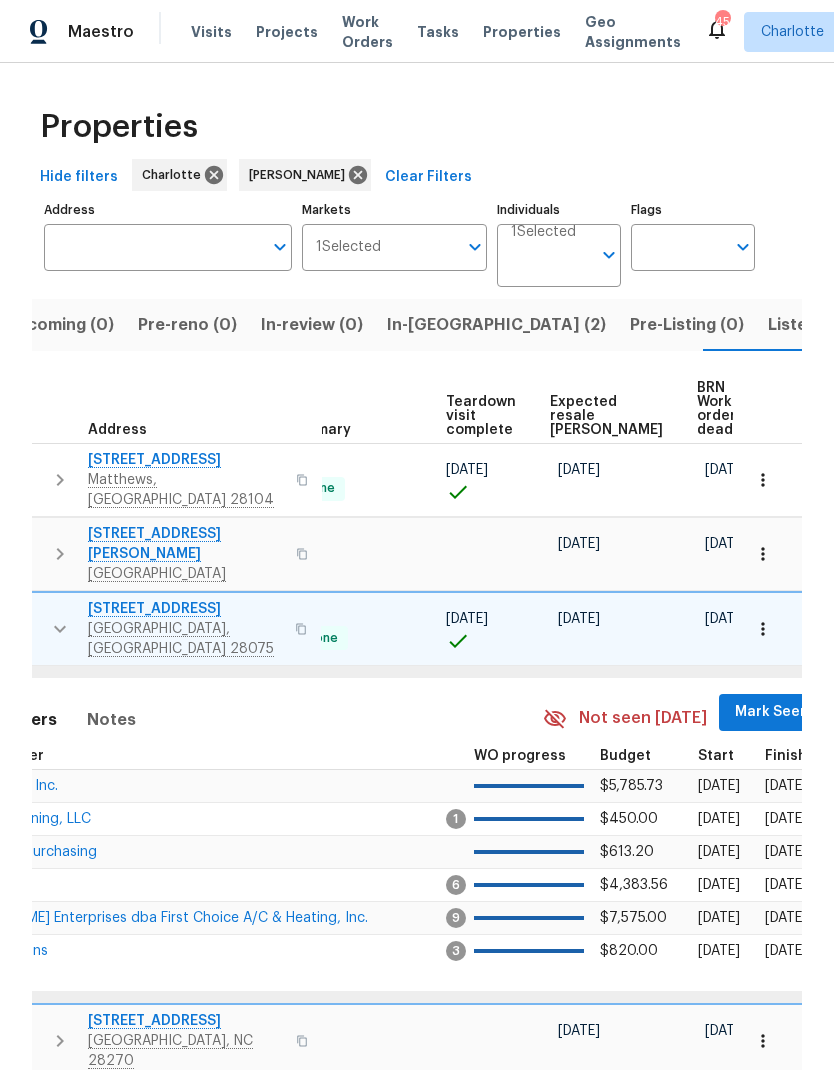 scroll, scrollTop: 0, scrollLeft: 439, axis: horizontal 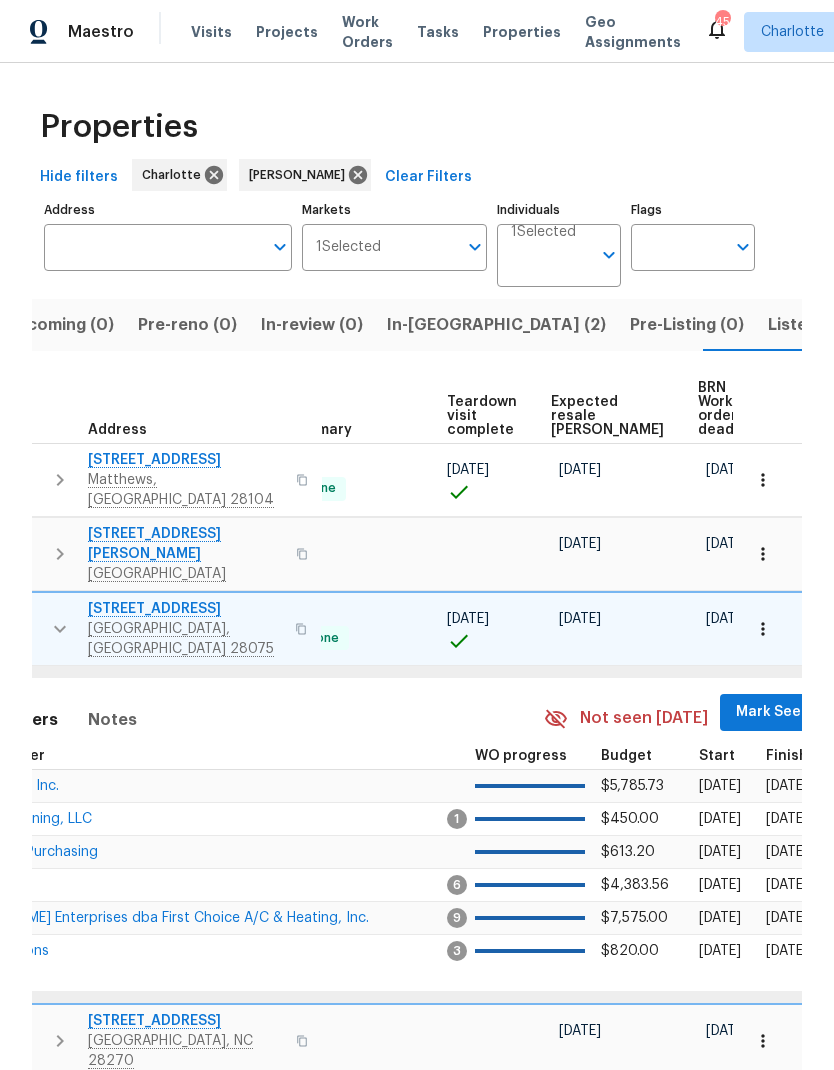 click on "Mark Seen" at bounding box center [773, 712] 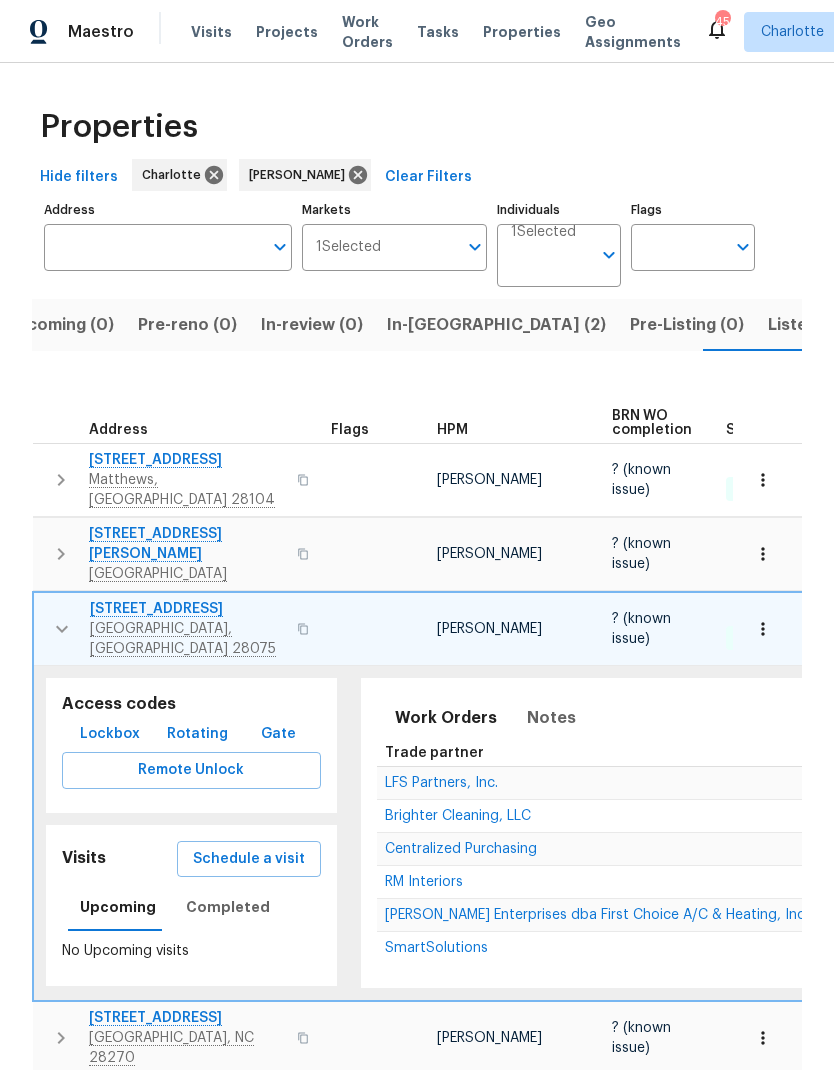 scroll, scrollTop: 0, scrollLeft: 0, axis: both 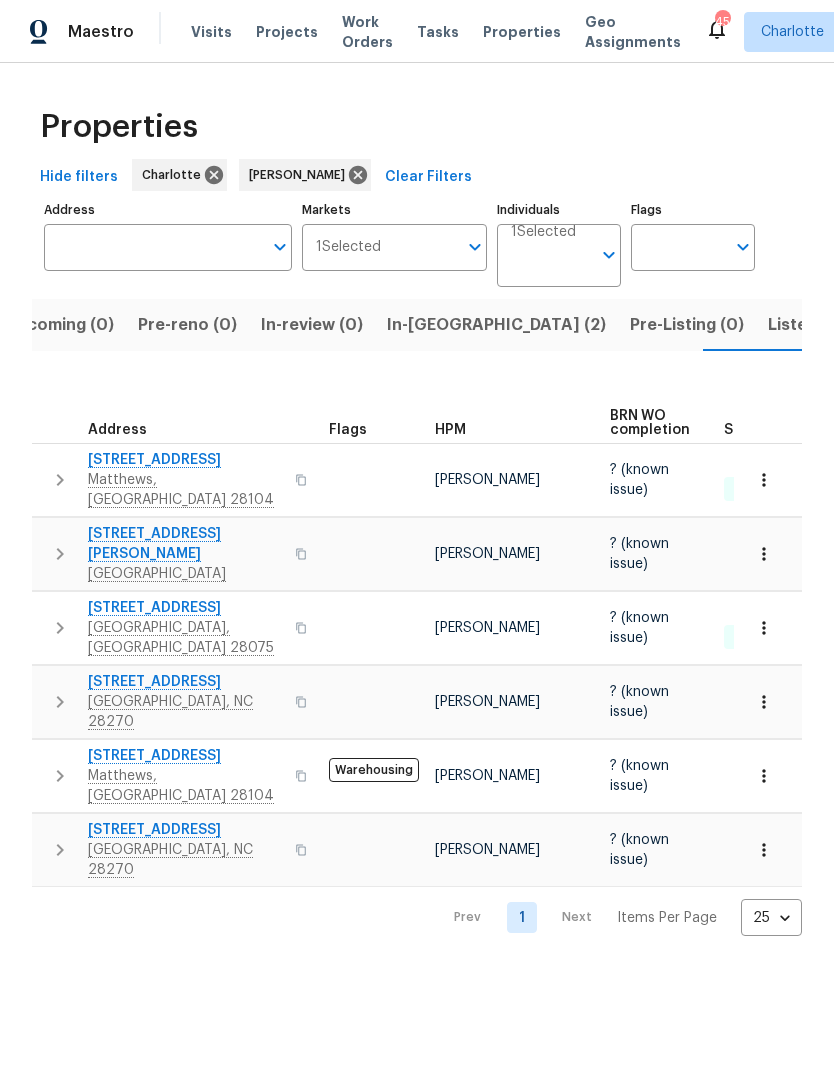 click 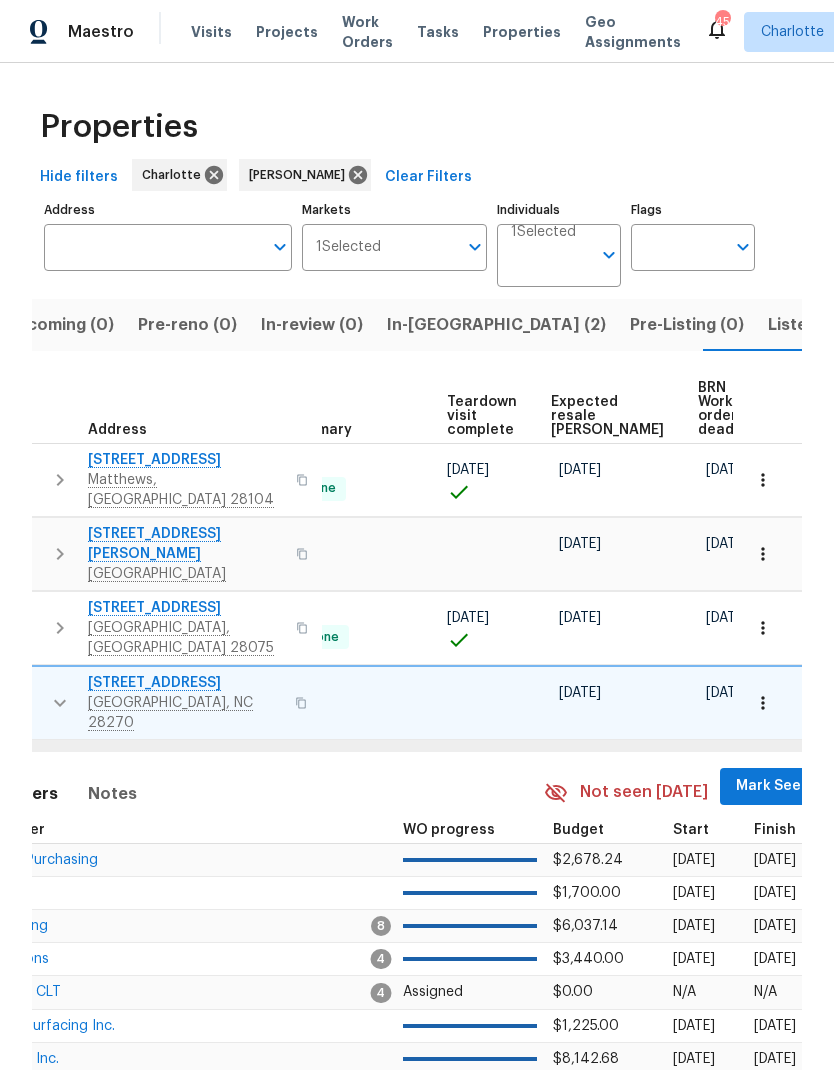 click on "Mark Seen" at bounding box center [773, 786] 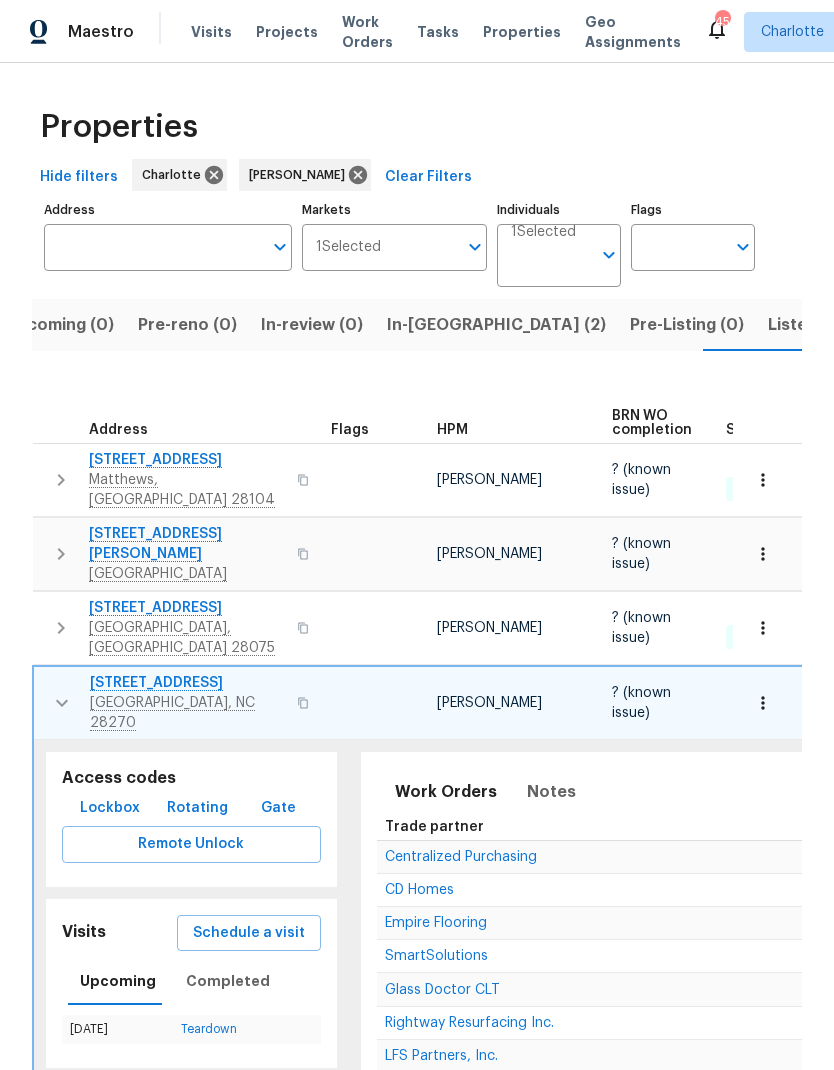 scroll, scrollTop: 0, scrollLeft: 0, axis: both 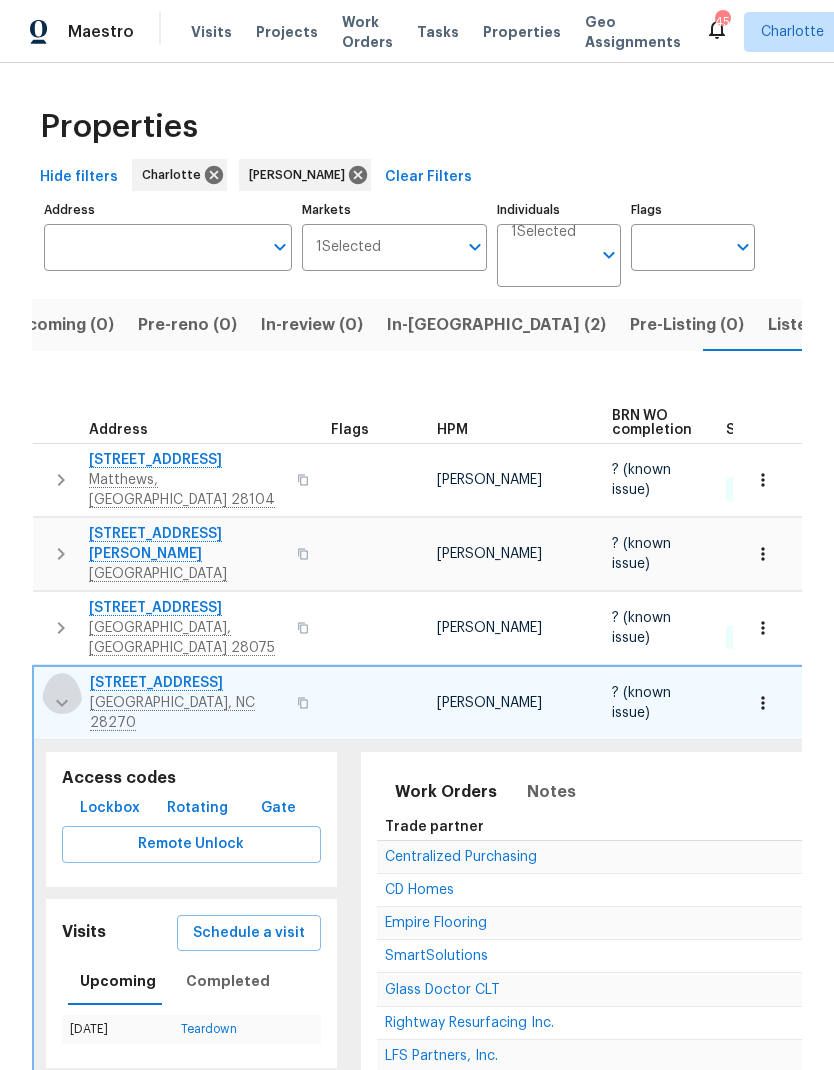 click 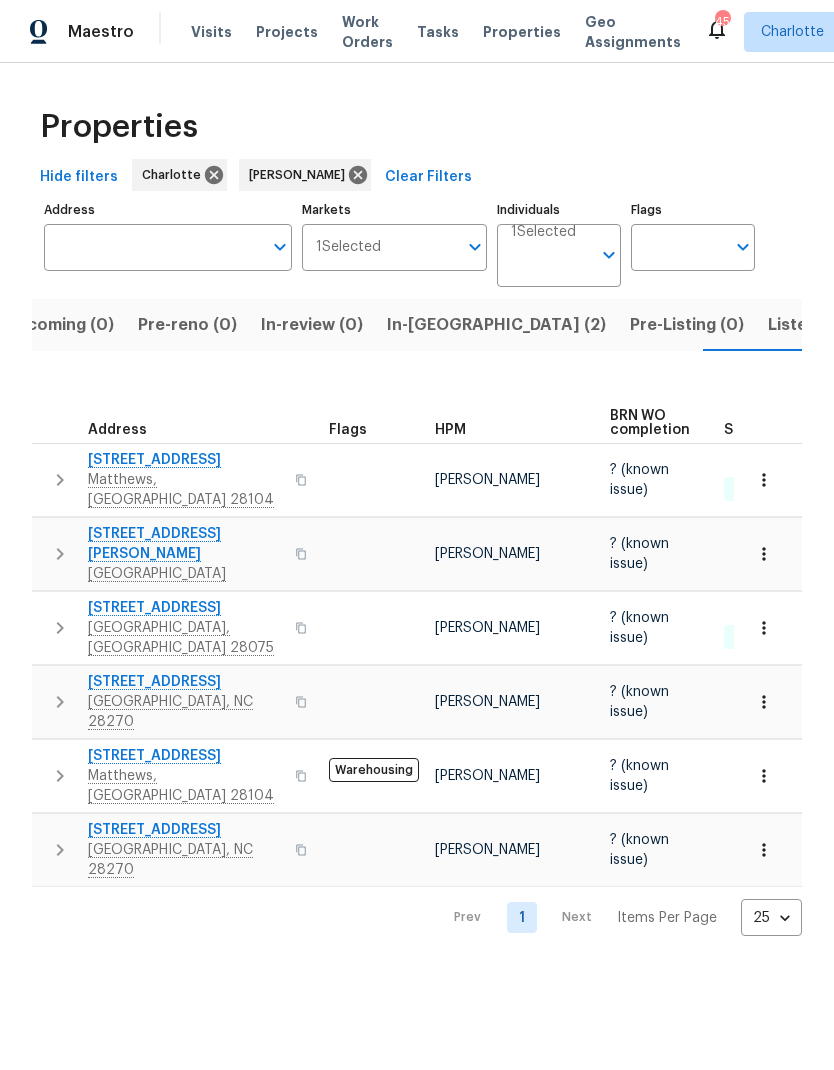 click at bounding box center [60, 776] 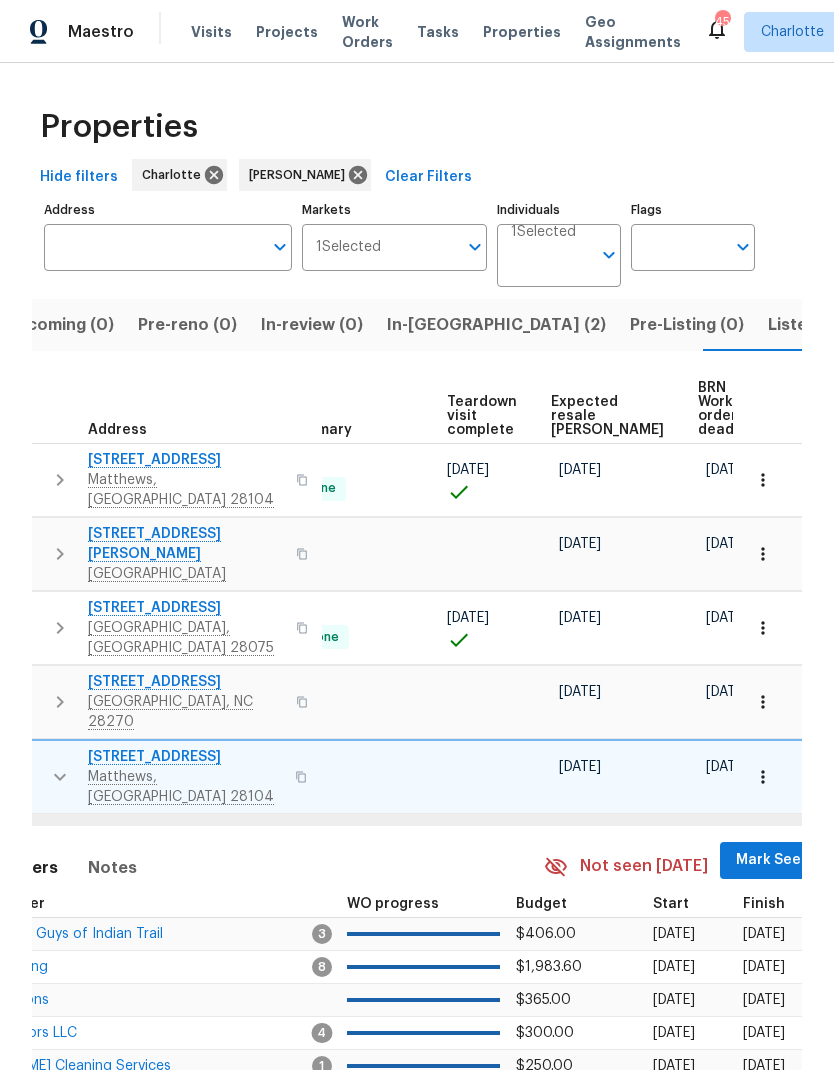 click on "Mark Seen" at bounding box center (773, 860) 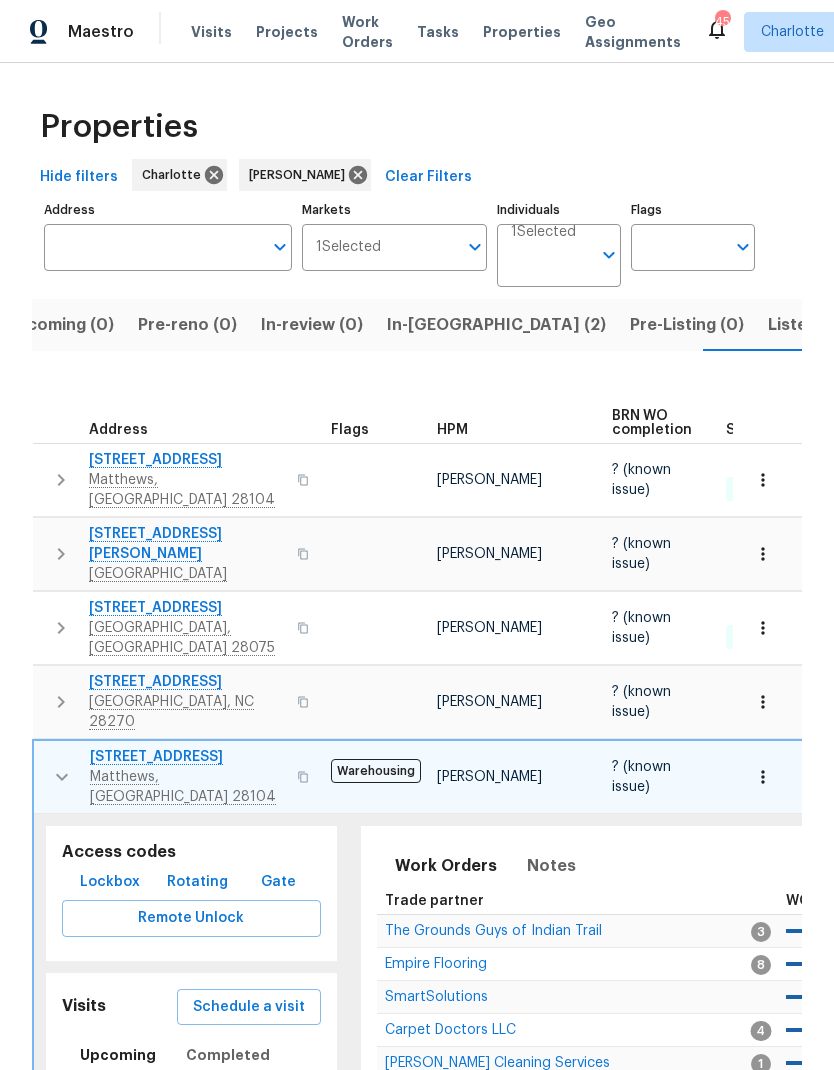 scroll, scrollTop: 0, scrollLeft: -1, axis: horizontal 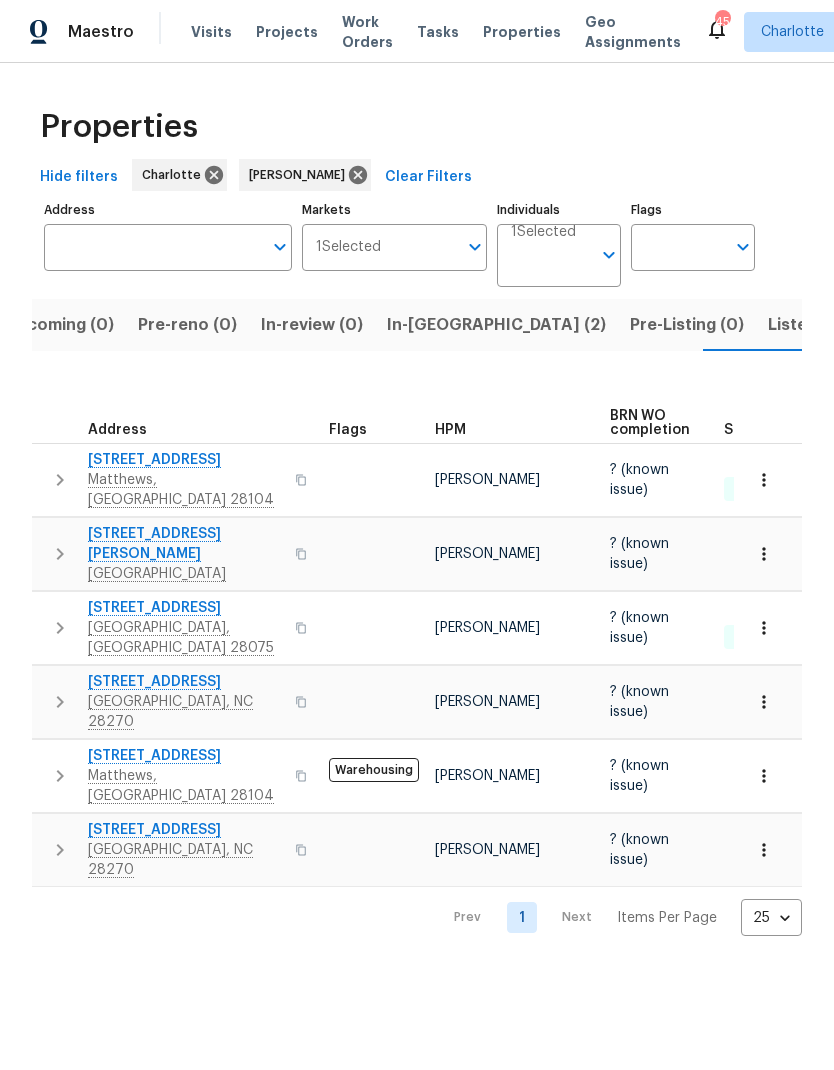 click at bounding box center [60, 850] 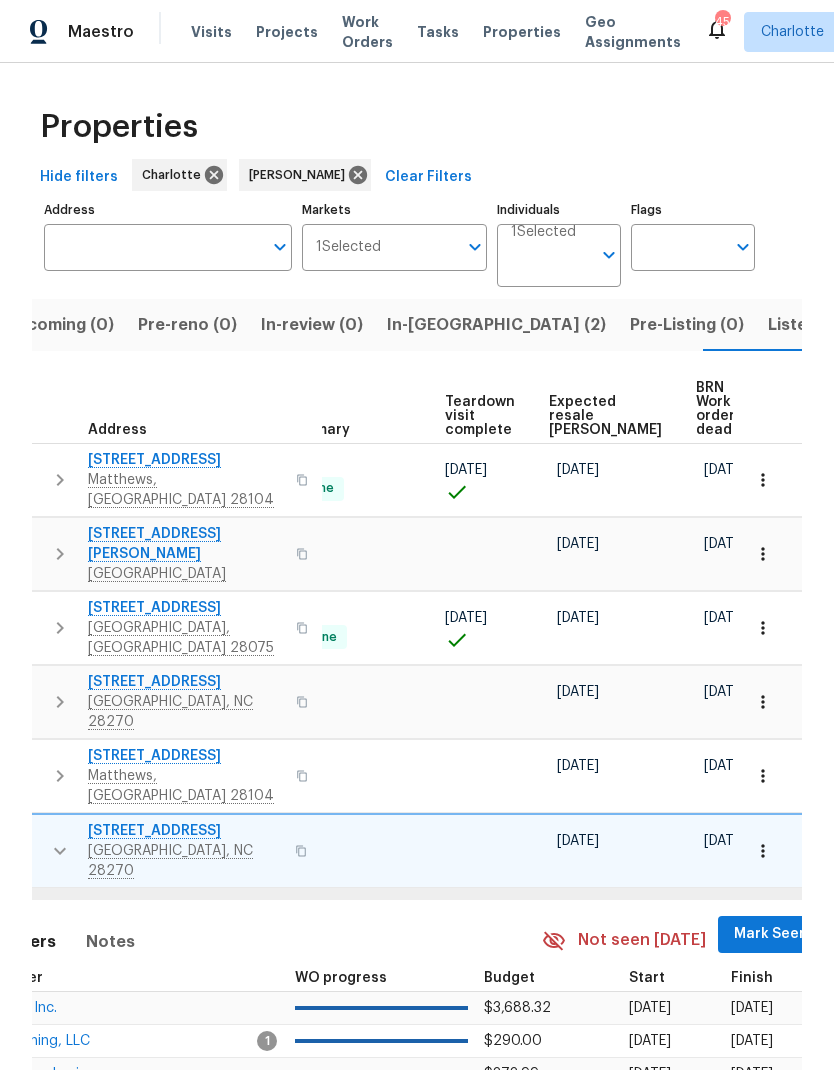 scroll, scrollTop: 0, scrollLeft: 439, axis: horizontal 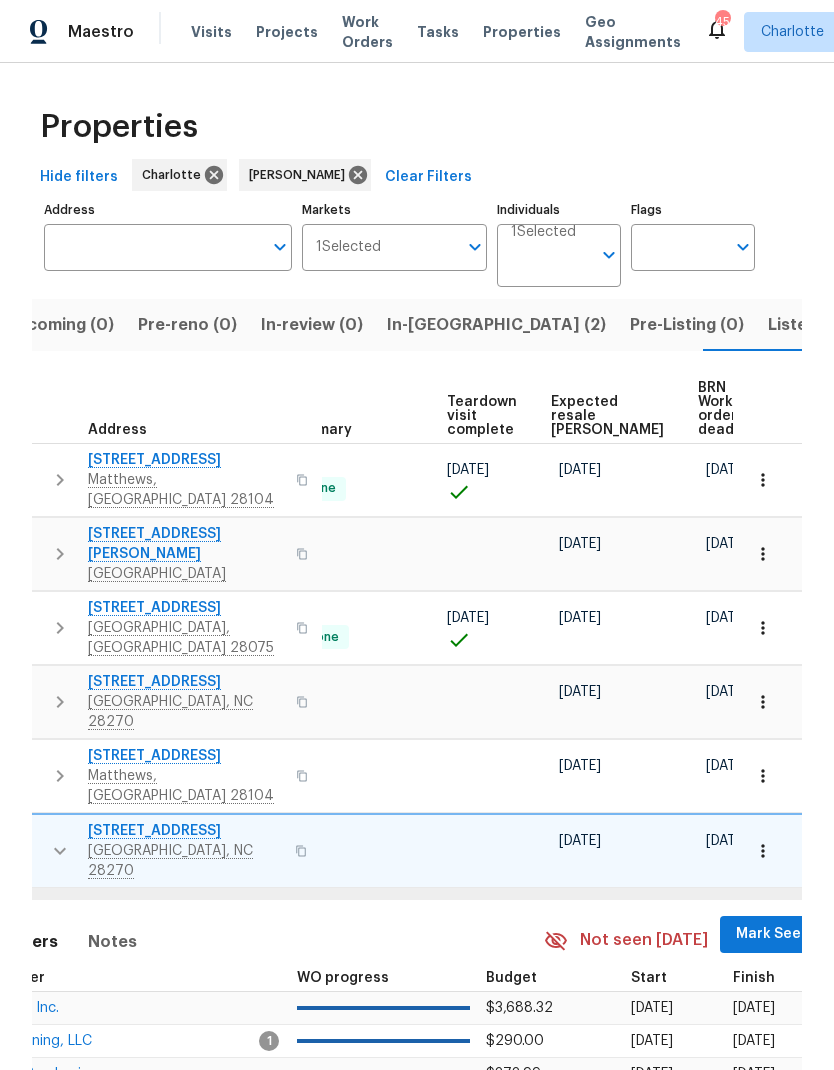 click on "Mark Seen" at bounding box center [773, 934] 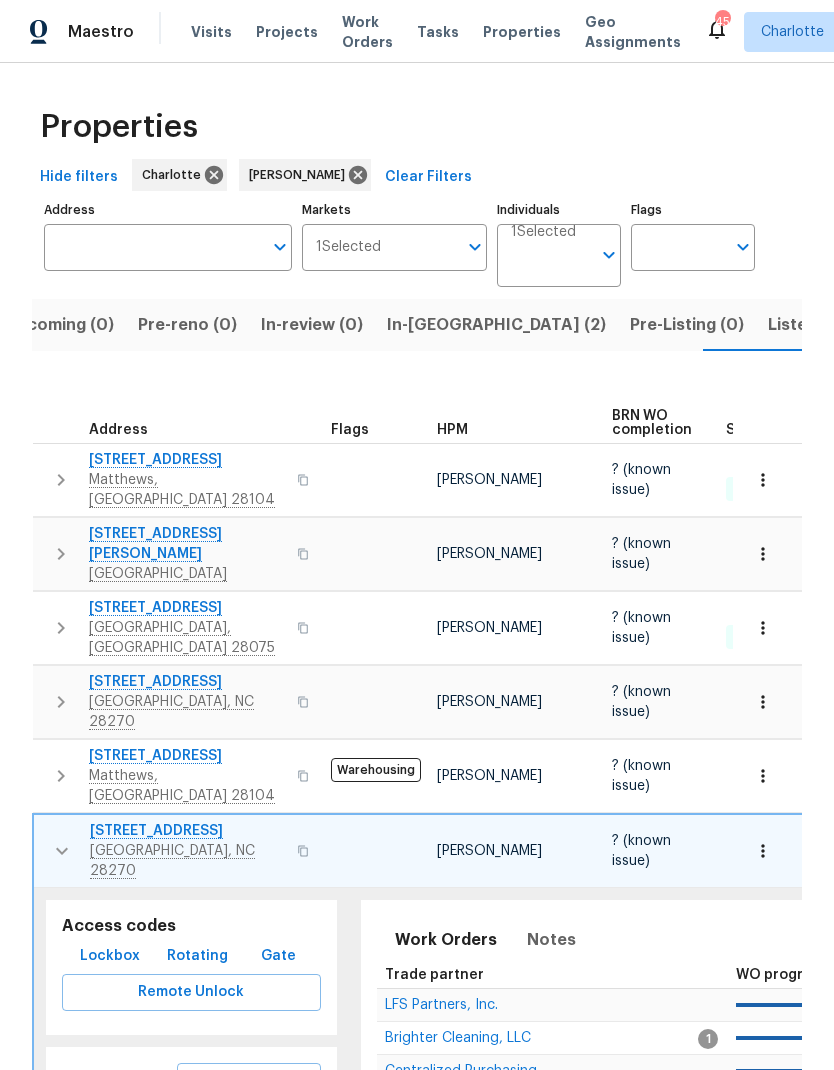 scroll, scrollTop: 0, scrollLeft: 0, axis: both 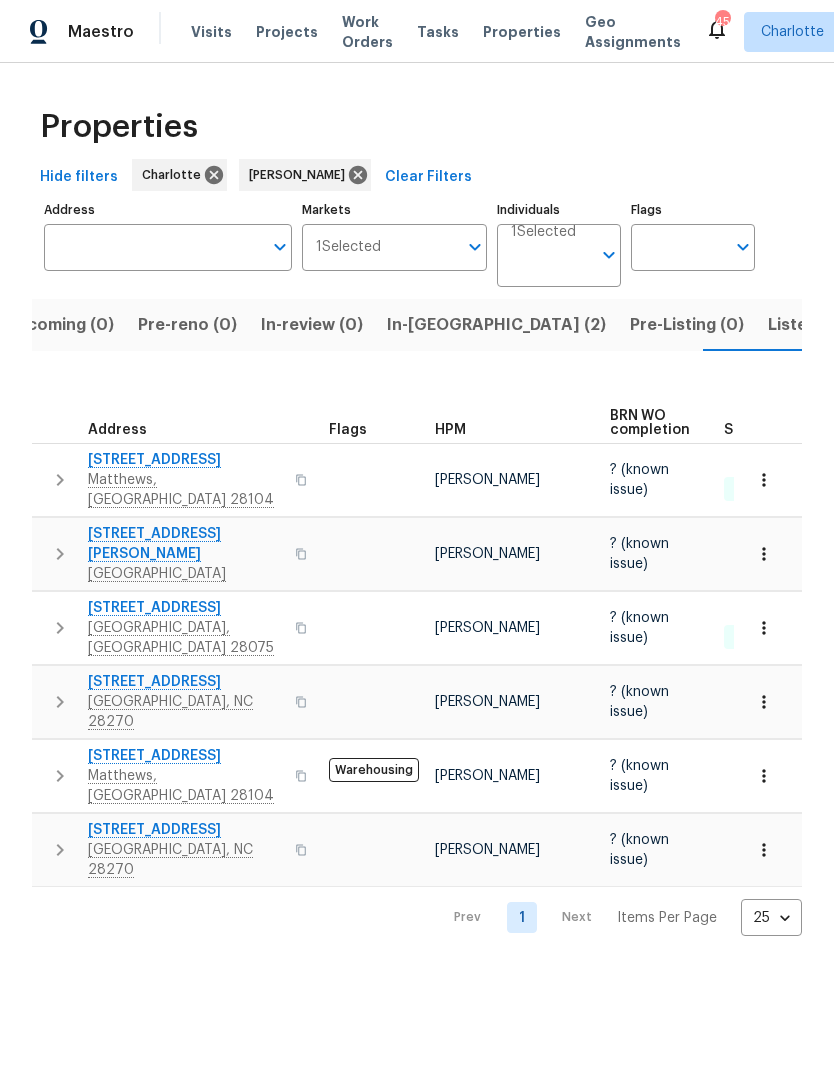click on "Listed (14)" at bounding box center (810, 325) 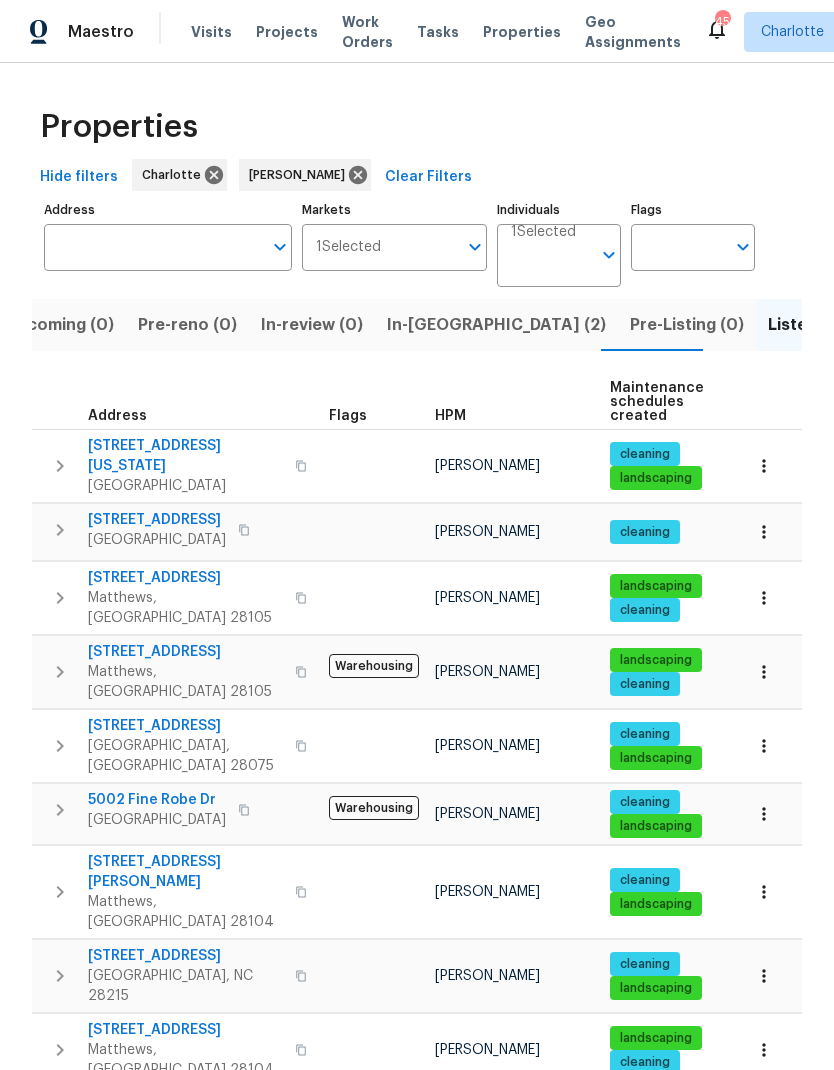 click at bounding box center (60, 466) 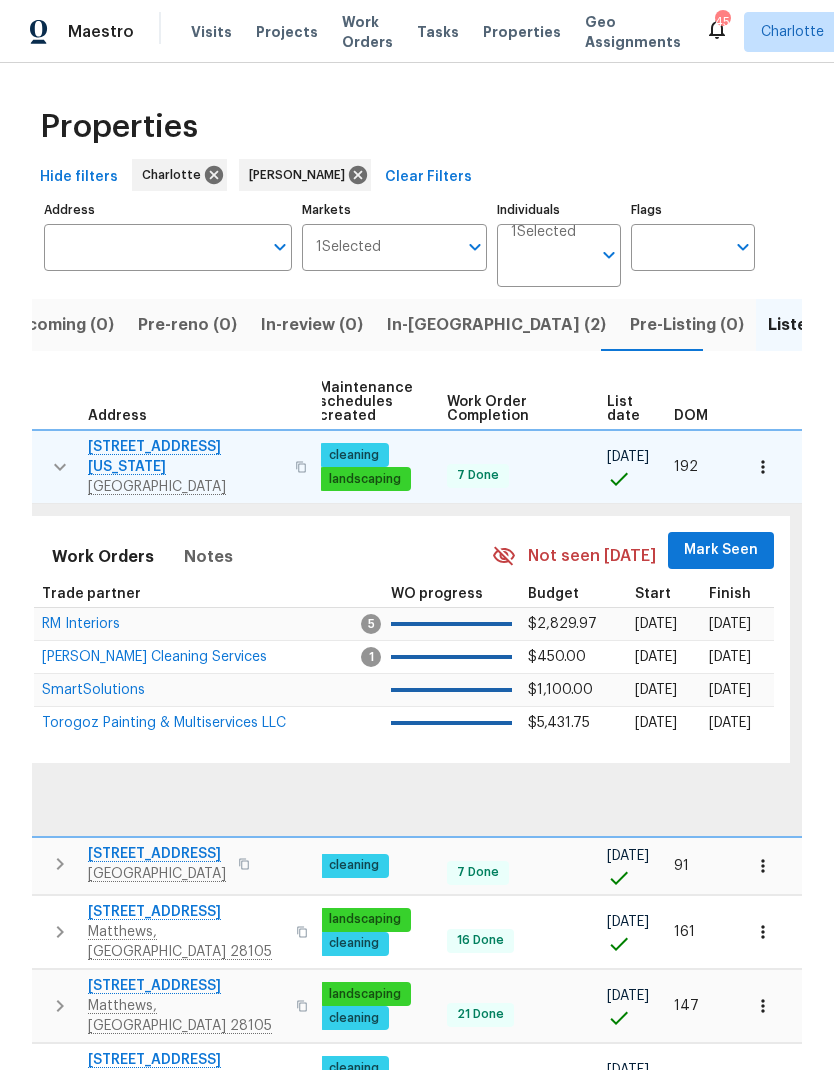 click on "Mark Seen" at bounding box center [721, 550] 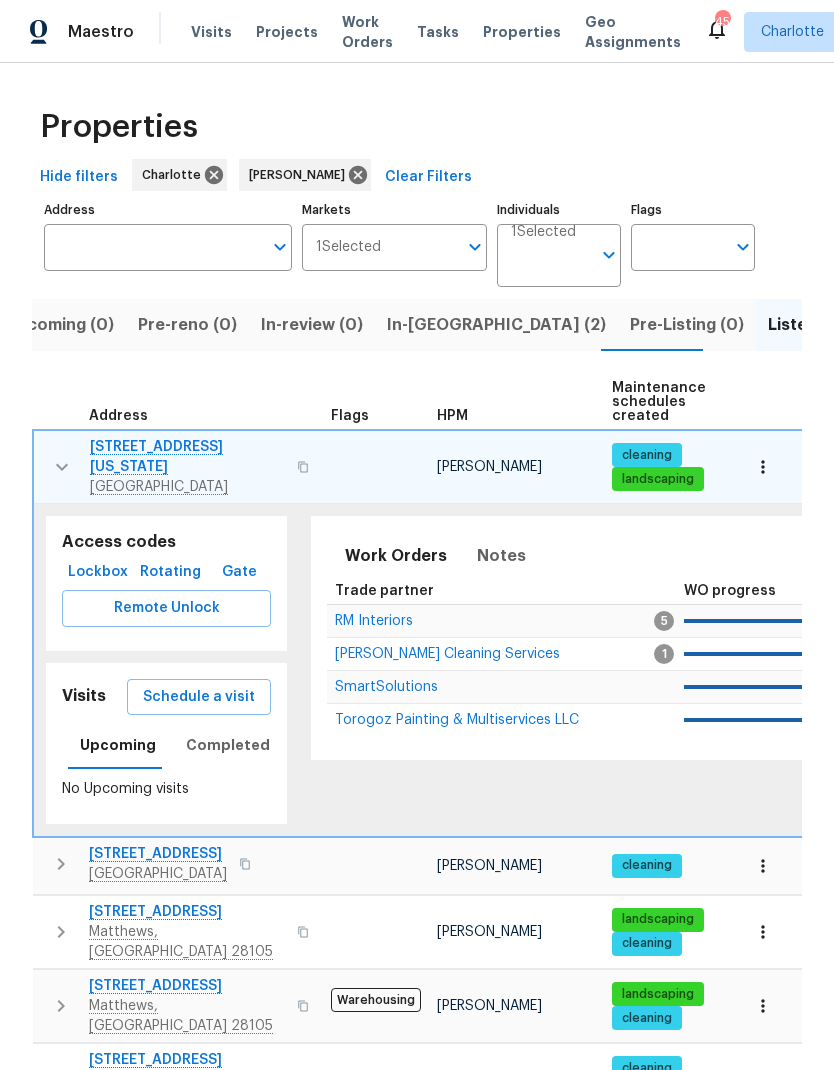 scroll, scrollTop: 0, scrollLeft: 0, axis: both 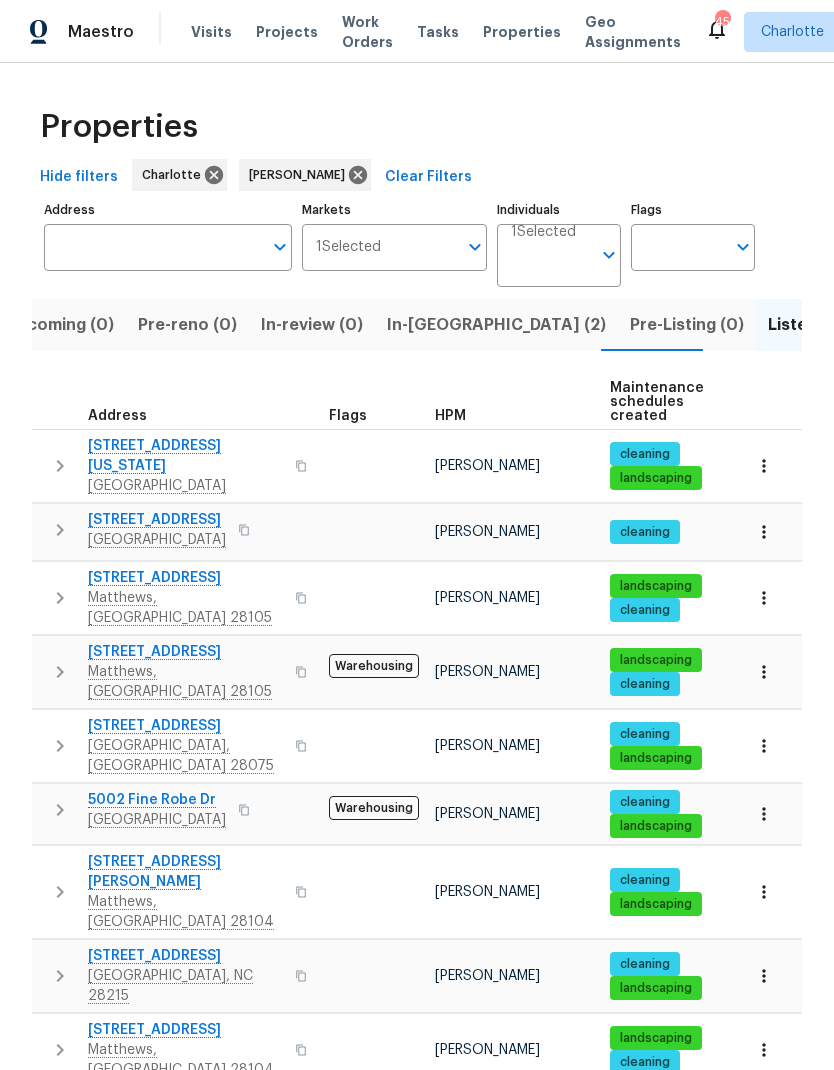 click at bounding box center (60, 530) 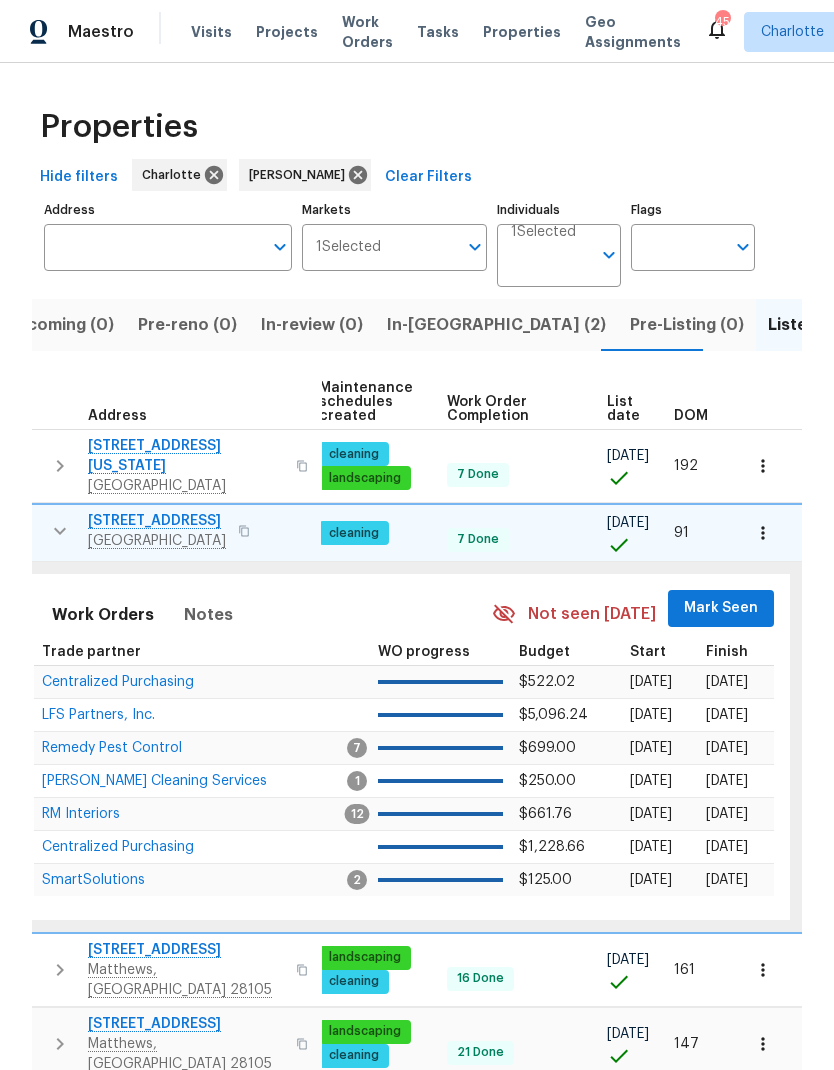 click on "Mark Seen" at bounding box center [721, 608] 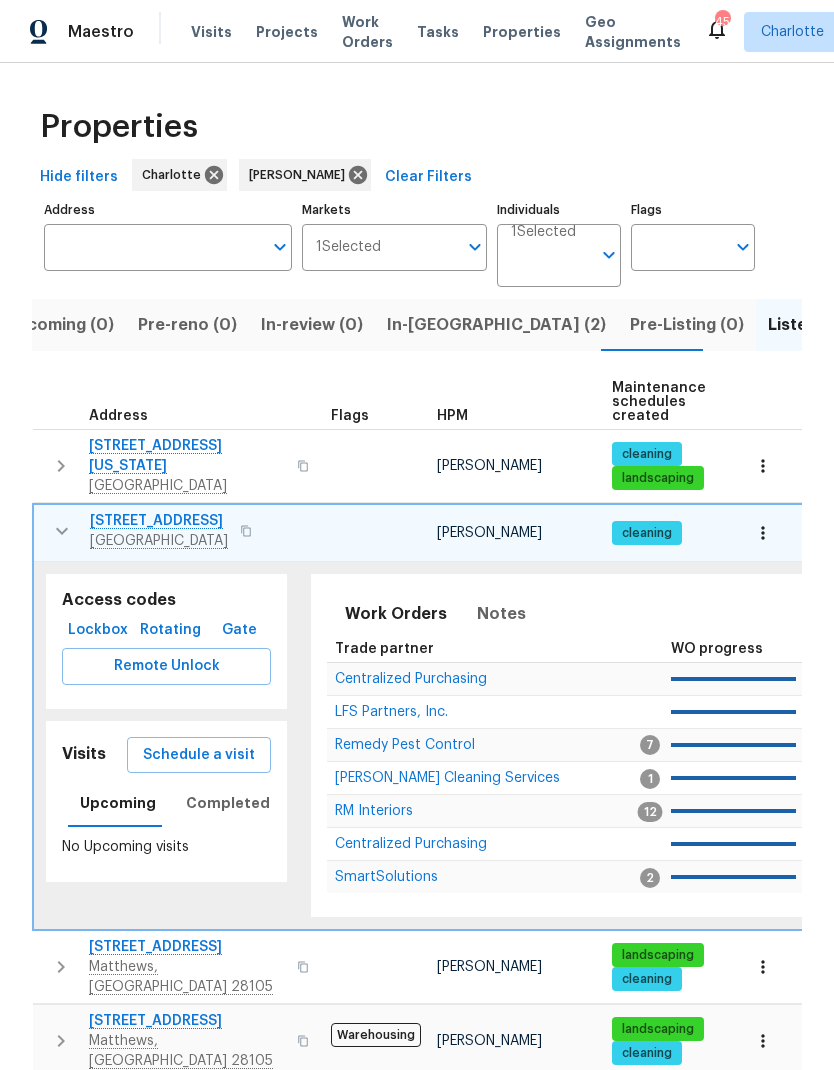 scroll, scrollTop: 14, scrollLeft: 0, axis: vertical 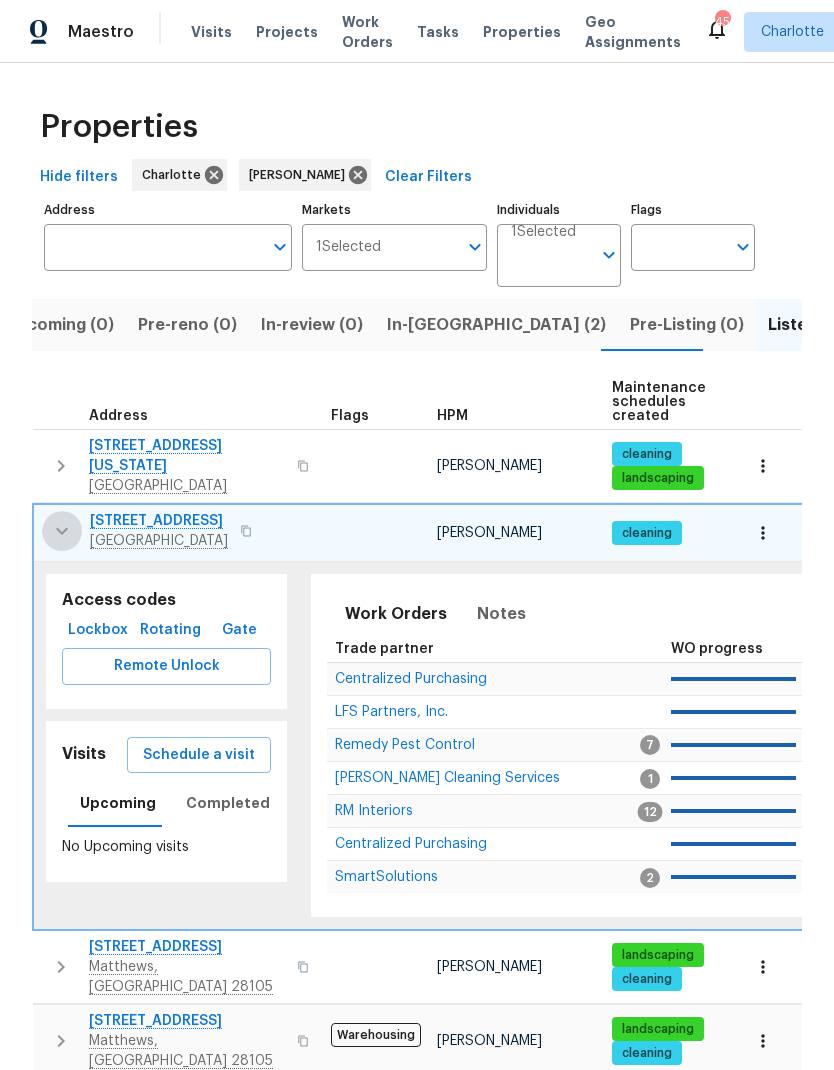 click at bounding box center (62, 531) 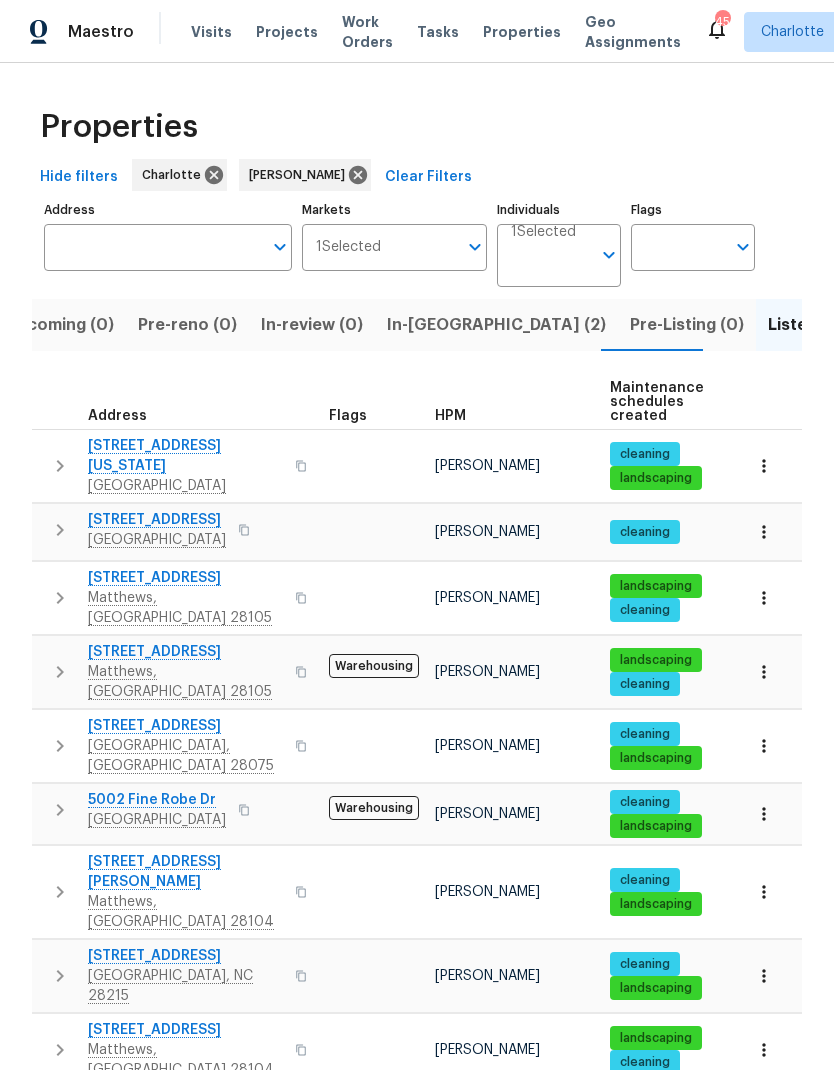 click 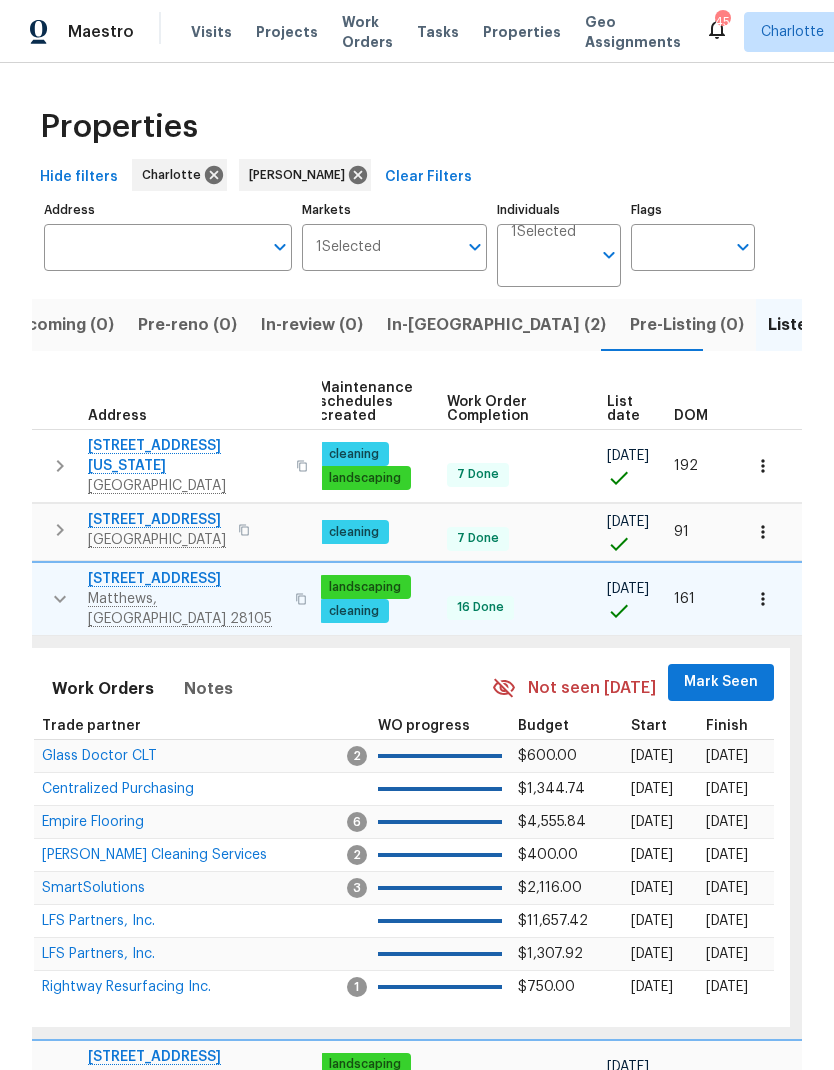 click on "Mark Seen" at bounding box center [721, 682] 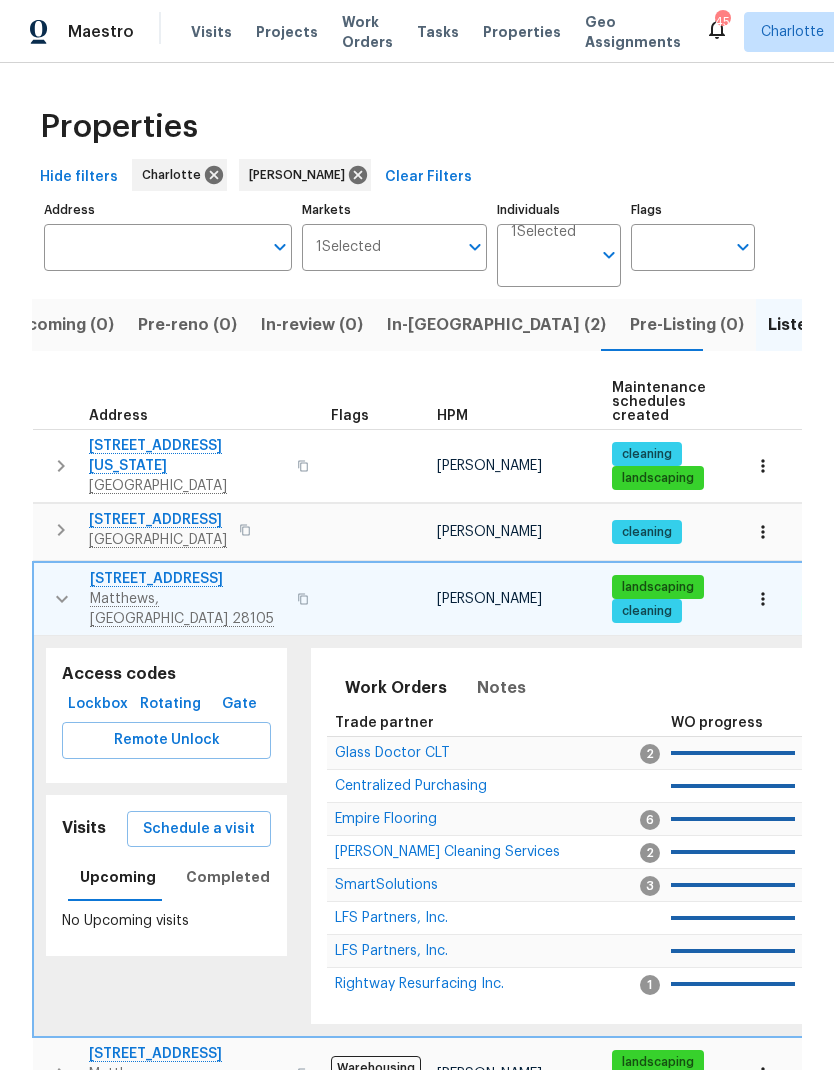 scroll, scrollTop: 0, scrollLeft: 0, axis: both 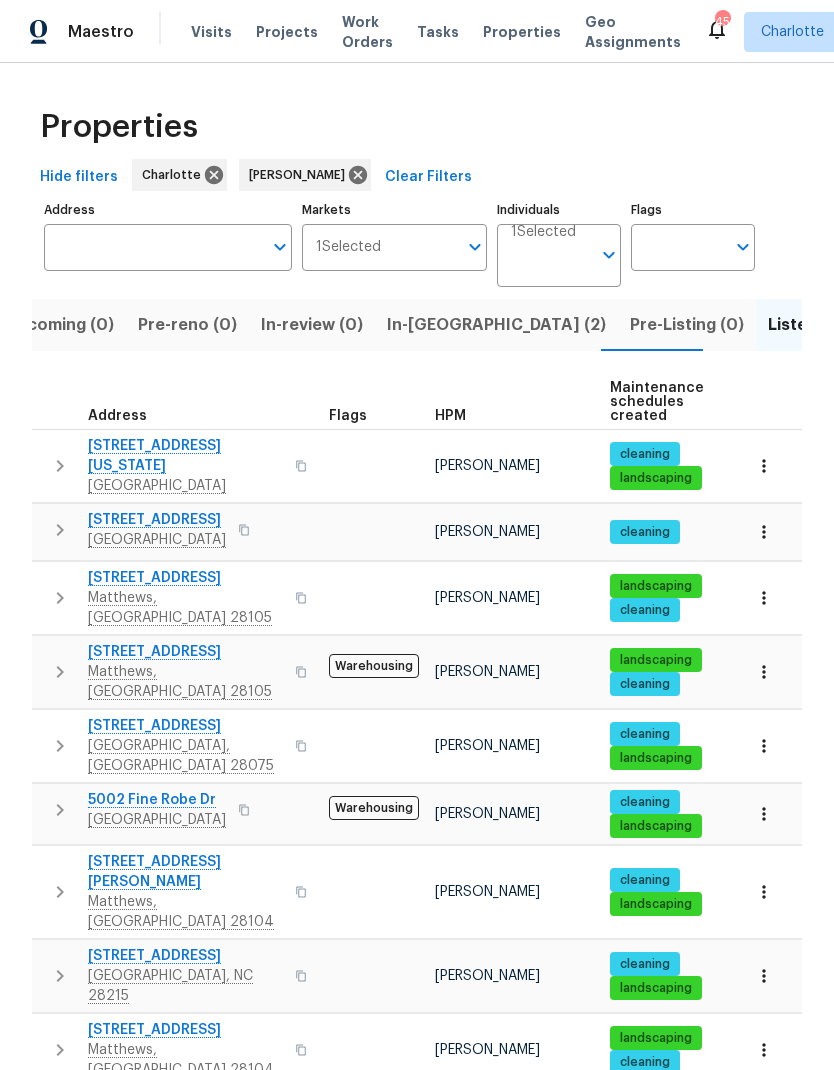 click 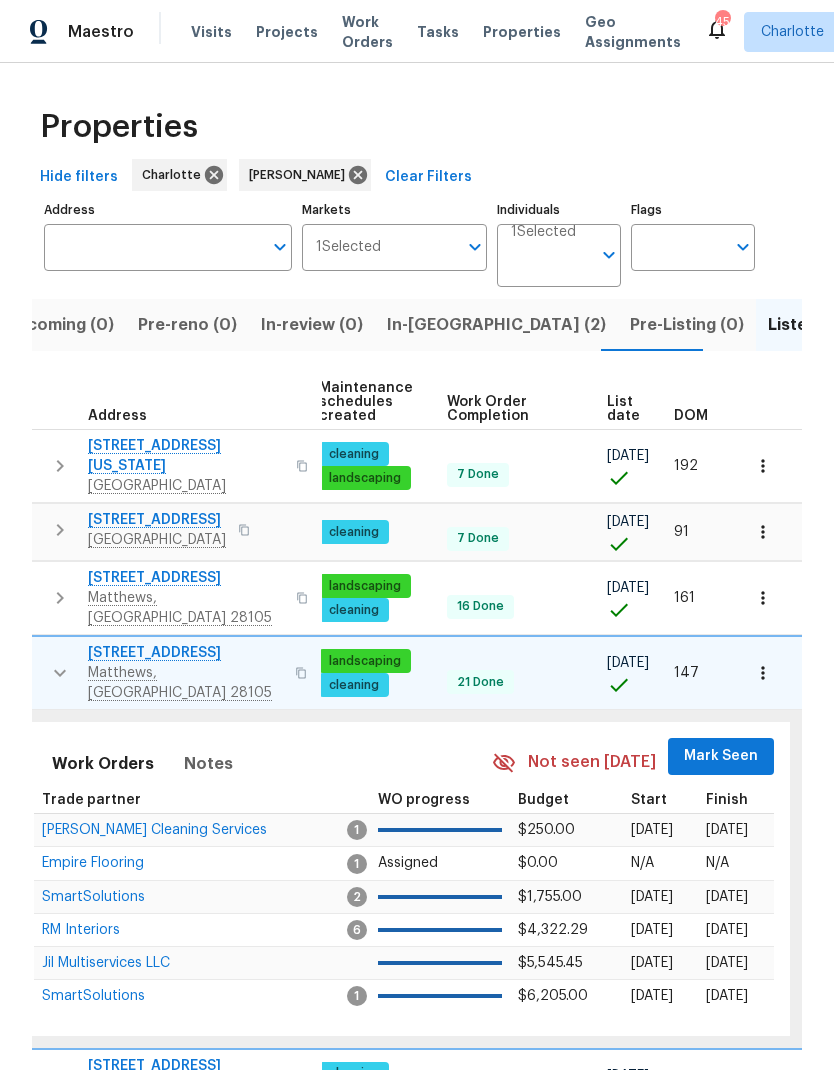 click on "Mark Seen" at bounding box center [721, 756] 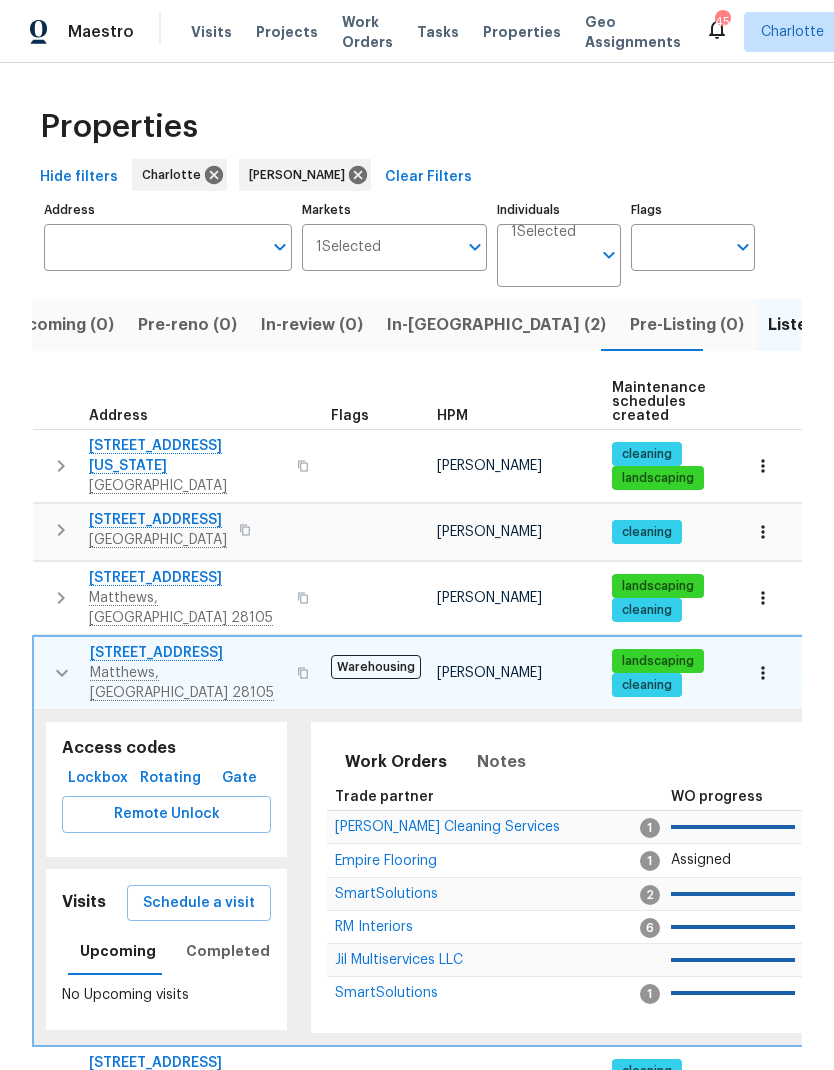 scroll, scrollTop: 16, scrollLeft: 0, axis: vertical 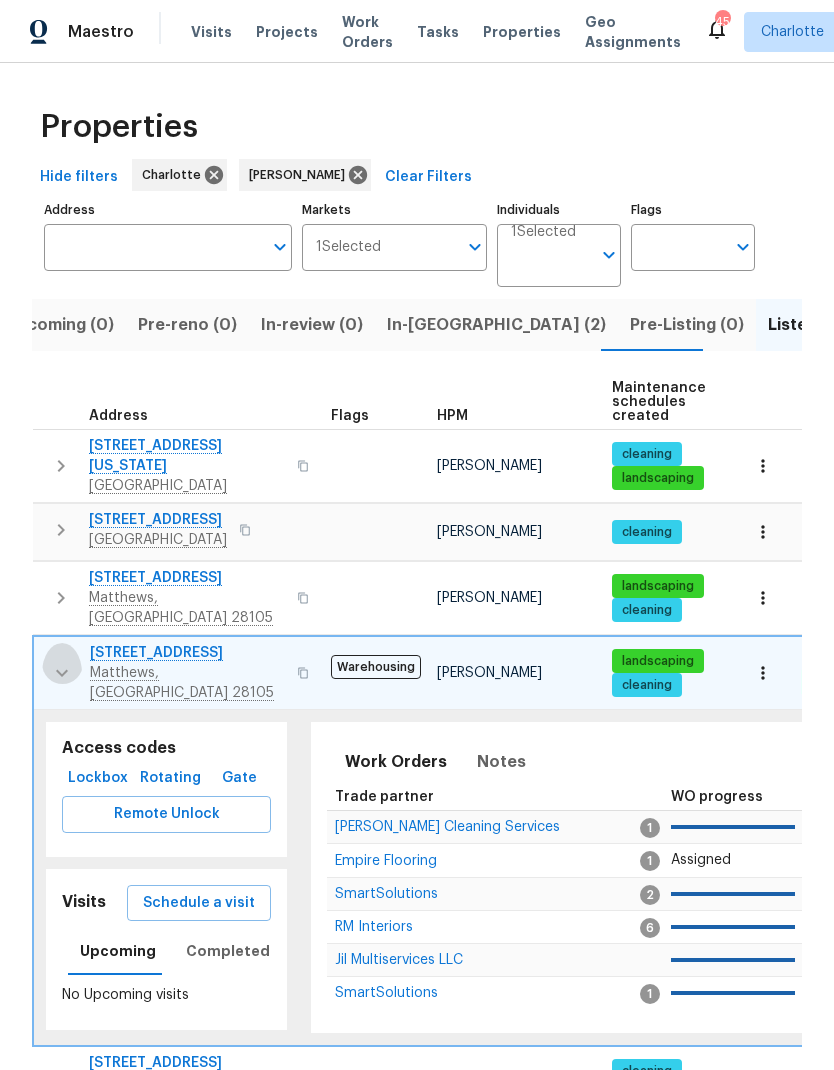 click at bounding box center (62, 673) 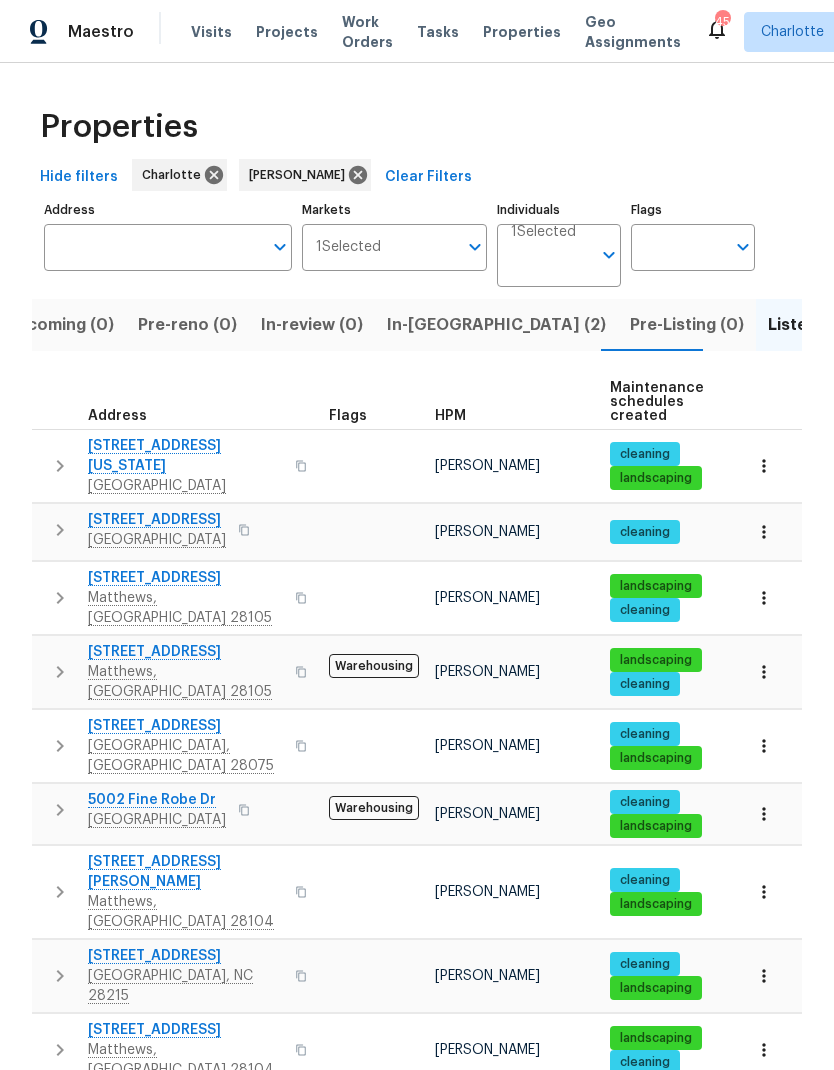 click 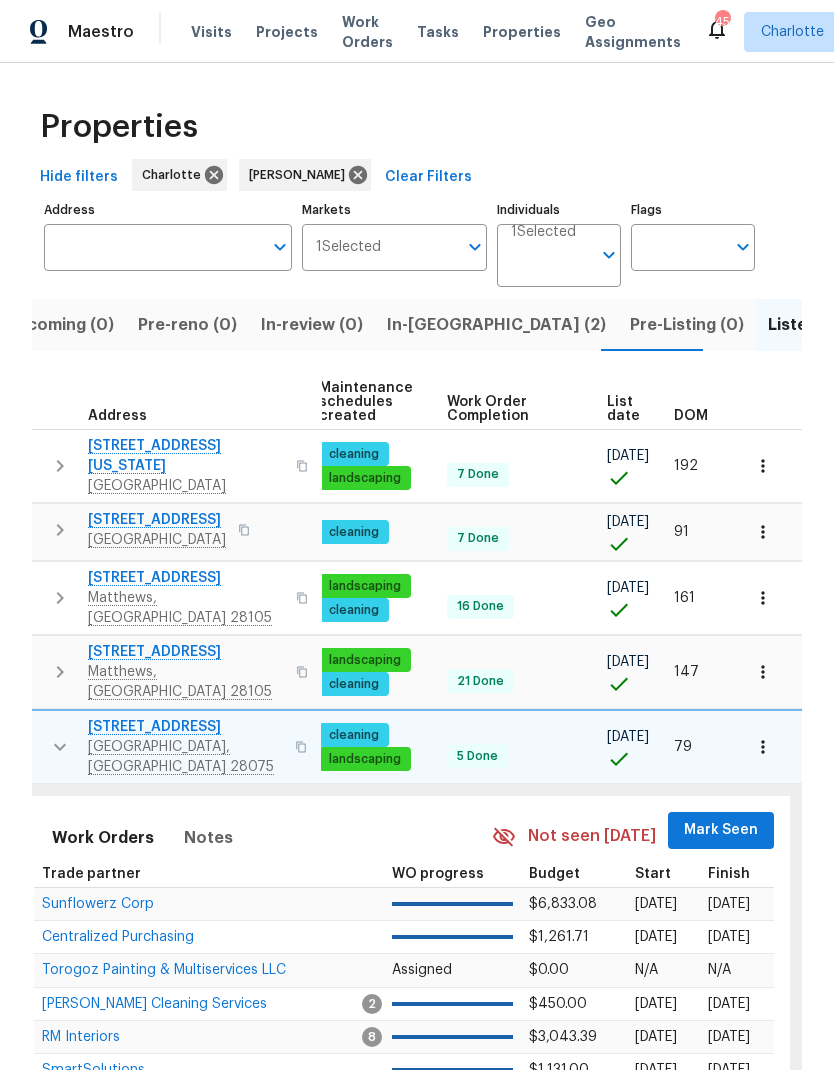 click on "Mark Seen" at bounding box center (721, 830) 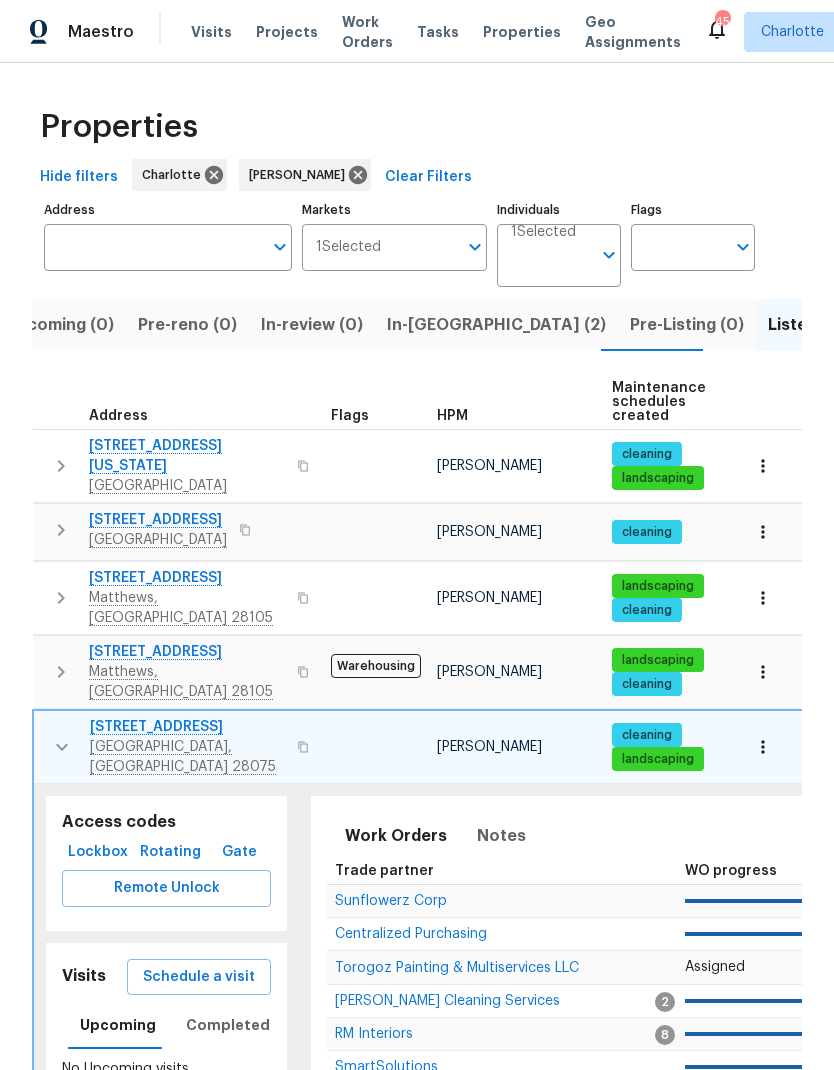 scroll, scrollTop: 16, scrollLeft: 0, axis: vertical 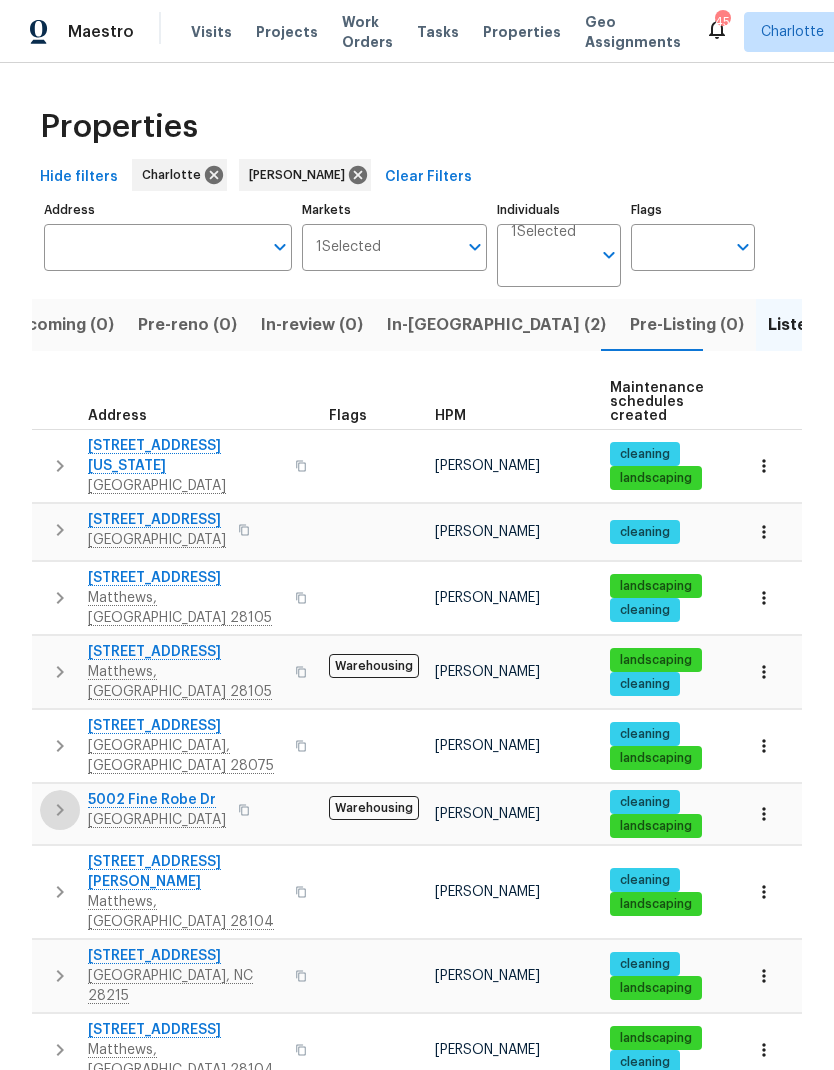 click 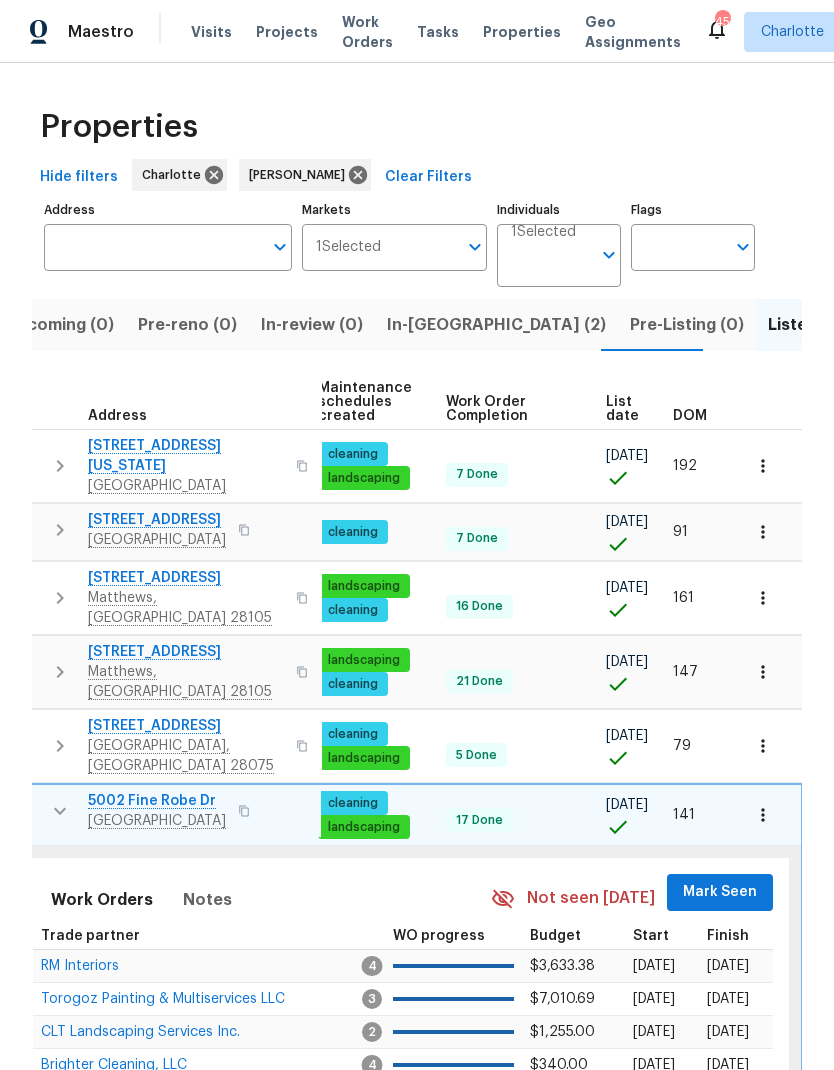 click on "Mark Seen" at bounding box center (720, 892) 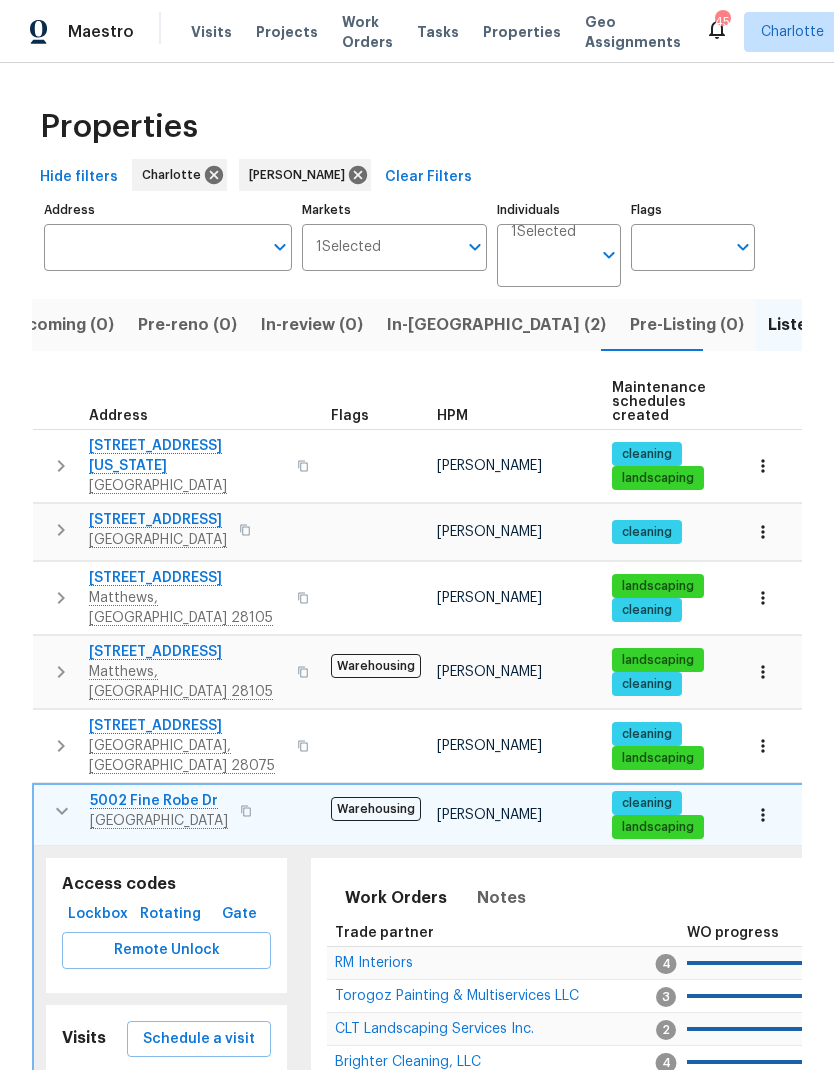 scroll, scrollTop: 16, scrollLeft: 0, axis: vertical 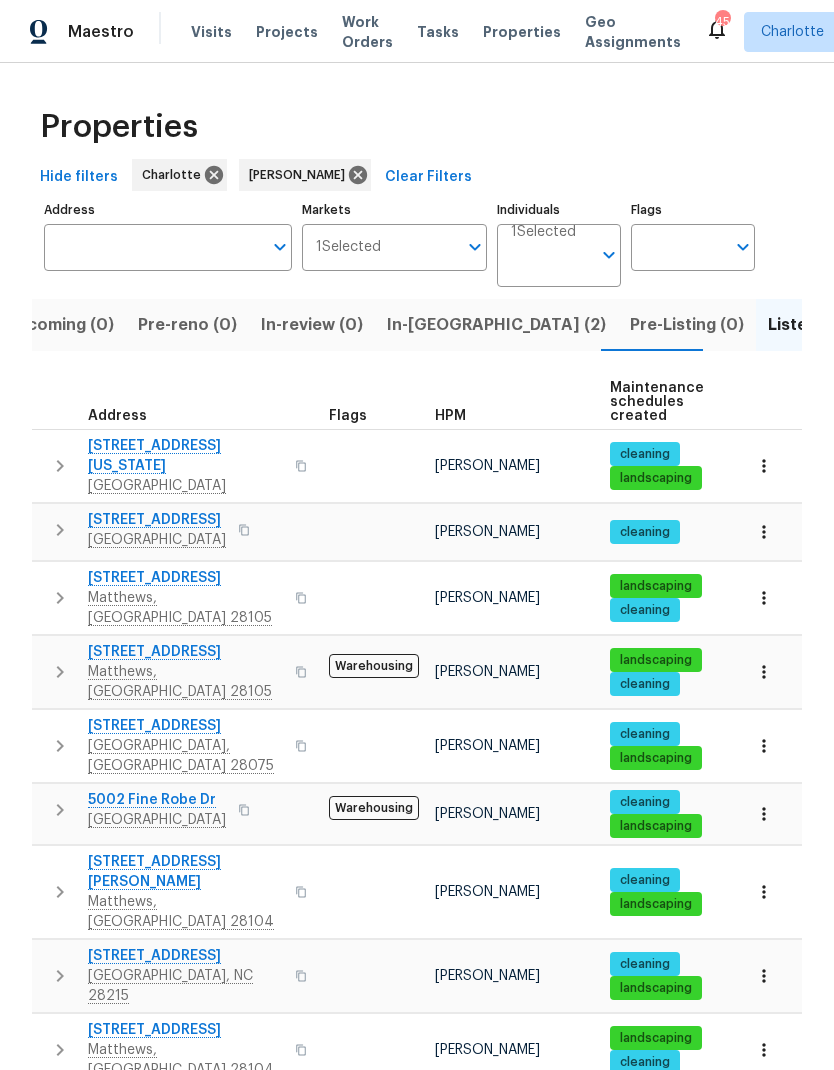 click 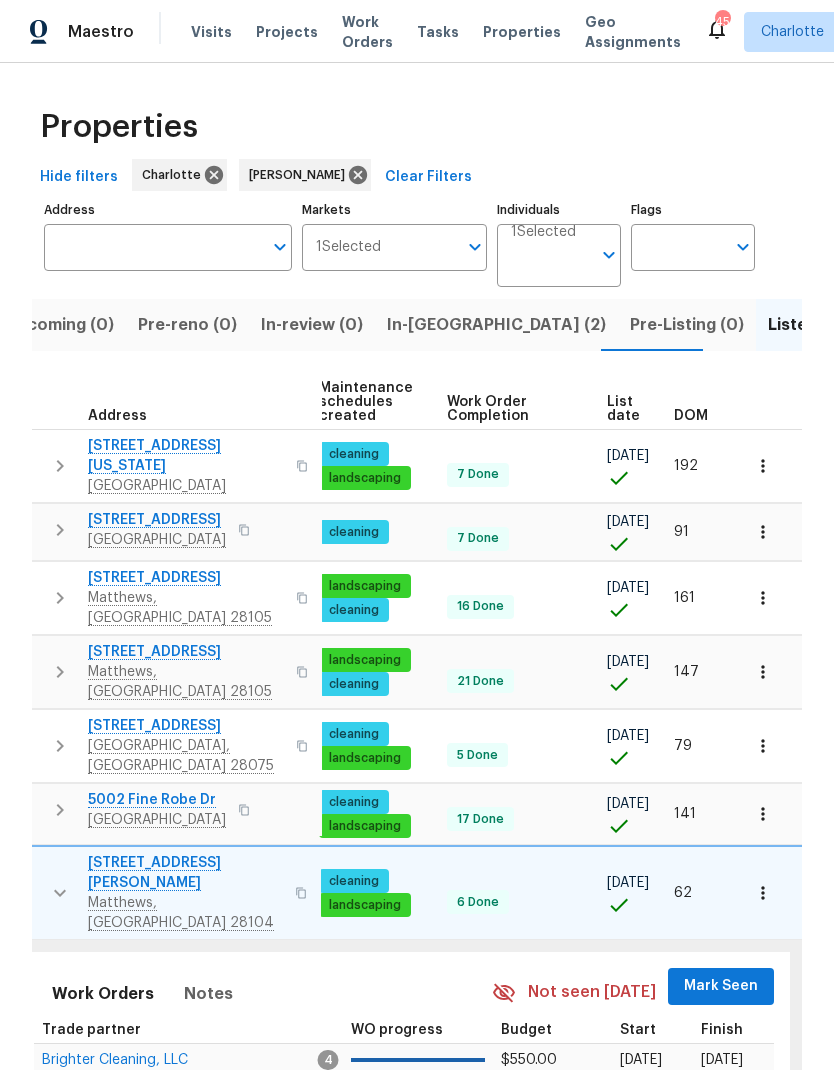 click on "Mark Seen" at bounding box center [721, 986] 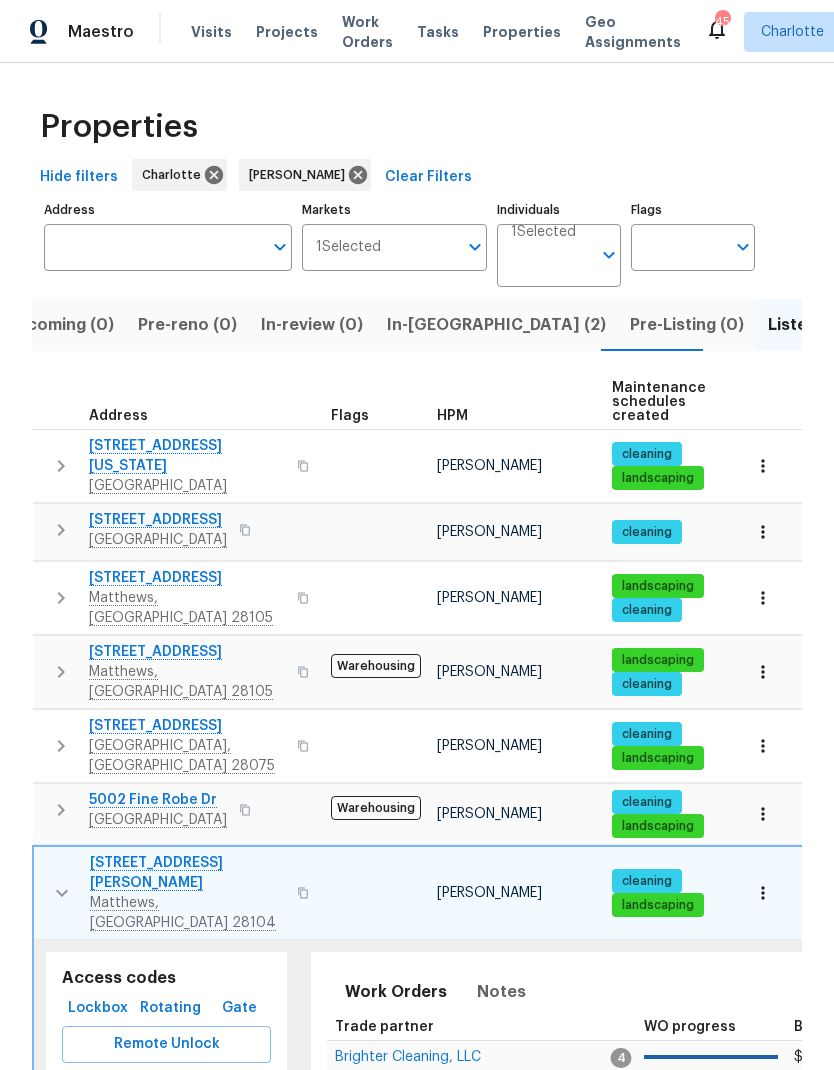scroll, scrollTop: 16, scrollLeft: 0, axis: vertical 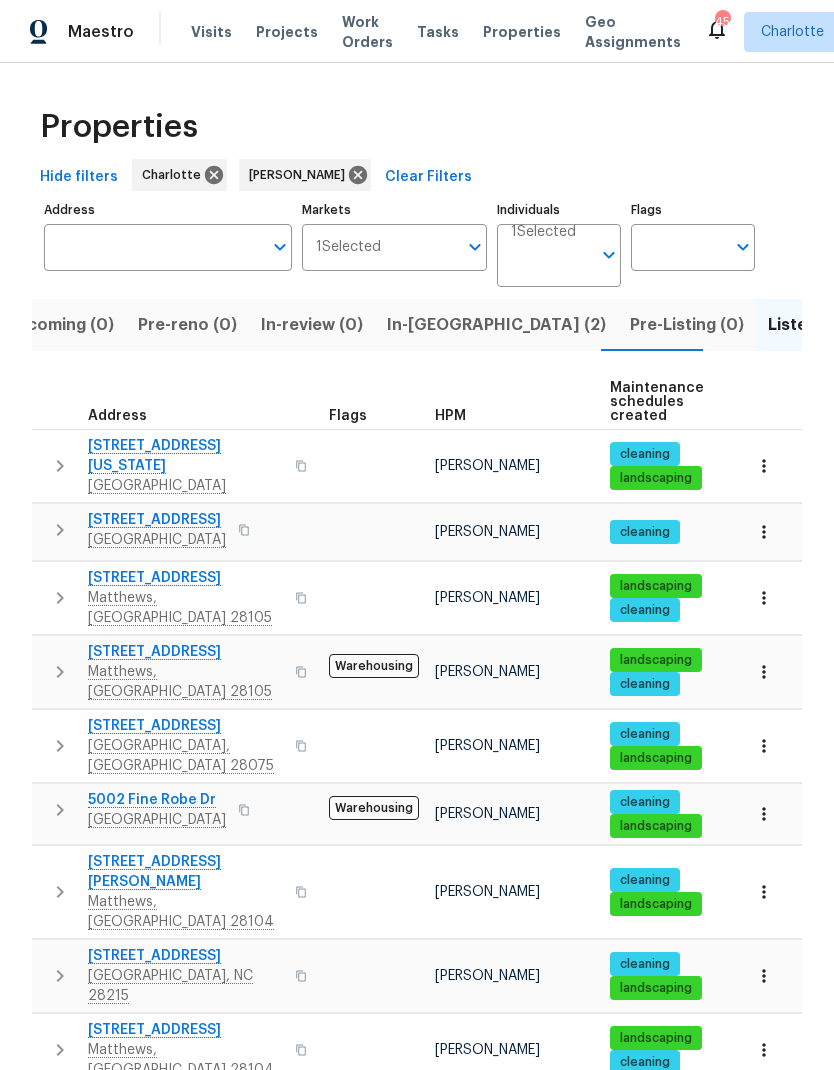 click 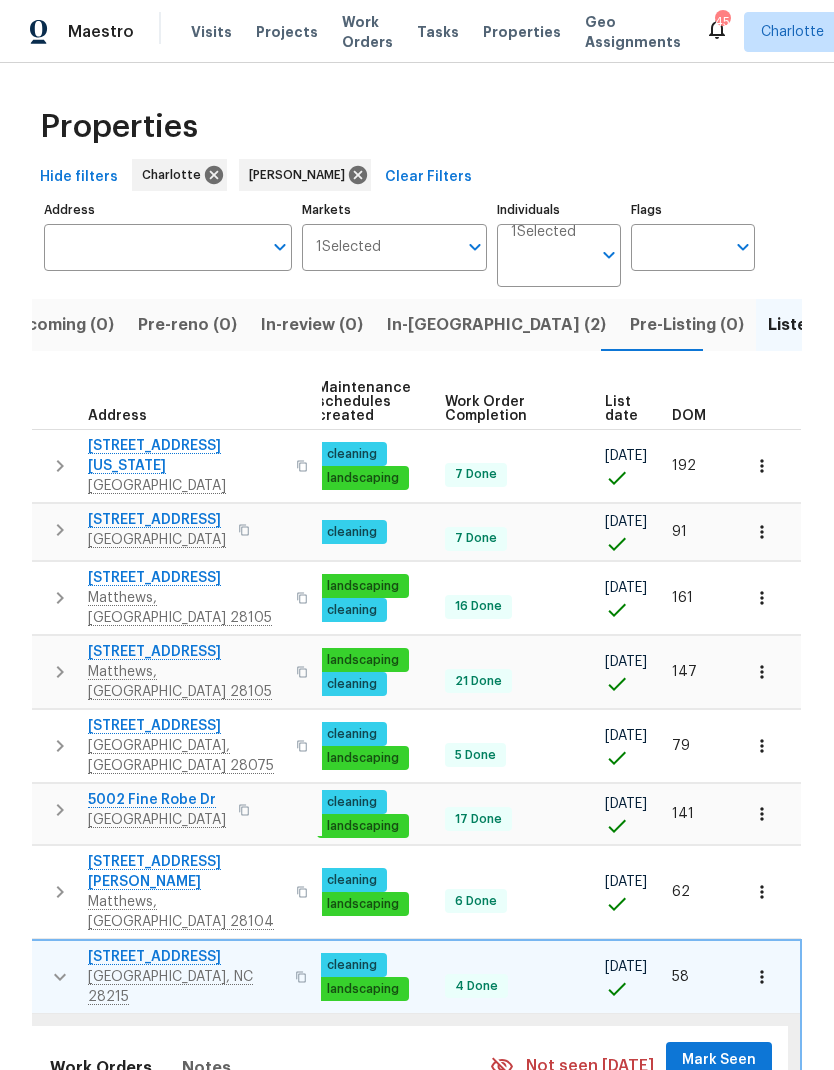 scroll, scrollTop: 16, scrollLeft: 293, axis: both 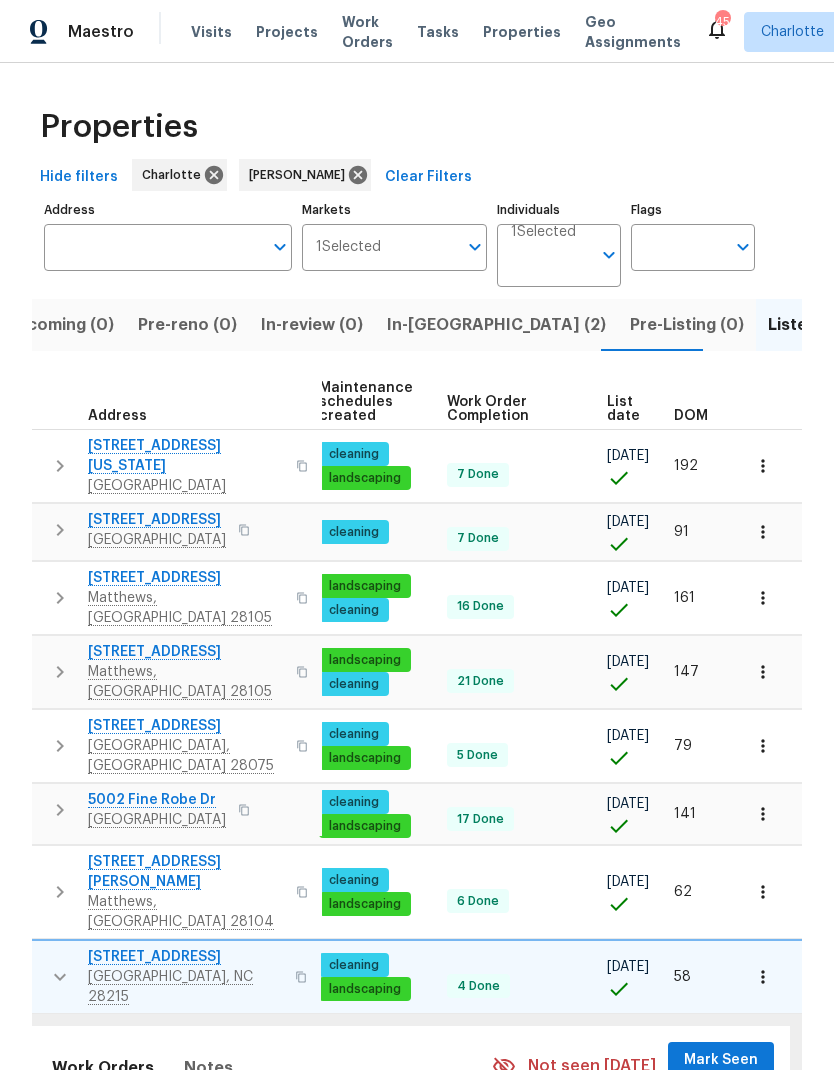 click on "Mark Seen" at bounding box center [721, 1060] 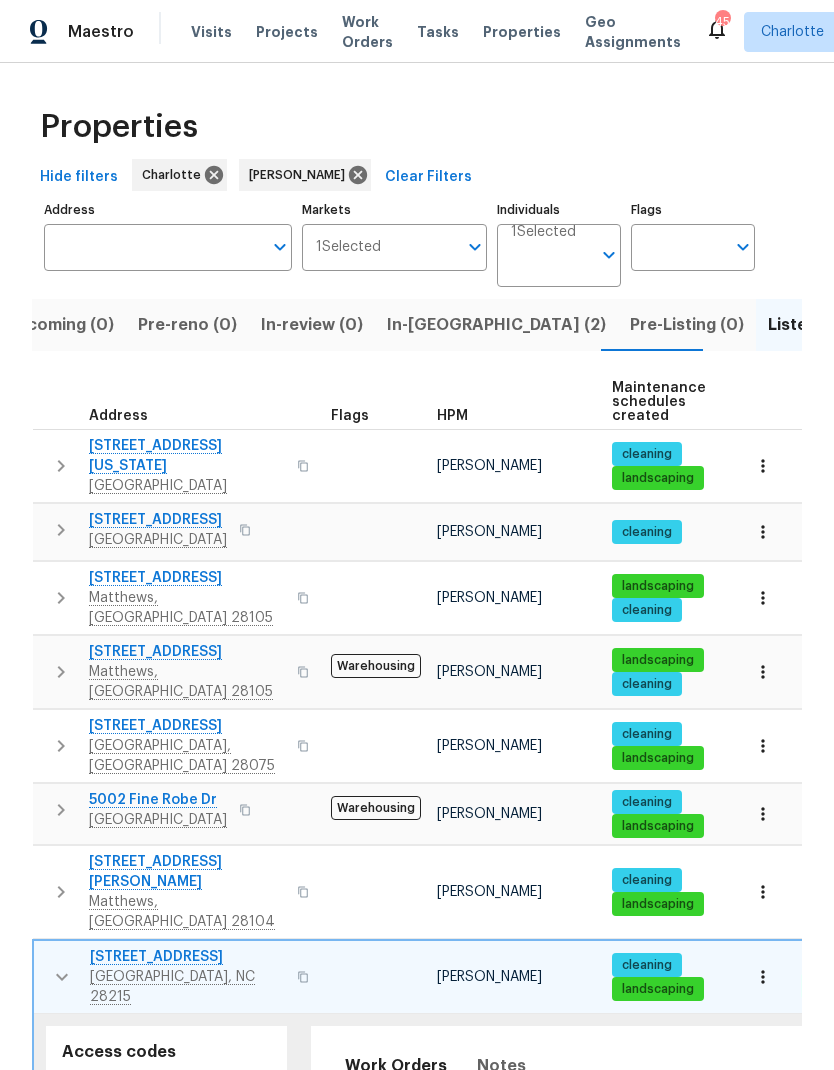 scroll, scrollTop: 16, scrollLeft: 0, axis: vertical 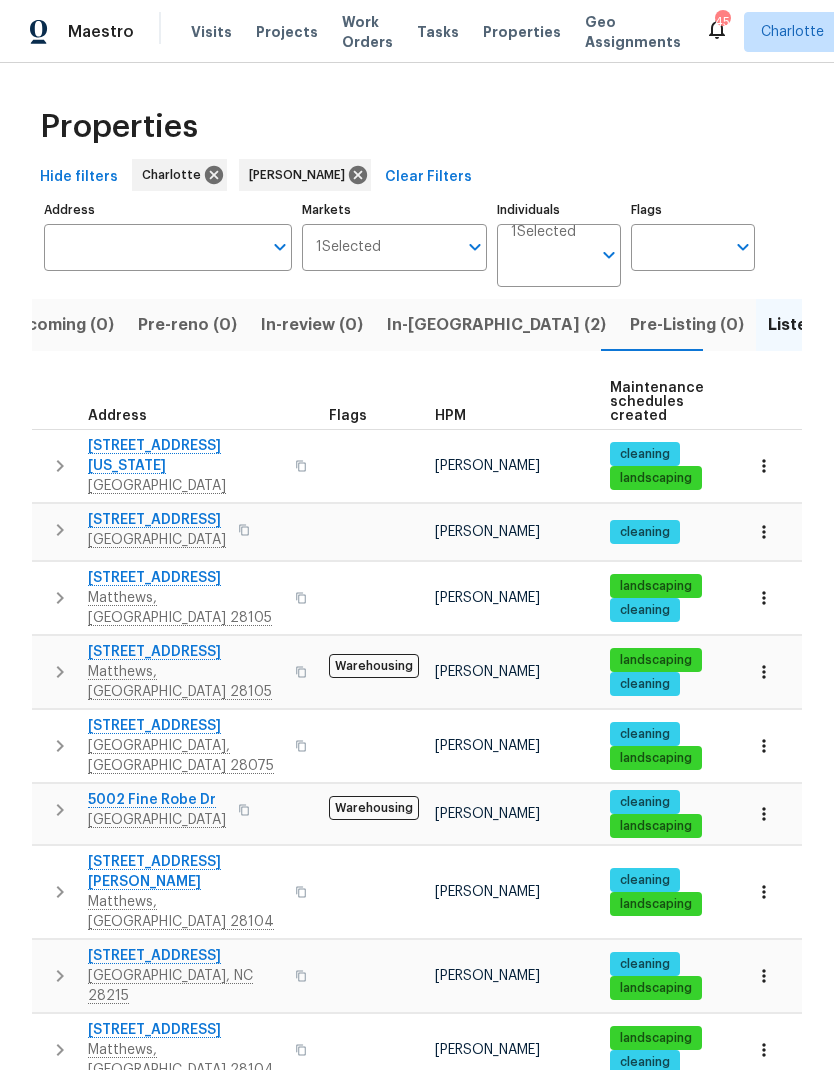 click 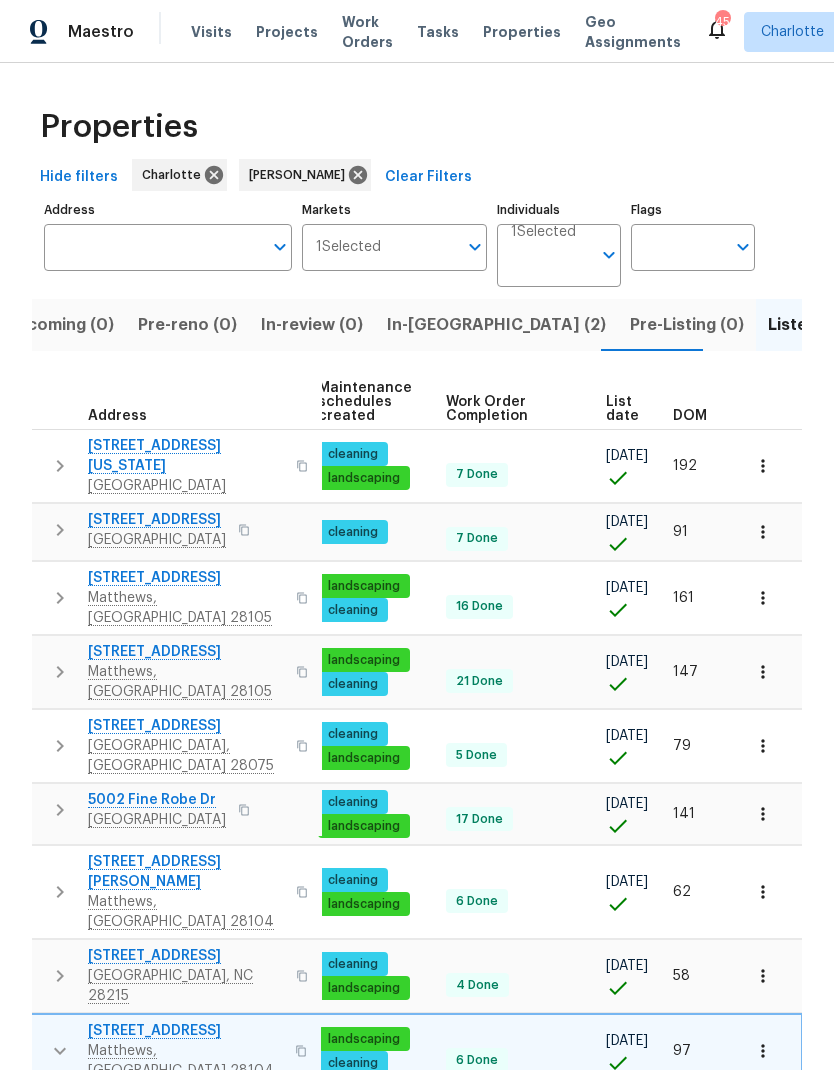 scroll, scrollTop: 16, scrollLeft: 293, axis: both 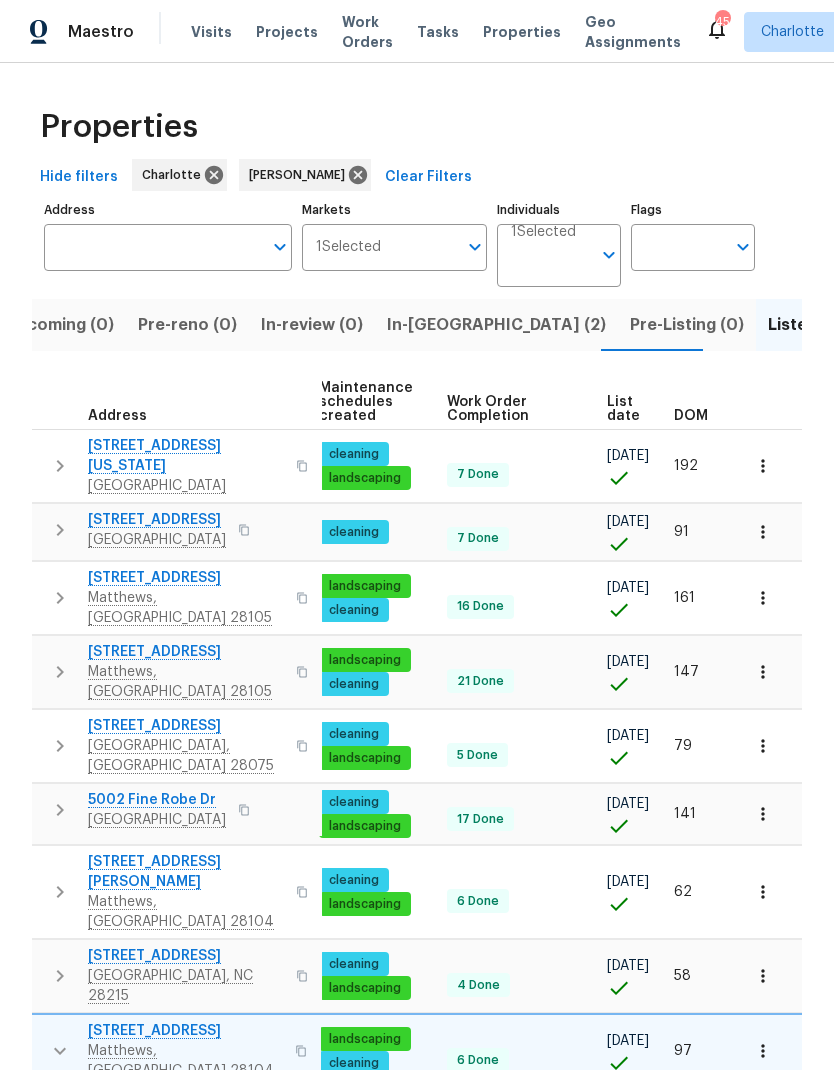 click on "Mark Seen" at bounding box center (721, 1134) 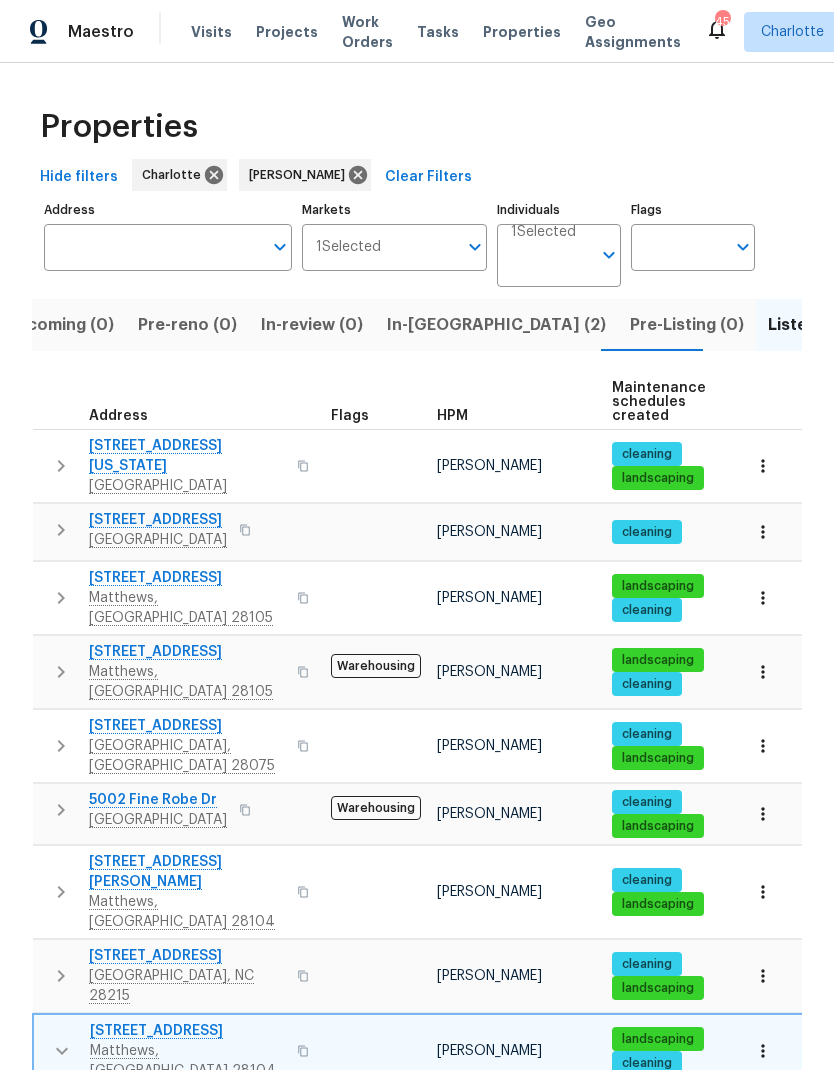 scroll, scrollTop: 16, scrollLeft: 0, axis: vertical 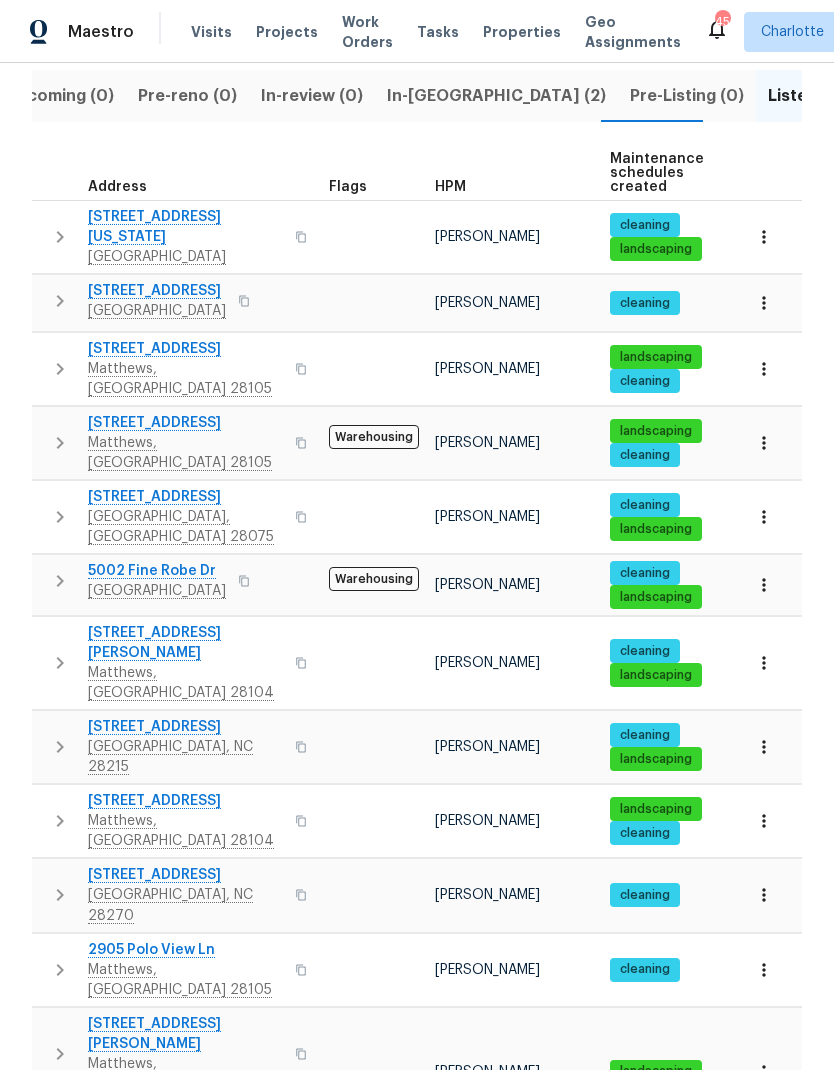 click 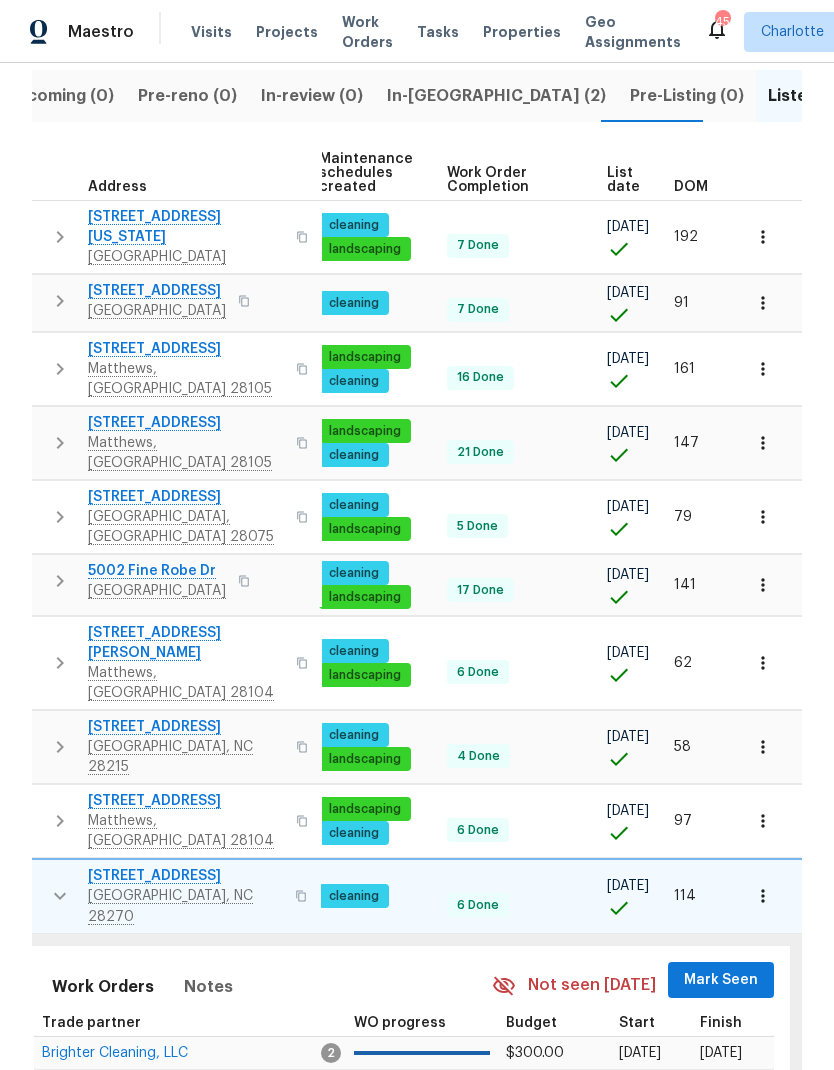 click on "Mark Seen" at bounding box center [721, 980] 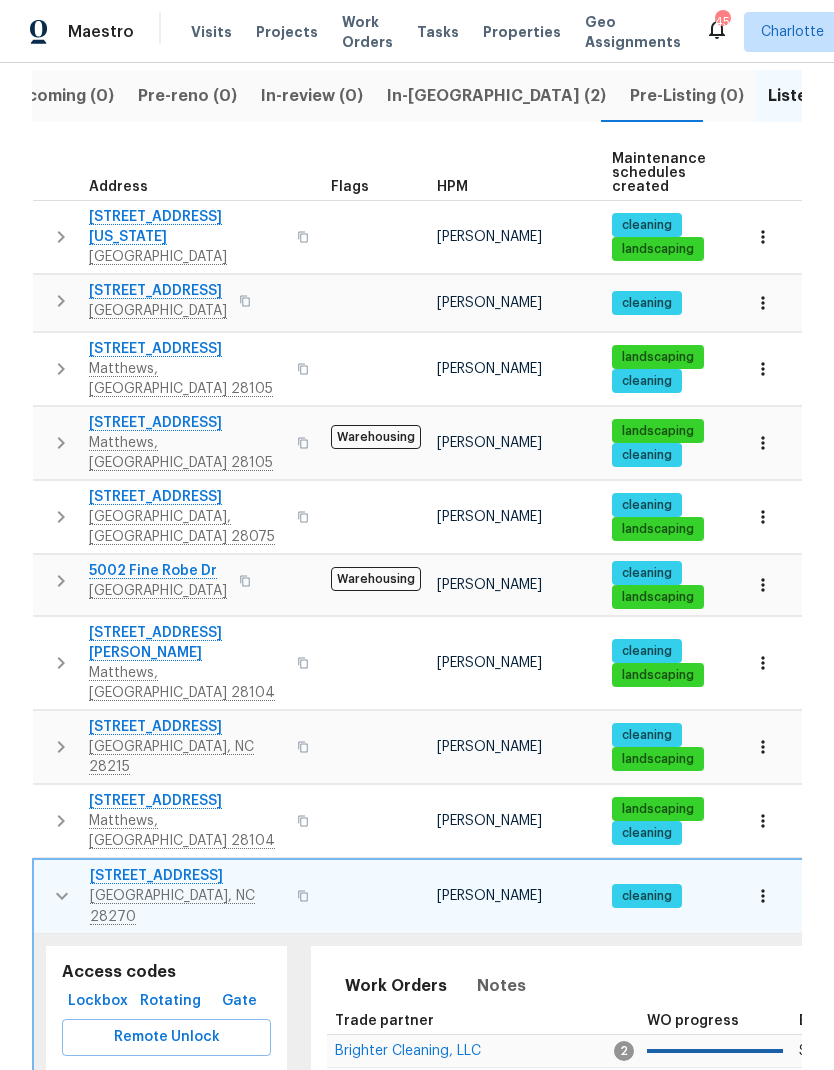scroll, scrollTop: 16, scrollLeft: 0, axis: vertical 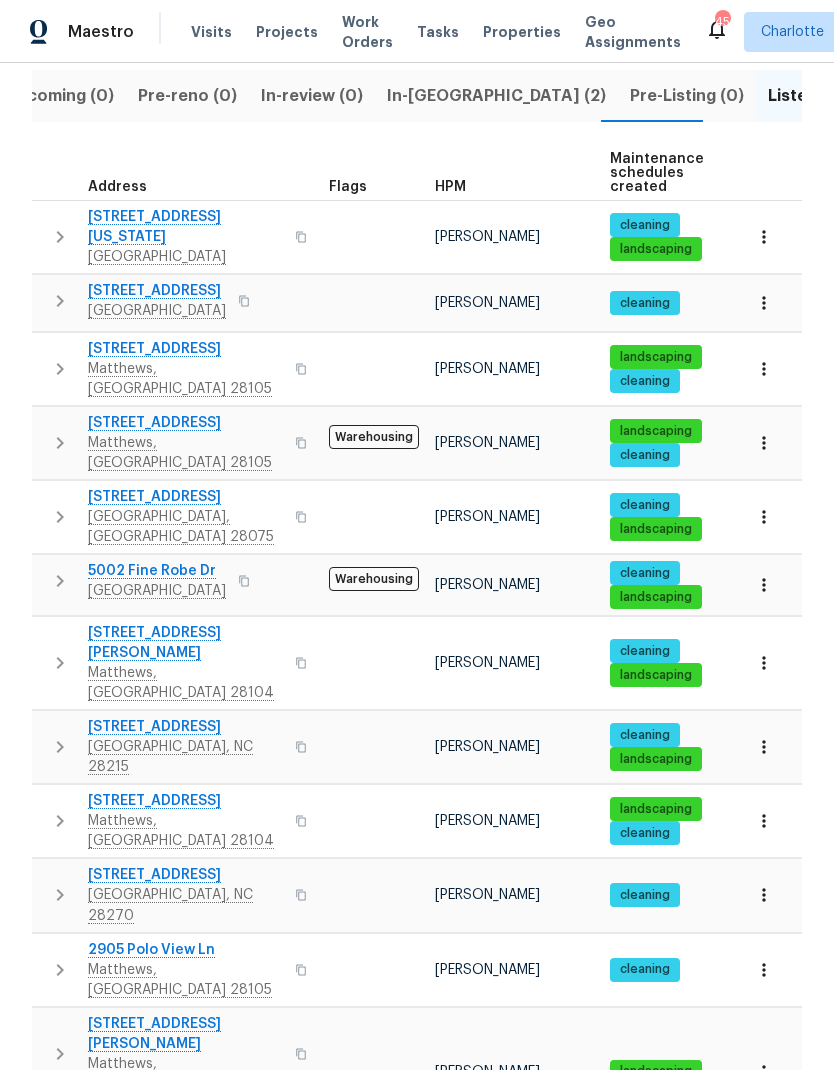 click 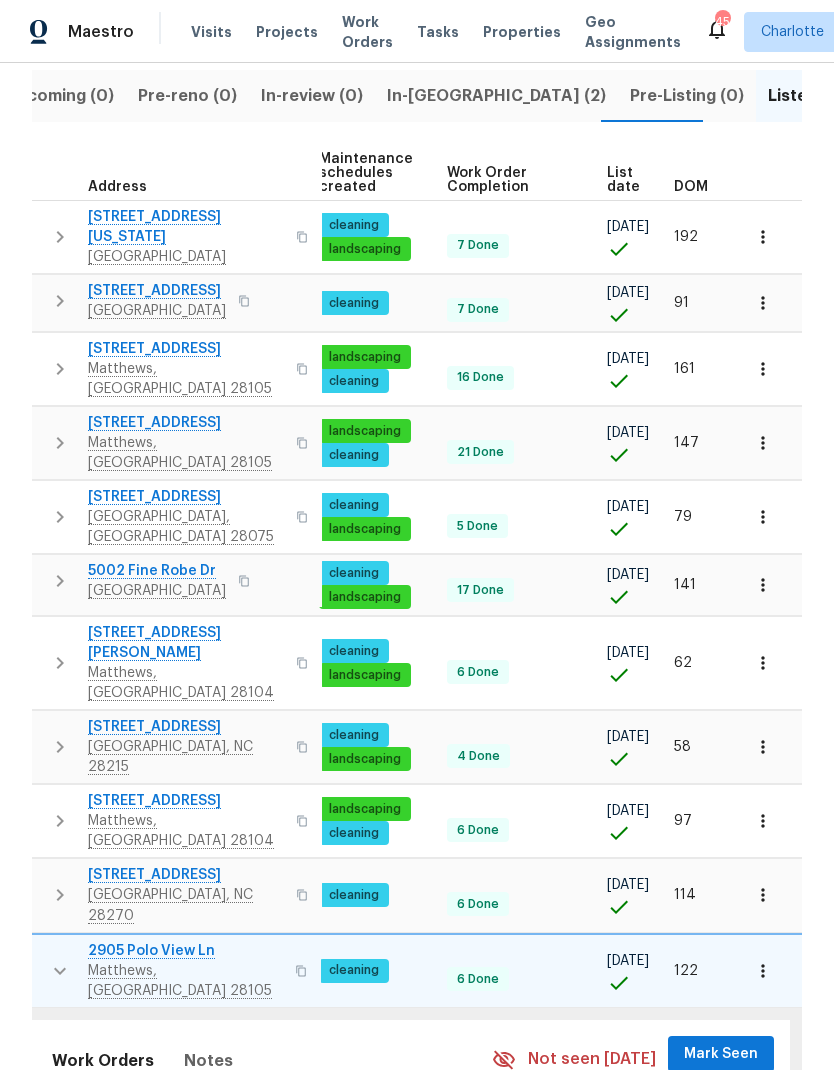 click on "Mark Seen" at bounding box center [721, 1054] 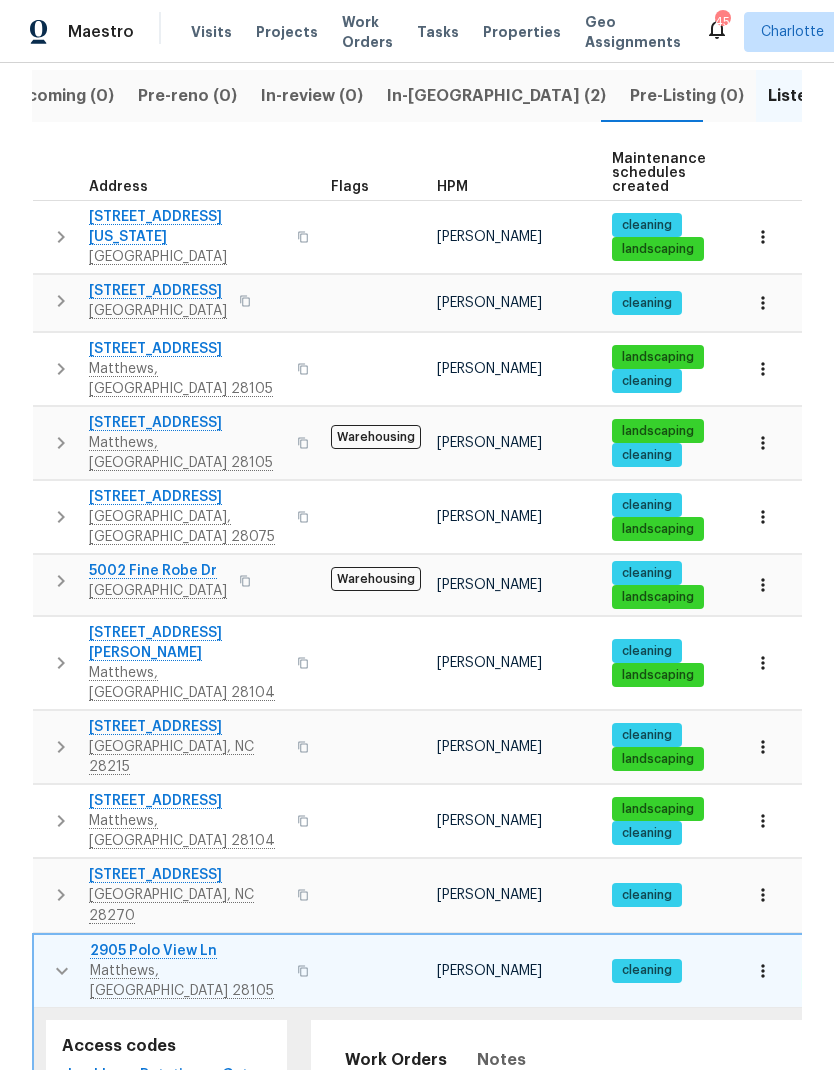 click 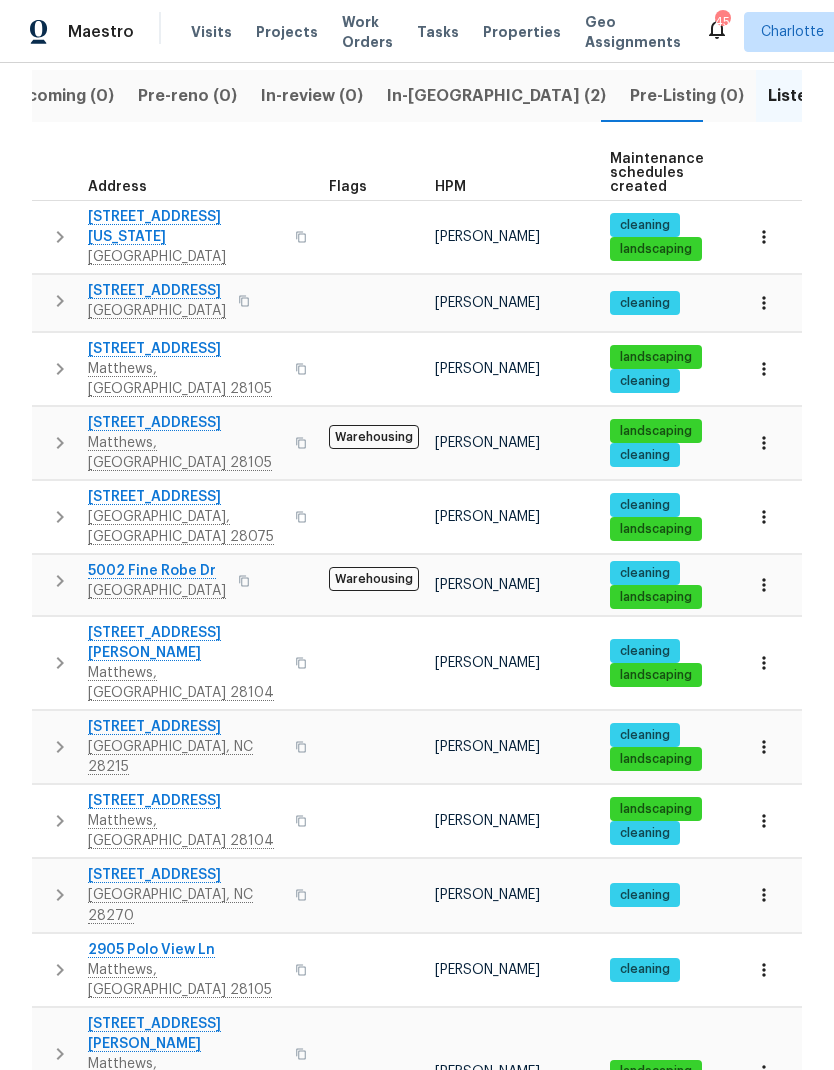 click 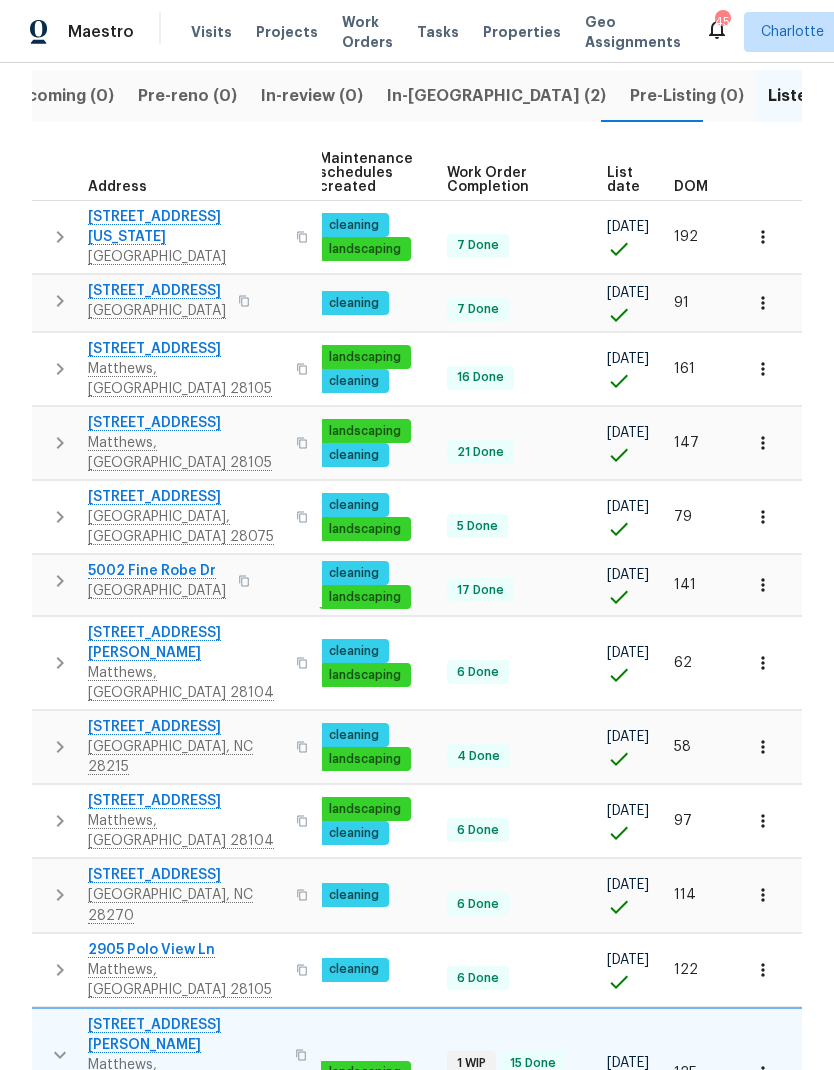 click on "Mark Seen" at bounding box center (721, 1184) 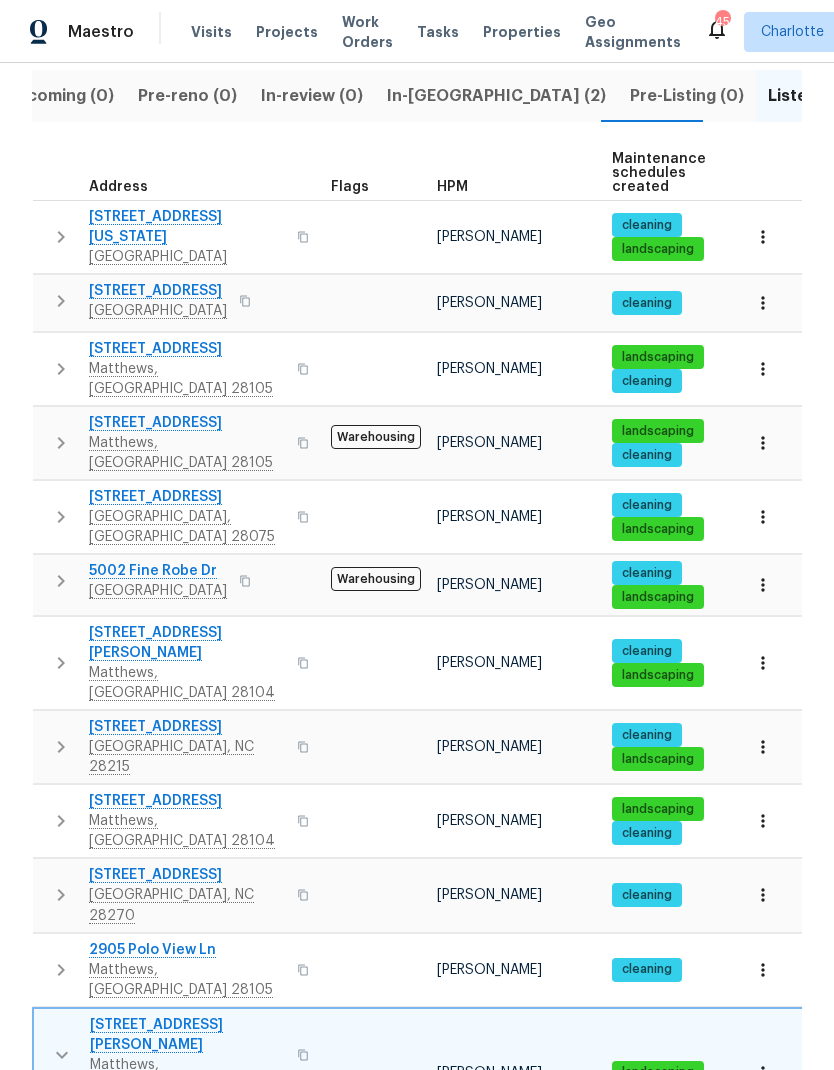 click 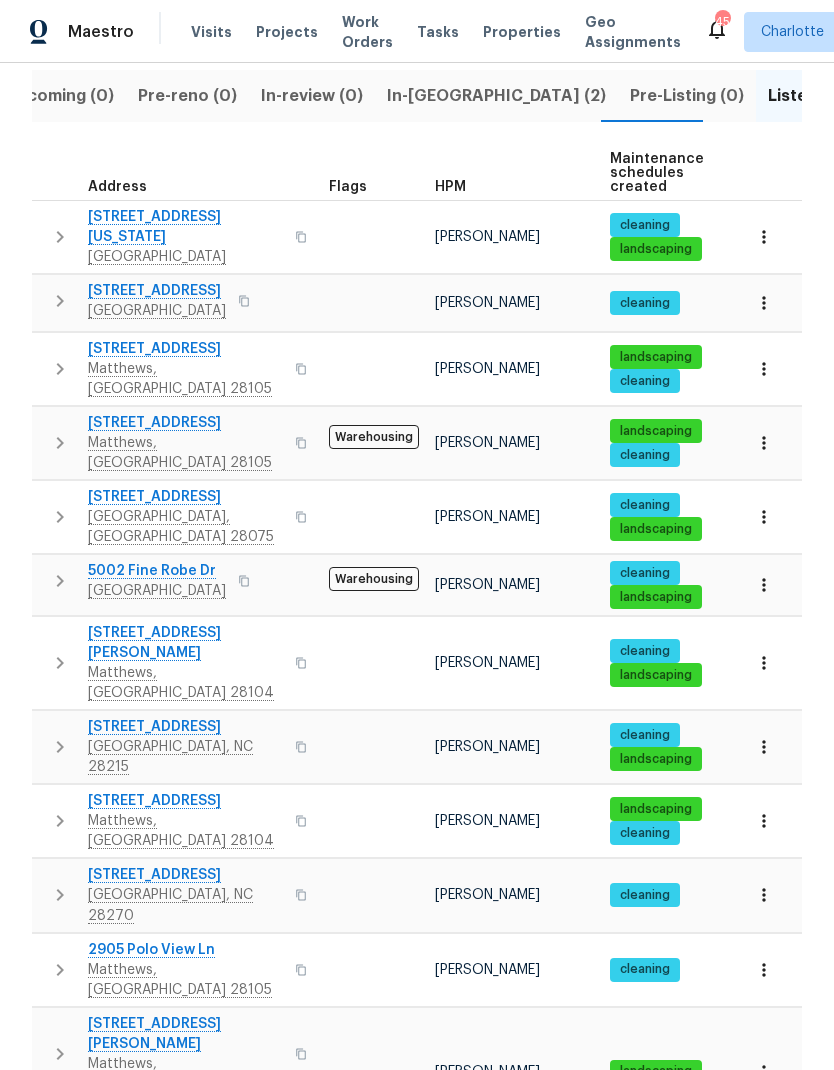 click 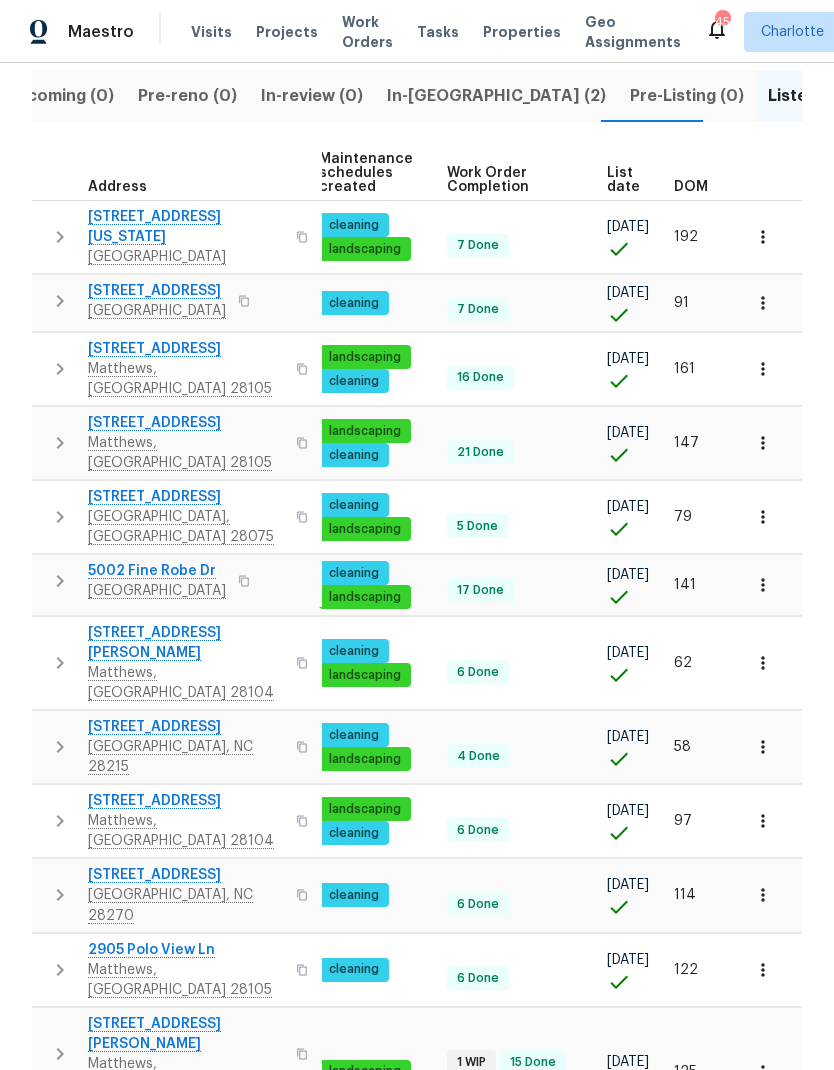 click on "Mark Seen" at bounding box center [721, 1277] 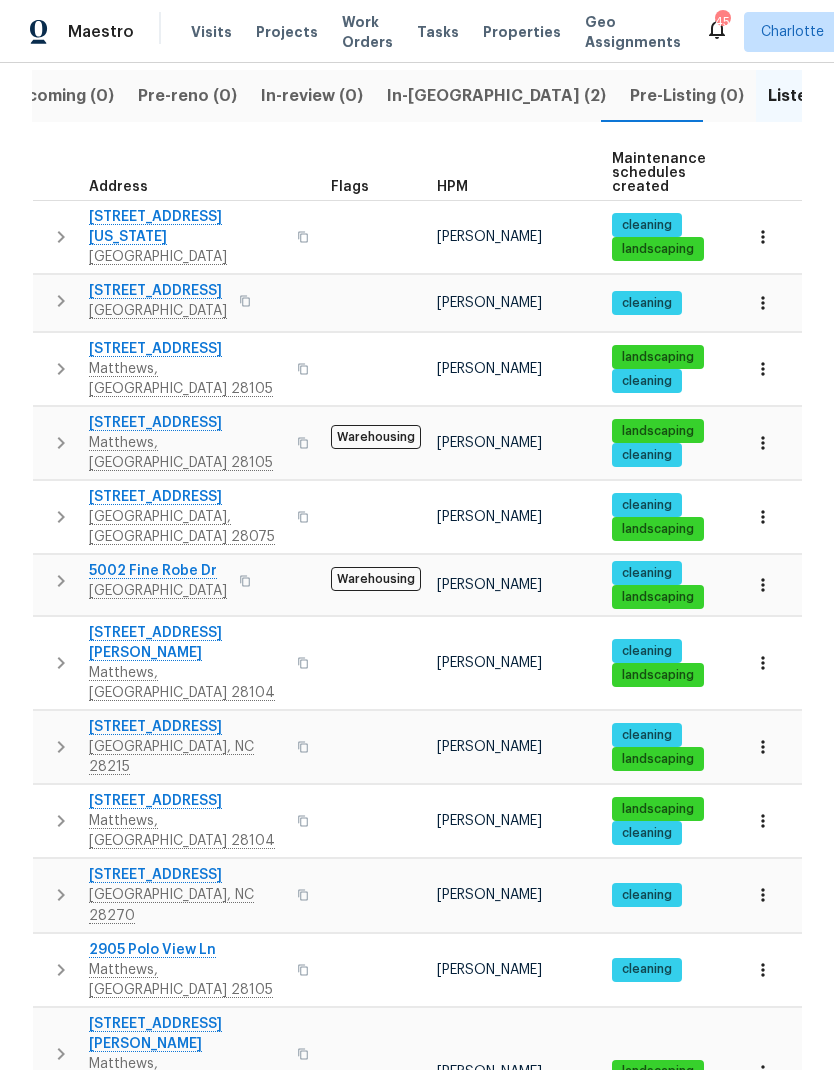 click 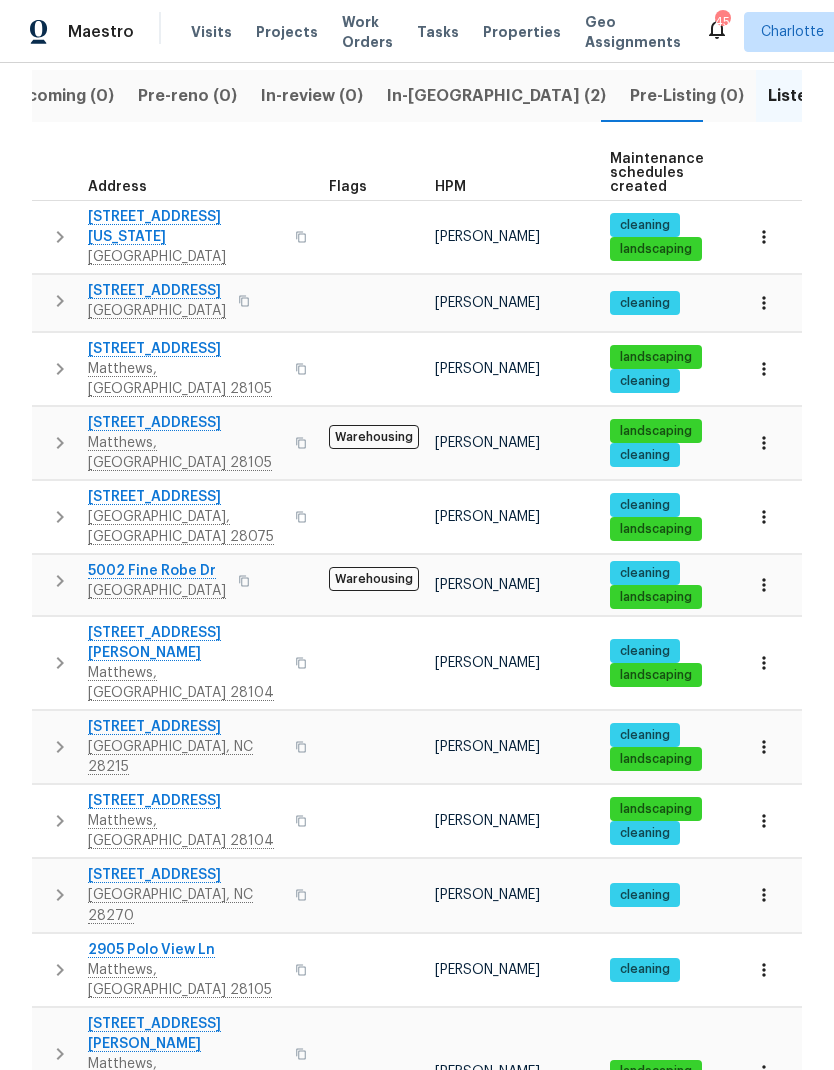 click 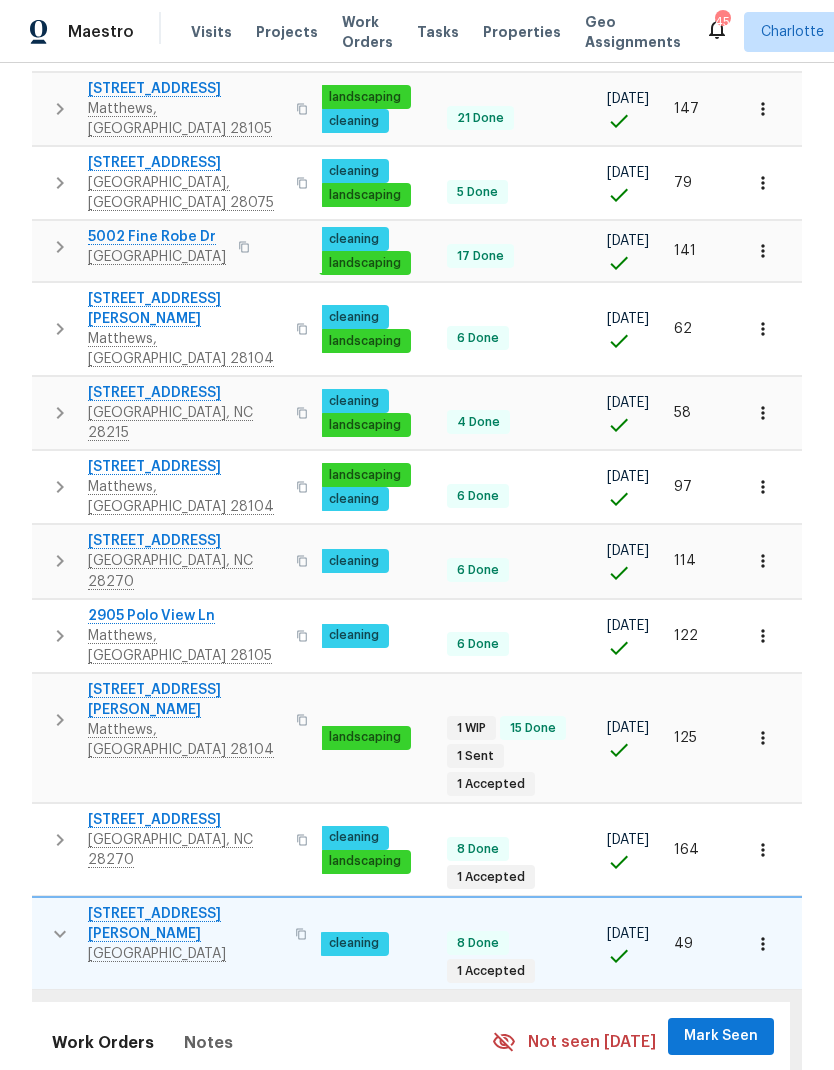 click on "Mark Seen" at bounding box center (721, 1036) 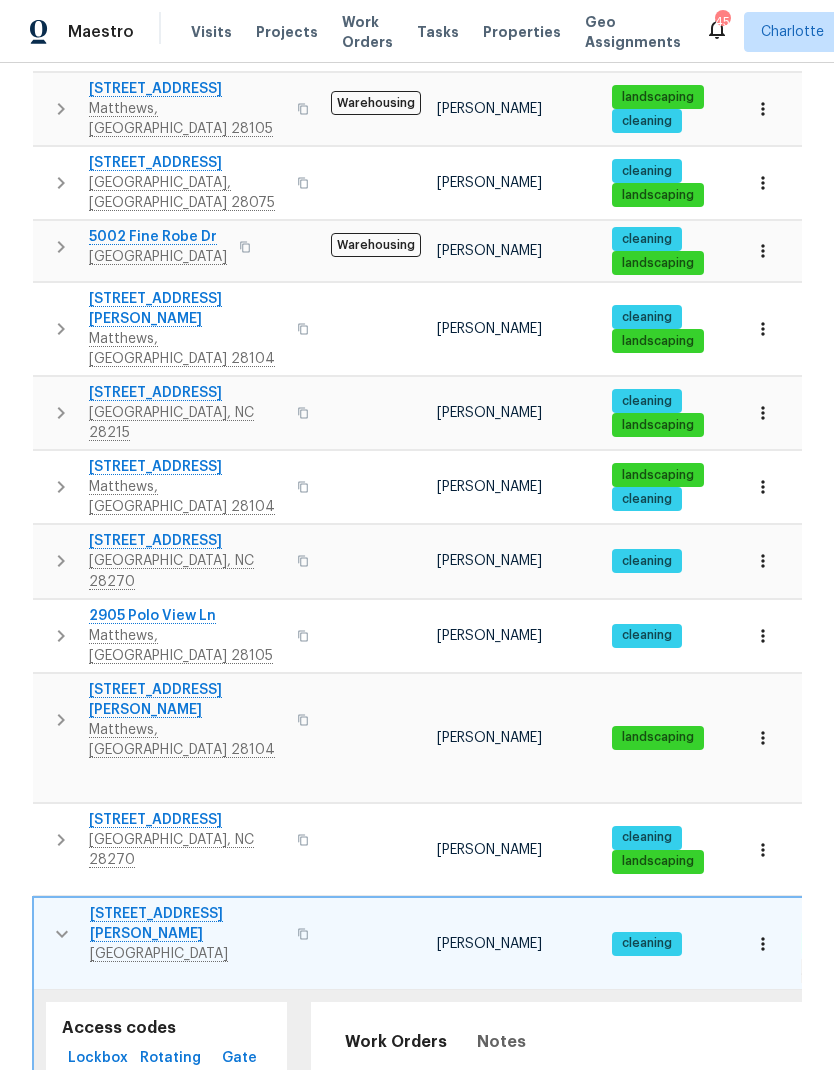 click 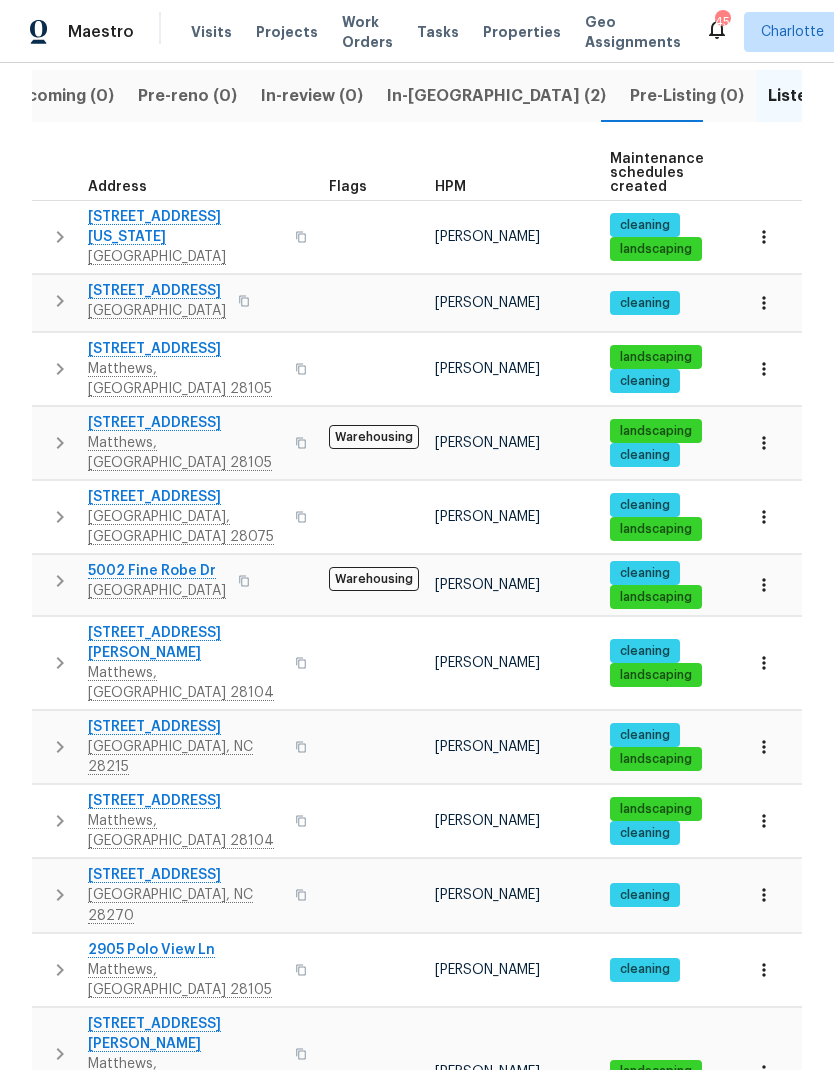 click on "In-reno (2)" at bounding box center [496, 96] 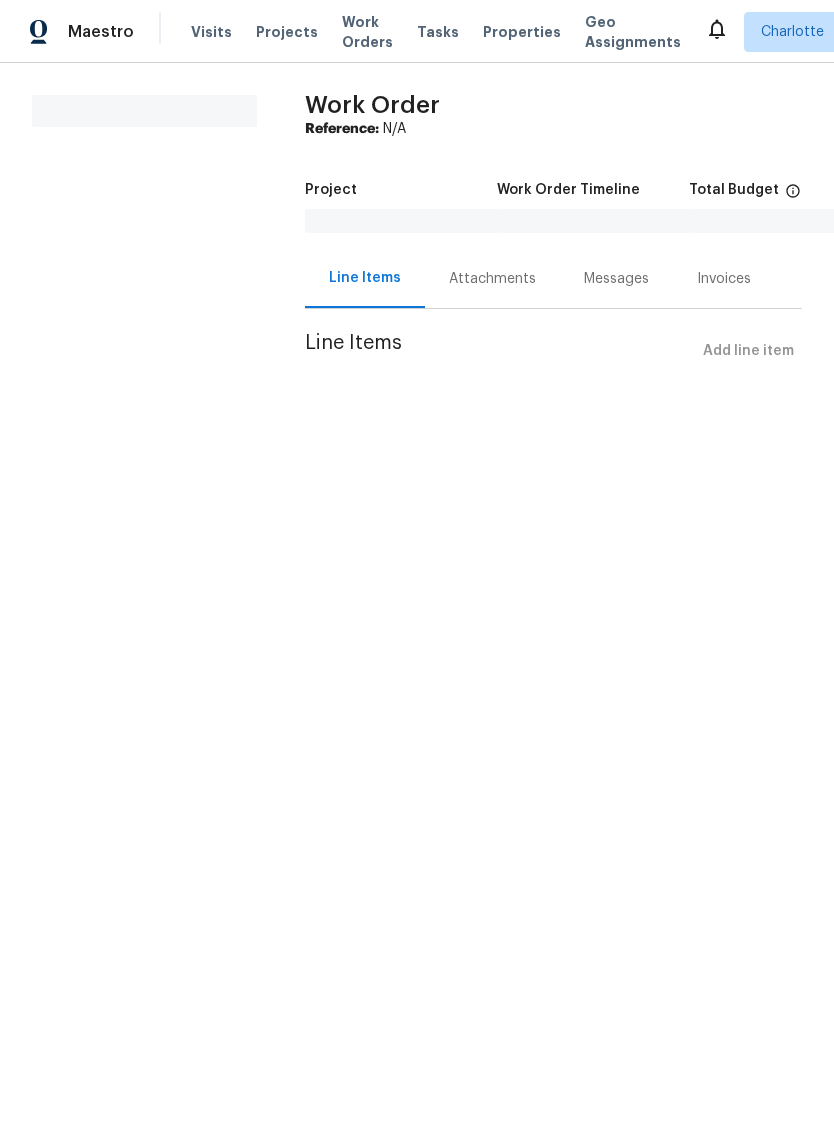 scroll, scrollTop: 0, scrollLeft: 0, axis: both 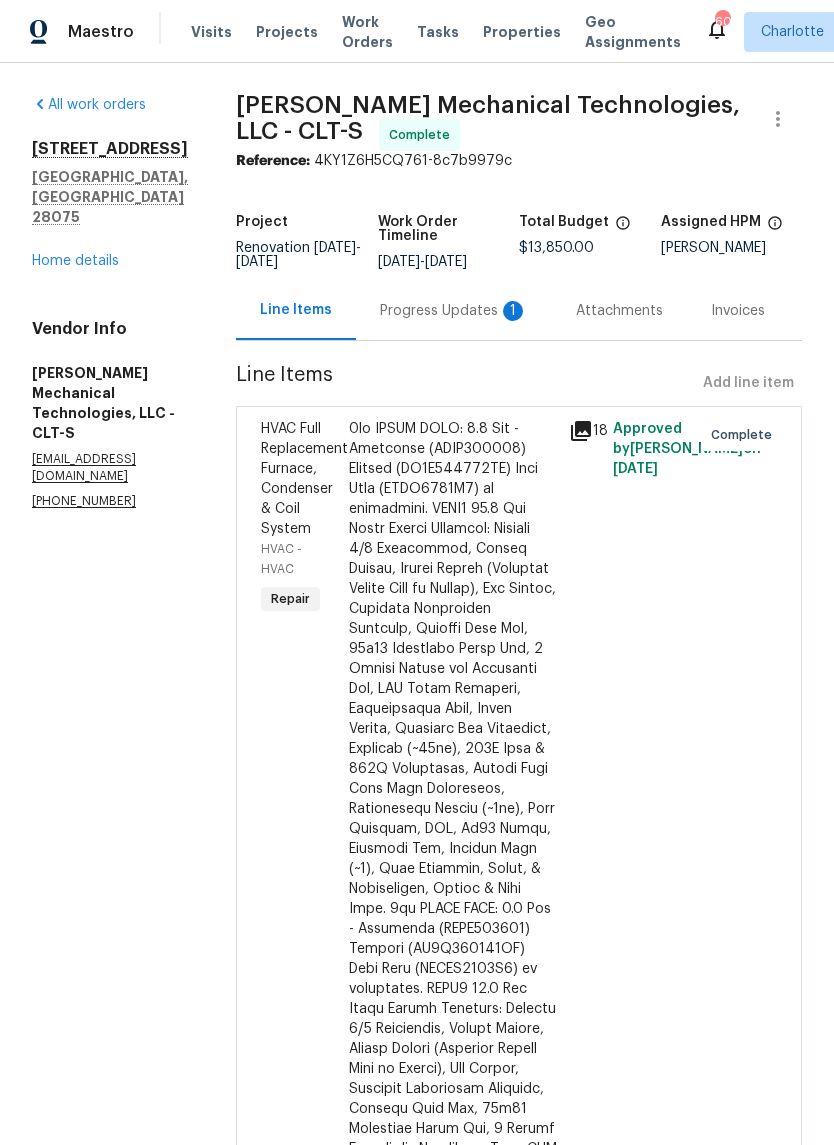 click on "Progress Updates 1" at bounding box center (454, 311) 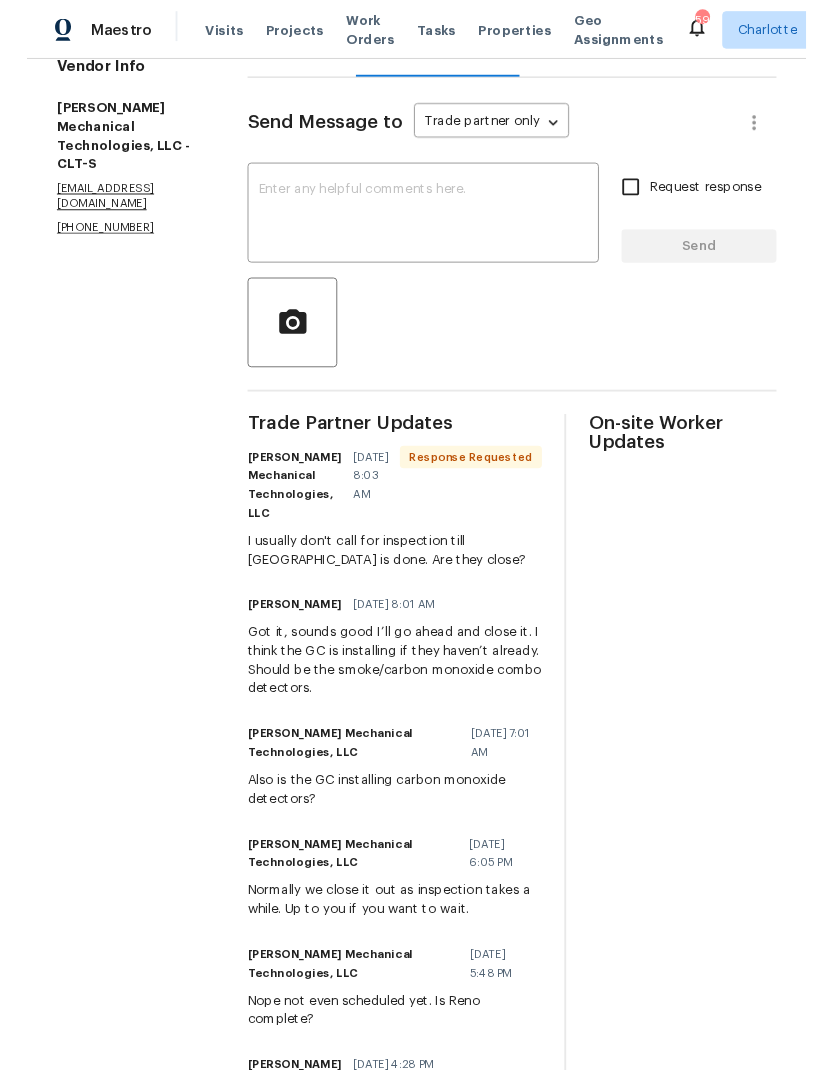scroll, scrollTop: 269, scrollLeft: 0, axis: vertical 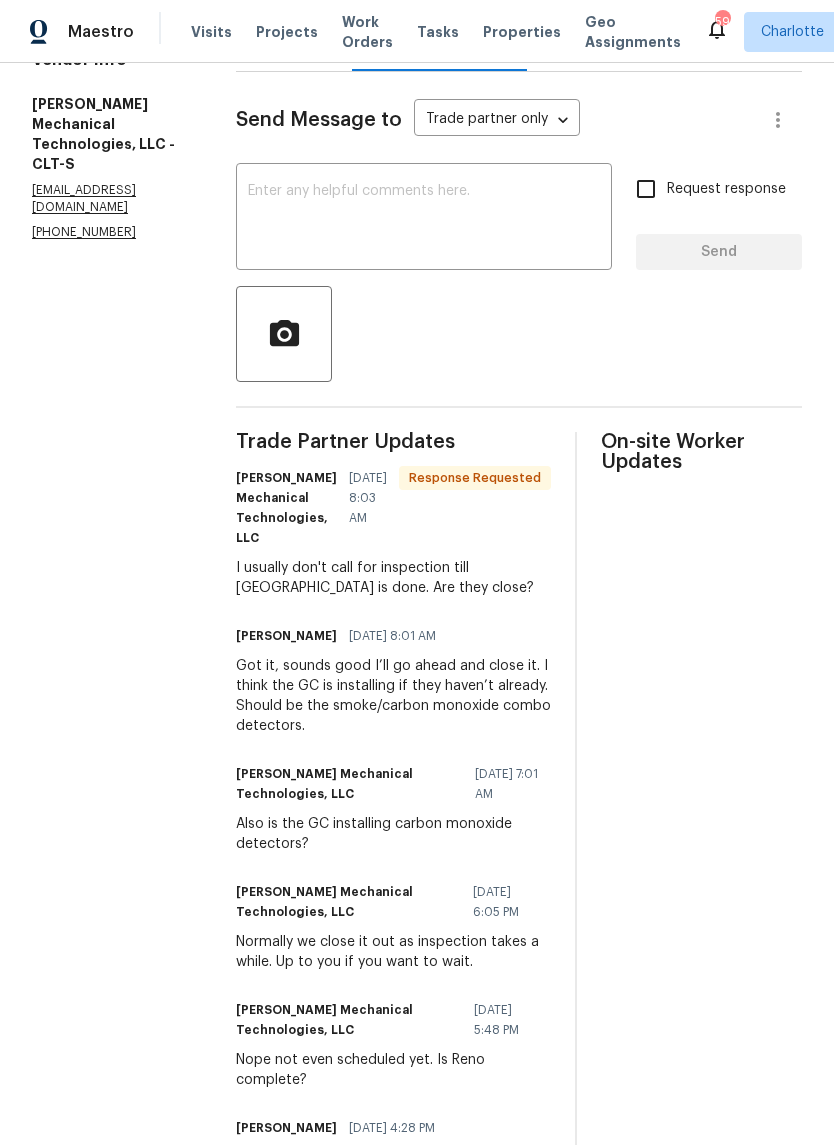 click at bounding box center (424, 219) 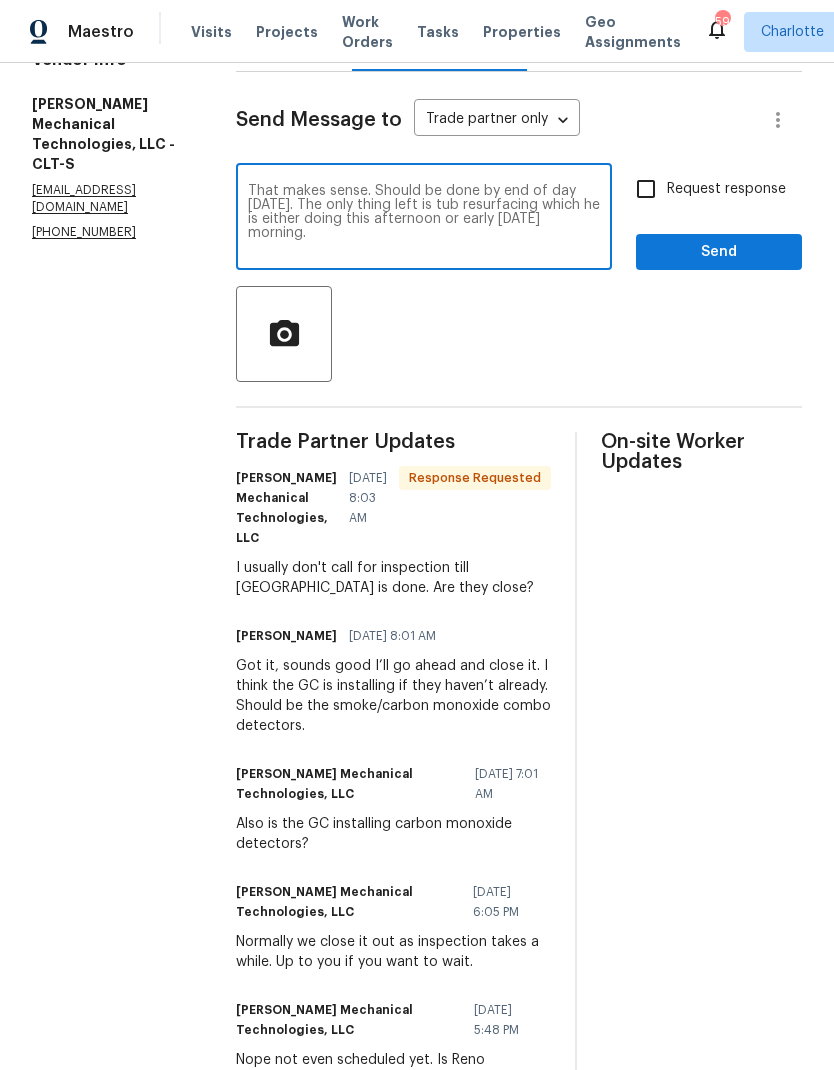 type on "That makes sense. Should be done by end of day tomorrow. The only thing left is tub resurfacing which he is either doing this afternoon or early tomorrow morning." 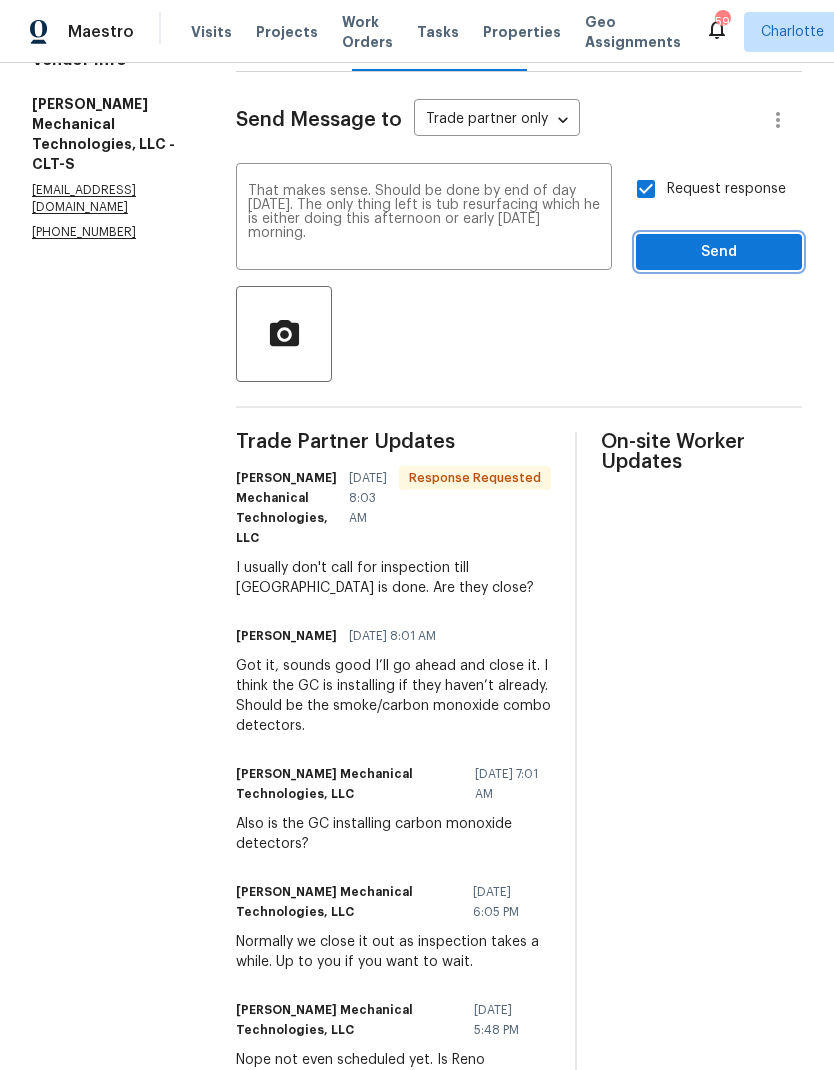 click on "Send" at bounding box center (719, 252) 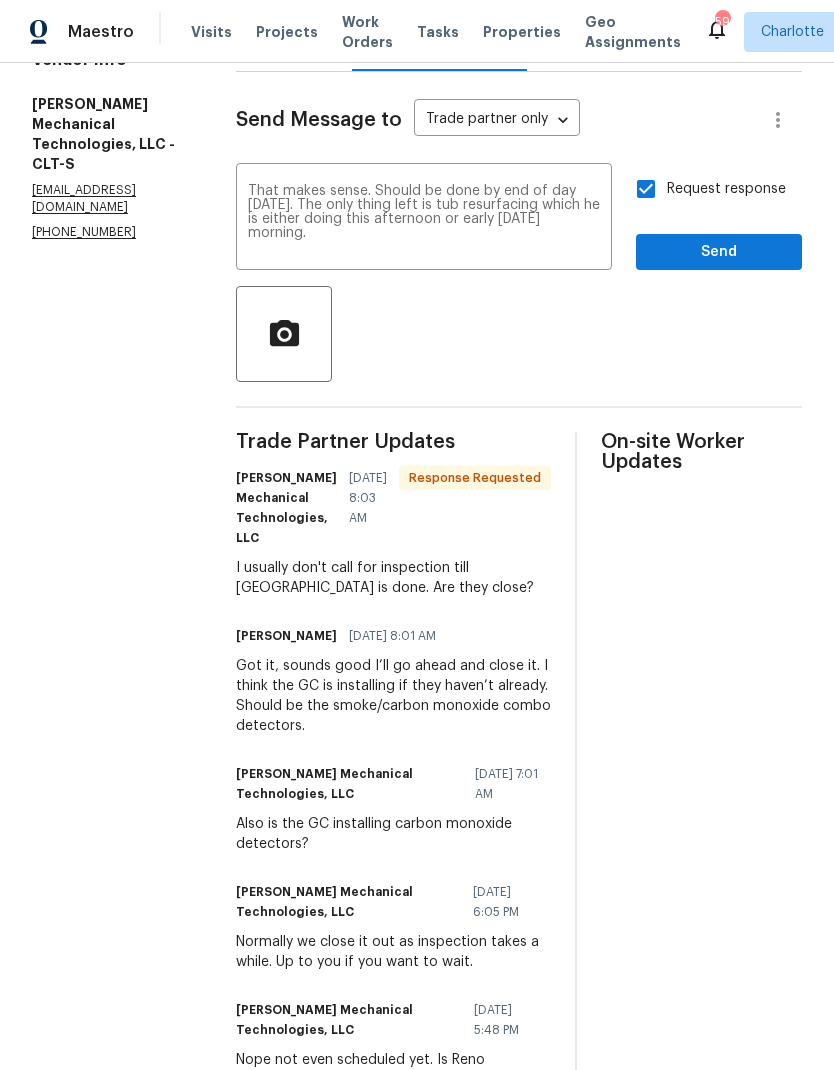 scroll, scrollTop: 0, scrollLeft: 0, axis: both 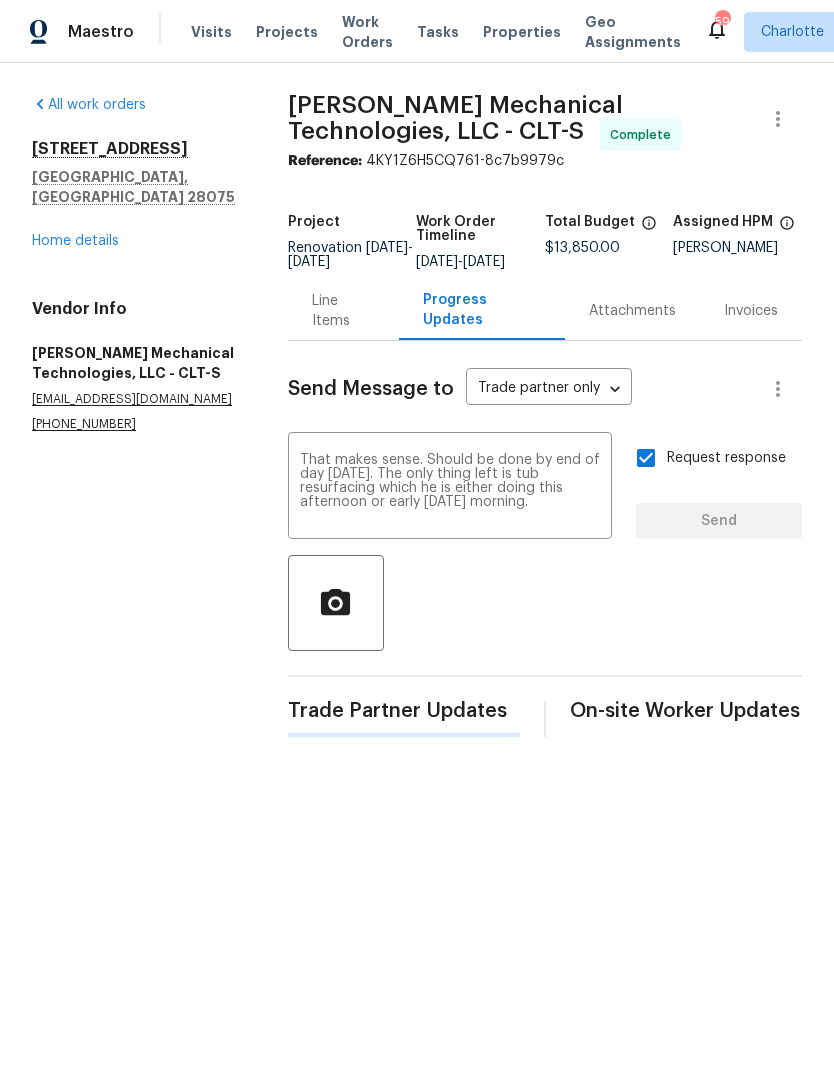 type 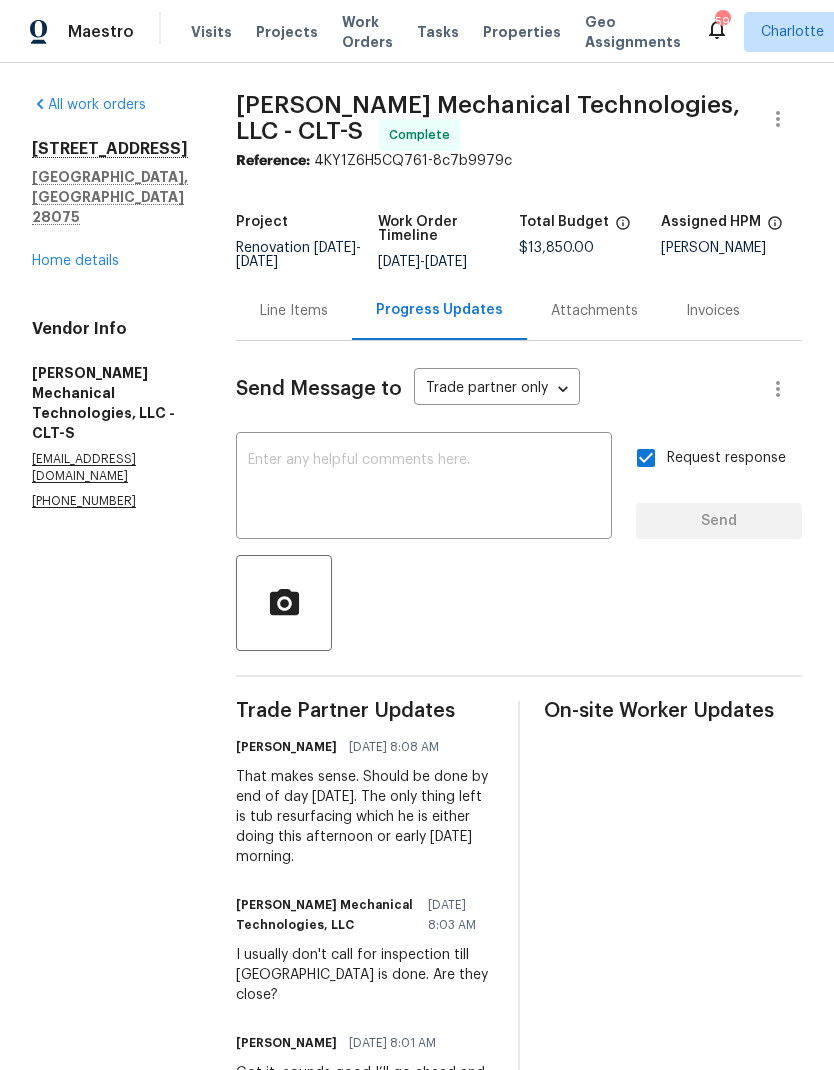 click on "1915 Birchbrook Ct Harrisburg, NC 28075 Home details" at bounding box center (110, 205) 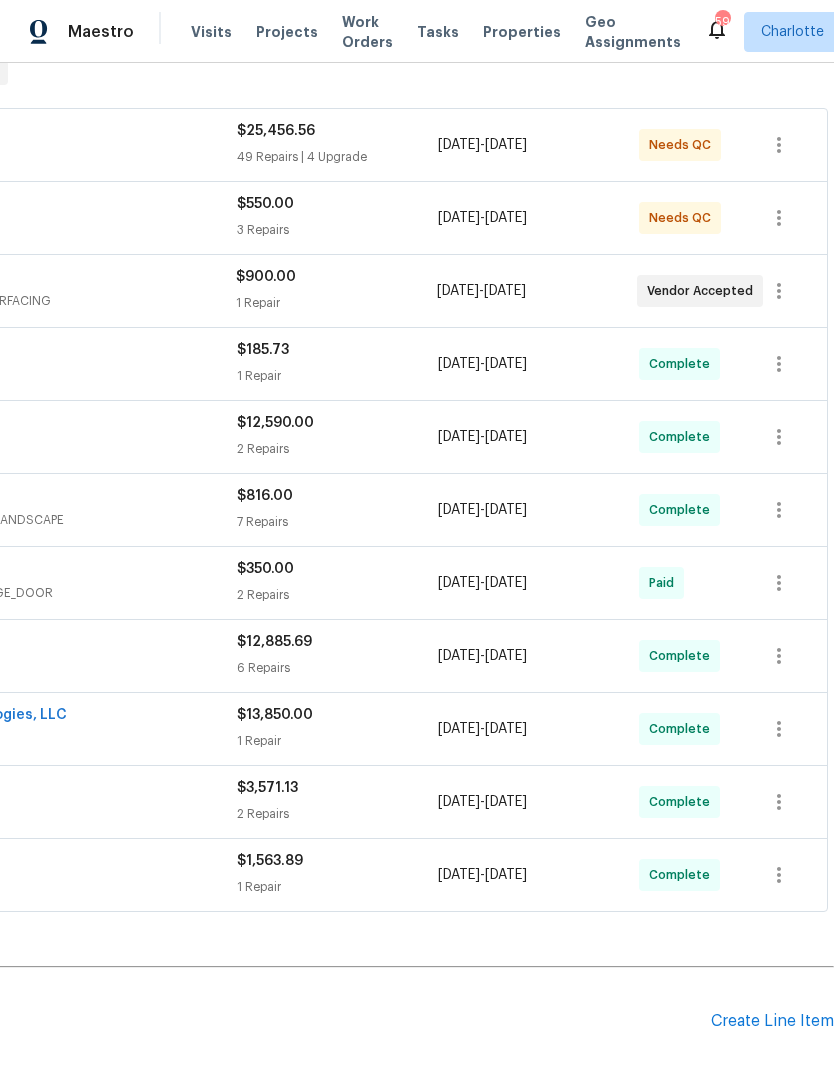 scroll, scrollTop: 392, scrollLeft: 306, axis: both 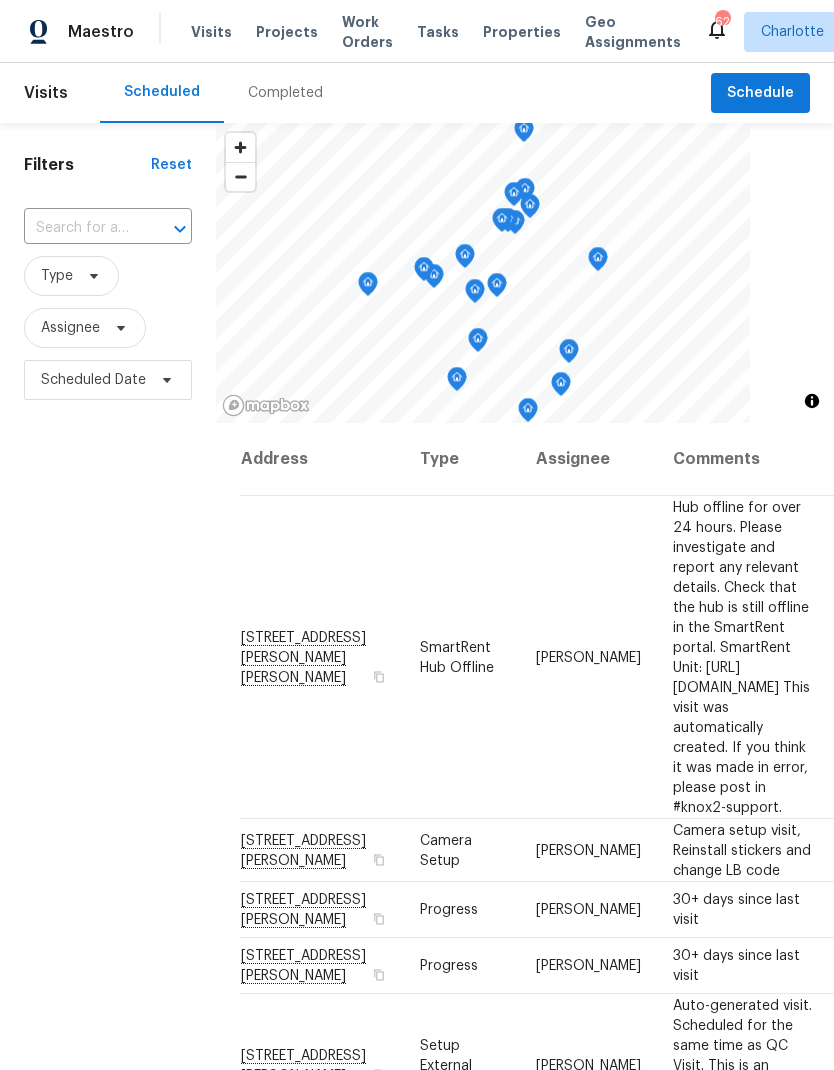 click at bounding box center [80, 228] 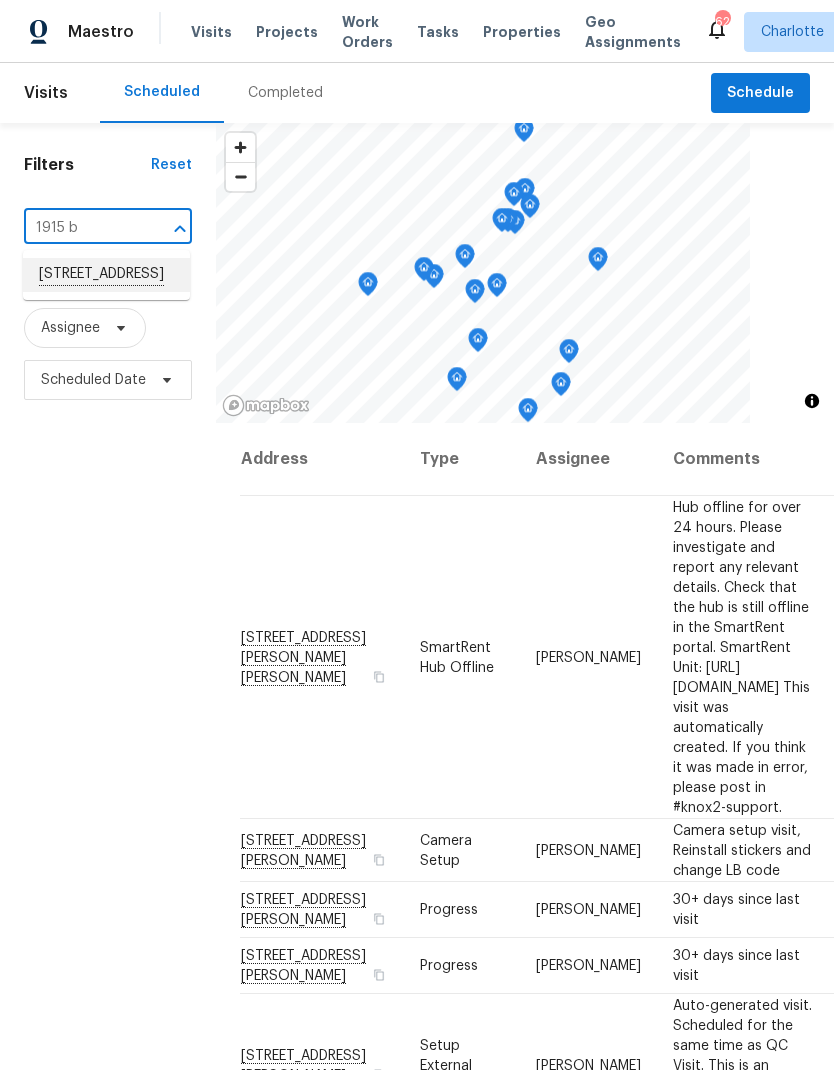 click on "[STREET_ADDRESS]" at bounding box center (106, 275) 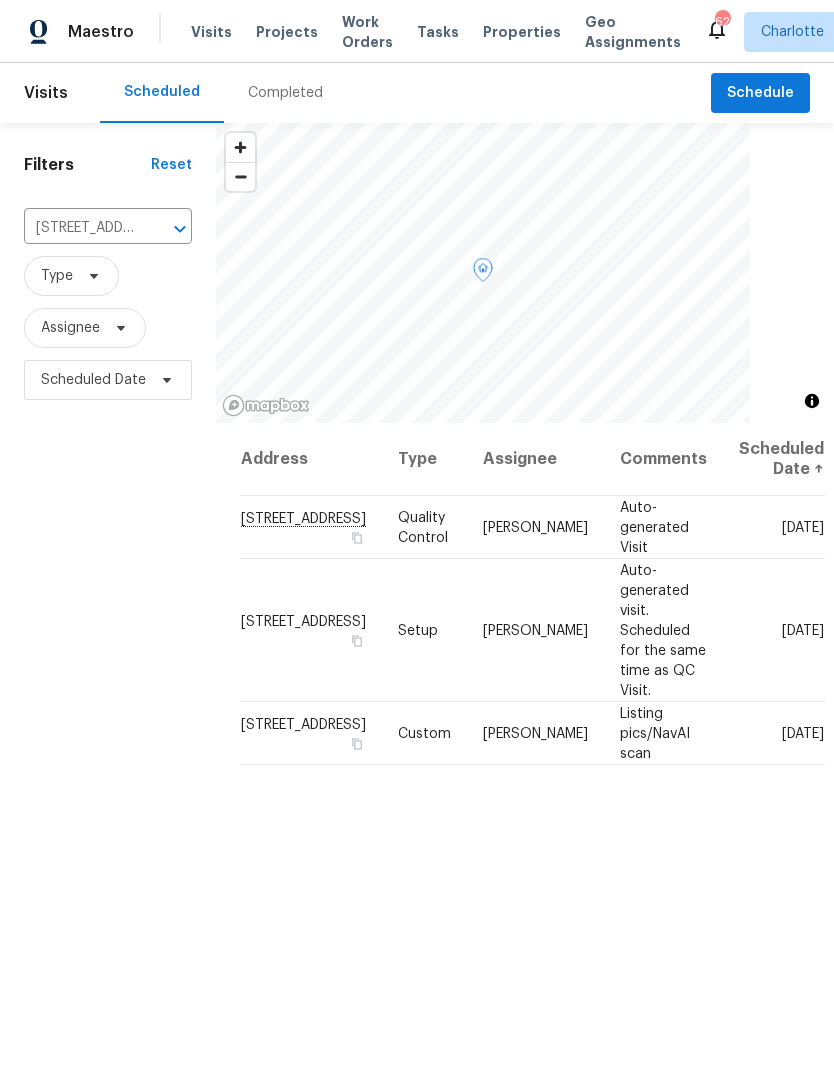 click 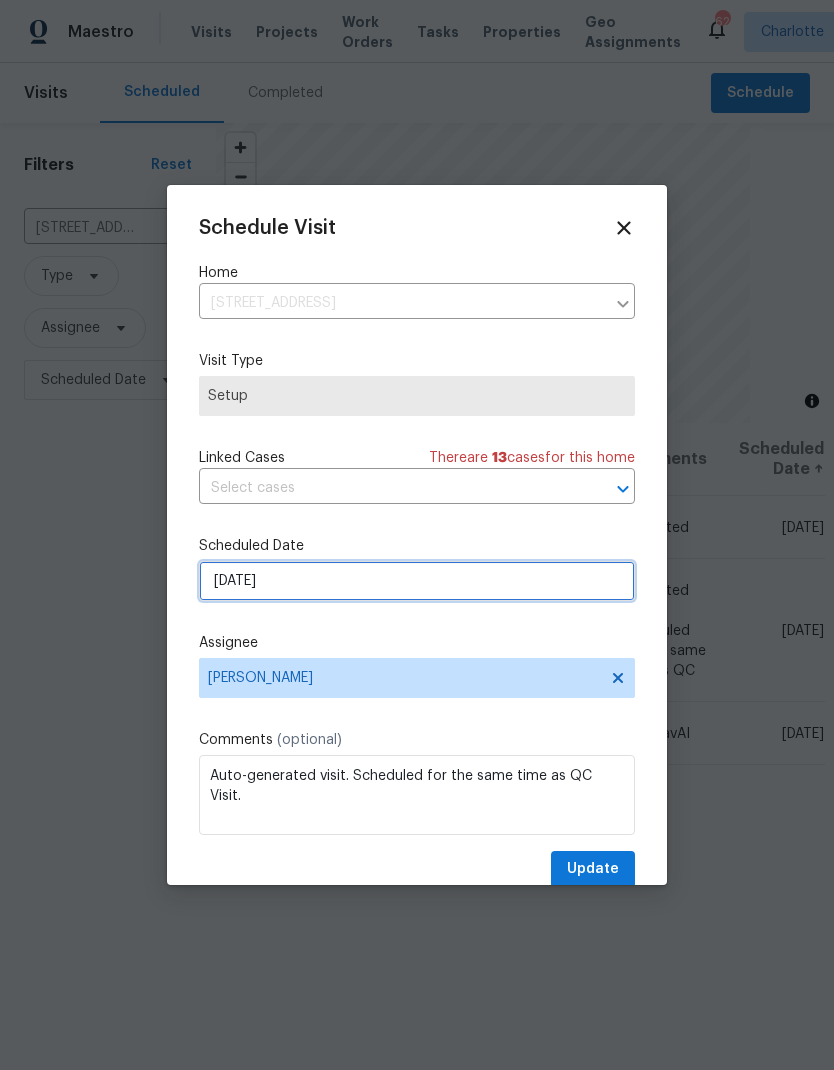 click on "[DATE]" at bounding box center (417, 581) 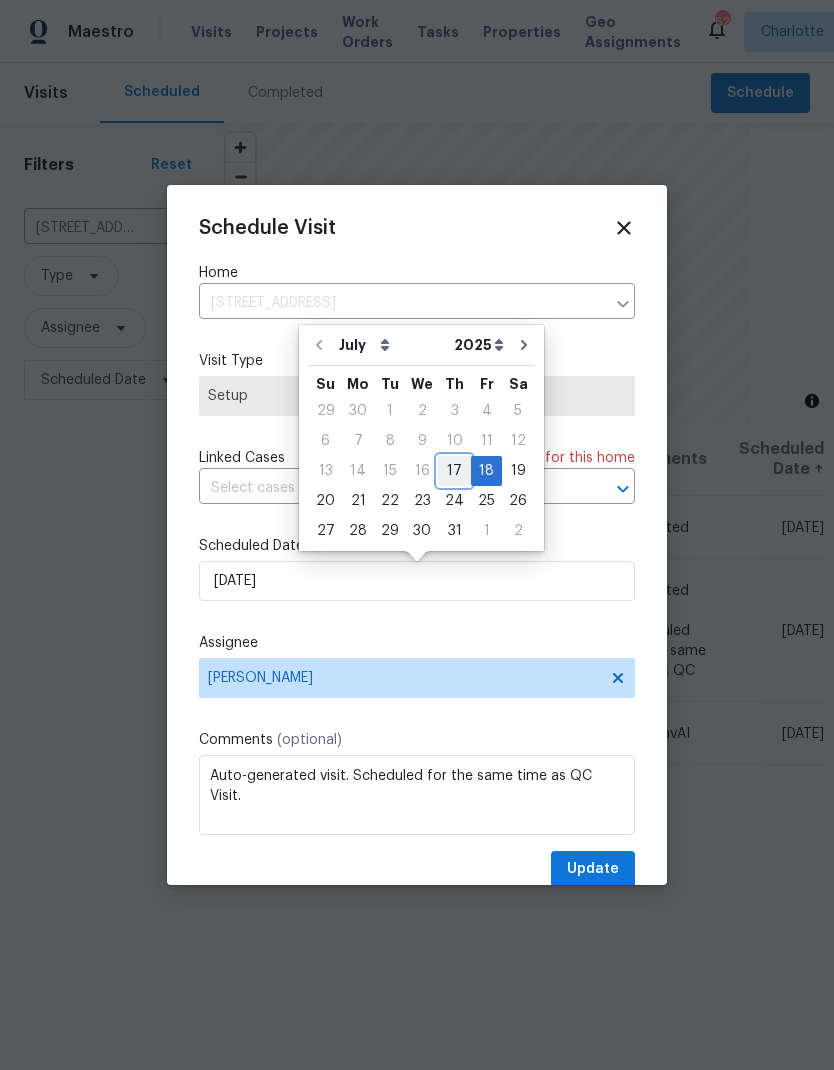 click on "17" at bounding box center [454, 471] 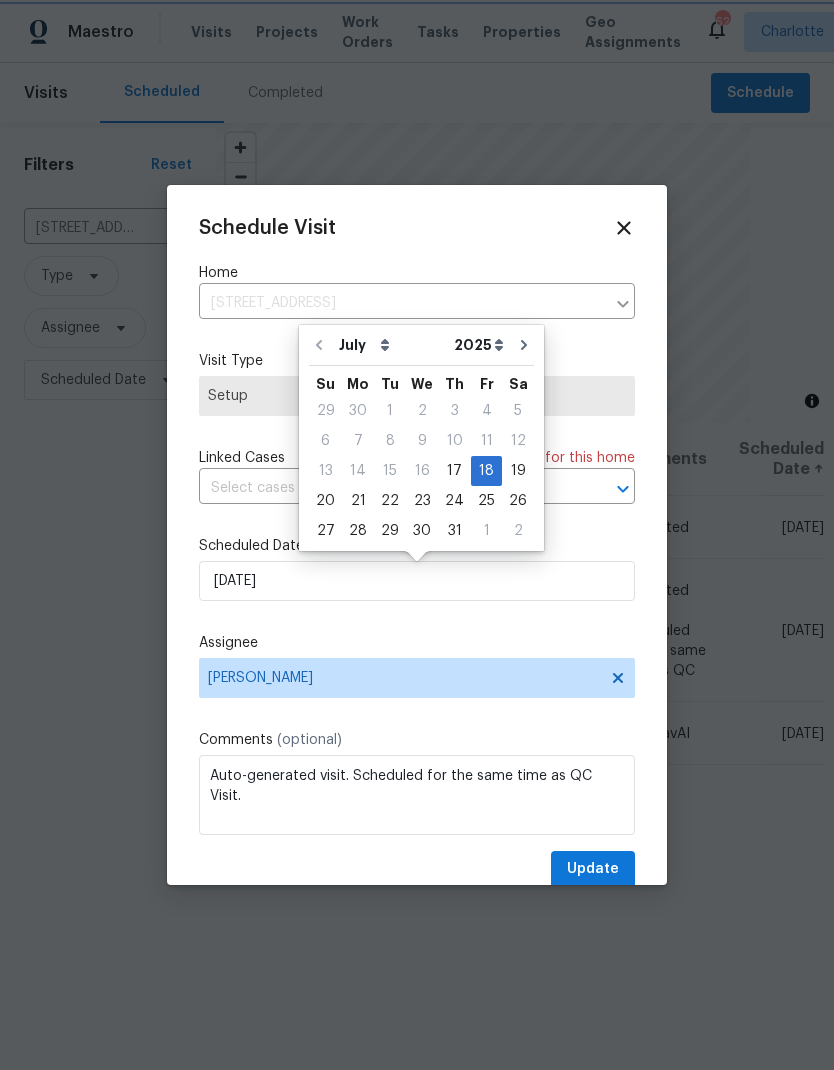 type on "[DATE]" 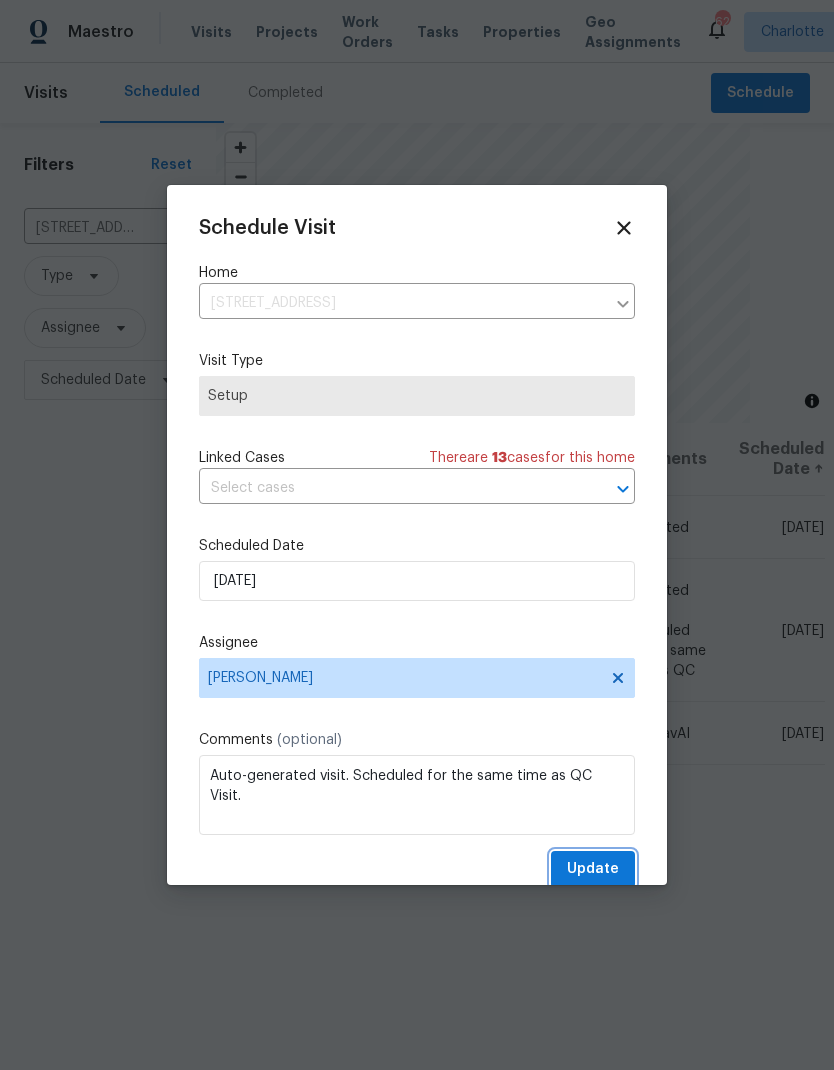 click on "Update" at bounding box center [593, 869] 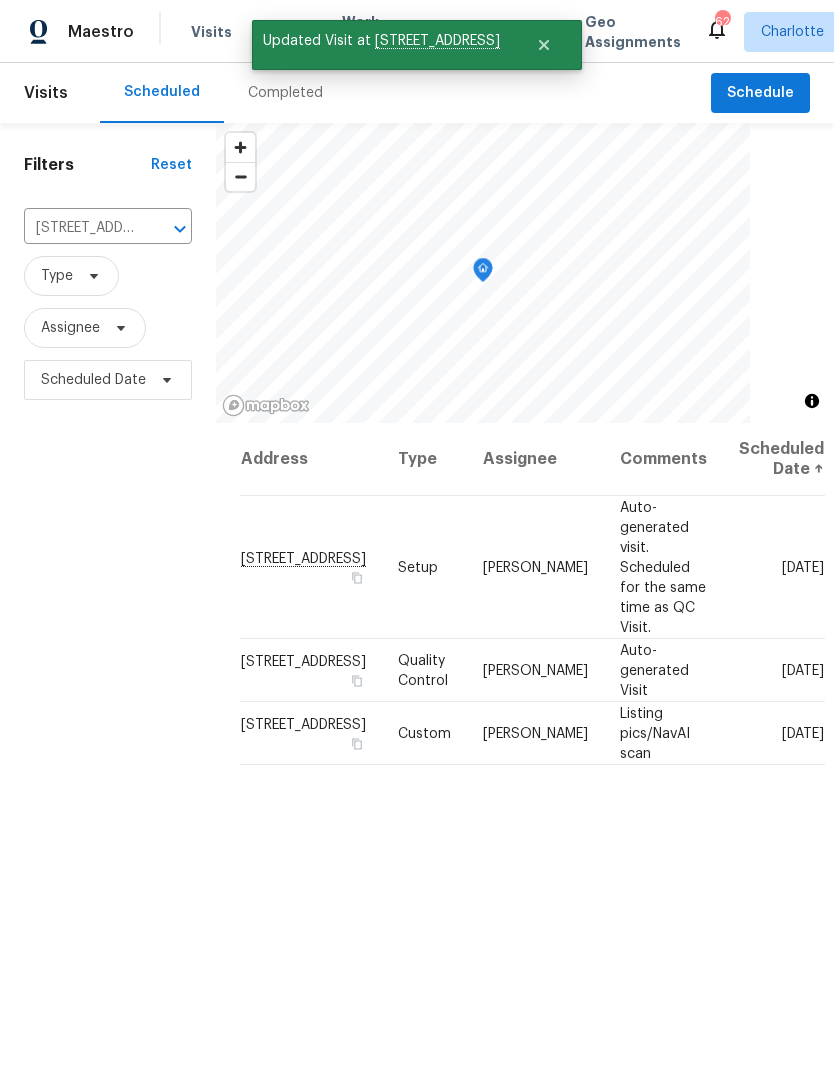 click on "Maestro" at bounding box center [101, 32] 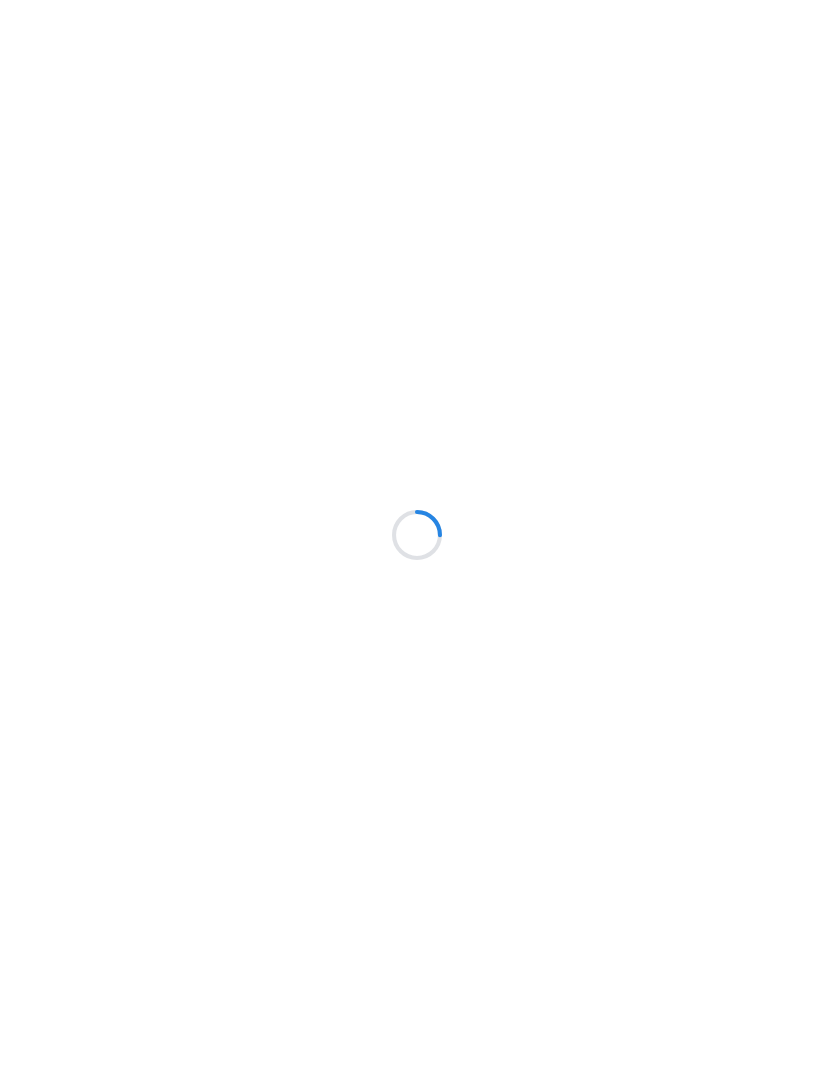 scroll, scrollTop: 0, scrollLeft: 0, axis: both 